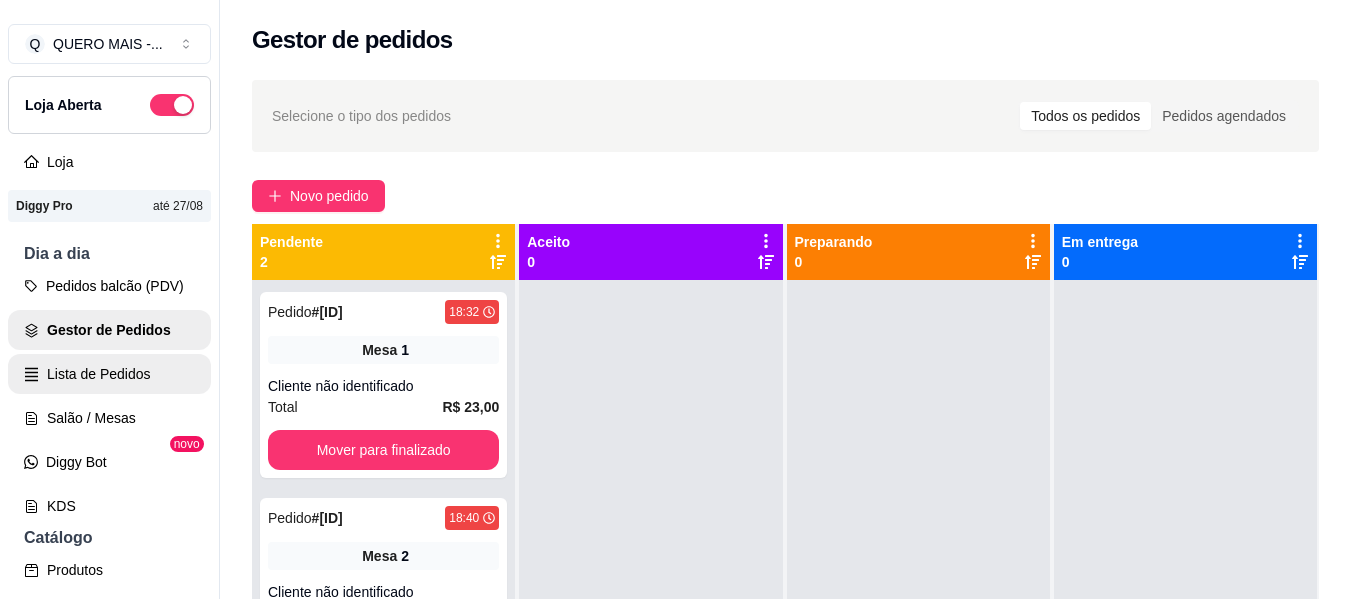 click on "Salão / Mesas" at bounding box center (109, 418) 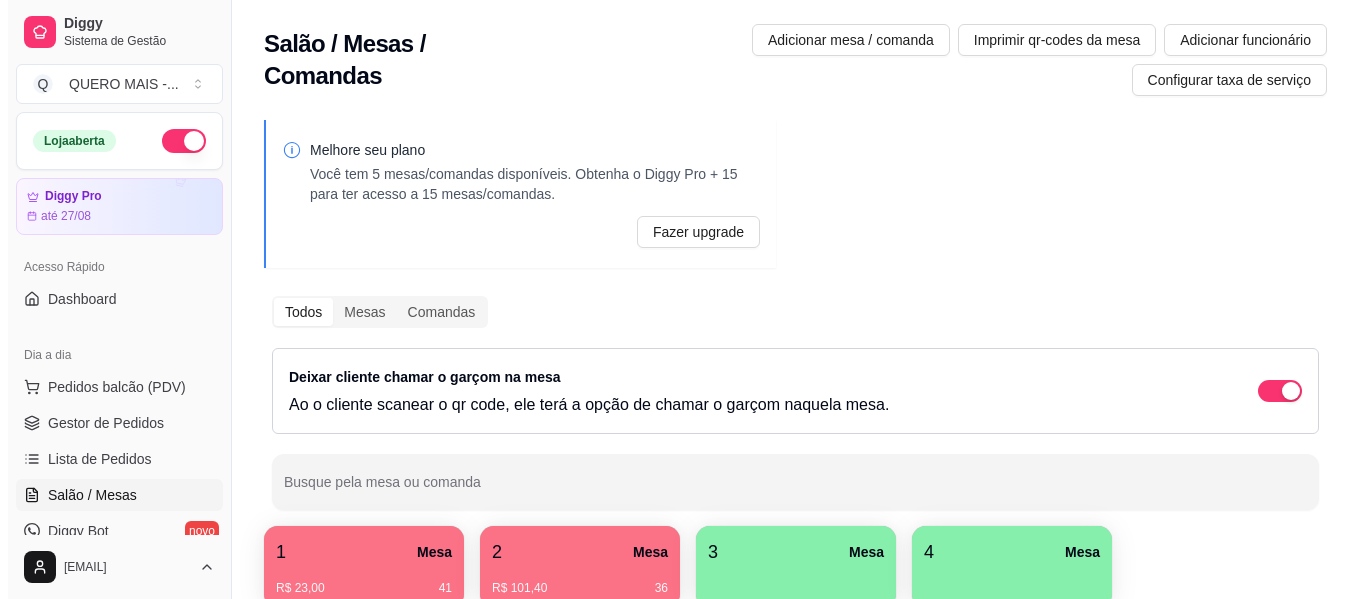 scroll, scrollTop: 300, scrollLeft: 0, axis: vertical 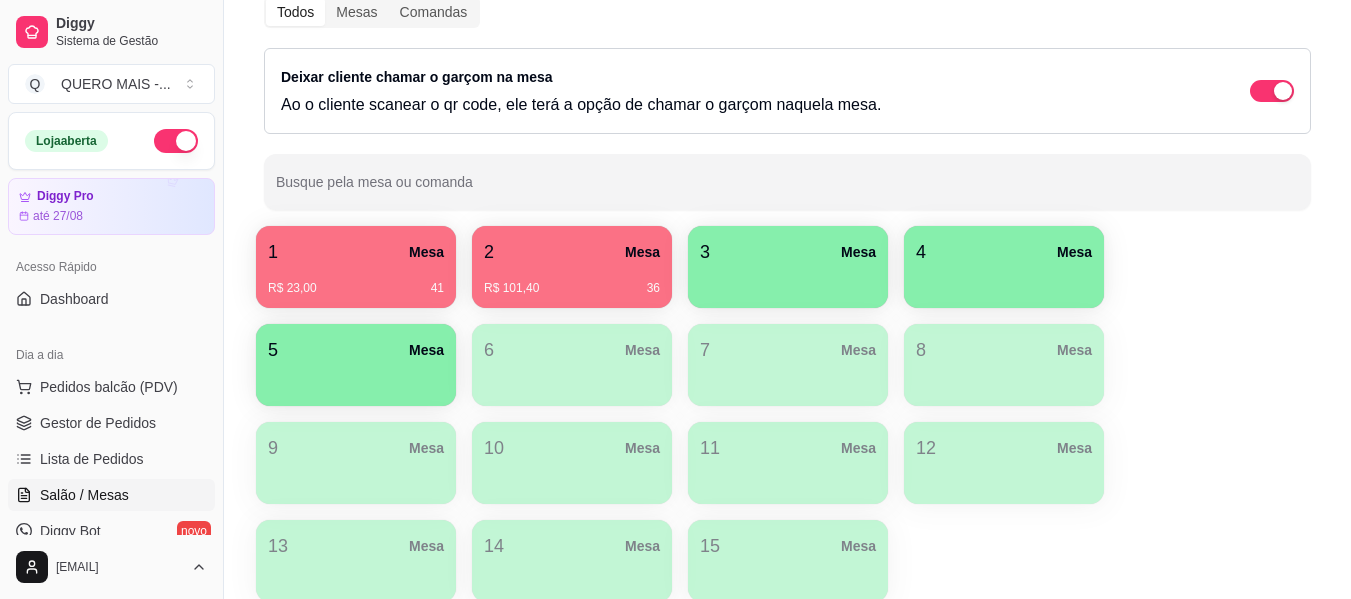 click on "3 Mesa" at bounding box center (788, 252) 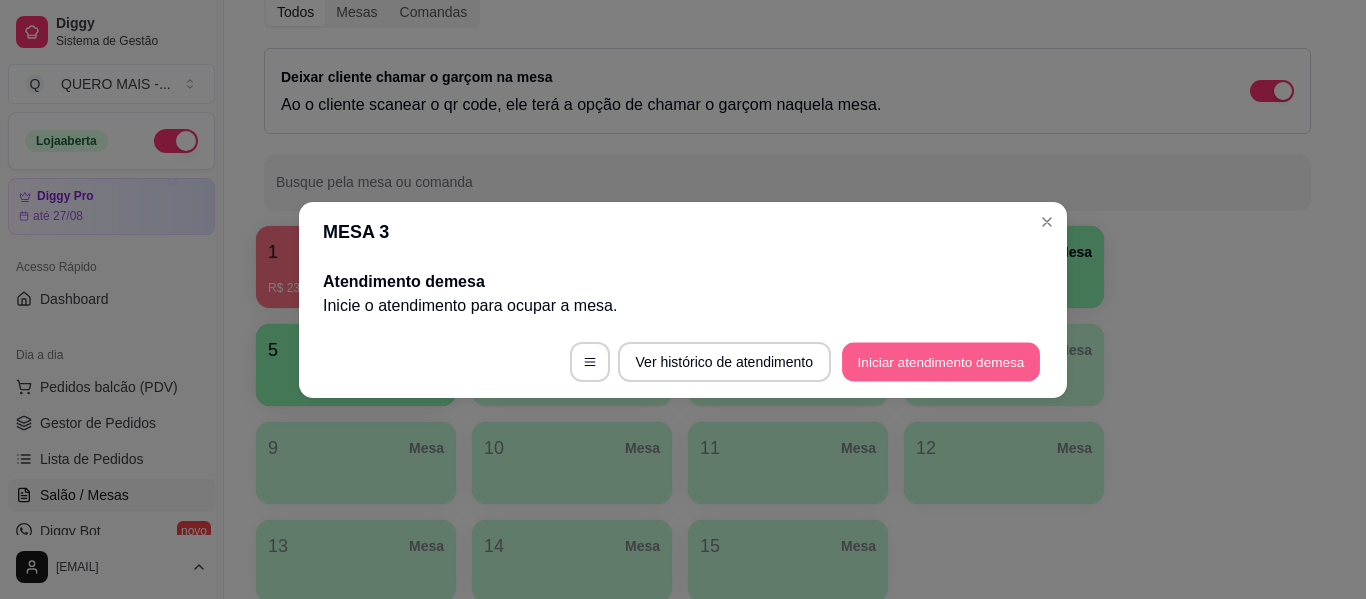 click on "Iniciar atendimento de  mesa" at bounding box center (941, 361) 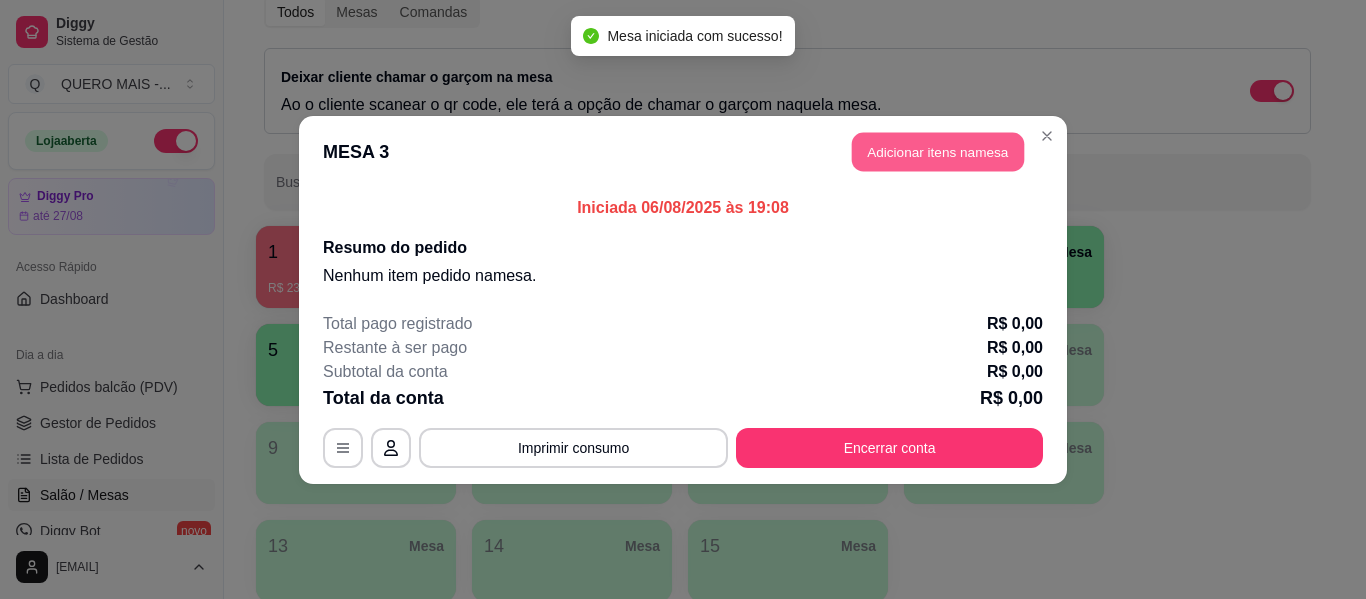 click on "Adicionar itens na  mesa" at bounding box center [938, 151] 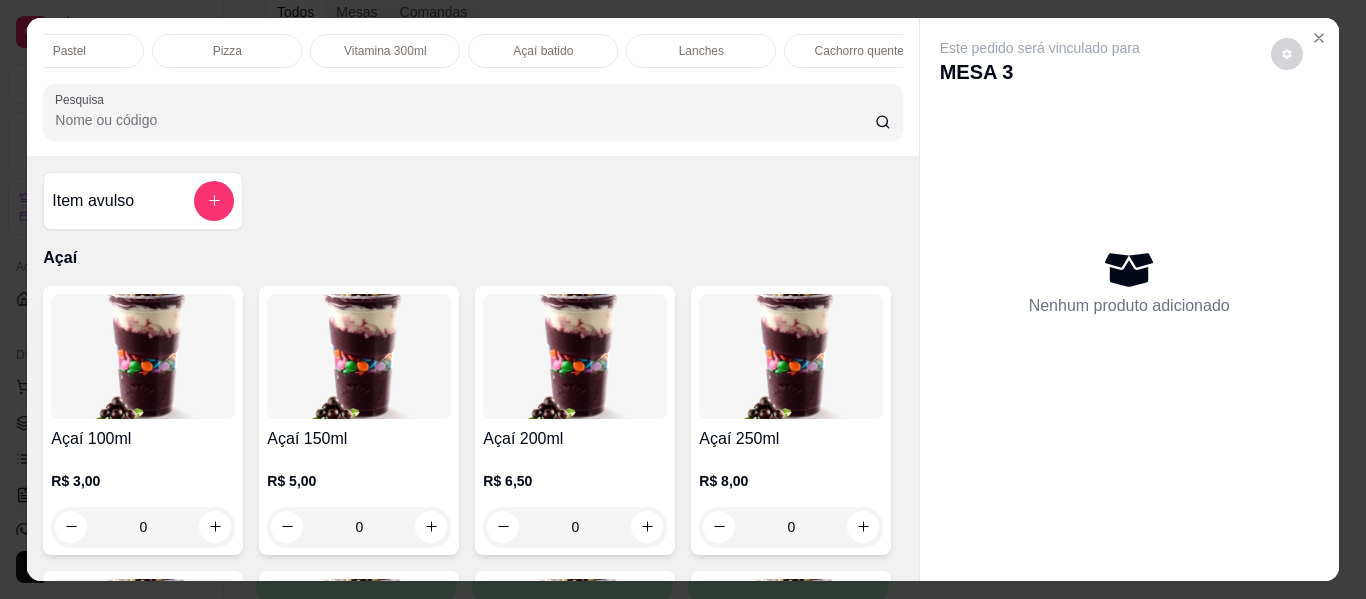 scroll, scrollTop: 0, scrollLeft: 403, axis: horizontal 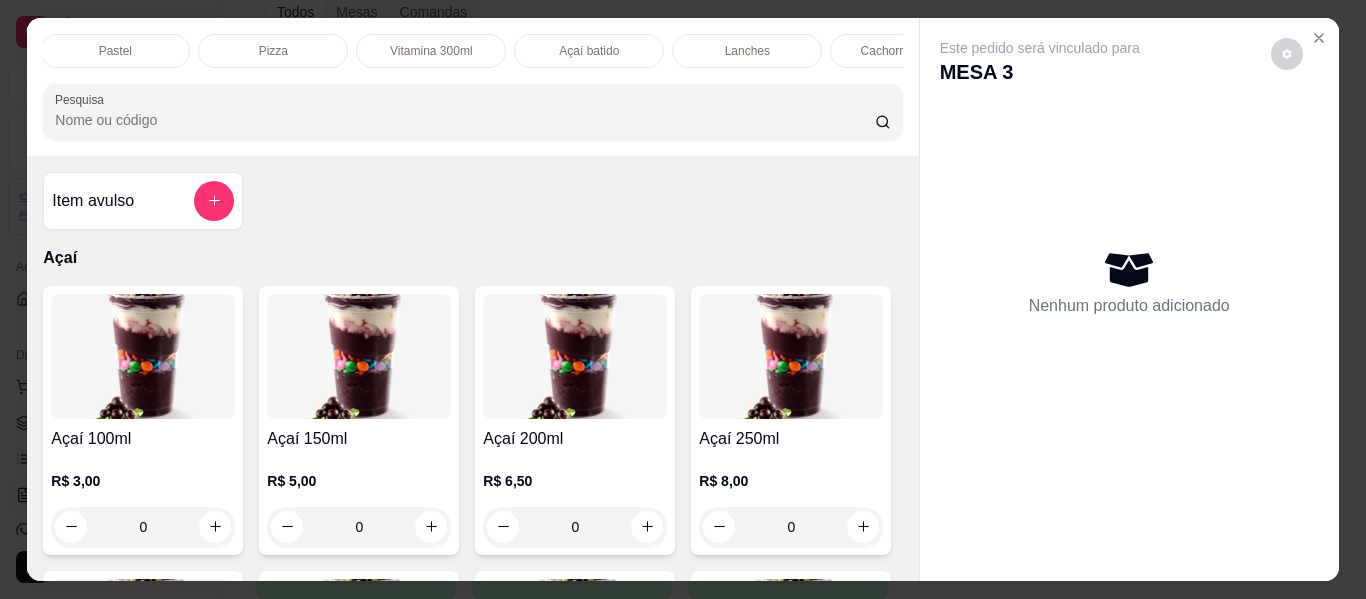 click on "Pastel" at bounding box center [115, 51] 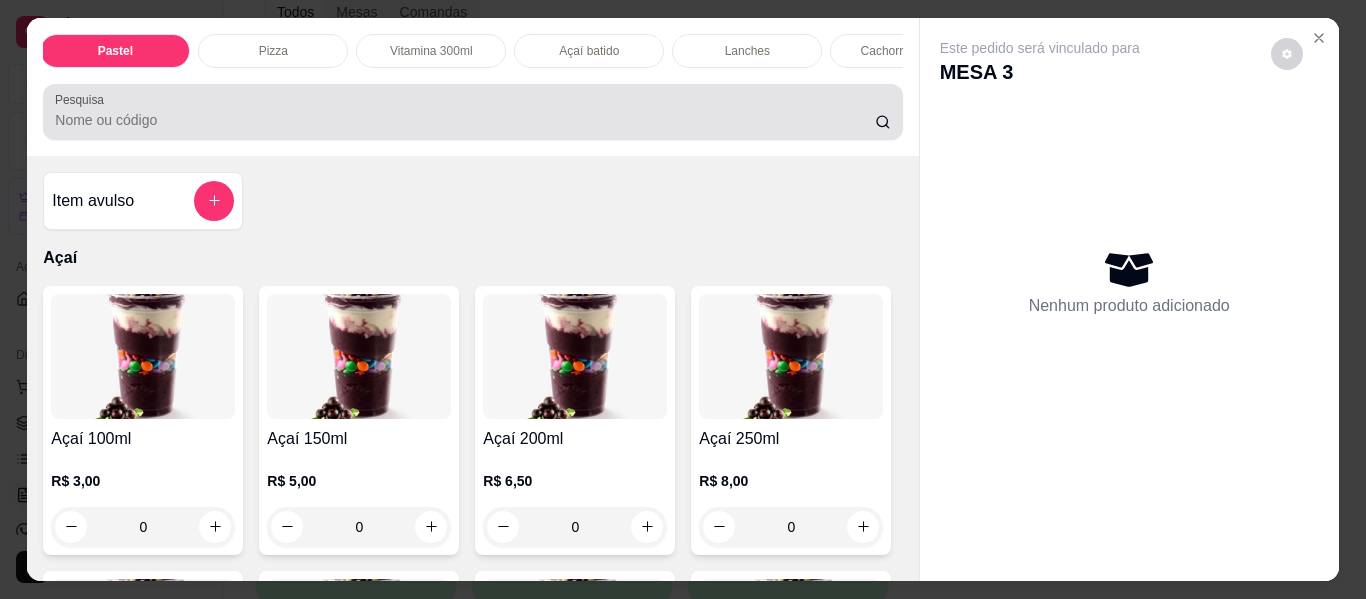 scroll, scrollTop: 1643, scrollLeft: 0, axis: vertical 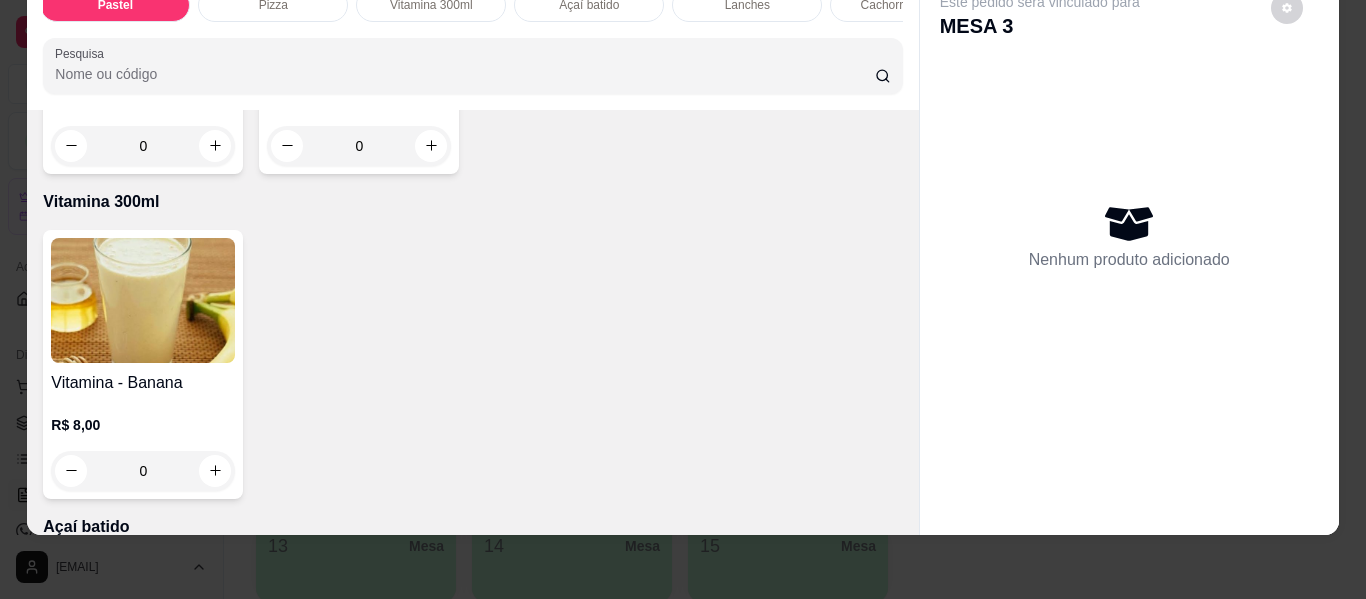 click on "0" at bounding box center [359, -179] 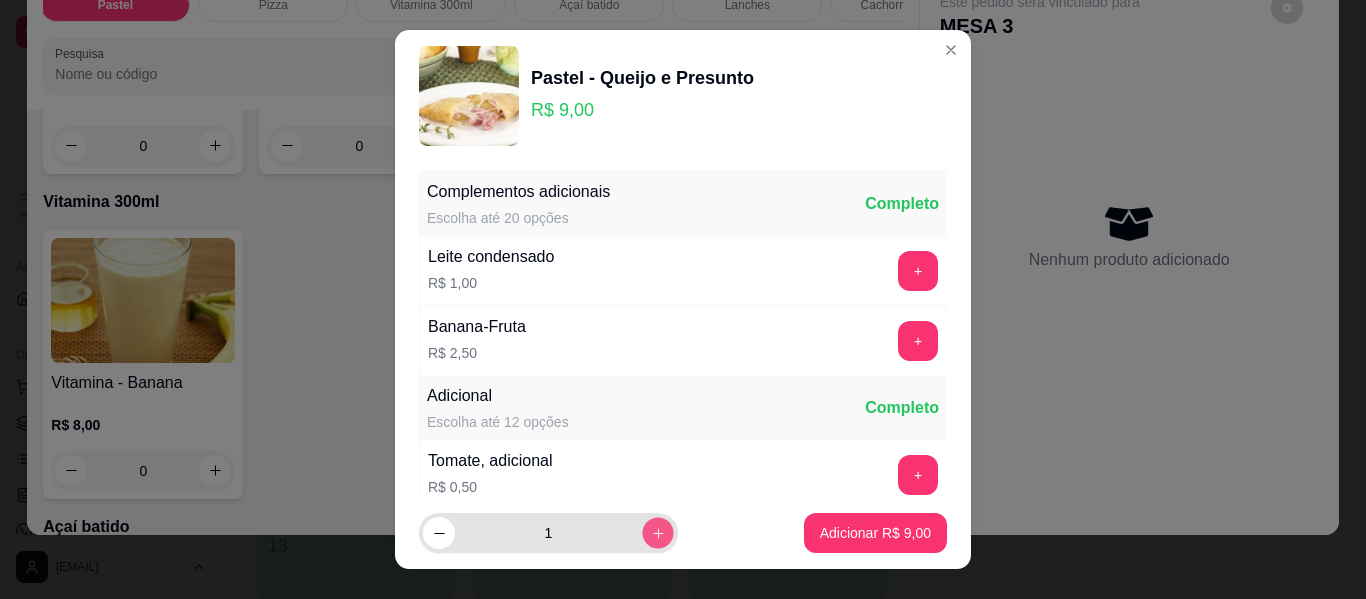 click at bounding box center (657, 533) 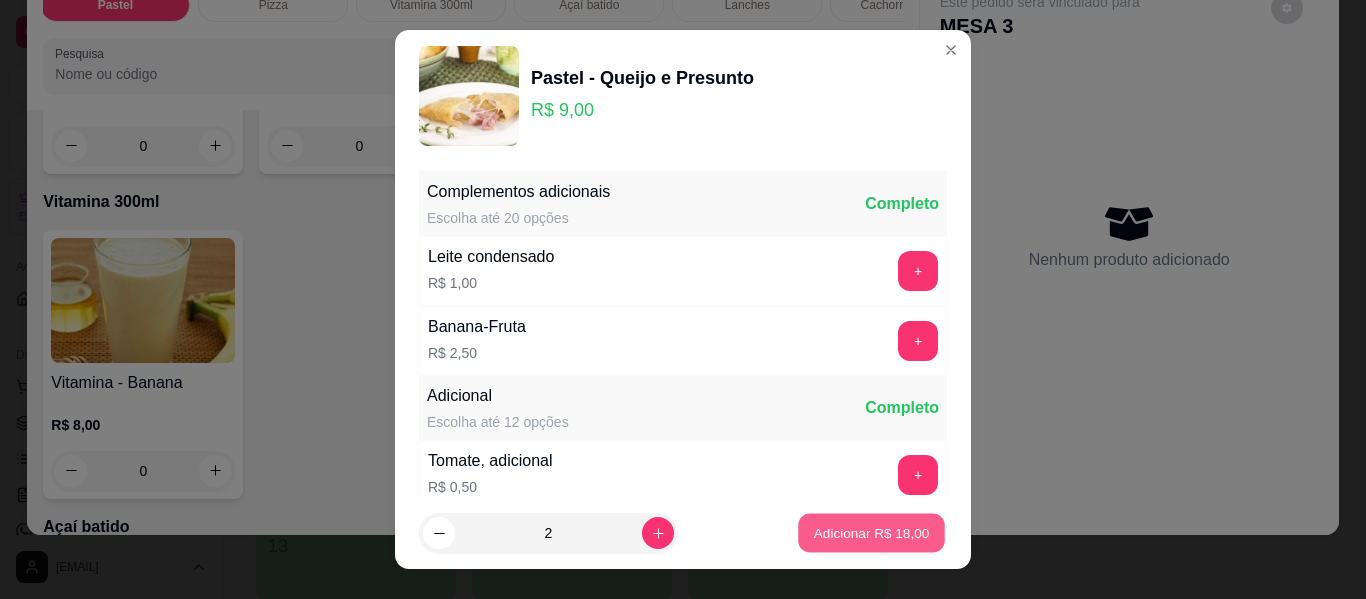 click on "Adicionar   R$ 18,00" at bounding box center [872, 532] 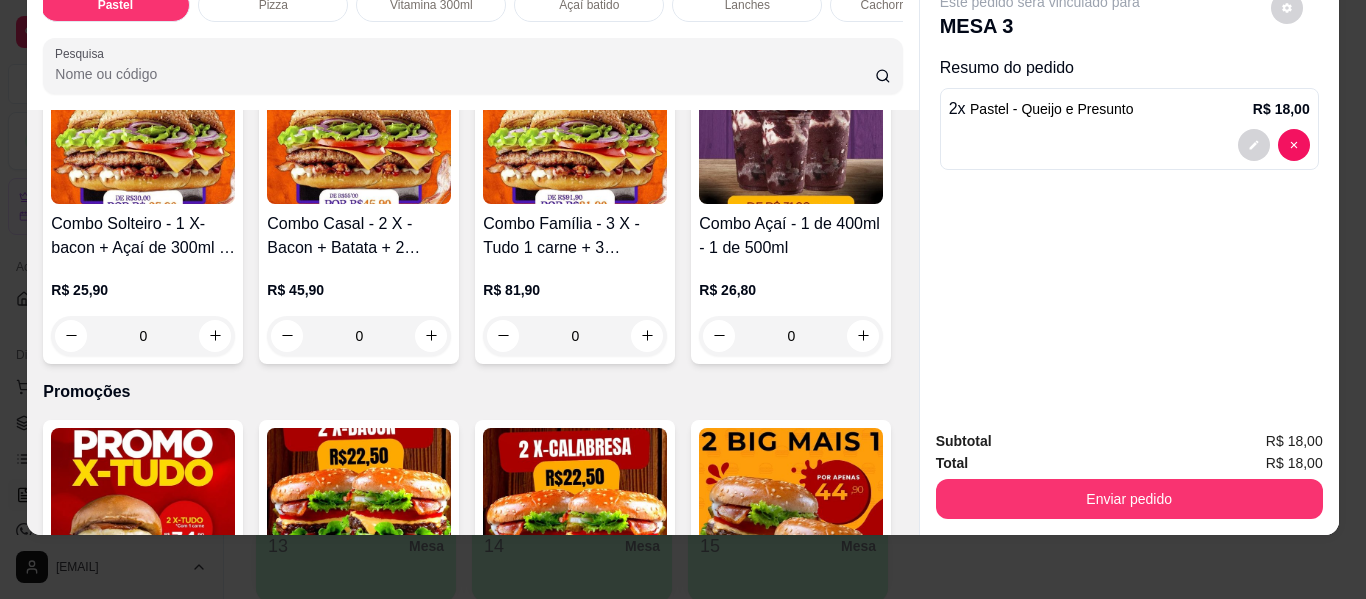 scroll, scrollTop: 5443, scrollLeft: 0, axis: vertical 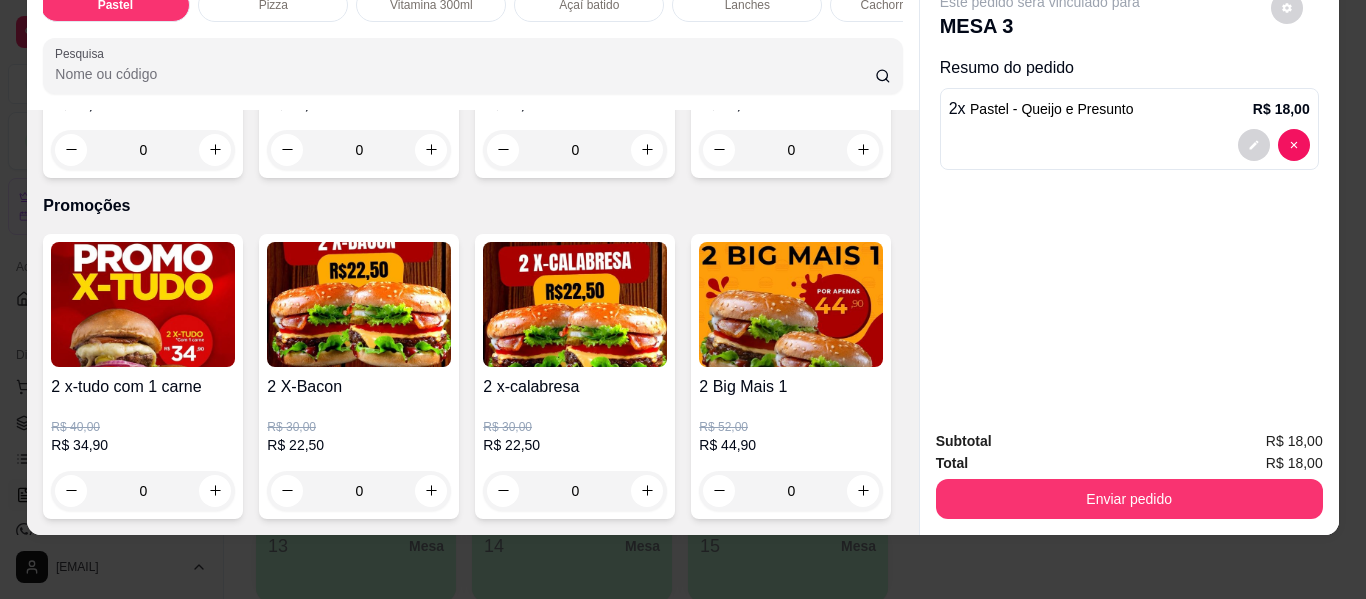 click 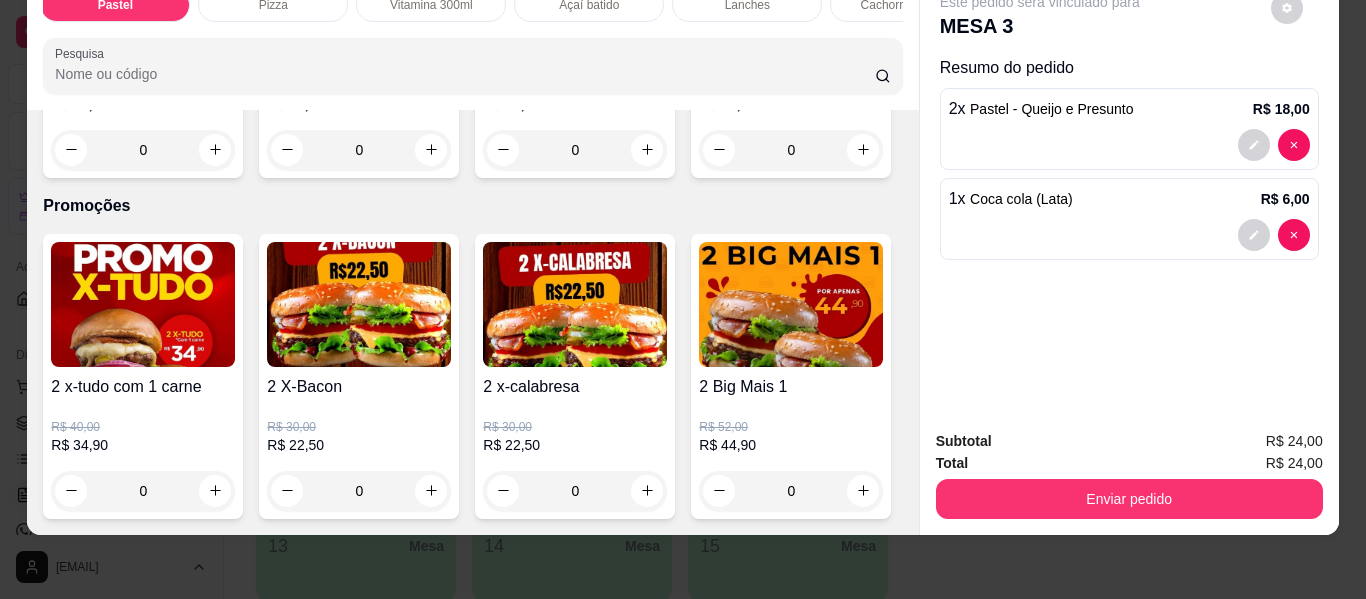 scroll, scrollTop: 0, scrollLeft: 0, axis: both 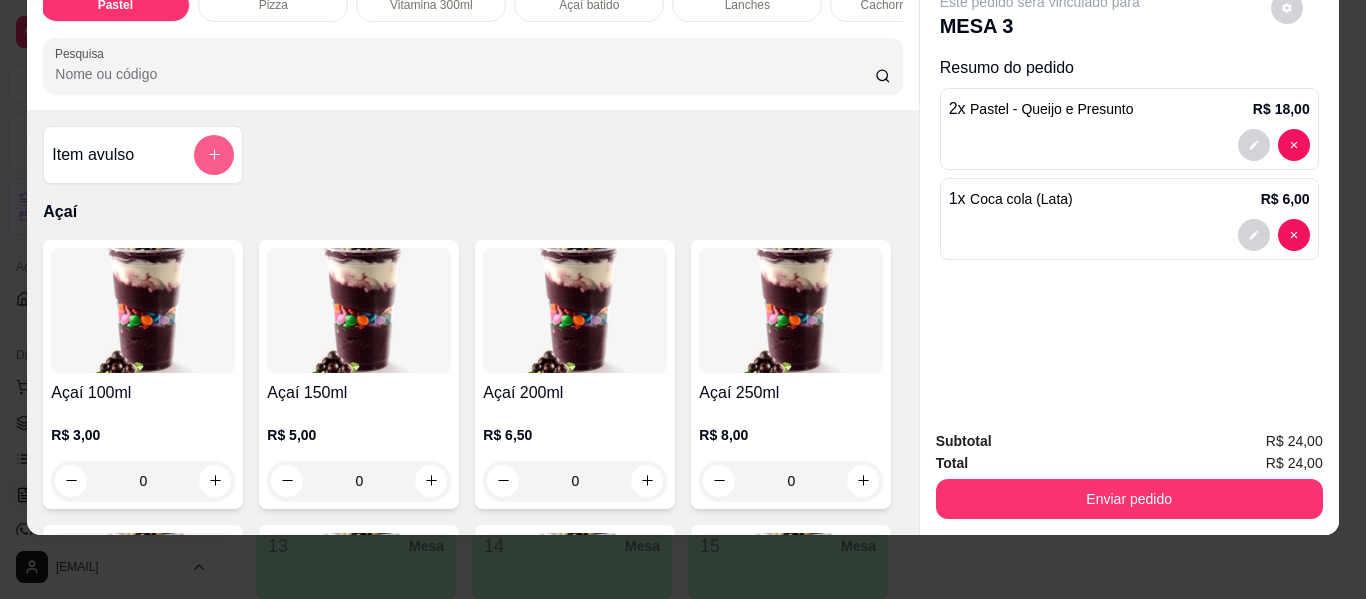 click at bounding box center [214, 155] 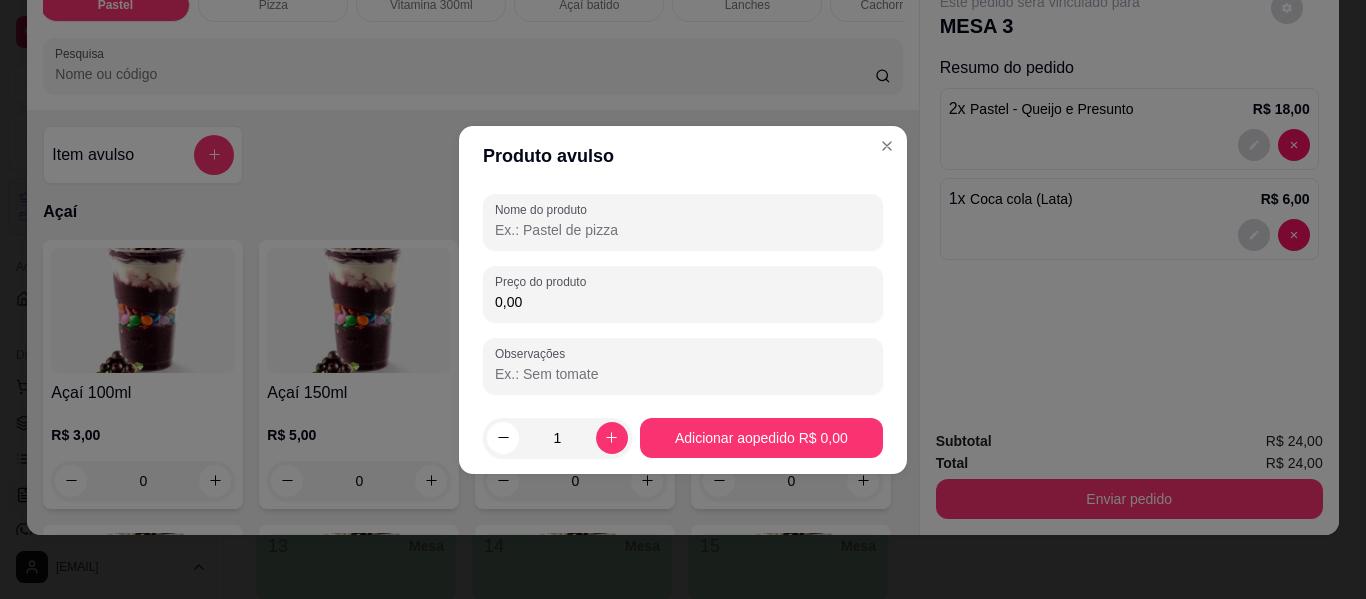 click on "Nome do produto" at bounding box center [683, 230] 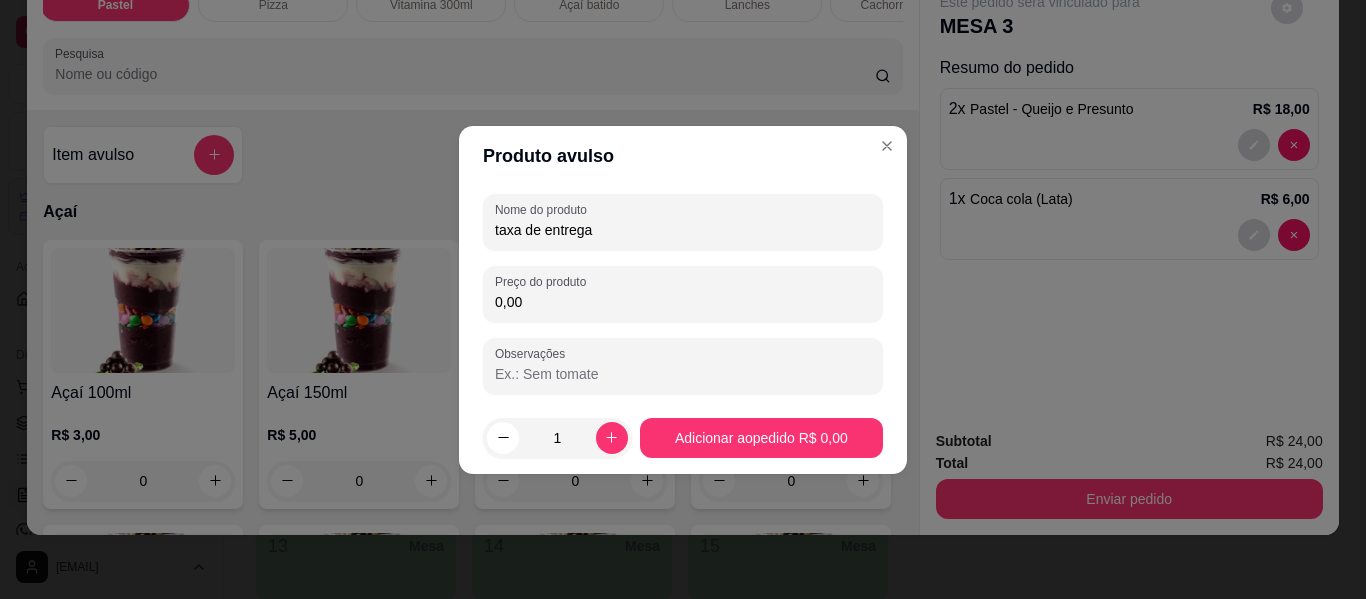 type on "taxa de entrega" 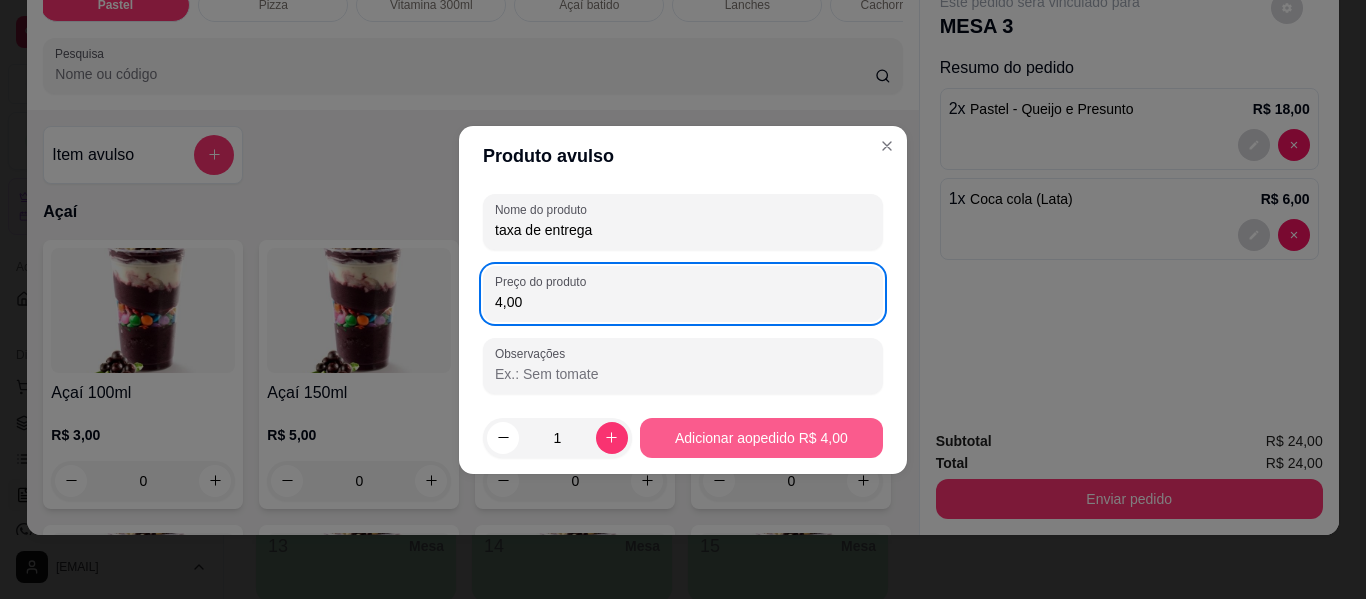type on "4,00" 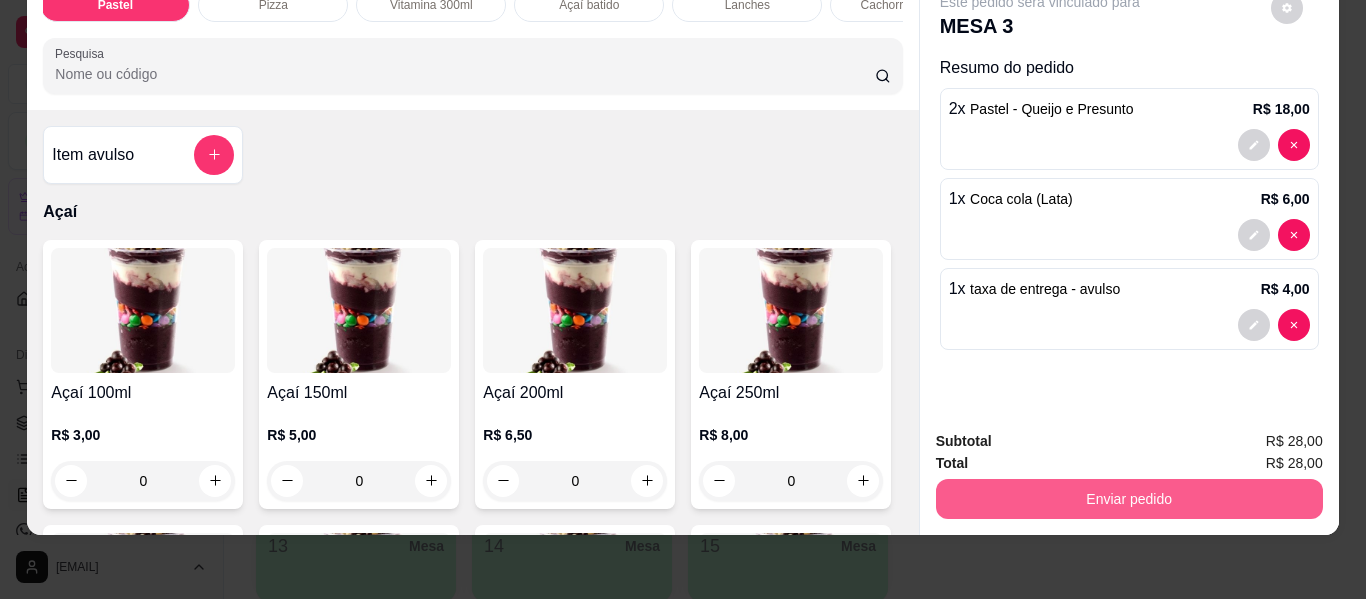 click on "Enviar pedido" at bounding box center [1129, 499] 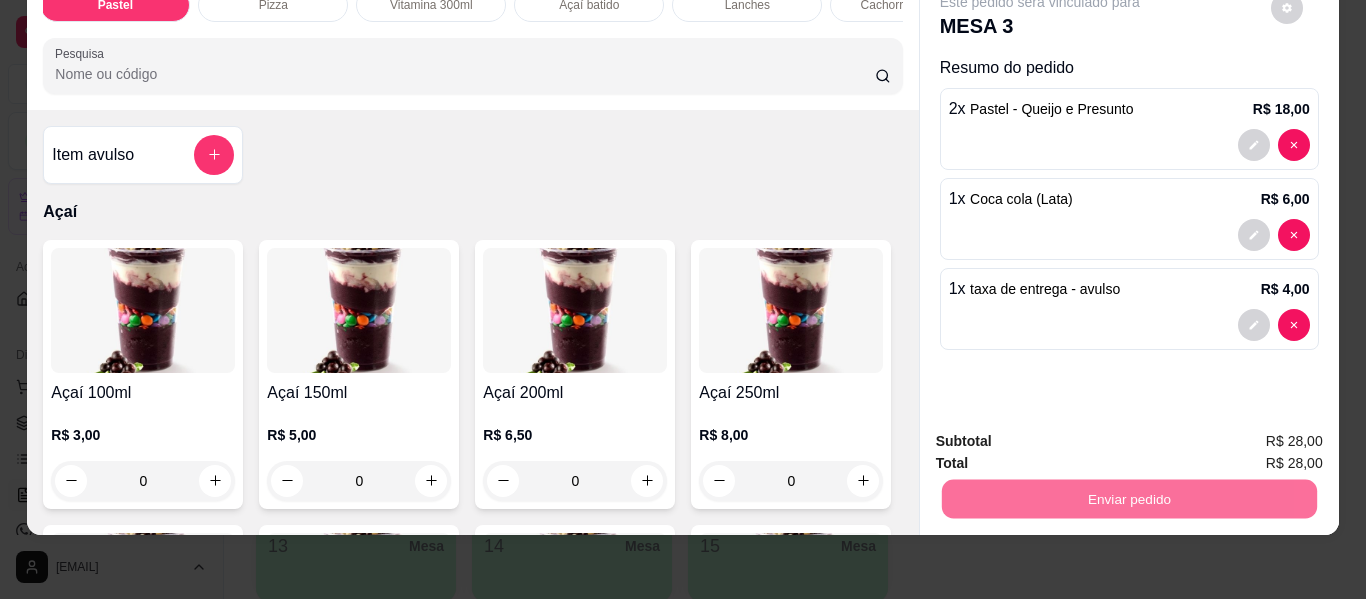 click on "Não registrar e enviar pedido" at bounding box center (1063, 435) 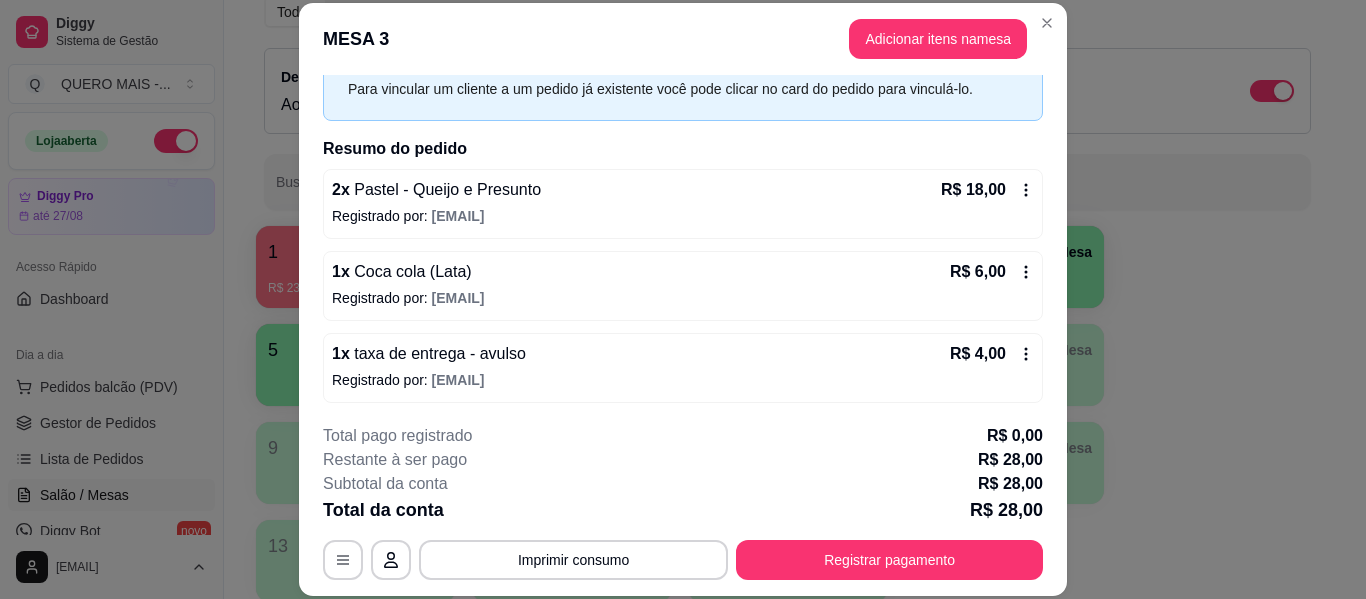 scroll, scrollTop: 98, scrollLeft: 0, axis: vertical 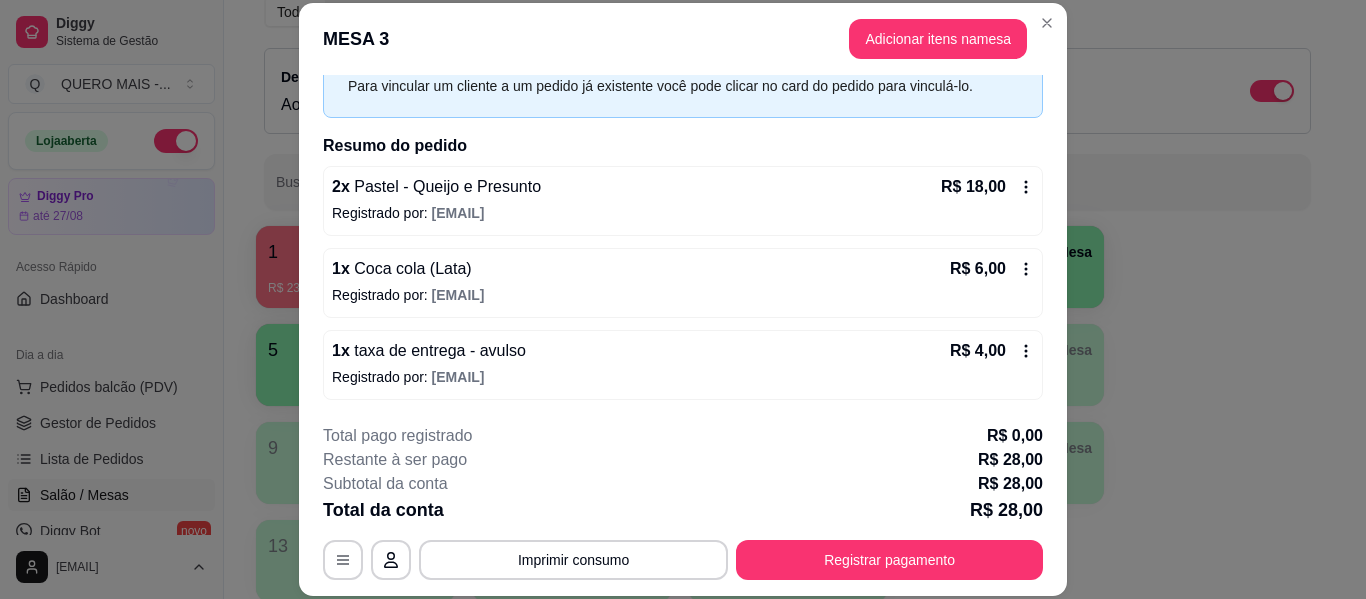 click 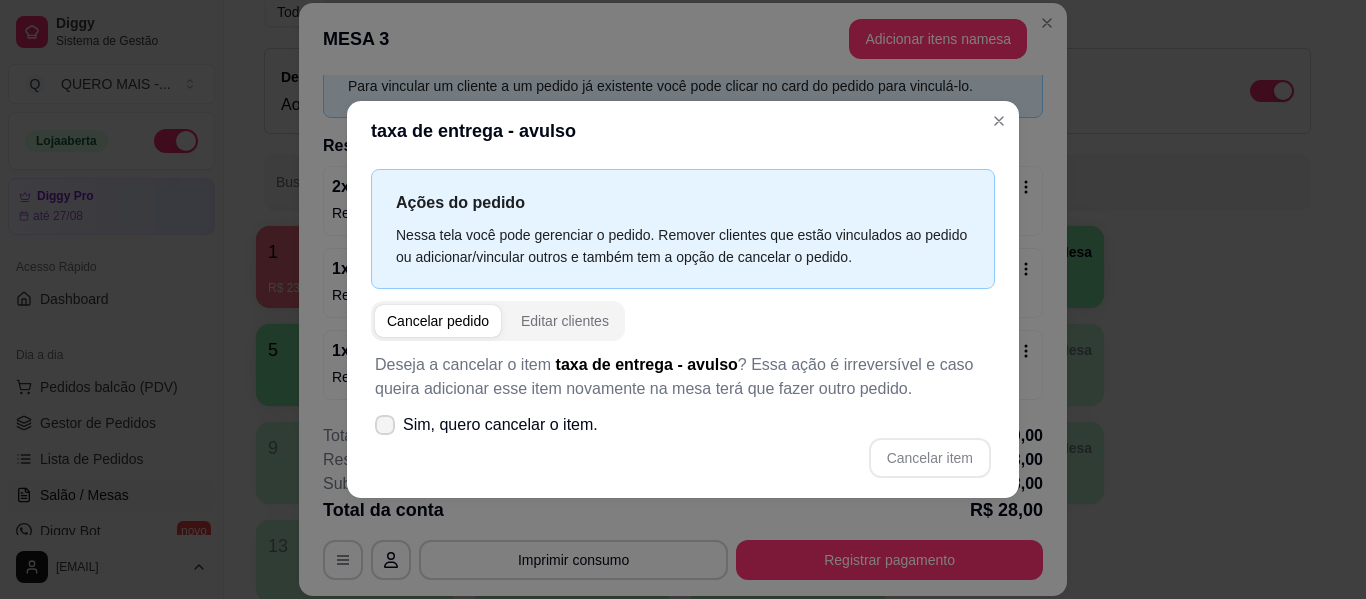 click on "Sim, quero cancelar o item." at bounding box center [486, 425] 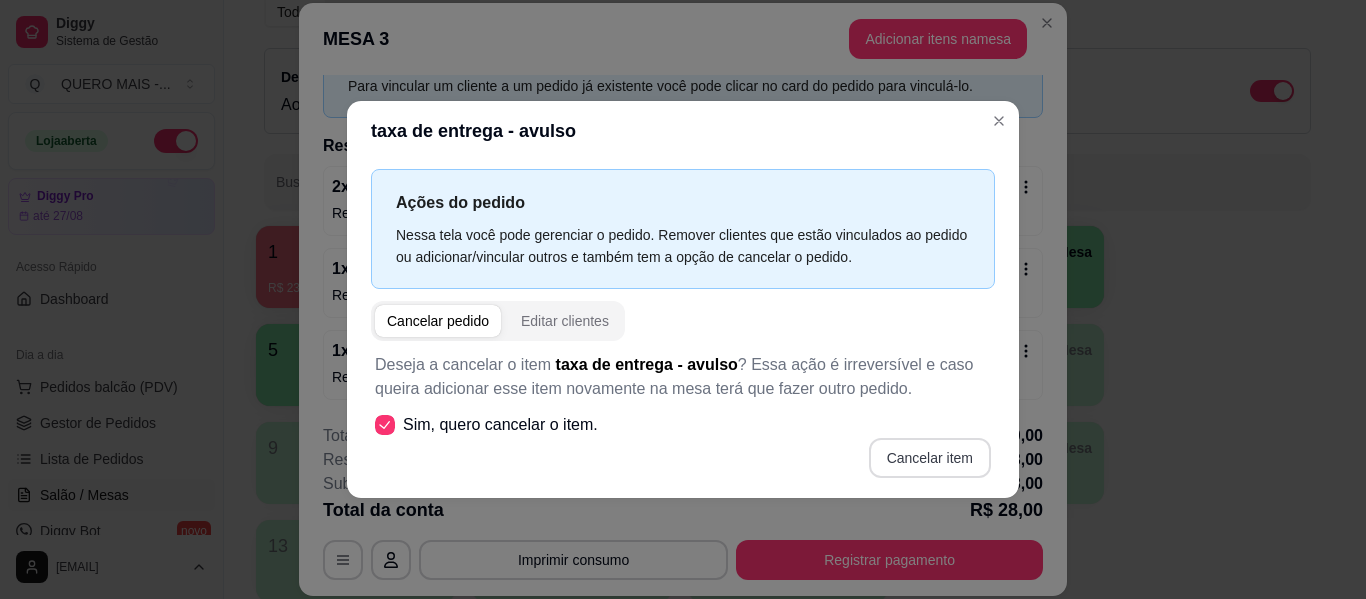 click on "Cancelar item" at bounding box center (930, 458) 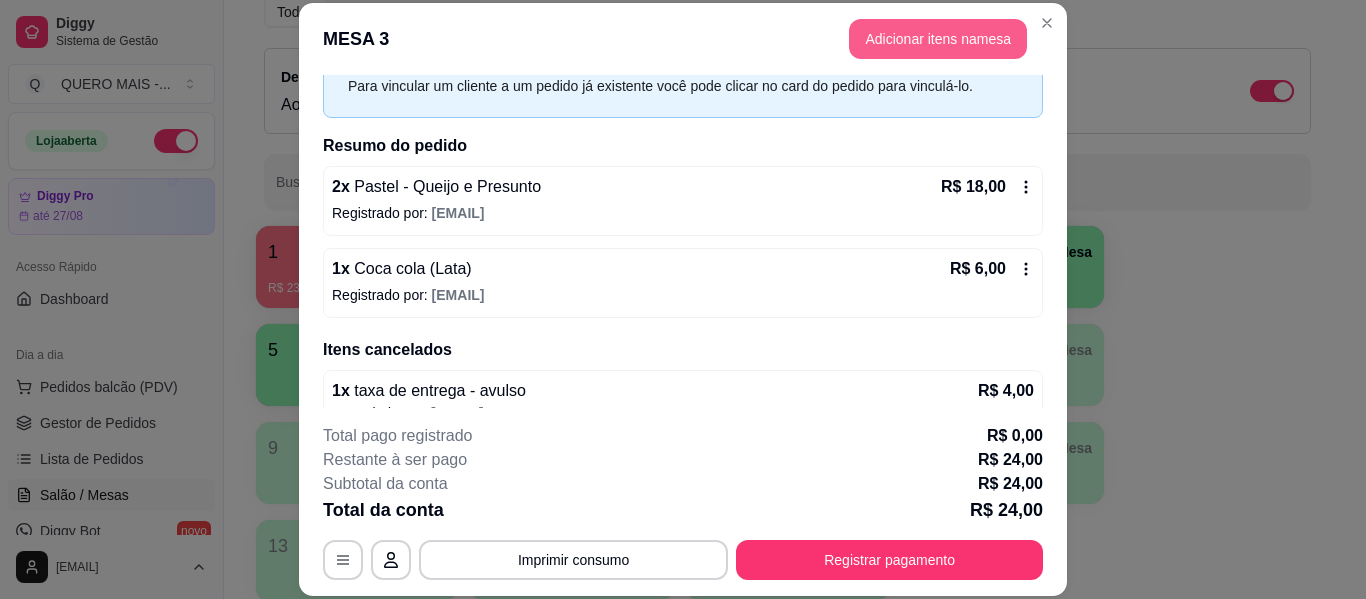 click on "Adicionar itens na  mesa" at bounding box center (938, 39) 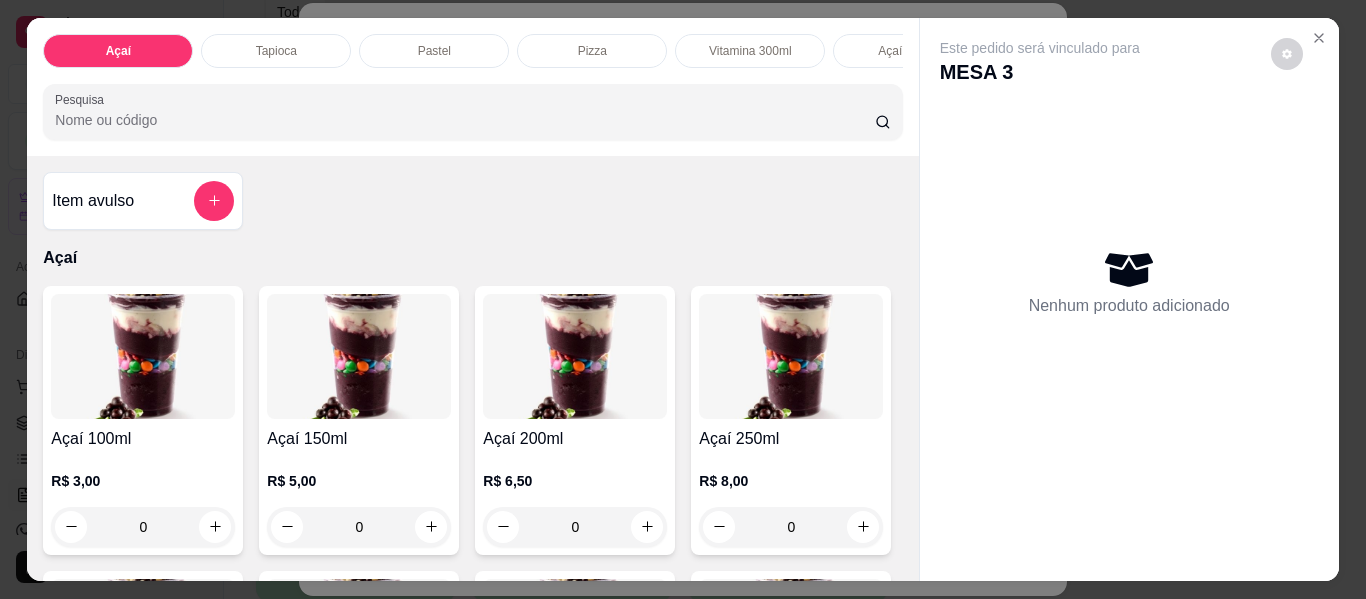 click at bounding box center [214, 201] 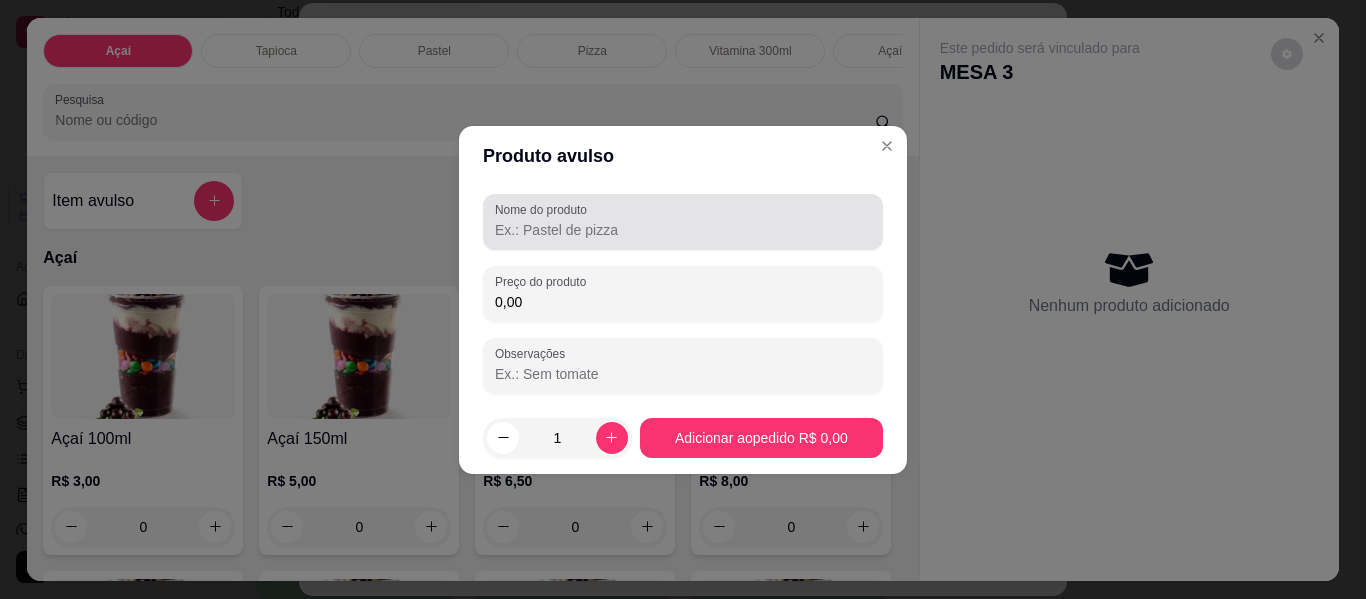 click on "Nome do produto" at bounding box center (683, 230) 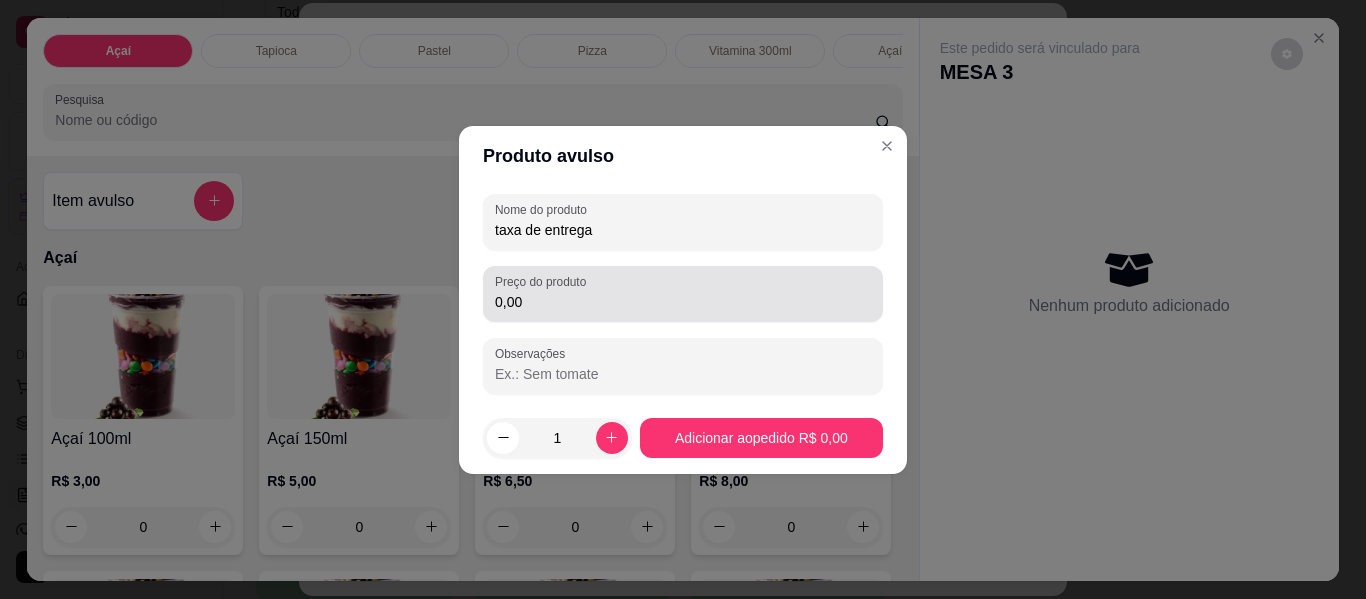 type on "taxa de entrega" 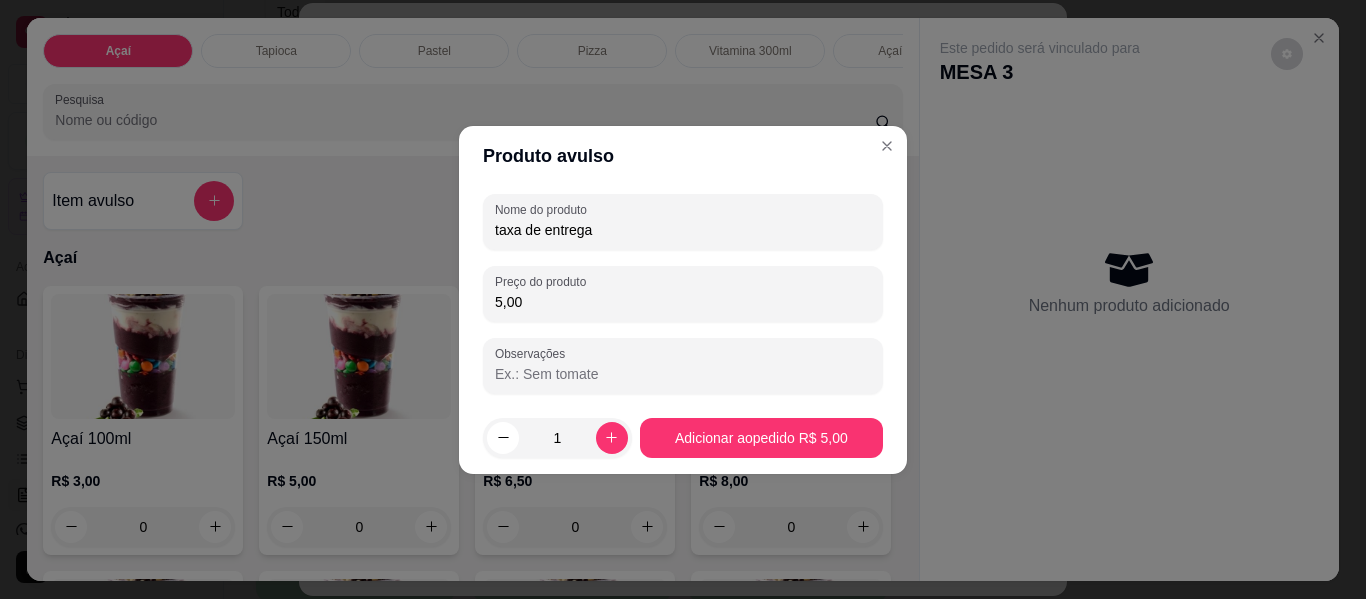 type on "5,00" 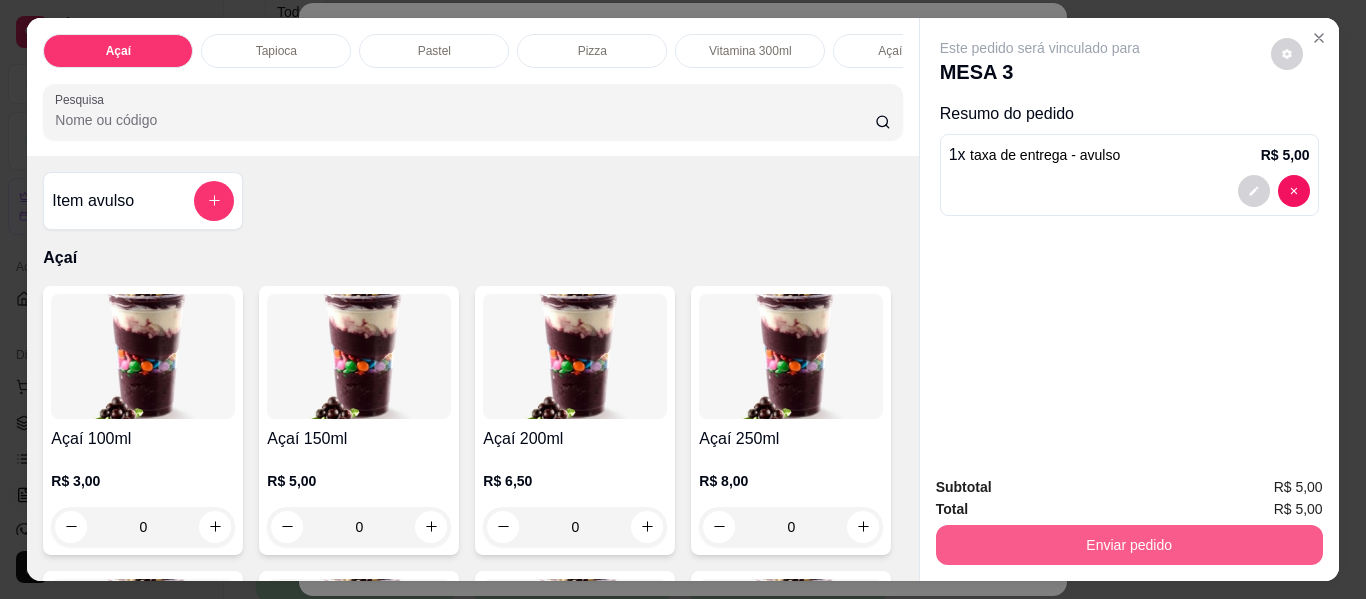 click on "Enviar pedido" at bounding box center [1129, 545] 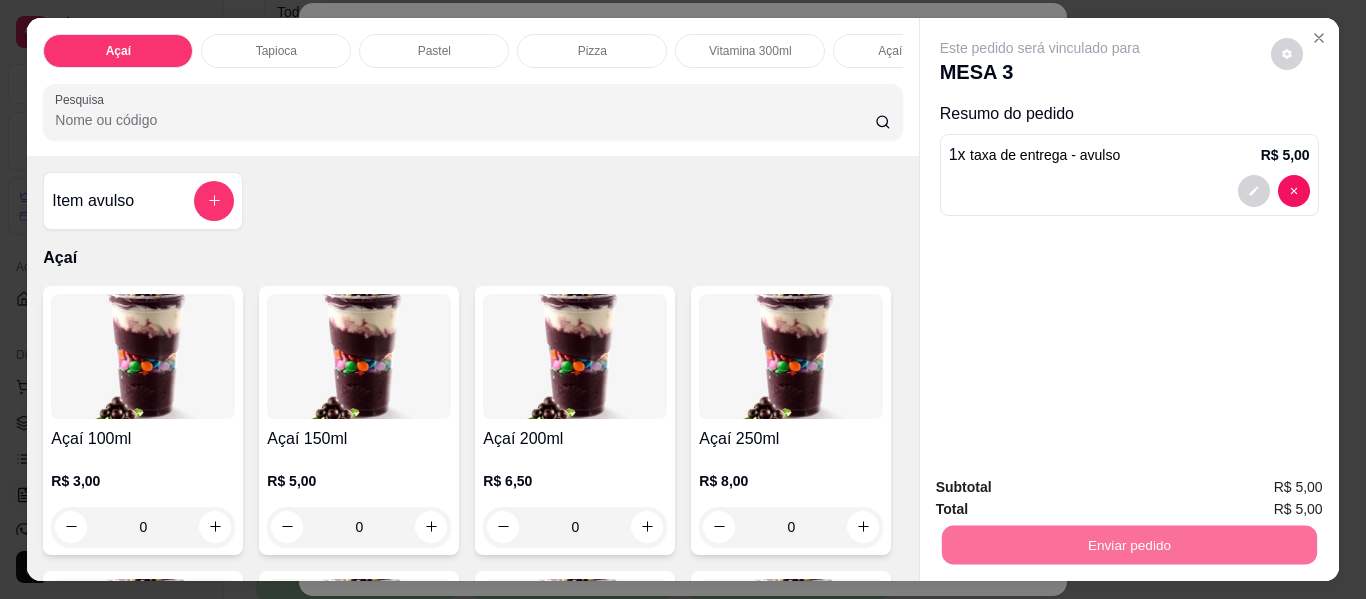 click on "Não registrar e enviar pedido" at bounding box center [1063, 488] 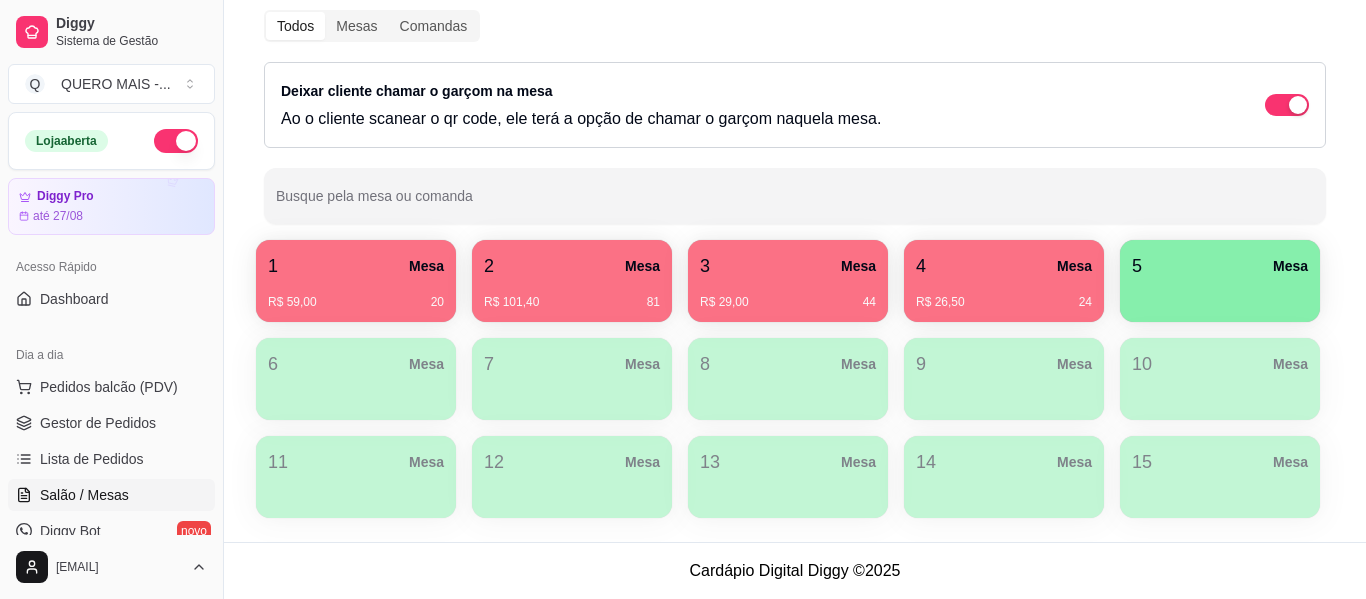 scroll, scrollTop: 246, scrollLeft: 0, axis: vertical 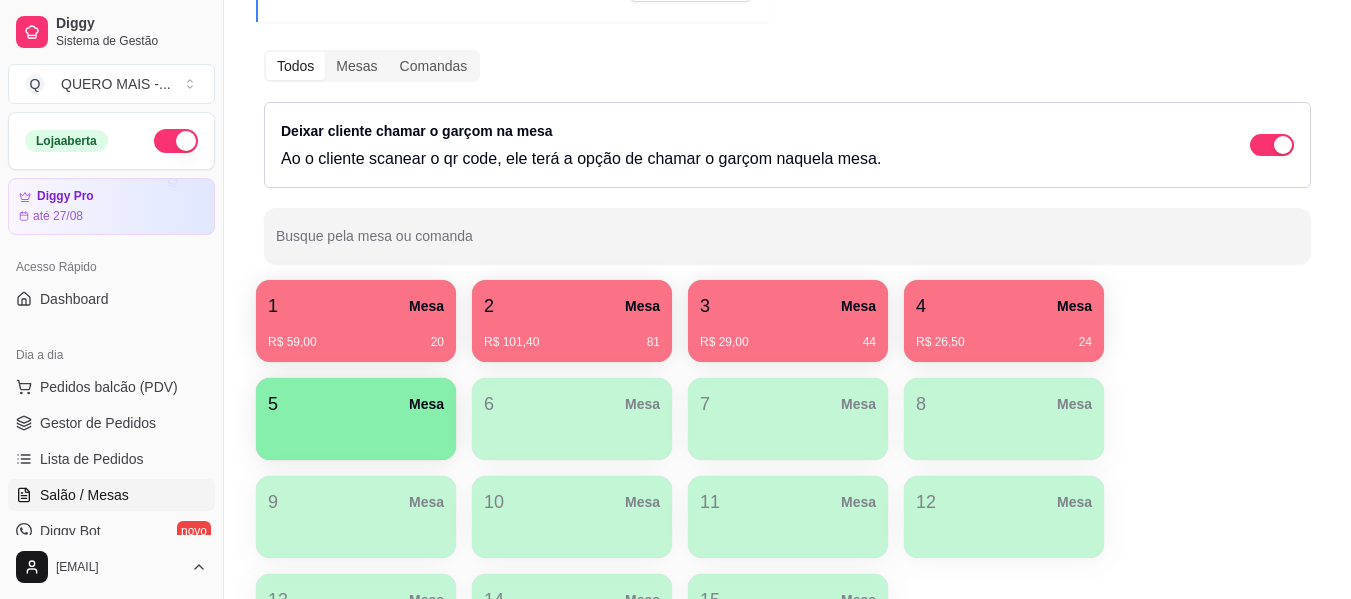 click on "1 Mesa R$ 59,00 20 2 Mesa R$ 101,40 81 3 Mesa R$ 29,00 44 4 Mesa R$ 26,50 24 5 Mesa 6 Mesa 7 Mesa 8 Mesa 9 Mesa 10 Mesa 11 Mesa 12 Mesa 13 Mesa 14 Mesa 15 Mesa" at bounding box center [787, 468] 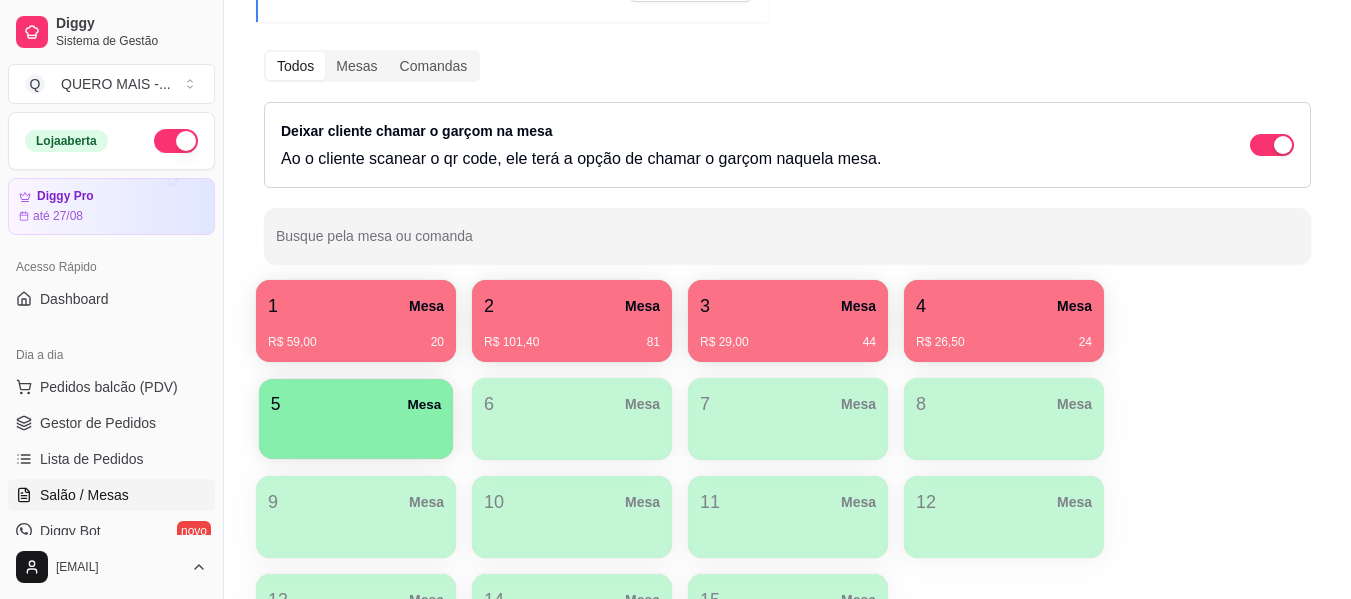 click at bounding box center [356, 432] 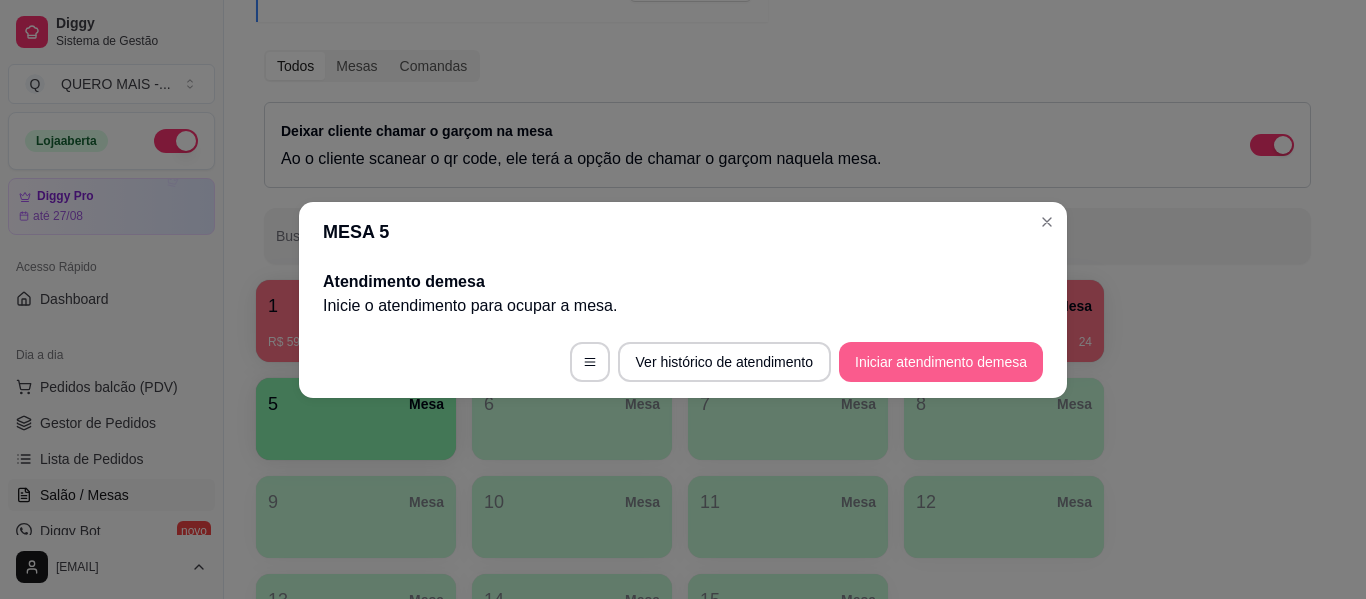 click on "Iniciar atendimento de  mesa" at bounding box center [941, 362] 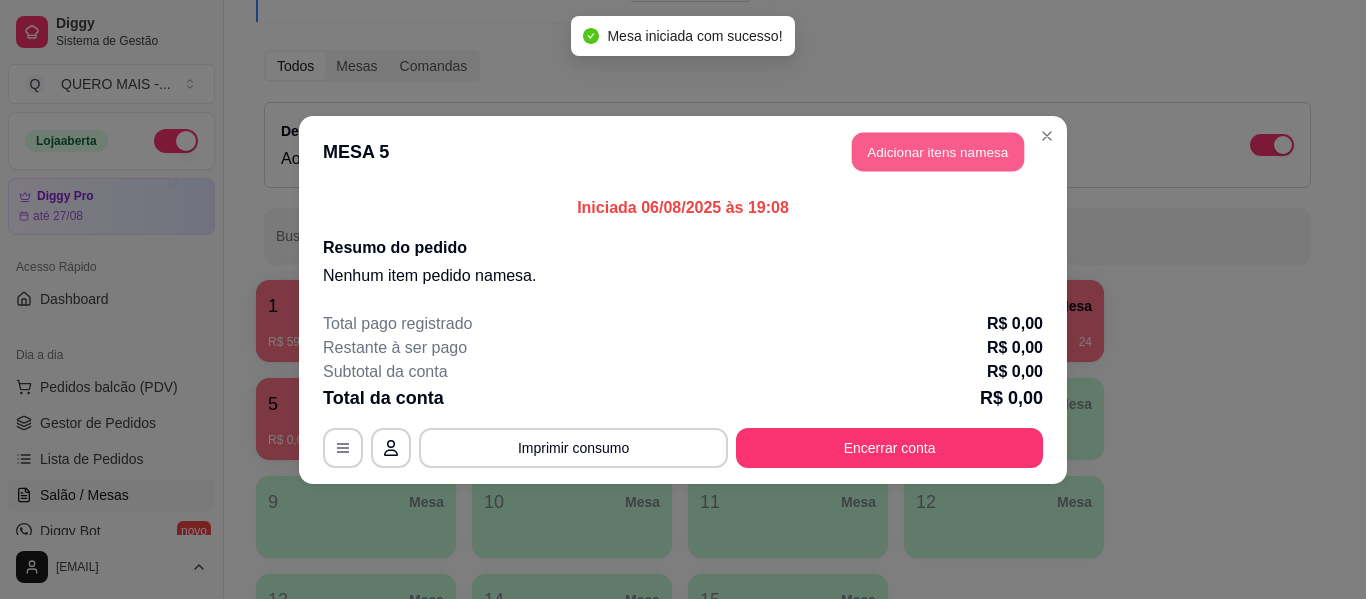 click on "Adicionar itens na  mesa" at bounding box center [938, 151] 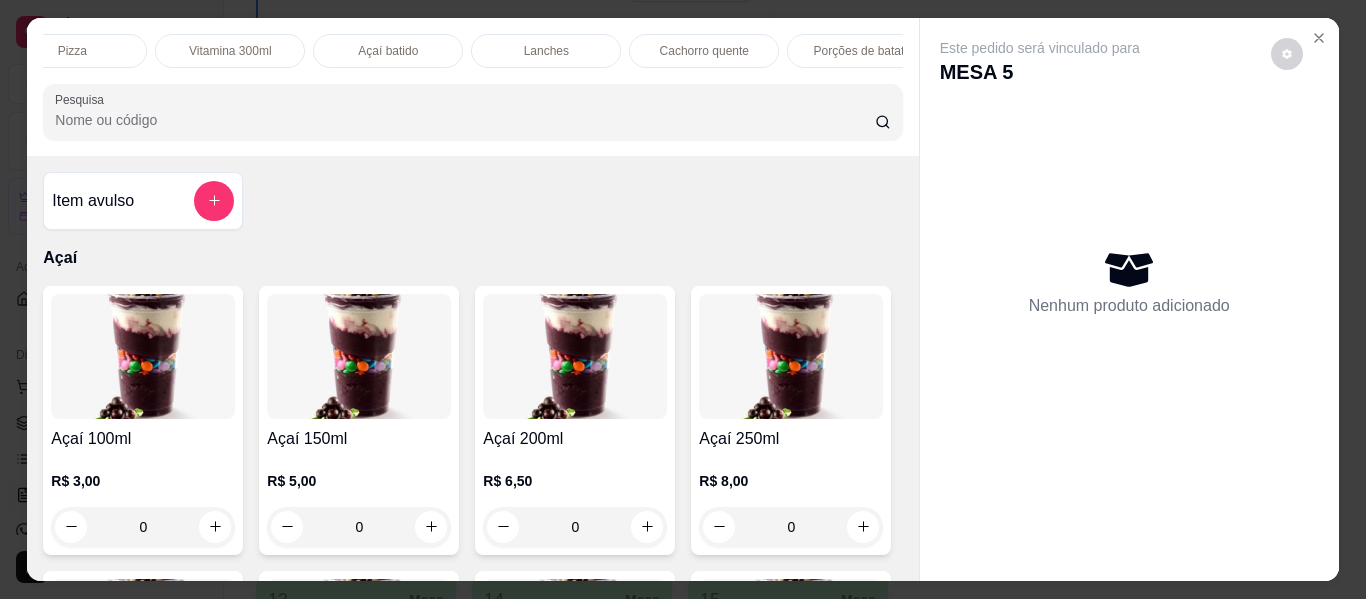 scroll, scrollTop: 0, scrollLeft: 545, axis: horizontal 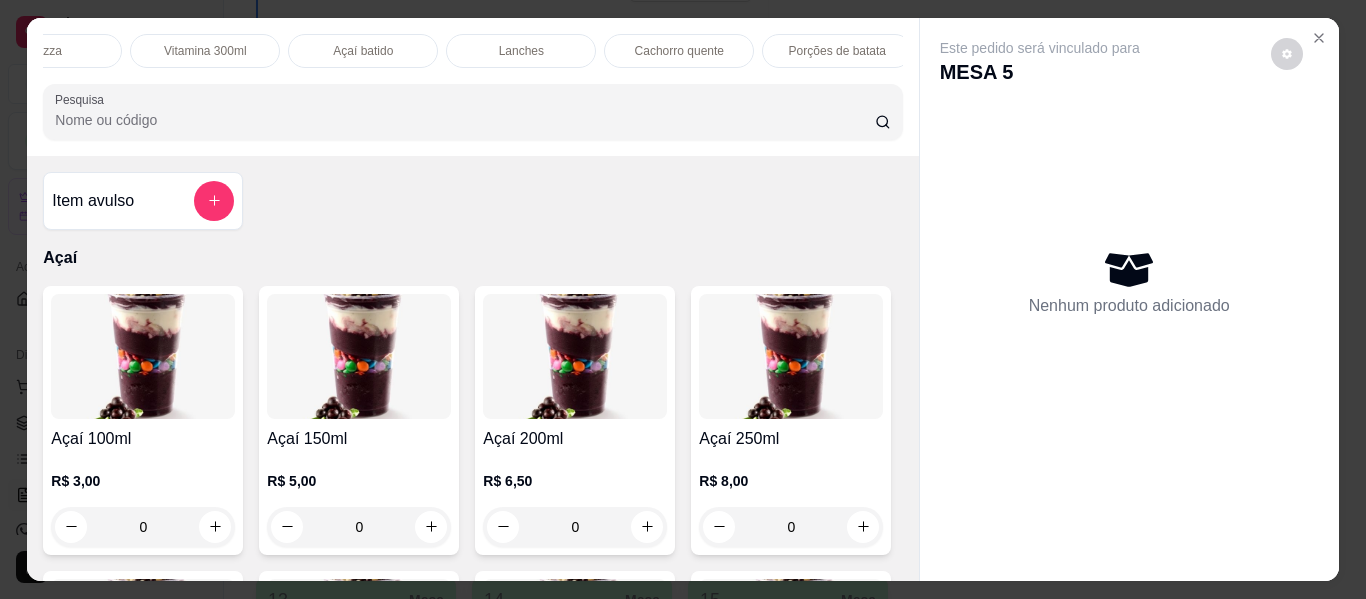 click on "Lanches" at bounding box center (521, 51) 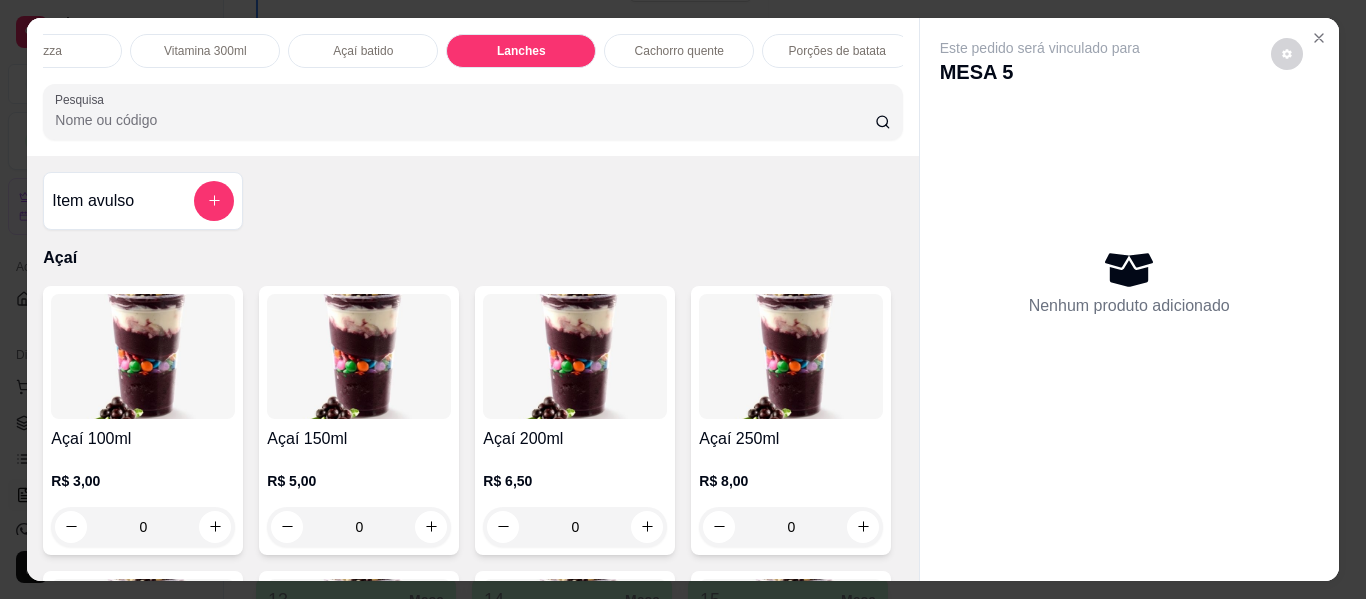 scroll, scrollTop: 3537, scrollLeft: 0, axis: vertical 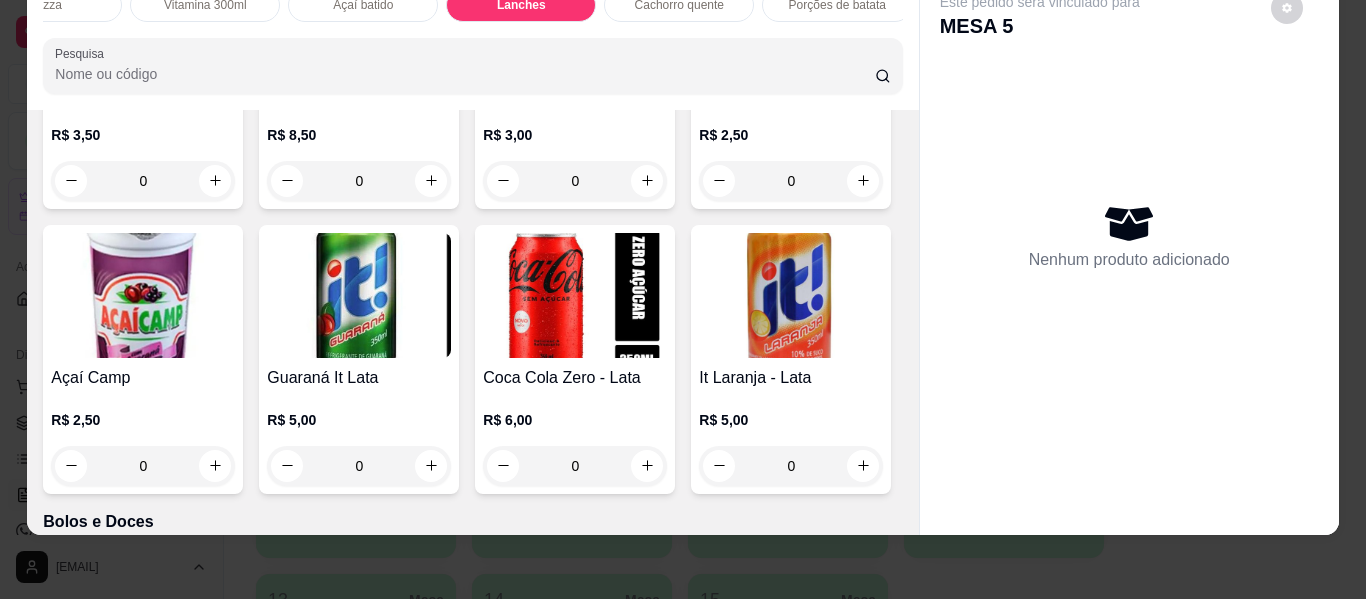 click on "0" at bounding box center (575, -1103) 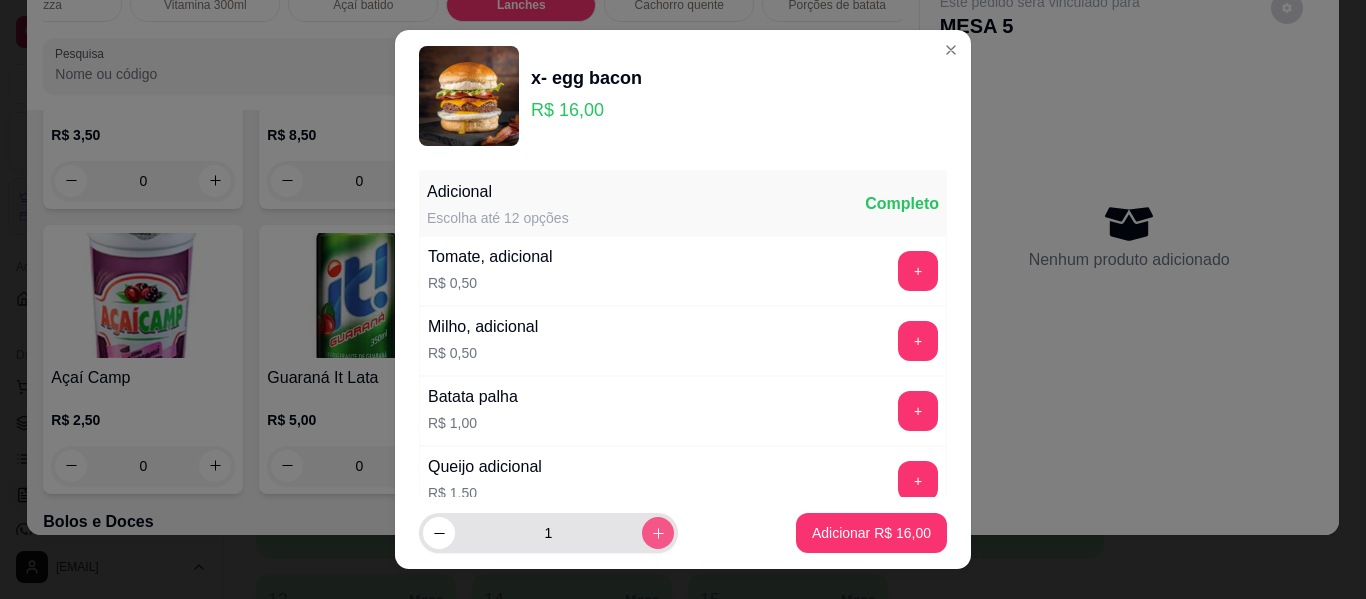 click 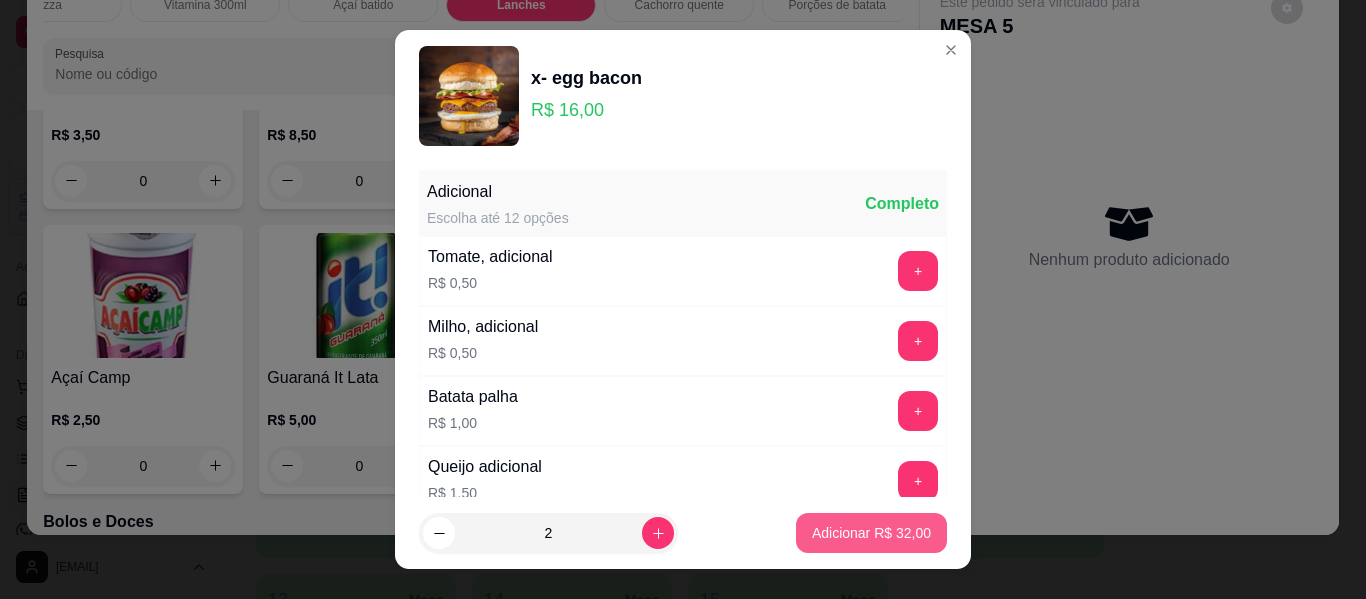 click on "Adicionar   R$ 32,00" at bounding box center [871, 533] 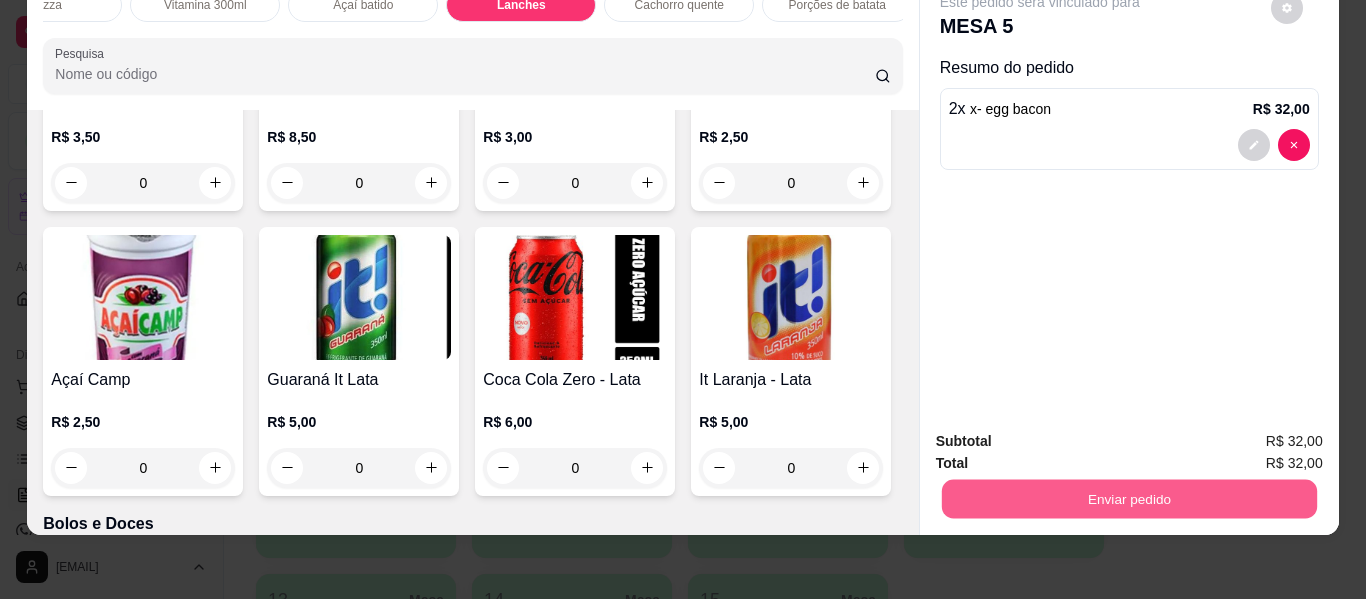 click on "Enviar pedido" at bounding box center (1128, 499) 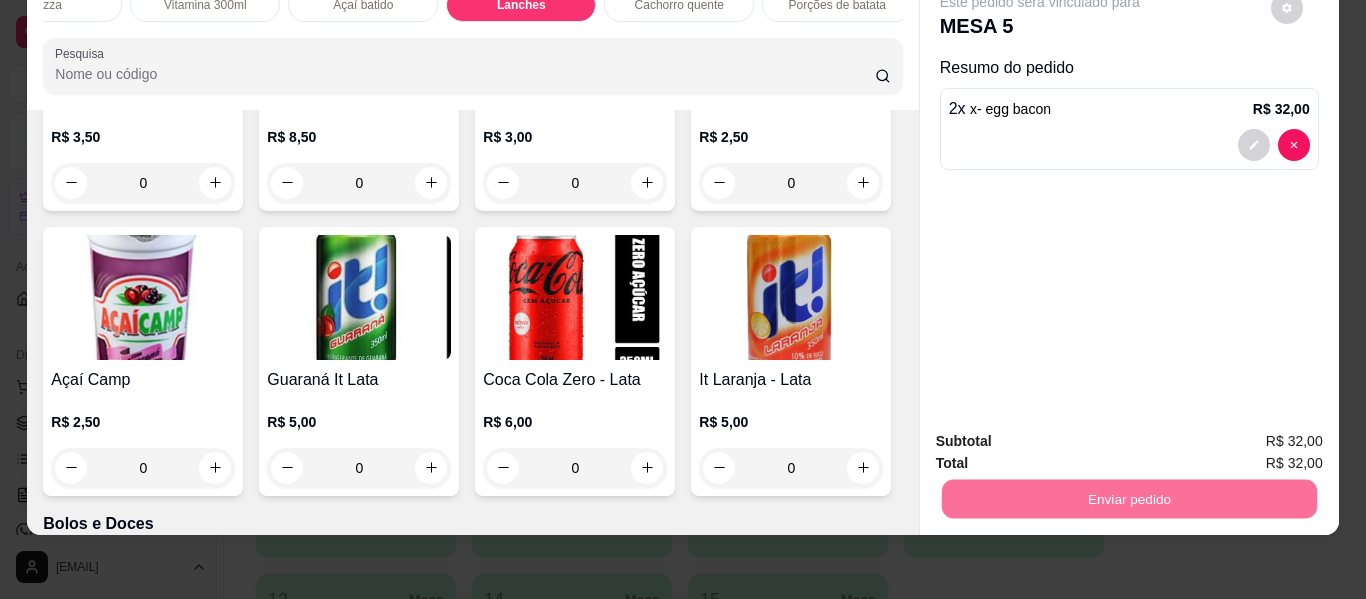 click on "Não registrar e enviar pedido" at bounding box center [1063, 433] 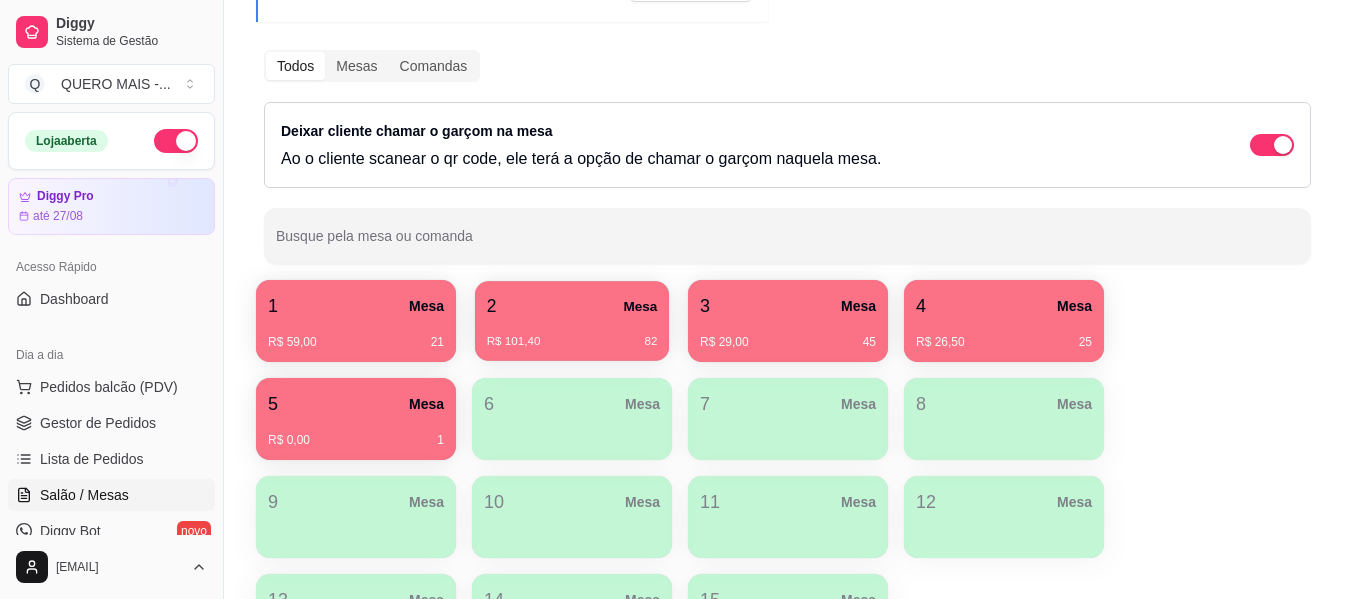 click on "R$ 101,40 [NUMBER]" at bounding box center [572, 334] 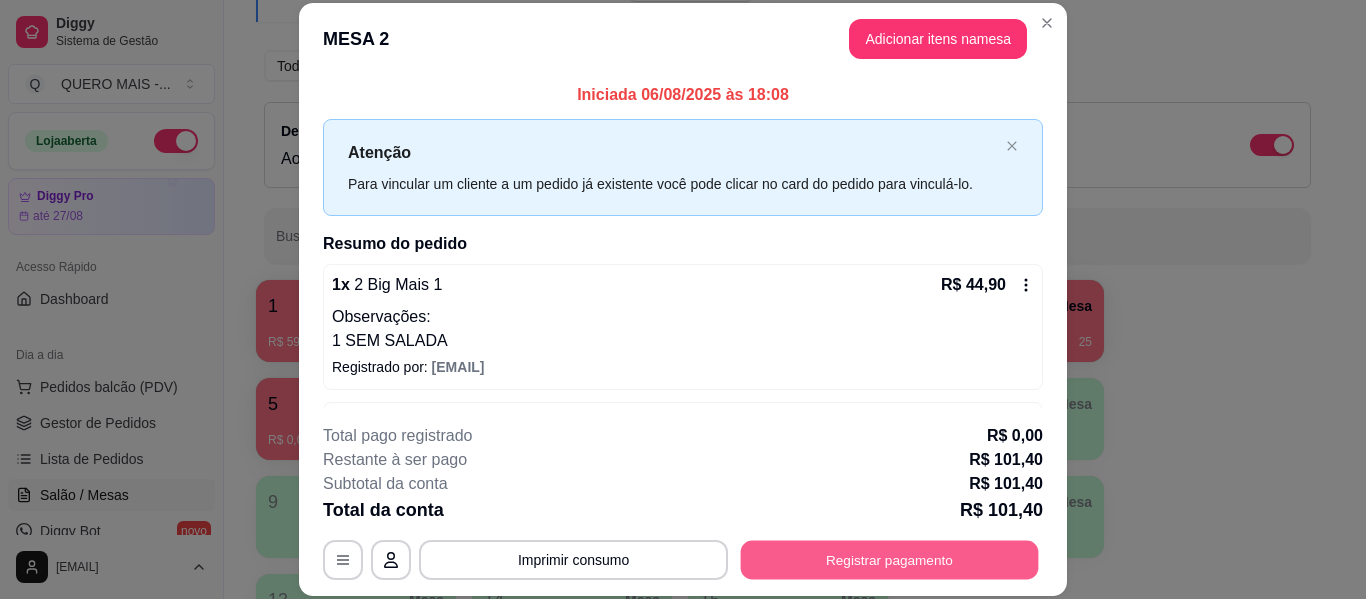 click on "Registrar pagamento" at bounding box center [890, 560] 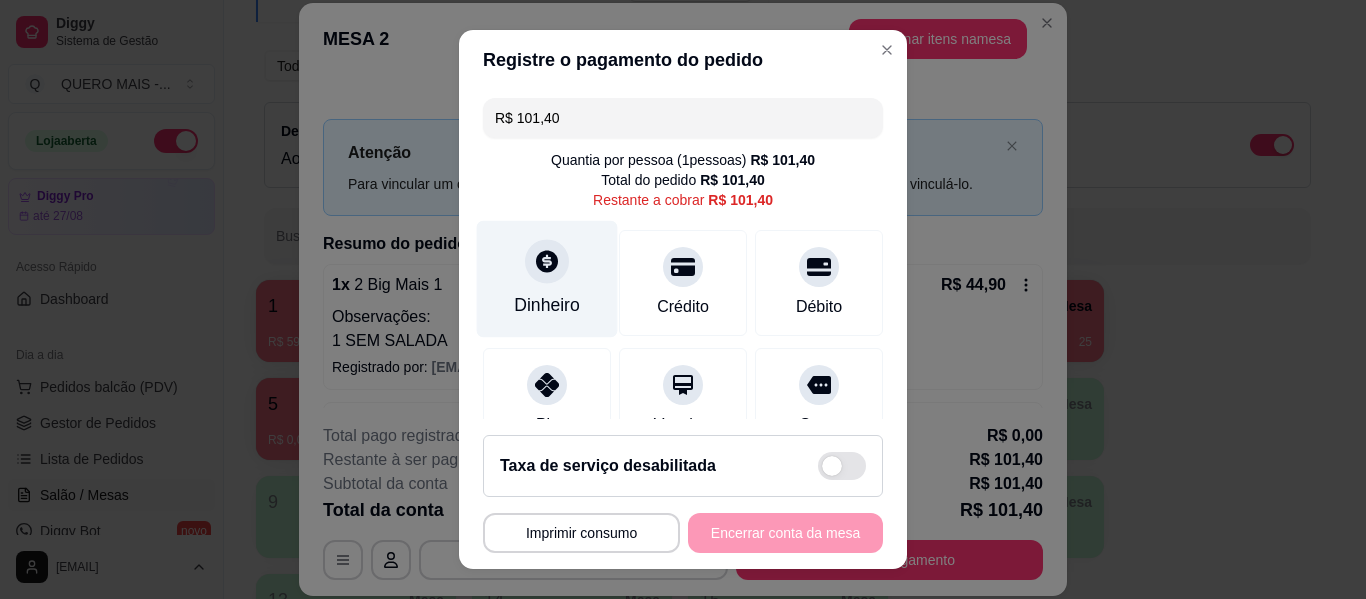 click 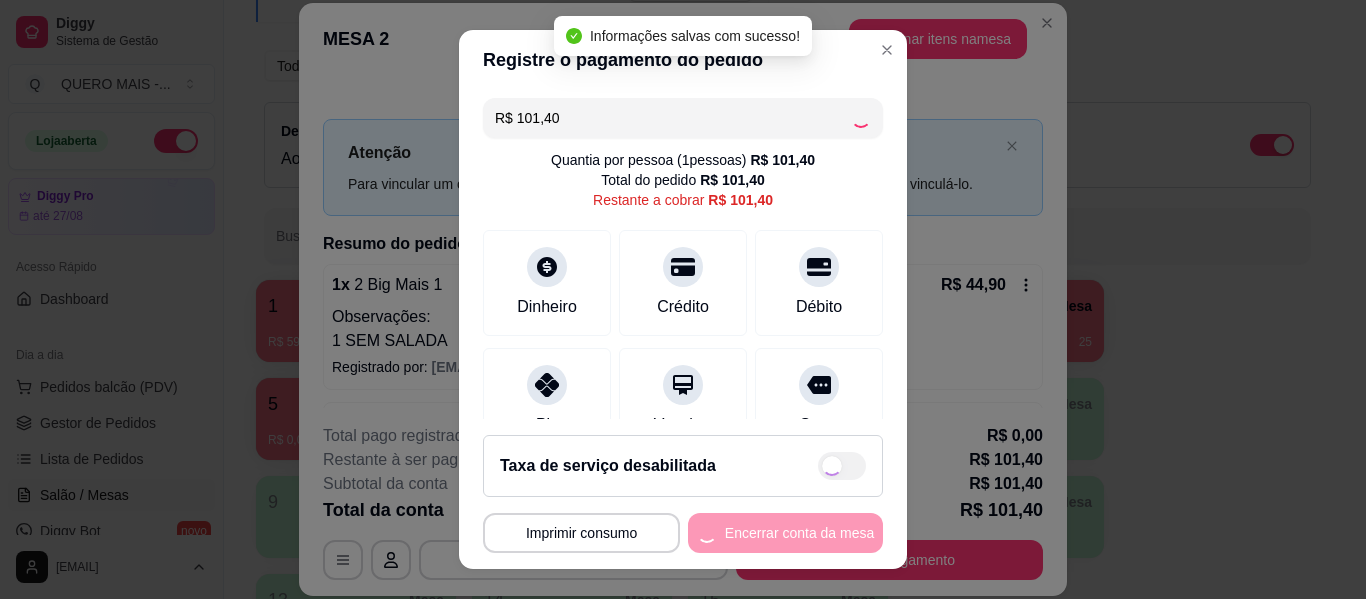 type on "R$ 0,00" 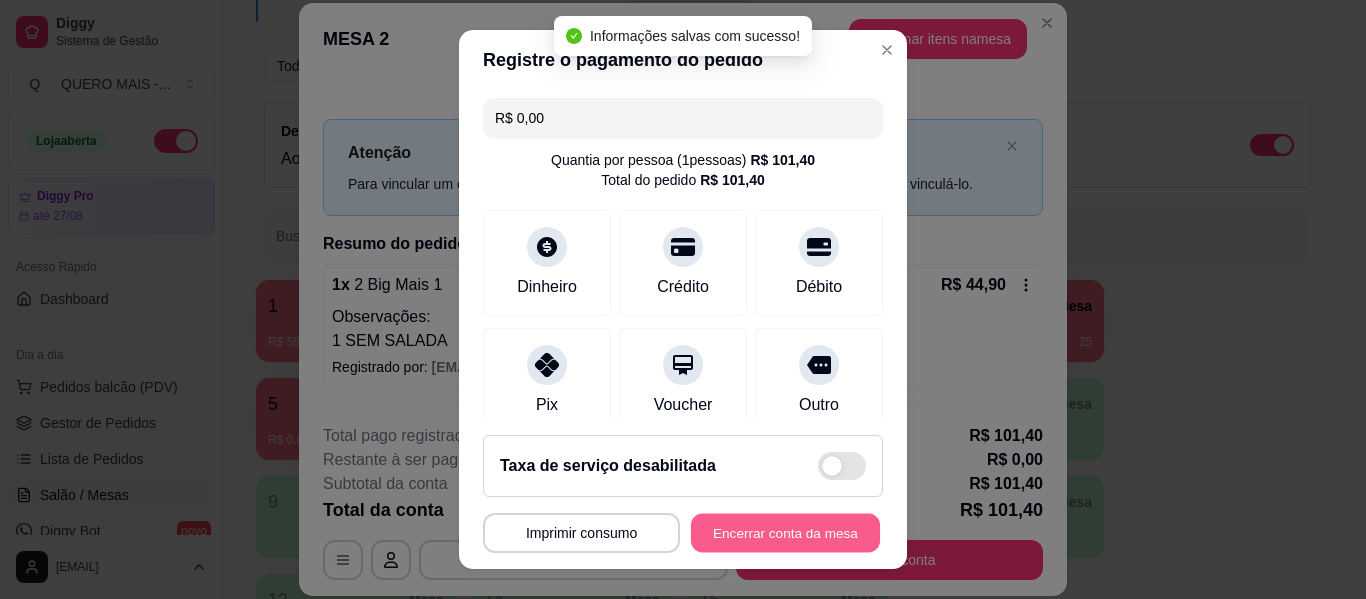 click on "Encerrar conta da mesa" at bounding box center (785, 533) 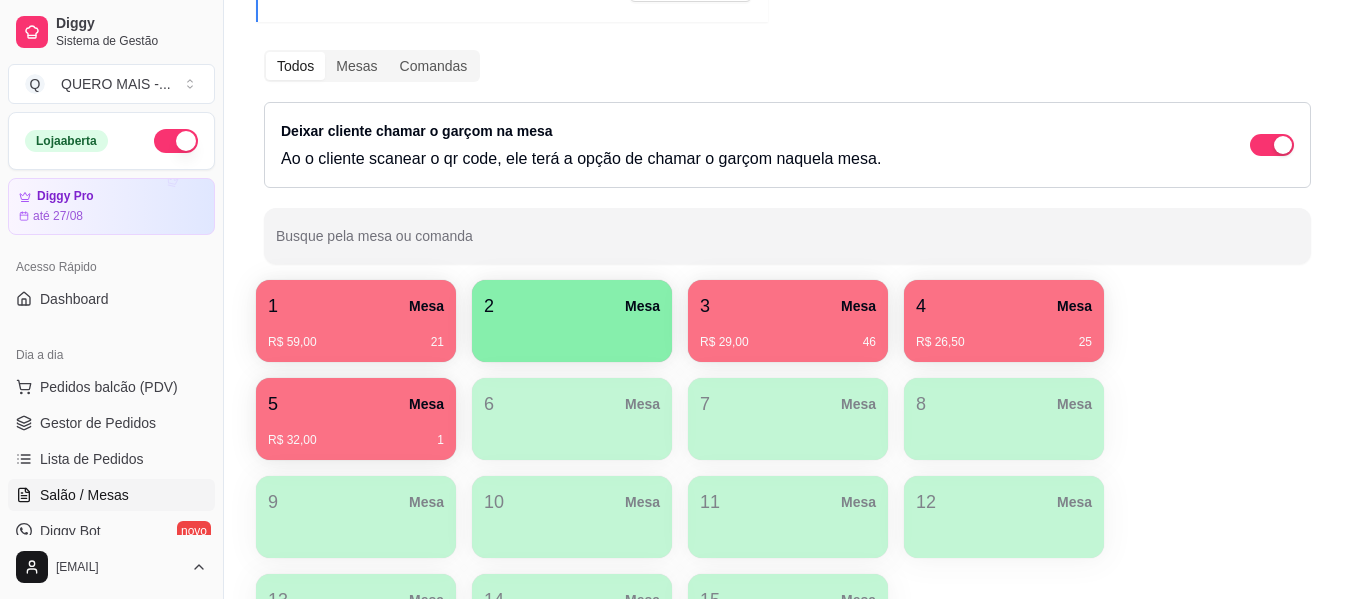 click on "R$ 29,00 [NUMBER]" at bounding box center [788, 342] 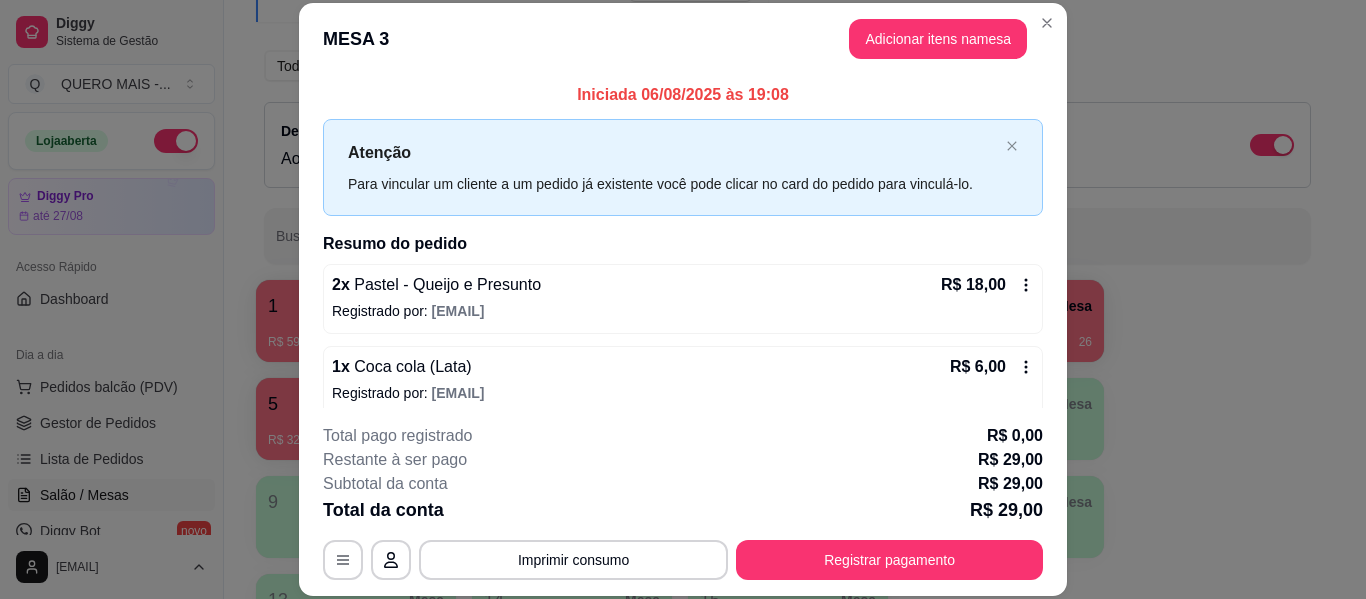 scroll, scrollTop: 212, scrollLeft: 0, axis: vertical 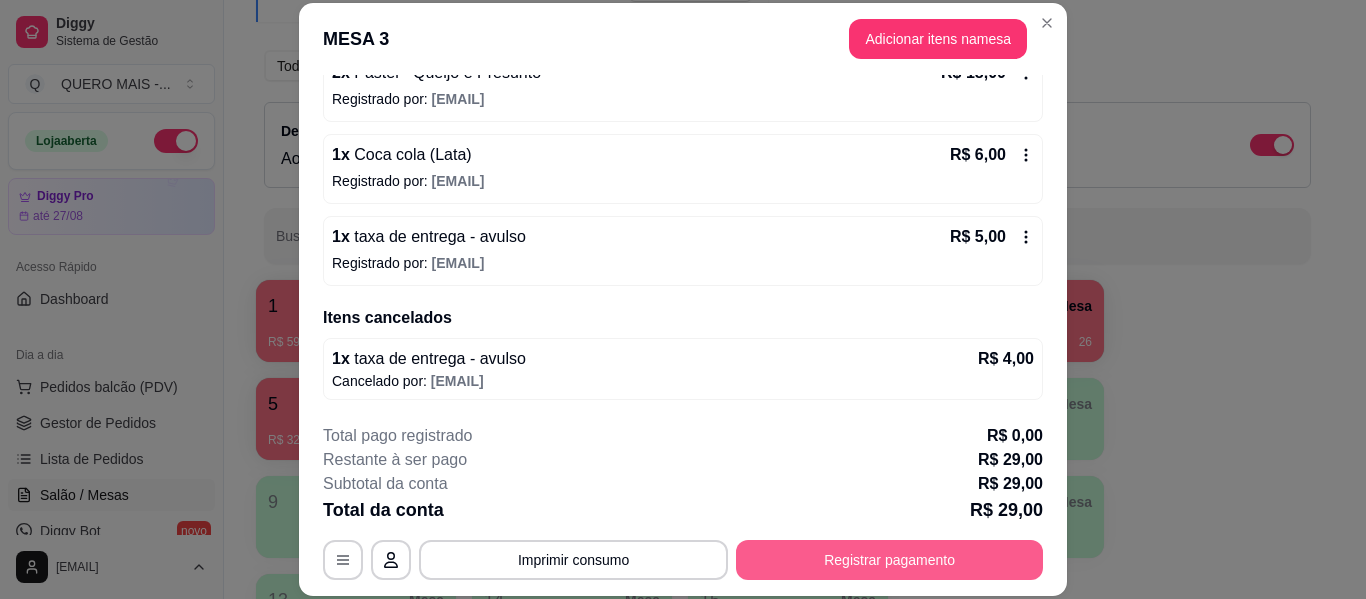 click on "Registrar pagamento" at bounding box center (889, 560) 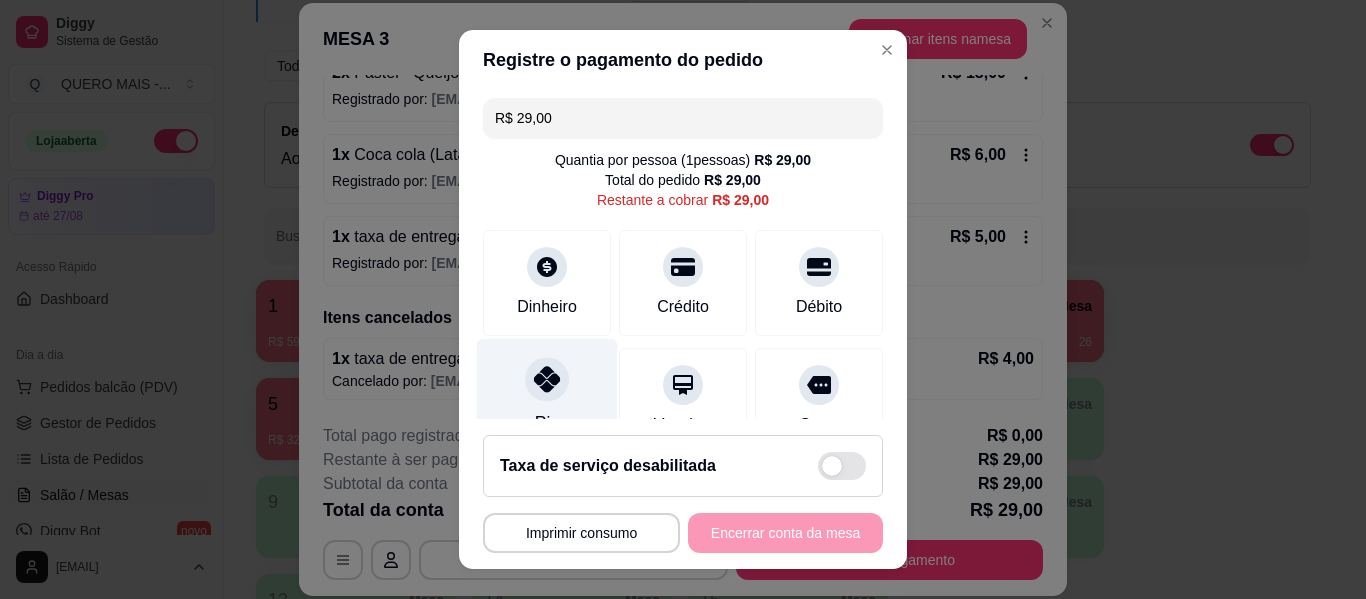 click on "Pix" at bounding box center (547, 397) 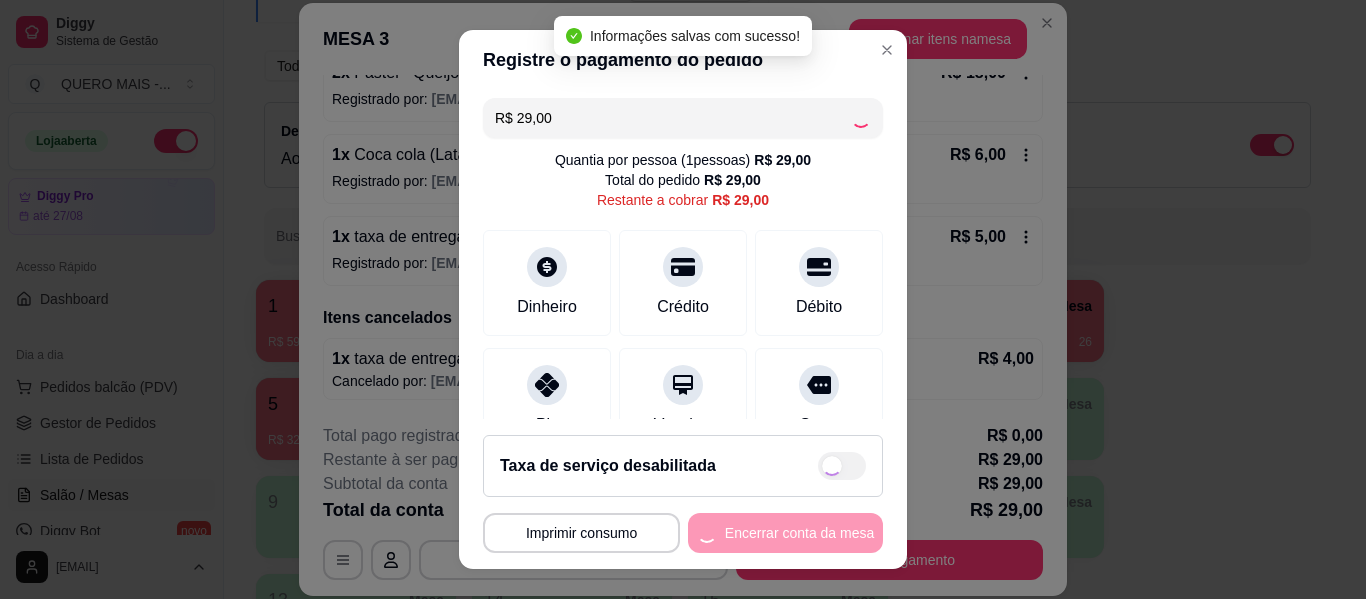 type on "R$ 0,00" 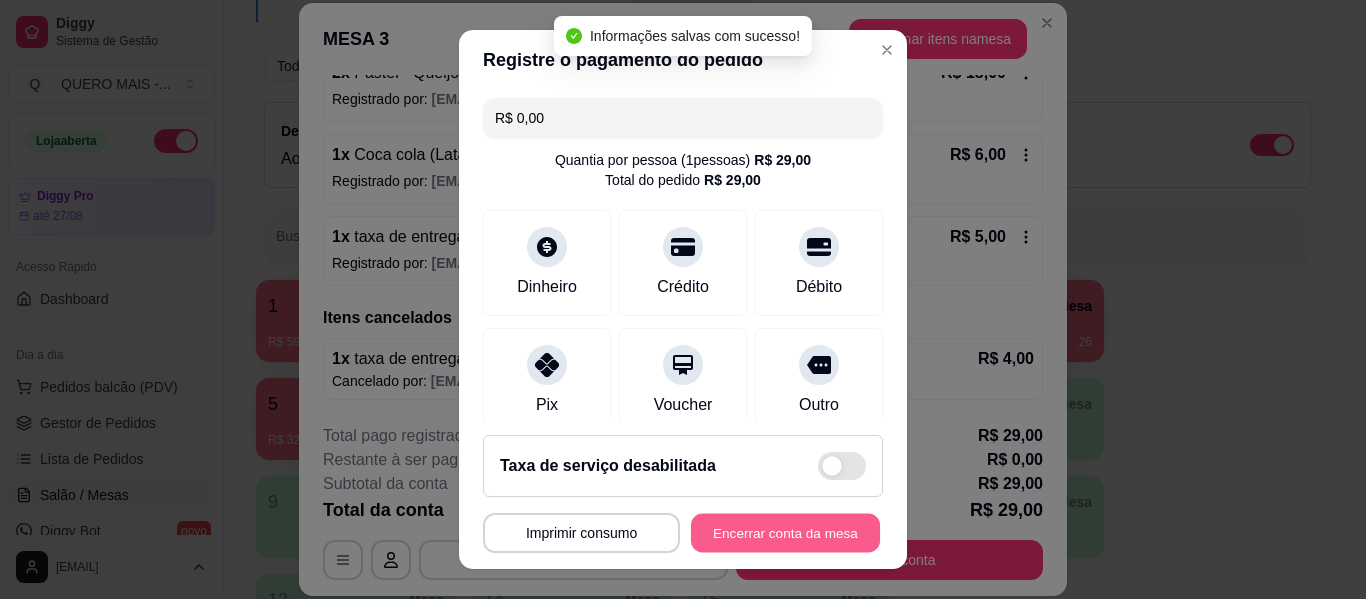 click on "Encerrar conta da mesa" at bounding box center [785, 533] 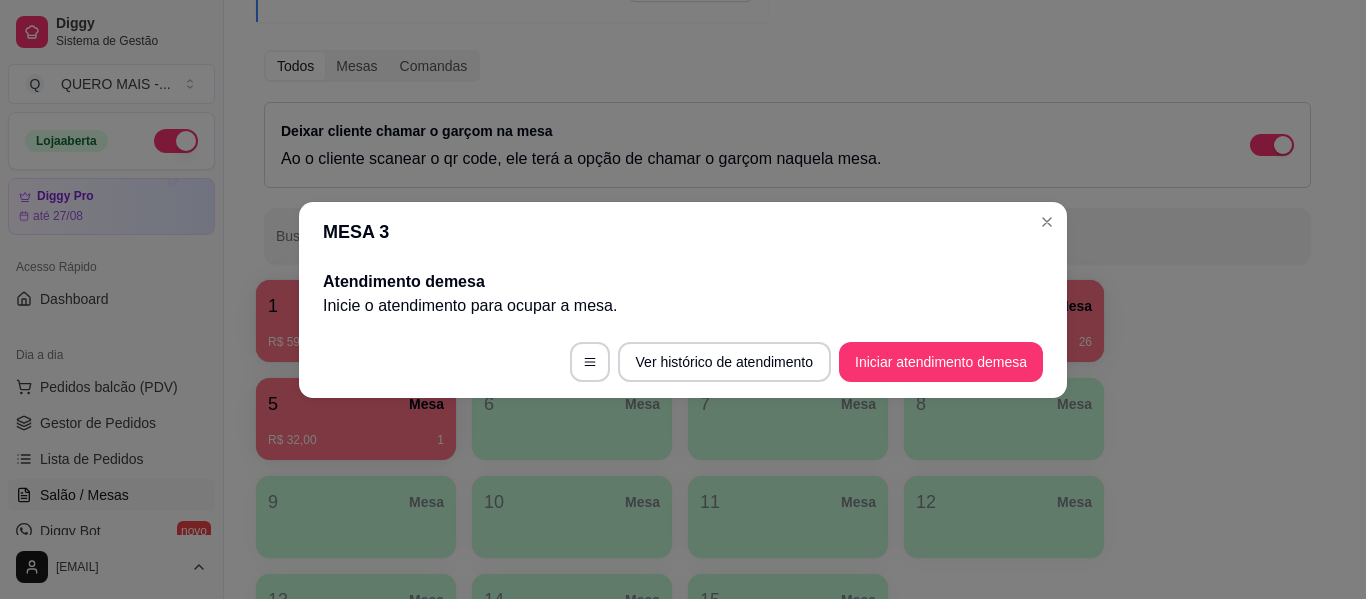 scroll, scrollTop: 0, scrollLeft: 0, axis: both 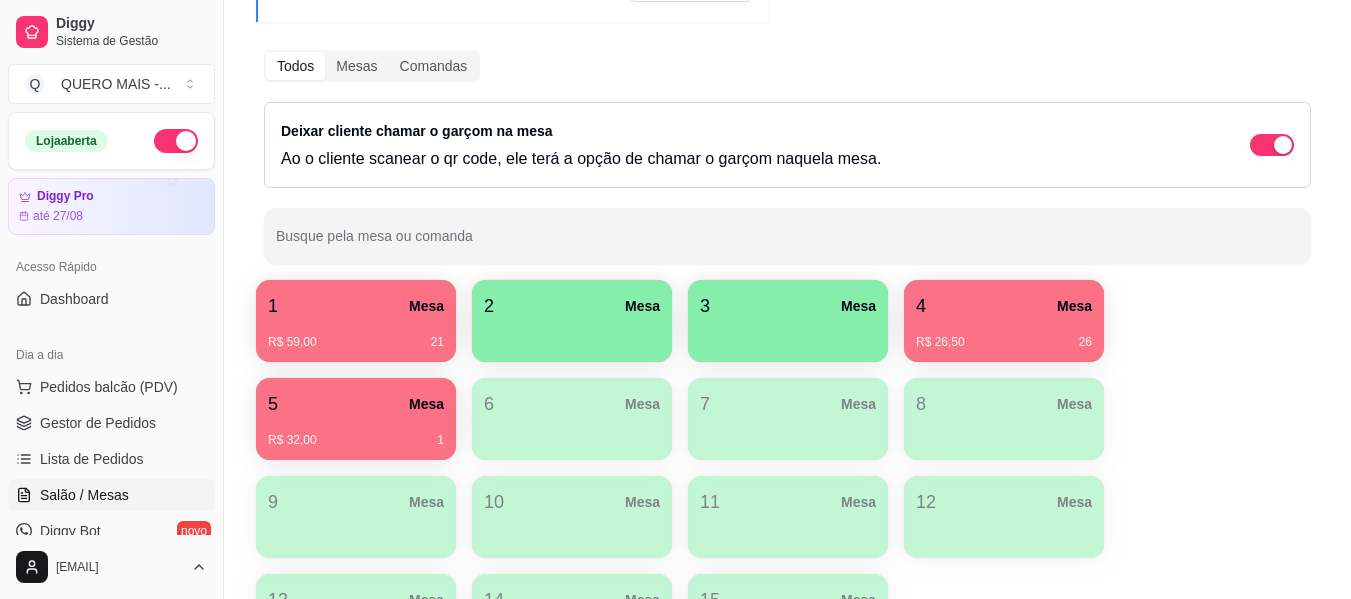 click on "4 Mesa" at bounding box center (1004, 306) 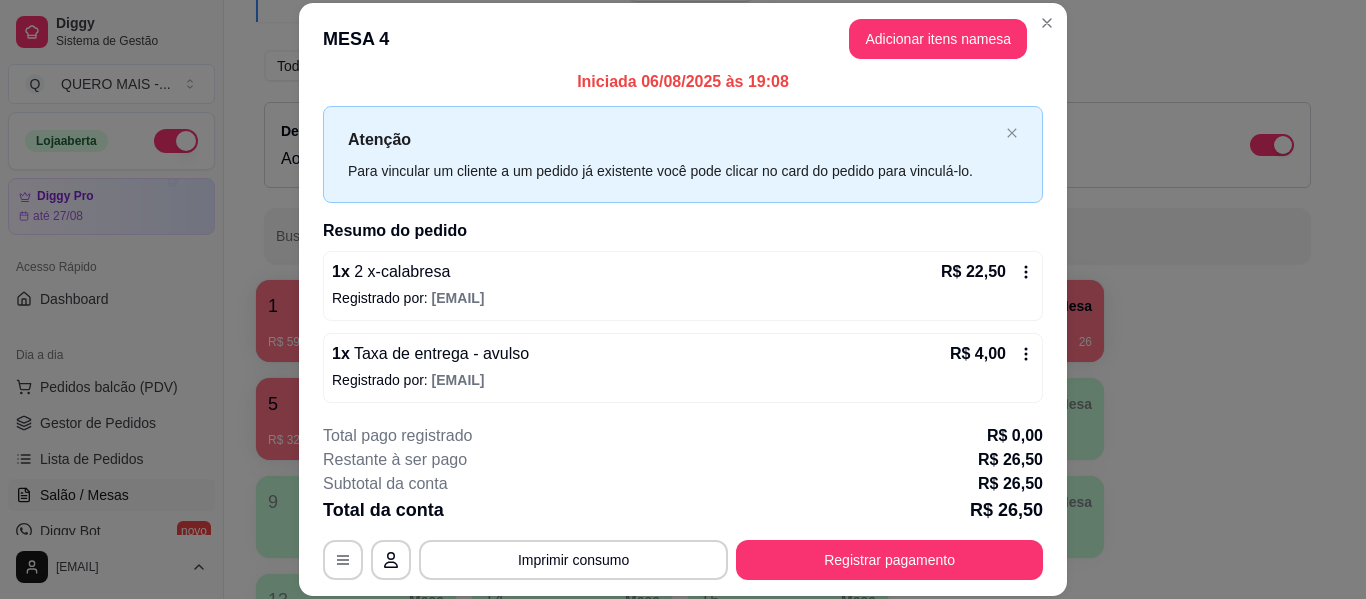 scroll, scrollTop: 16, scrollLeft: 0, axis: vertical 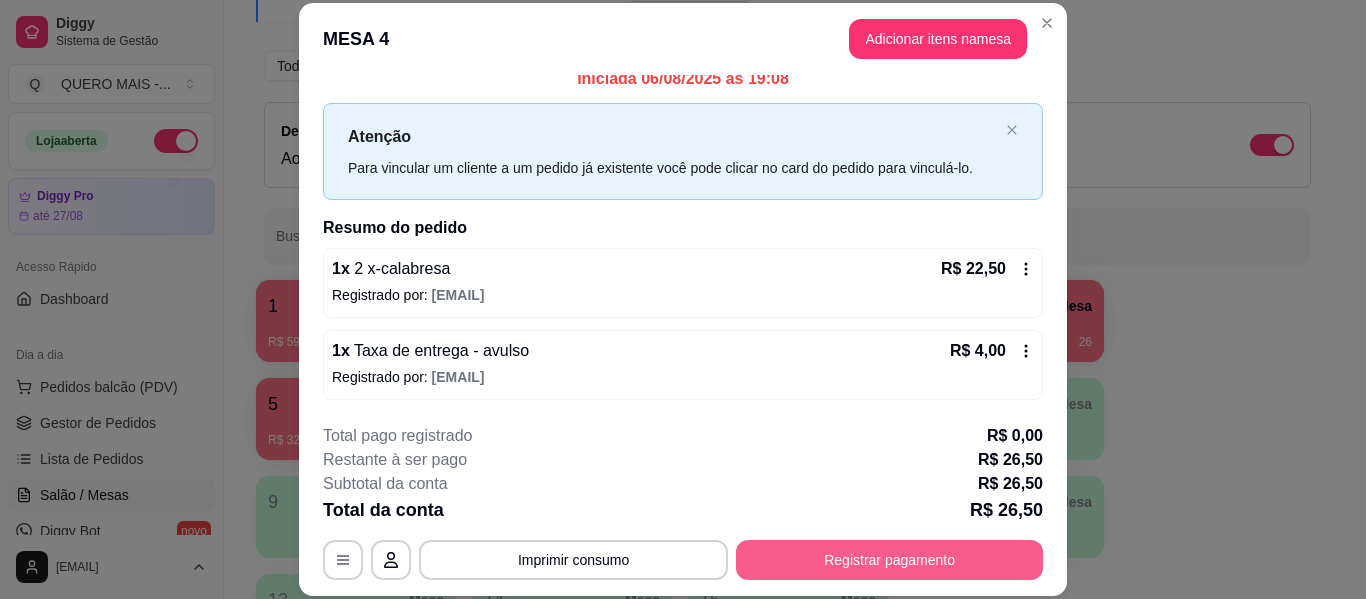 click on "Registrar pagamento" at bounding box center (889, 560) 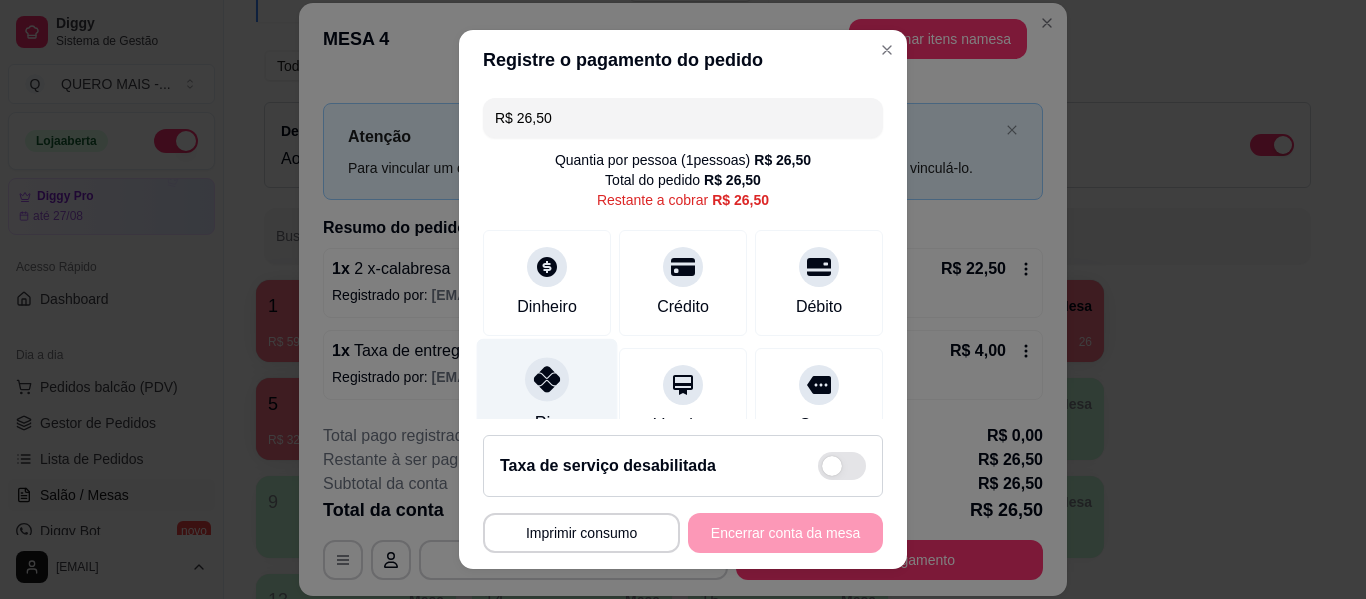 click 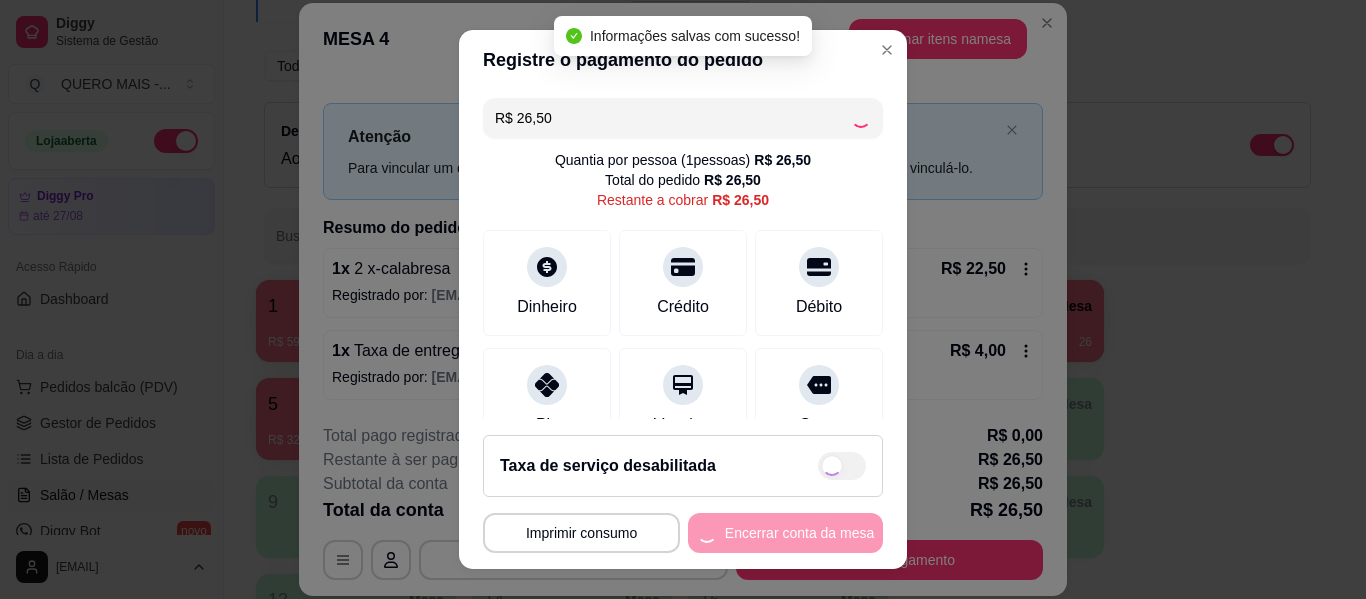 type on "R$ 0,00" 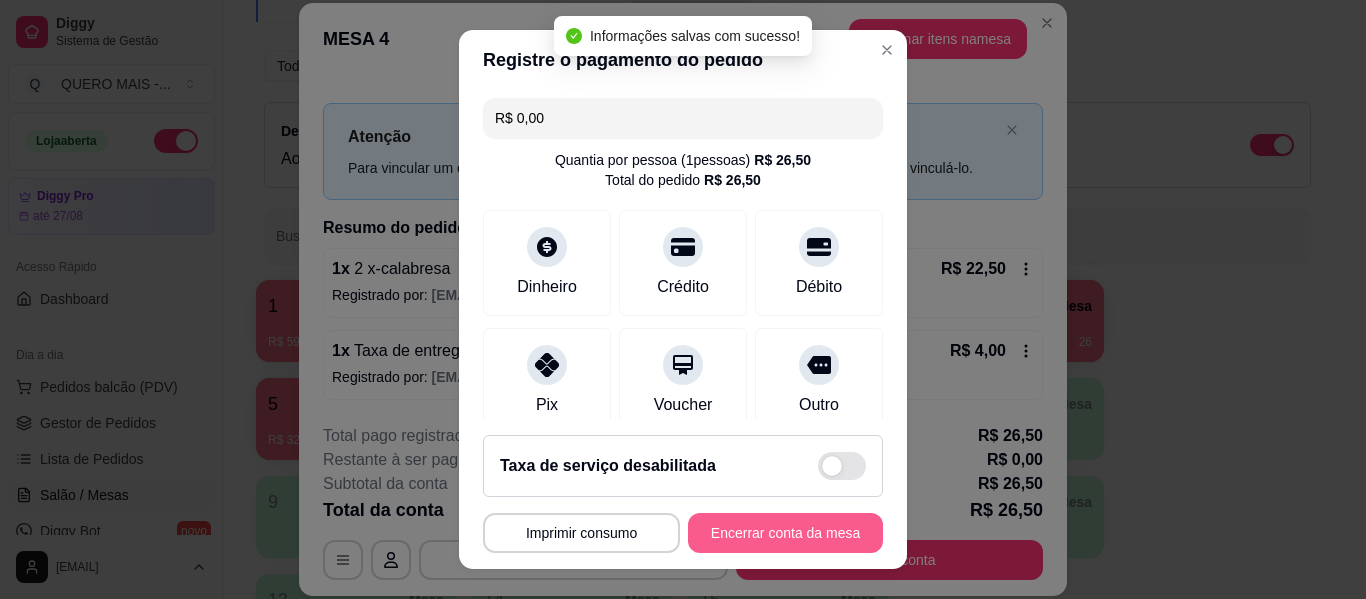 click on "Encerrar conta da mesa" at bounding box center [785, 533] 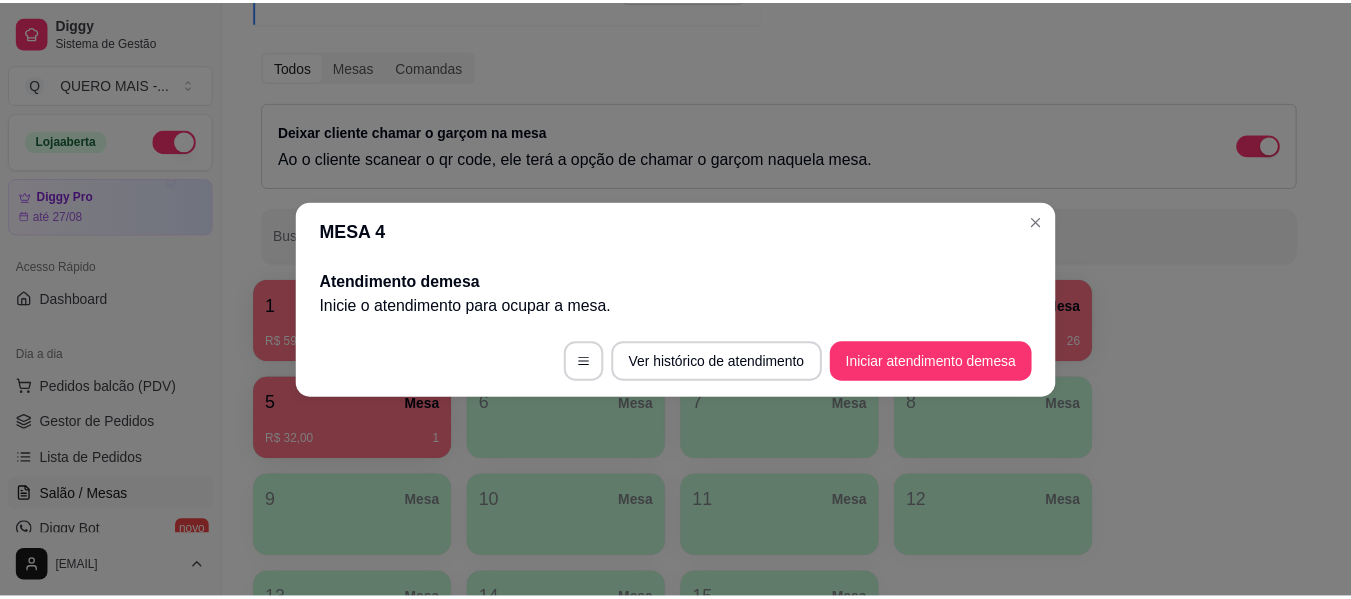 scroll, scrollTop: 0, scrollLeft: 0, axis: both 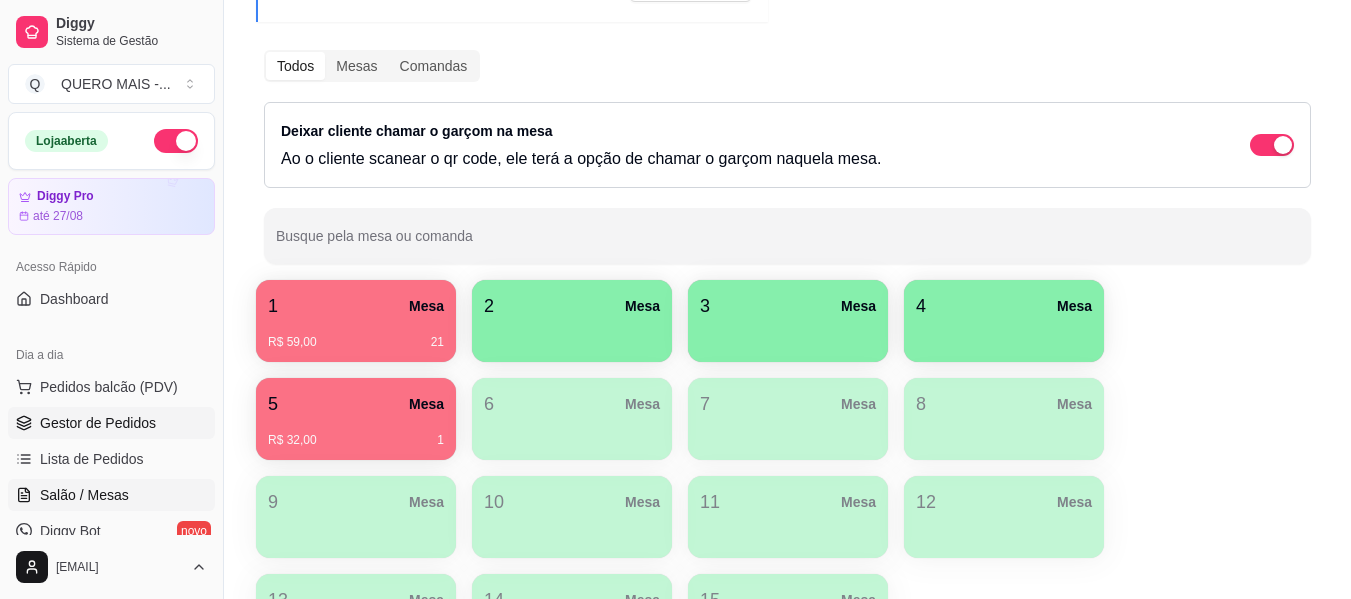 click on "Gestor de Pedidos" at bounding box center [98, 423] 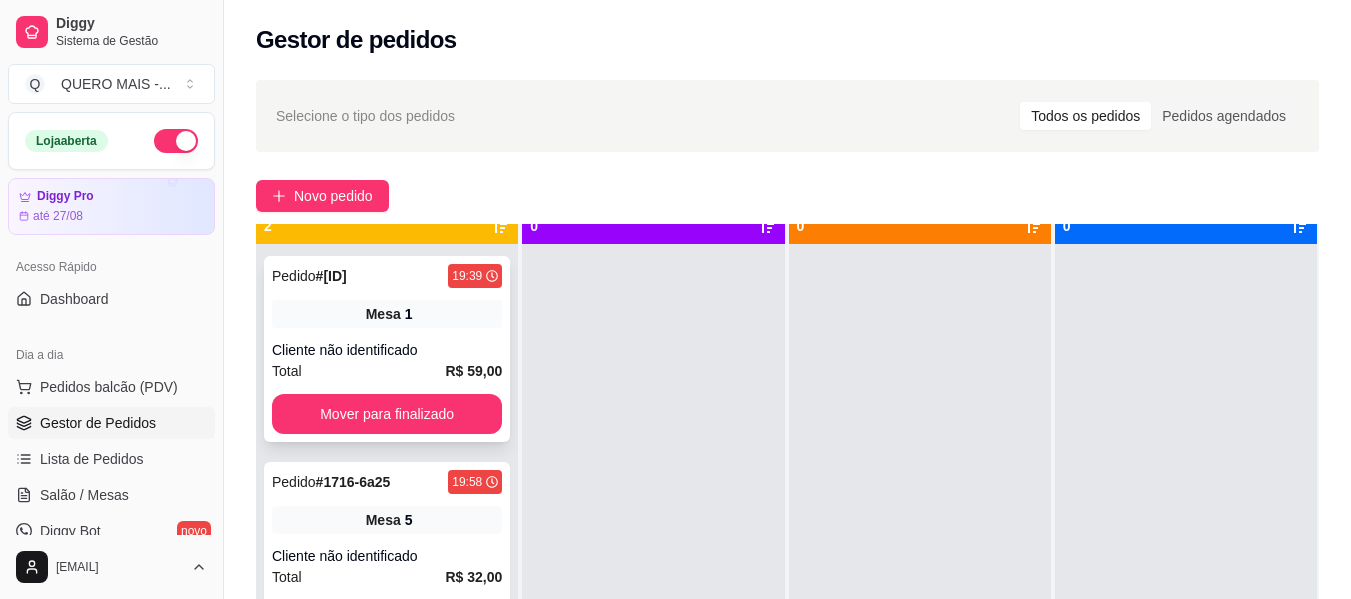 scroll, scrollTop: 56, scrollLeft: 0, axis: vertical 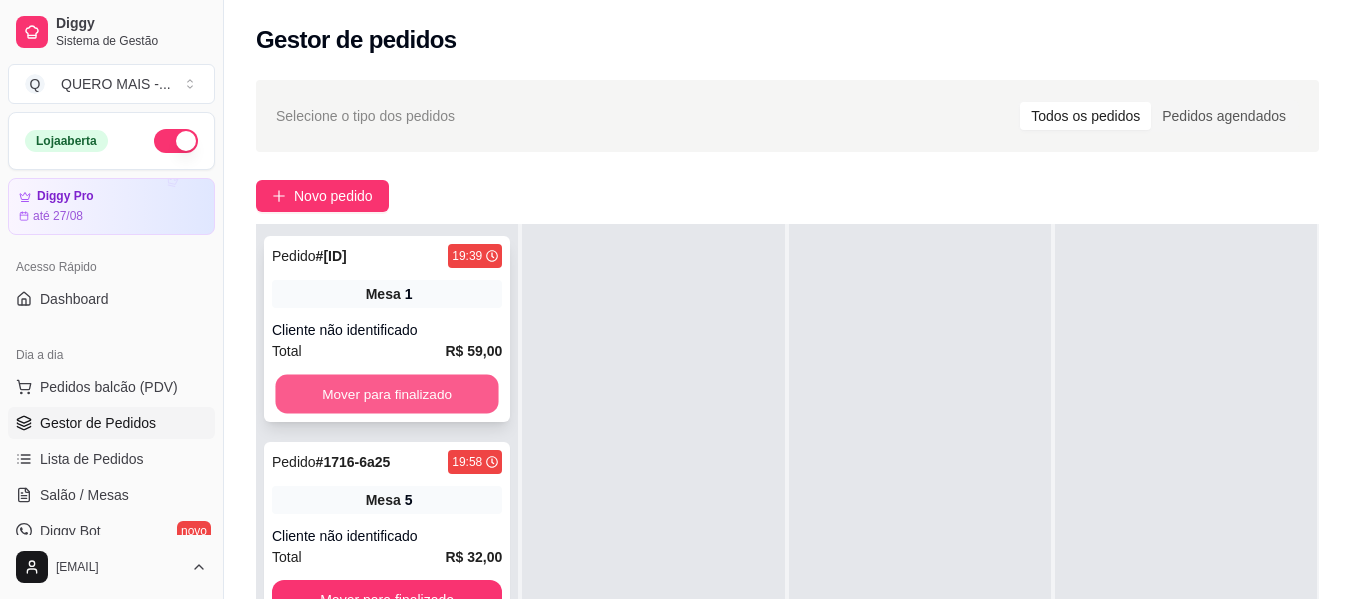 click on "Mover para finalizado" at bounding box center [386, 394] 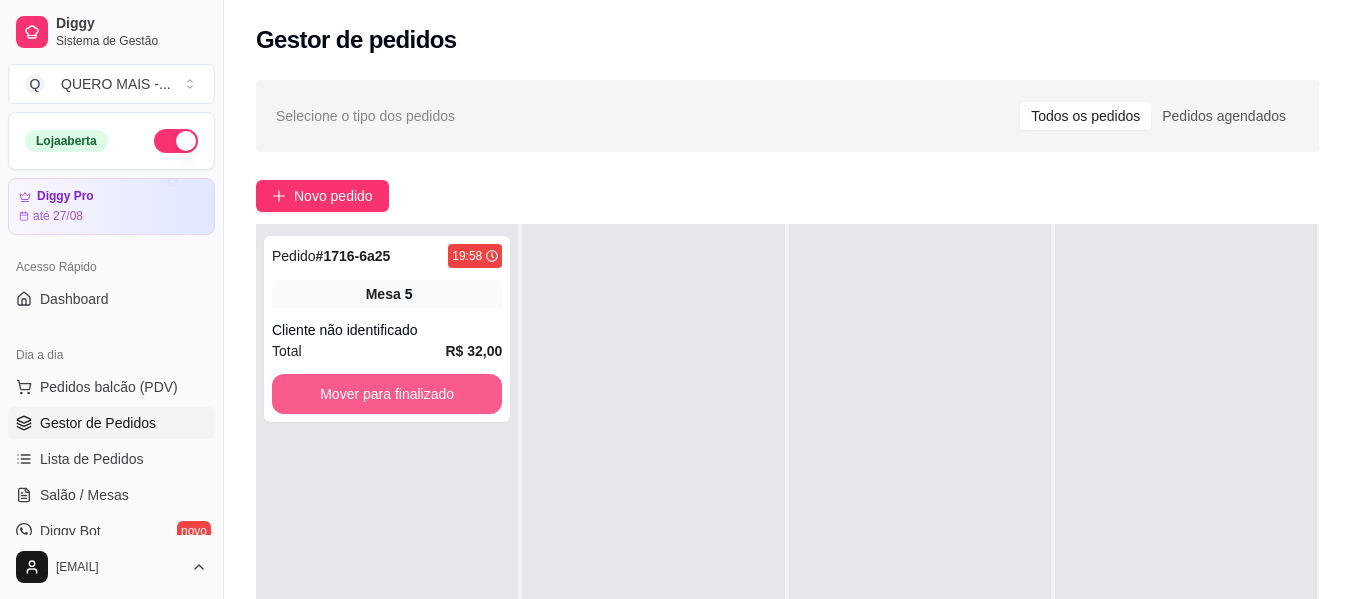 click on "Mover para finalizado" at bounding box center [387, 394] 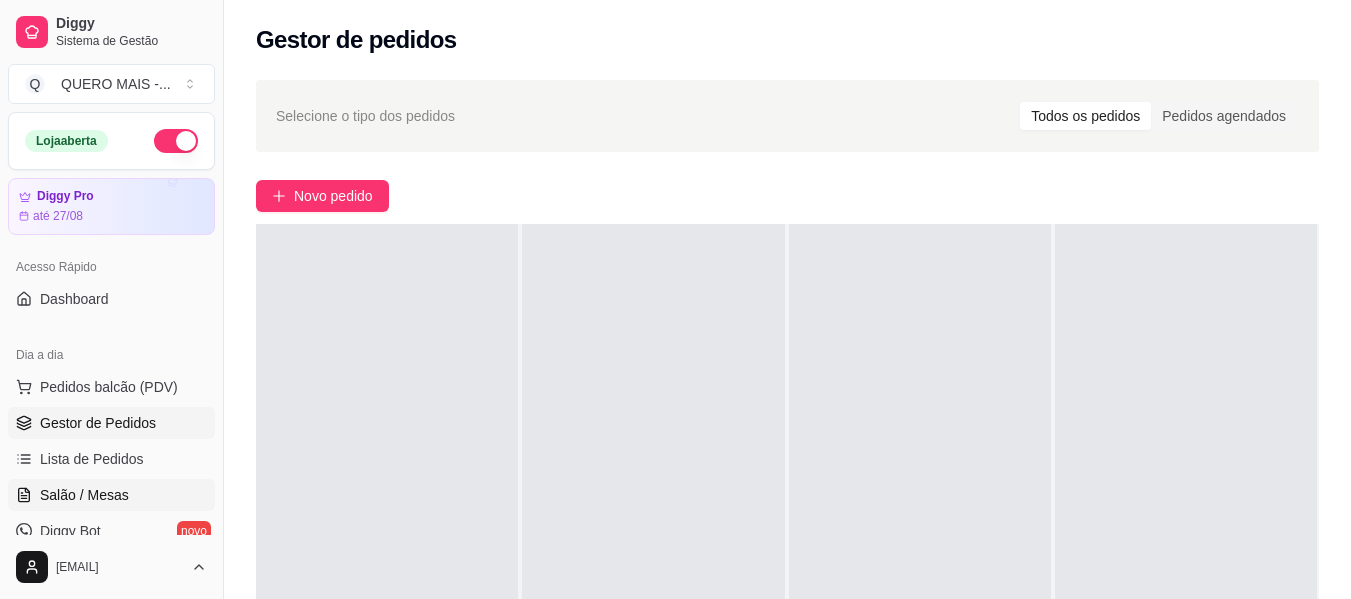 click on "Salão / Mesas" at bounding box center [84, 495] 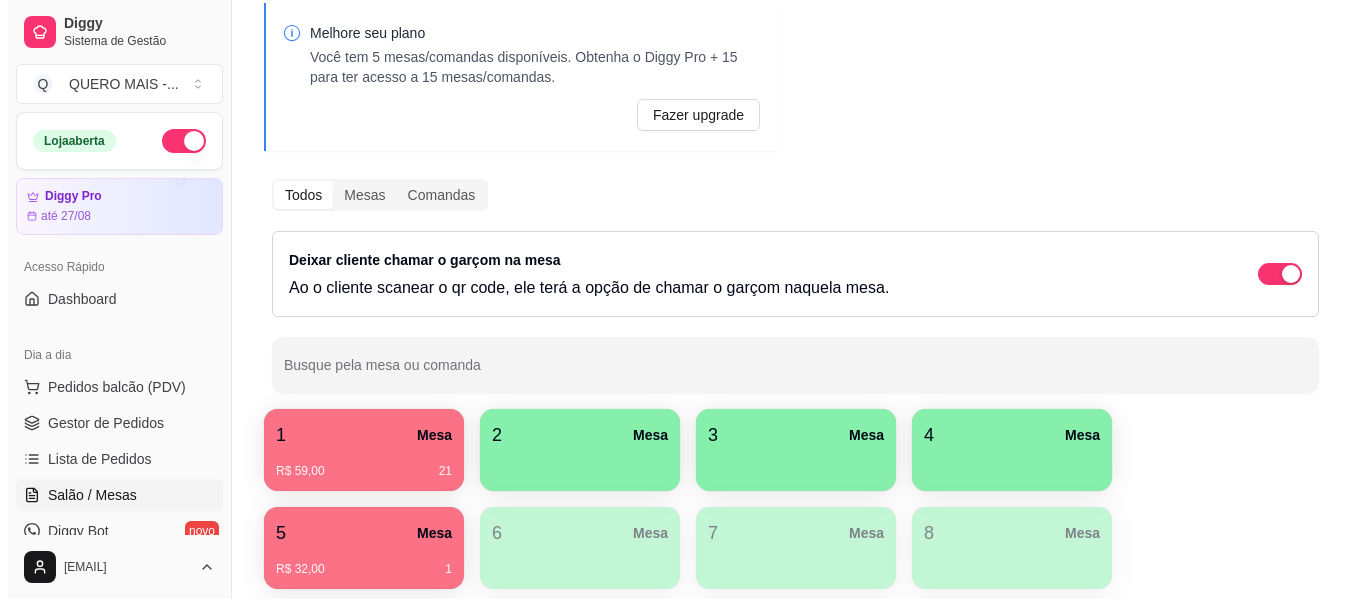 scroll, scrollTop: 200, scrollLeft: 0, axis: vertical 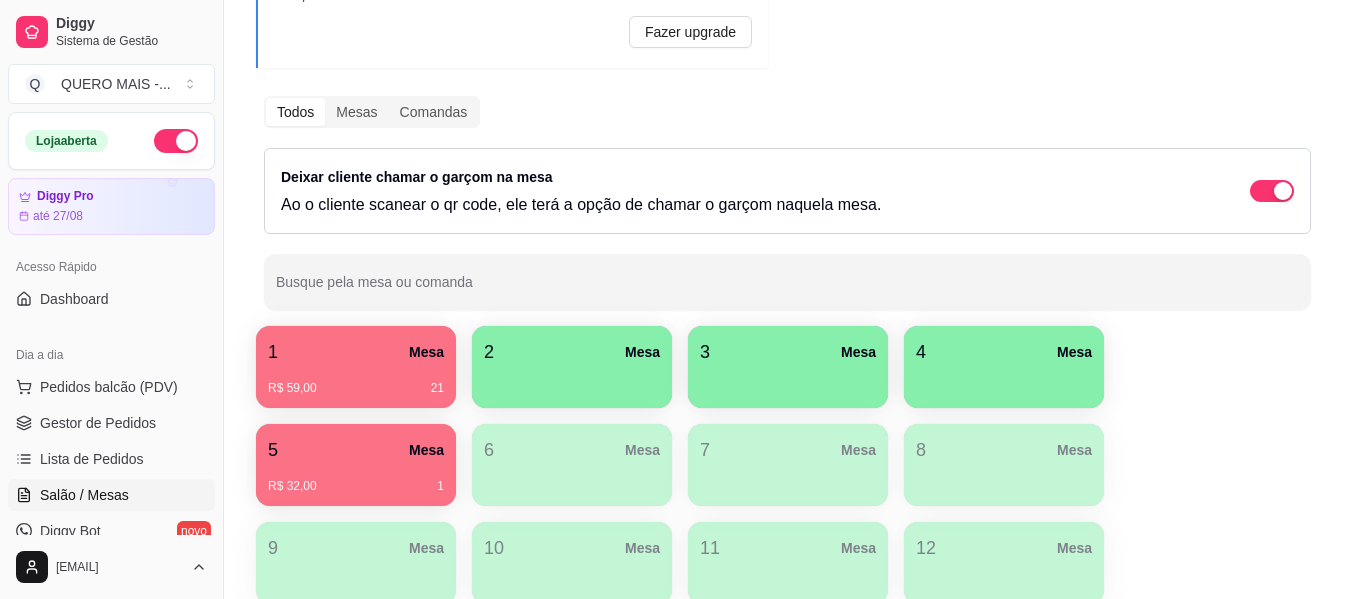 click at bounding box center [572, 381] 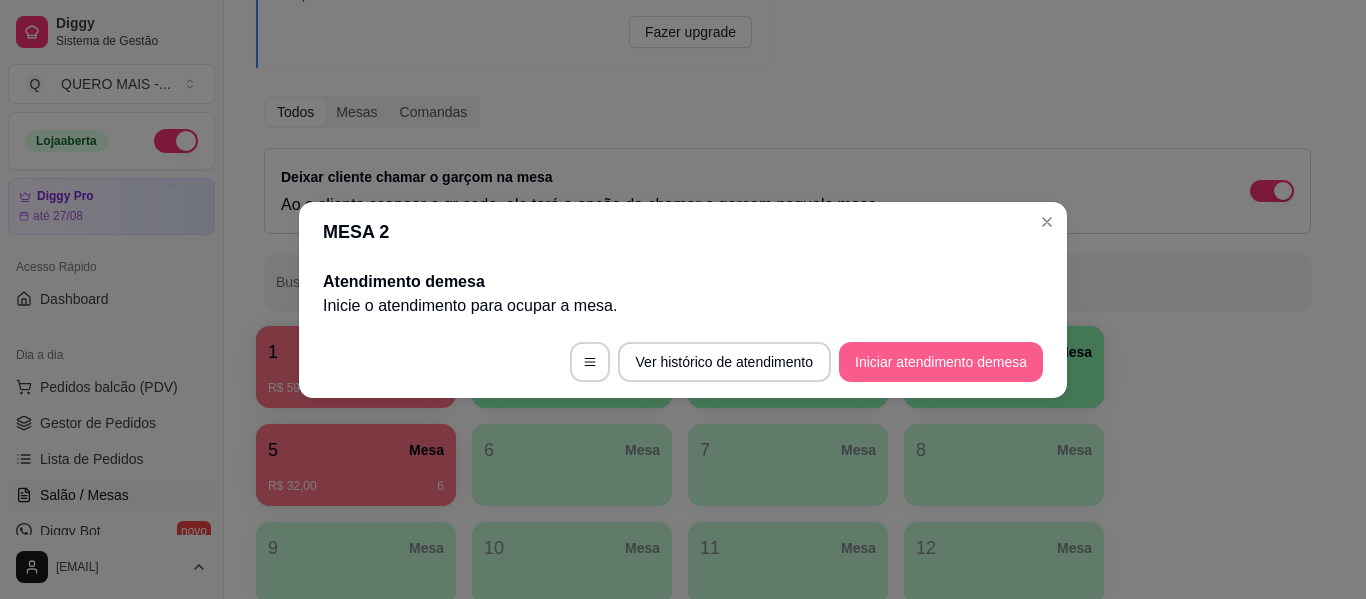 click on "Iniciar atendimento de  mesa" at bounding box center [941, 362] 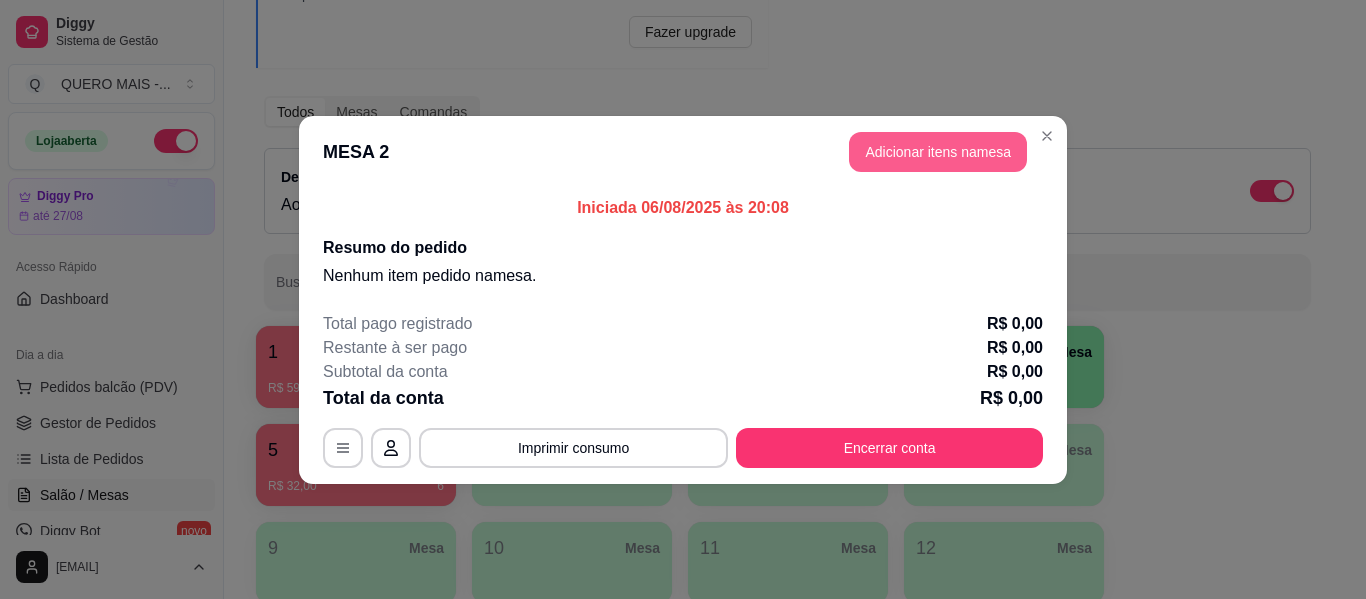 click on "Adicionar itens na  mesa" at bounding box center (938, 152) 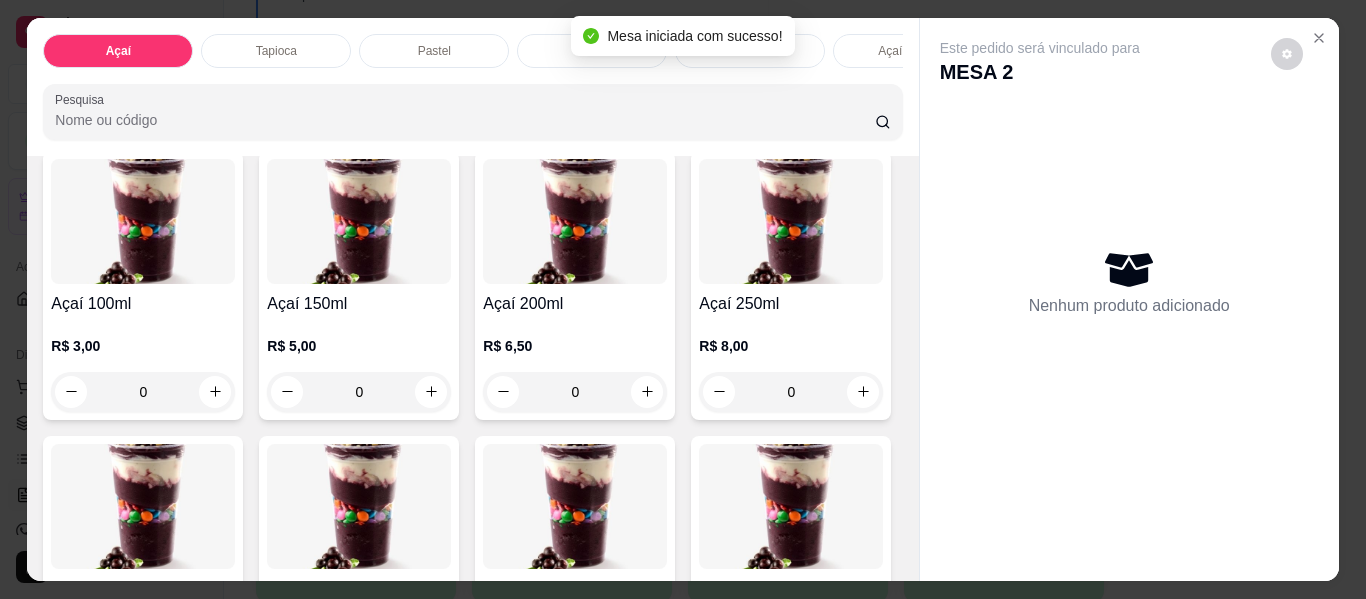 scroll, scrollTop: 300, scrollLeft: 0, axis: vertical 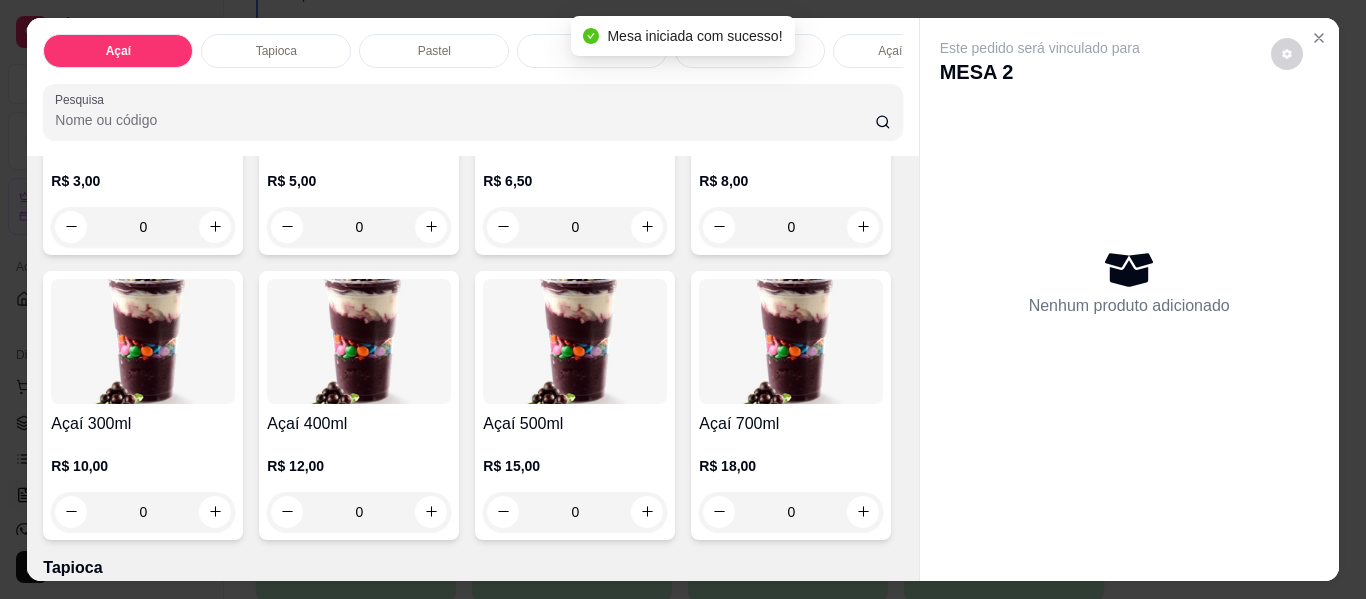 click on "0" at bounding box center (359, 512) 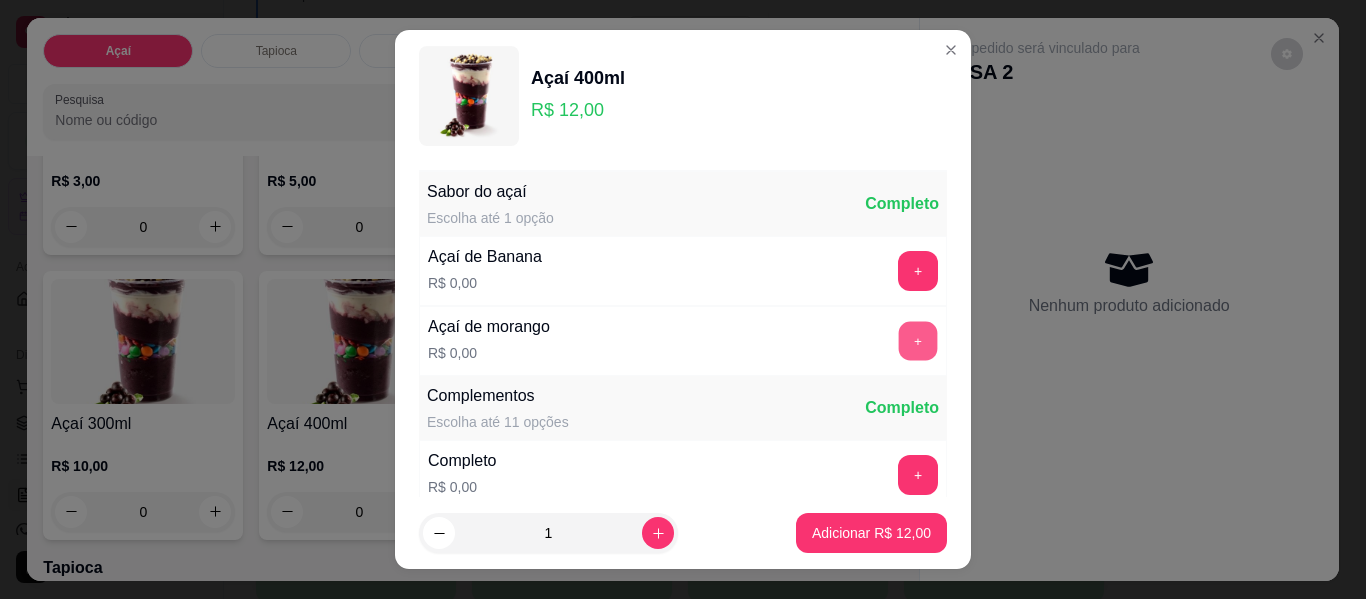 click on "+" at bounding box center (918, 341) 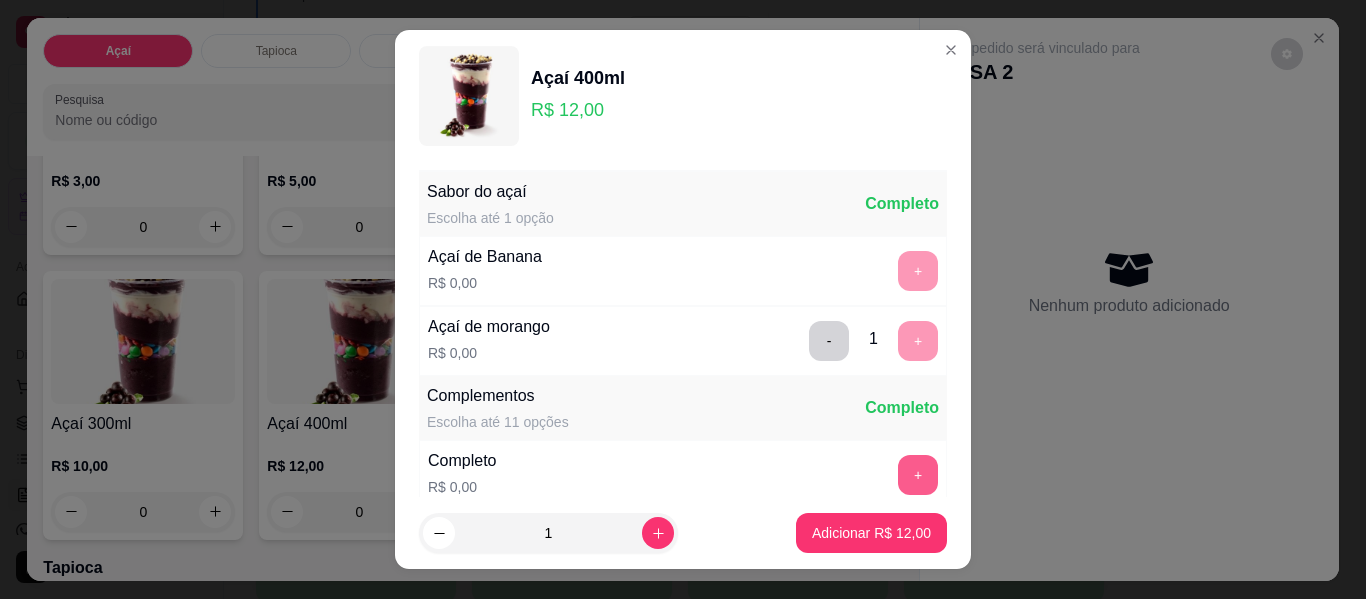 scroll, scrollTop: 34, scrollLeft: 0, axis: vertical 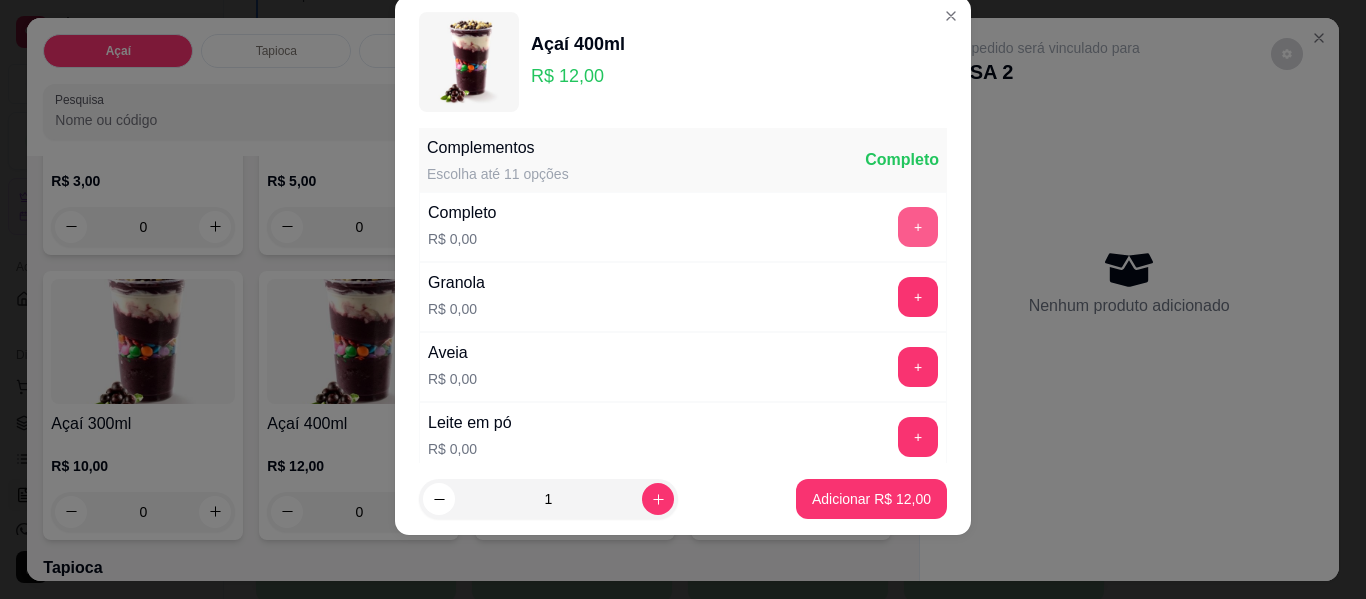 click on "+" at bounding box center [918, 227] 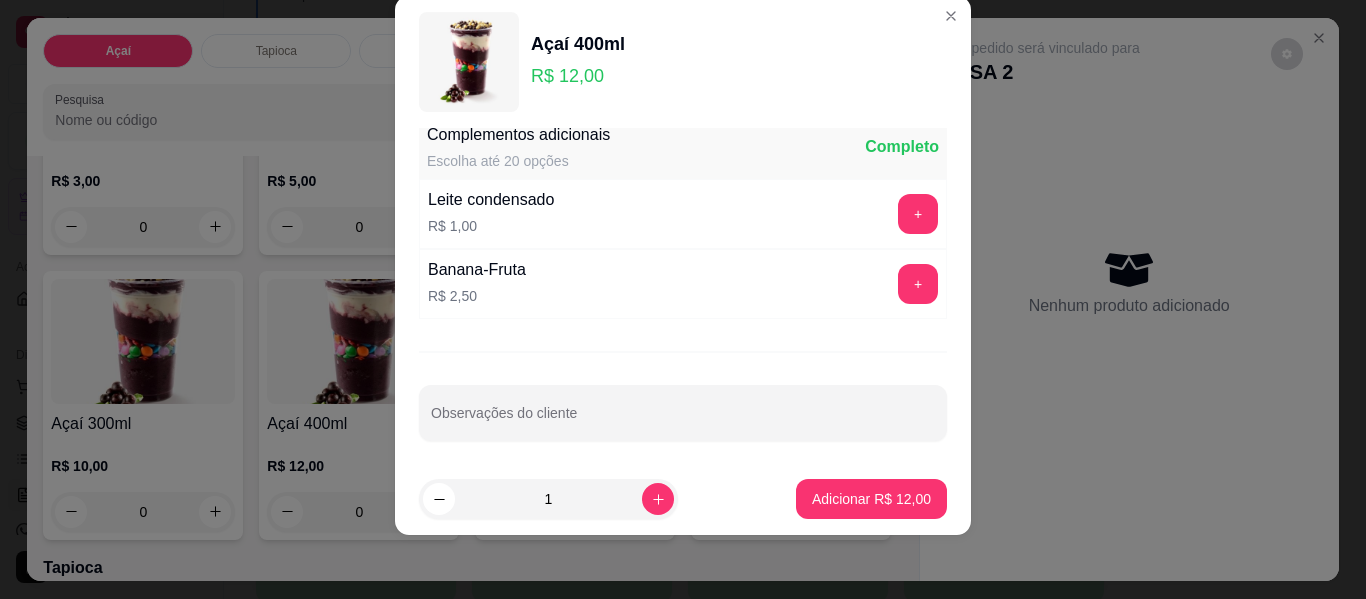 scroll, scrollTop: 1691, scrollLeft: 0, axis: vertical 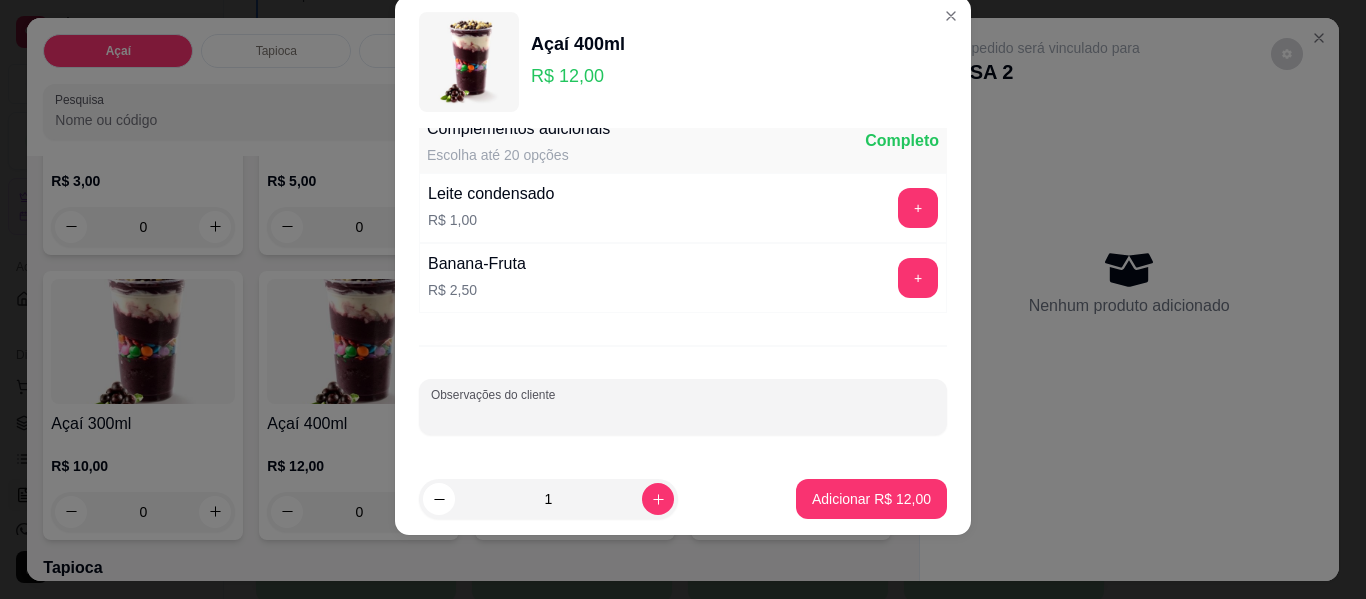 click on "Observações do cliente" at bounding box center [683, 415] 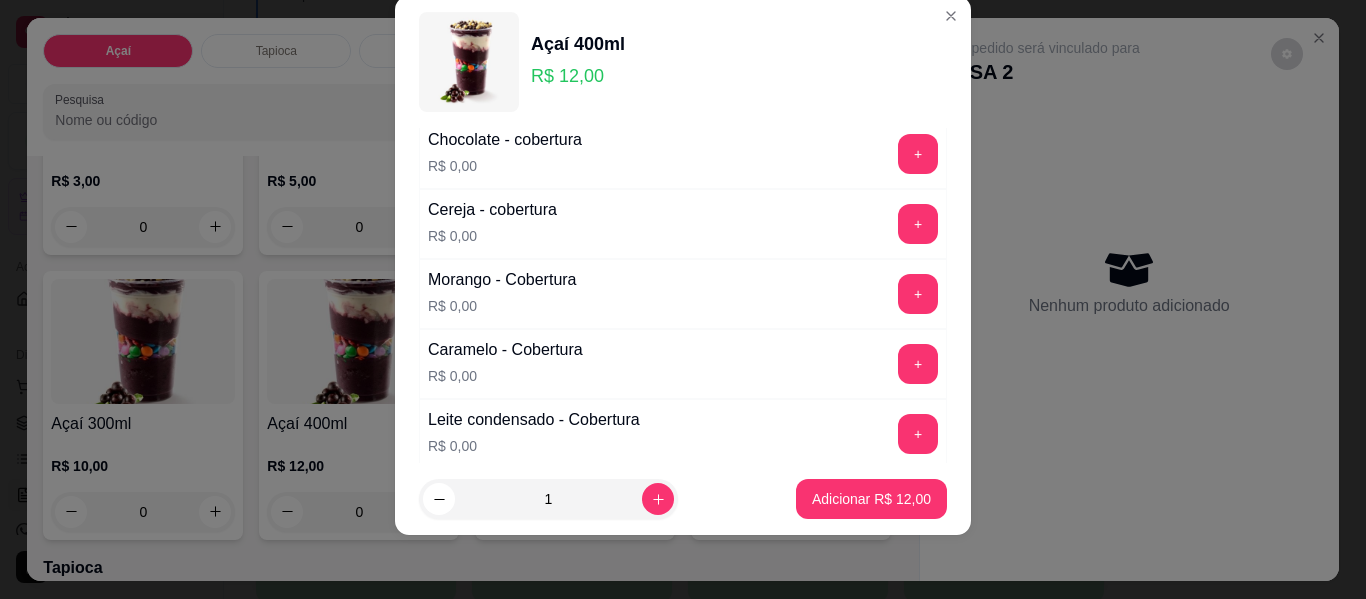 scroll, scrollTop: 1091, scrollLeft: 0, axis: vertical 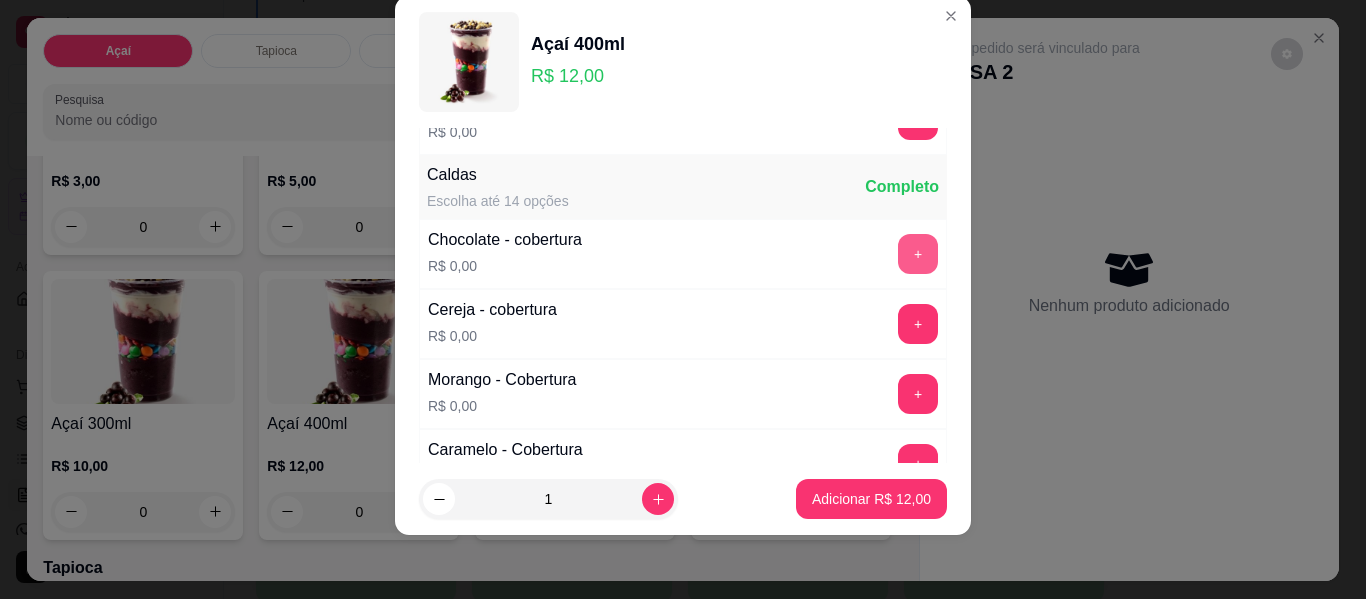 type on "SEM AVEIA E SEM FLOCOS DE ARROZ" 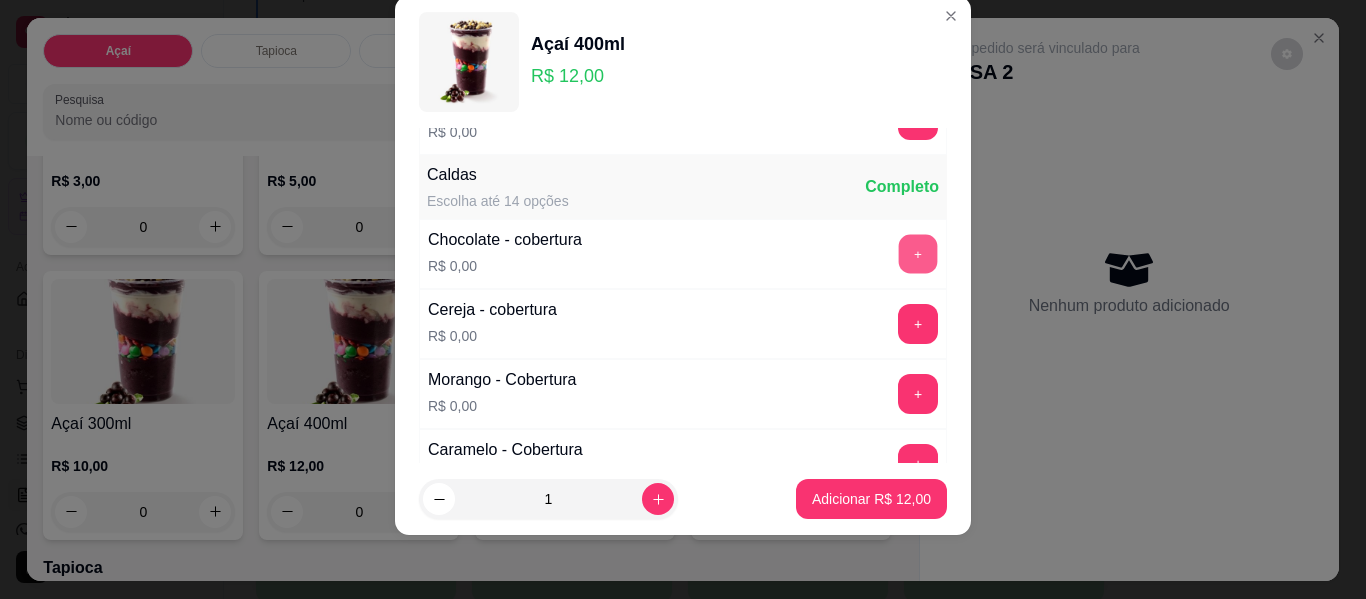 click on "+" at bounding box center (918, 254) 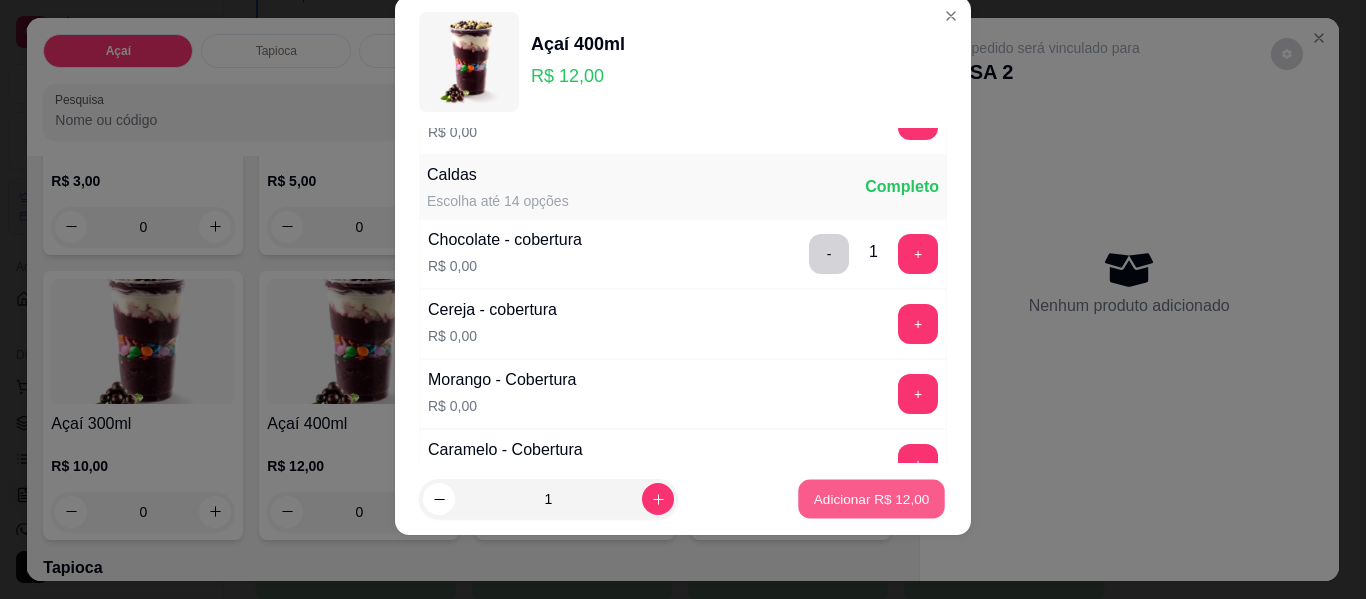 click on "Adicionar   R$ 12,00" at bounding box center [872, 498] 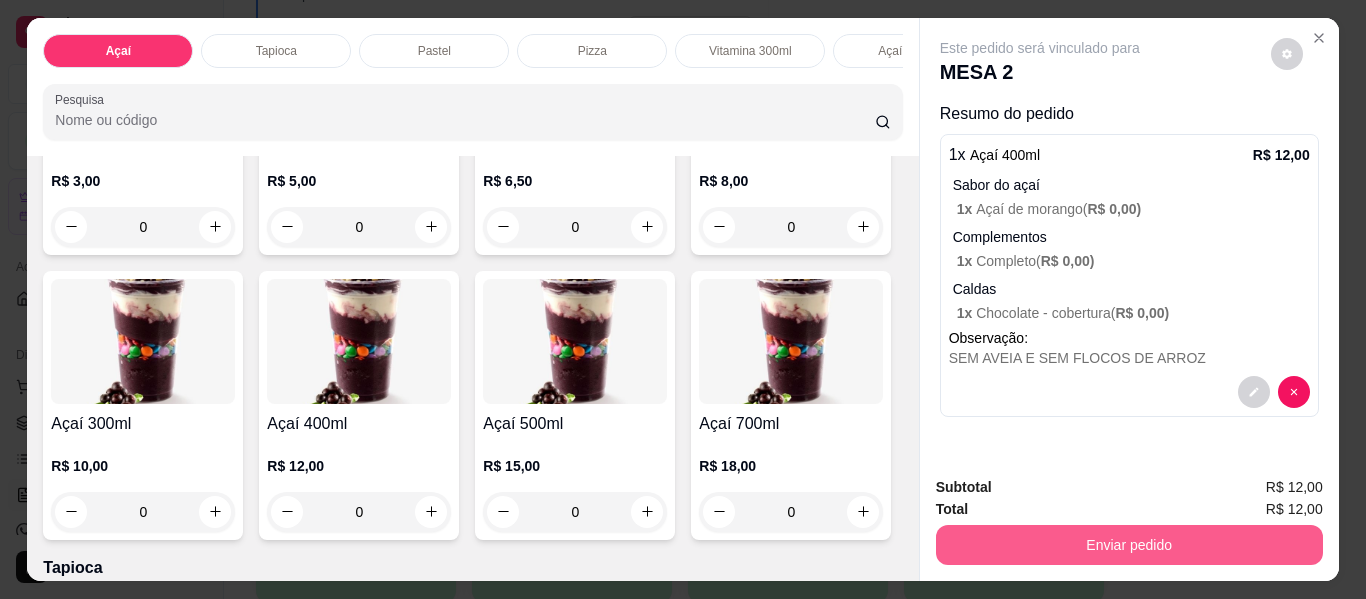 click on "Enviar pedido" at bounding box center [1129, 545] 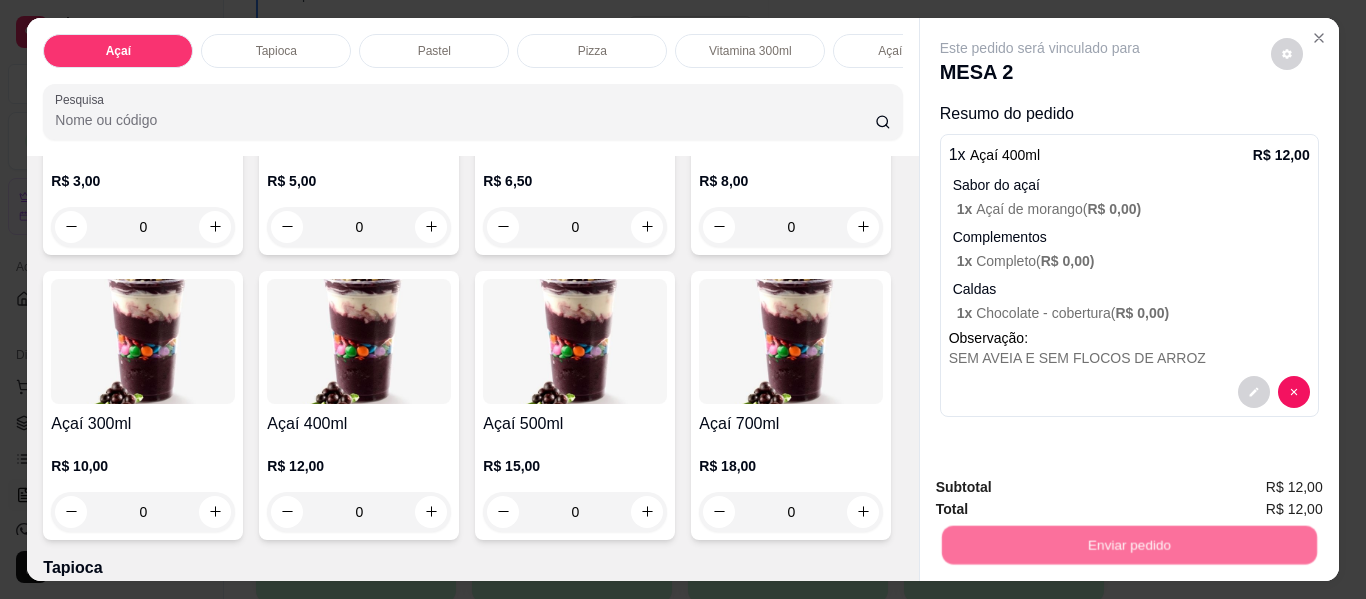 click on "Não registrar e enviar pedido" at bounding box center (1063, 487) 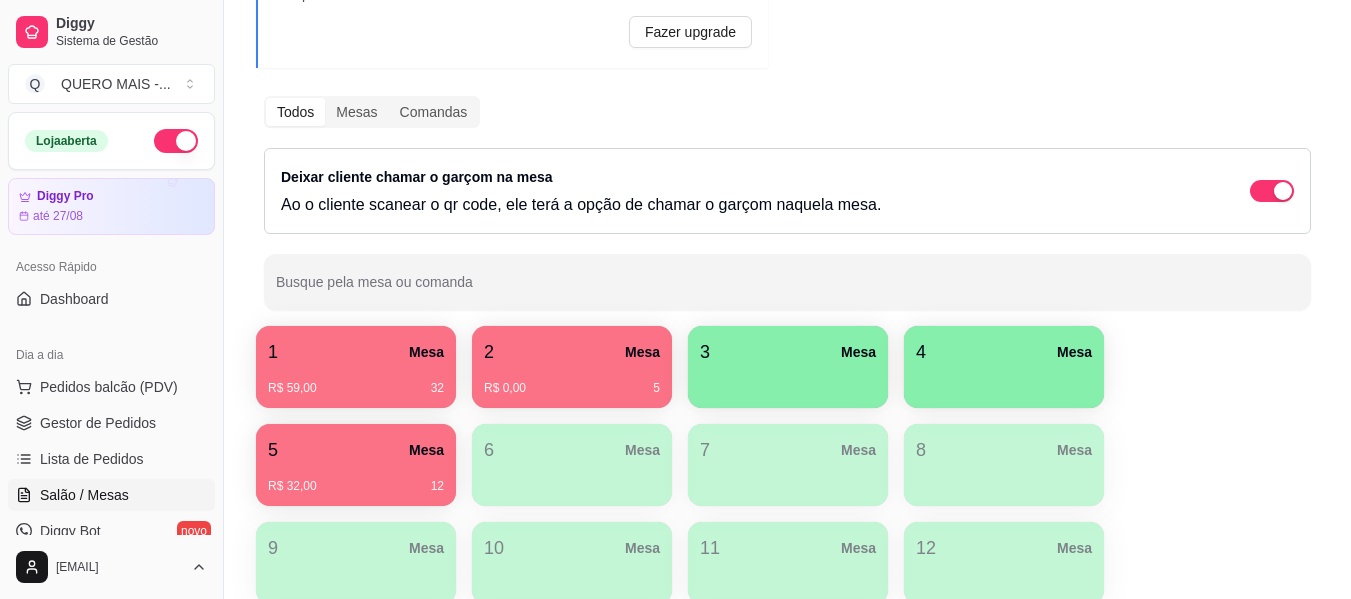 click on "R$ 59,00 [NUMBER]" at bounding box center [356, 388] 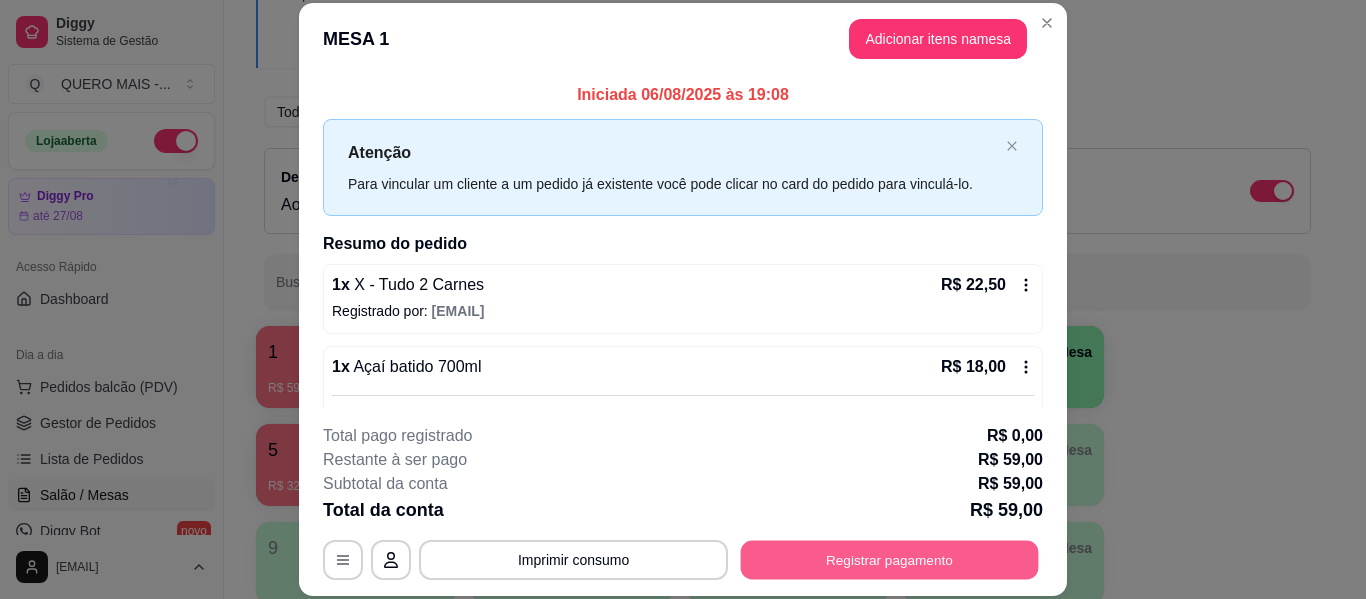 click on "Registrar pagamento" at bounding box center (890, 560) 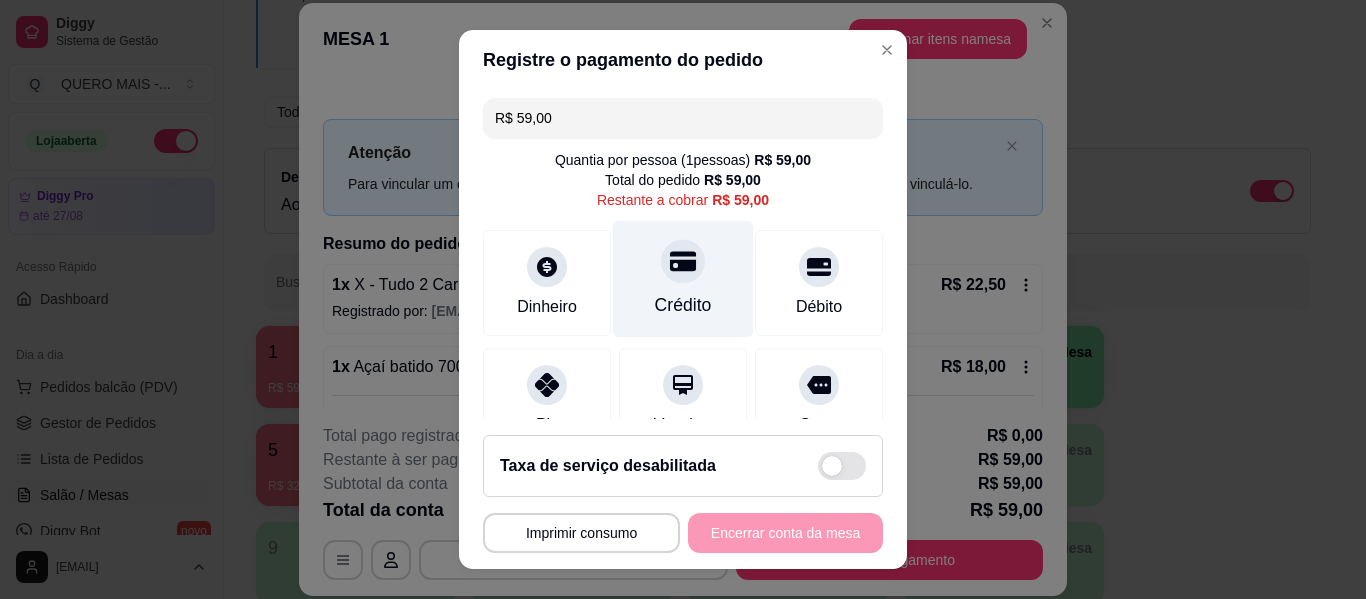 click at bounding box center (683, 261) 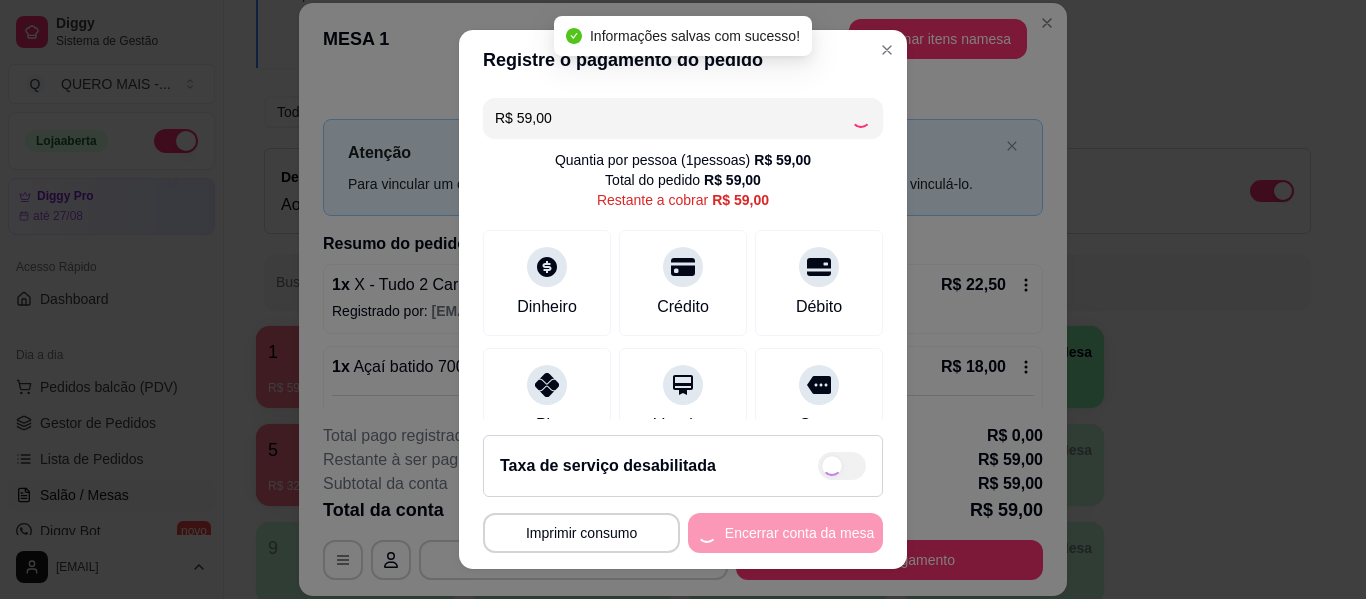 type on "R$ 0,00" 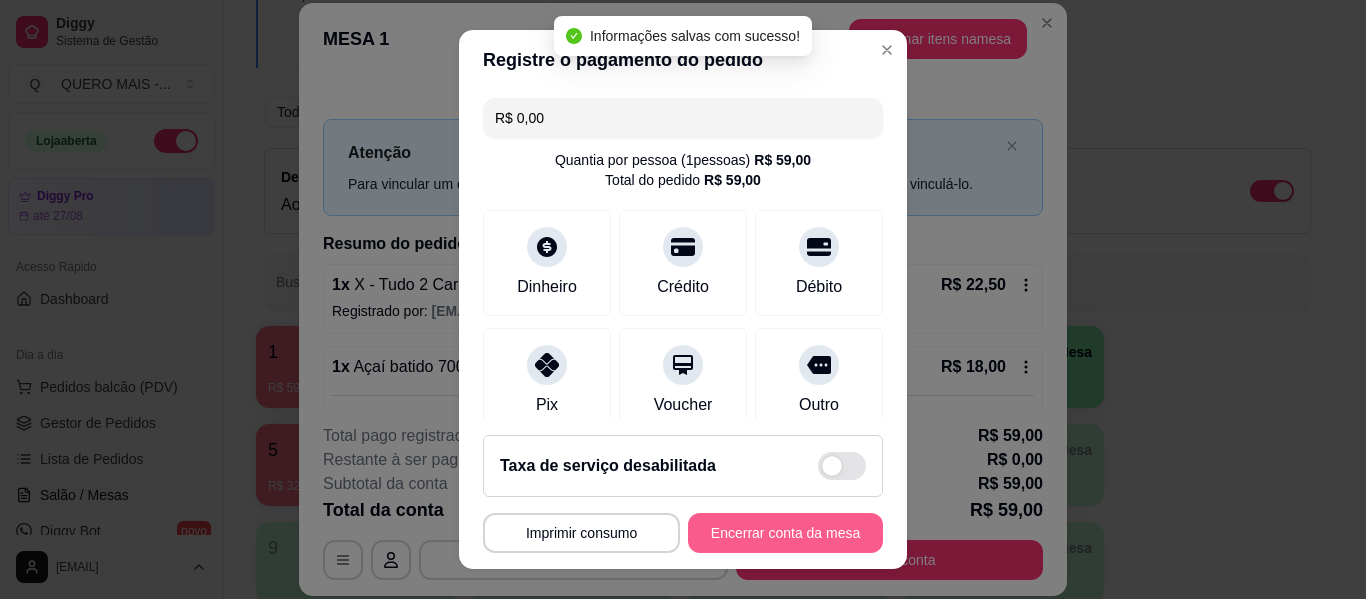 click on "Encerrar conta da mesa" at bounding box center (785, 533) 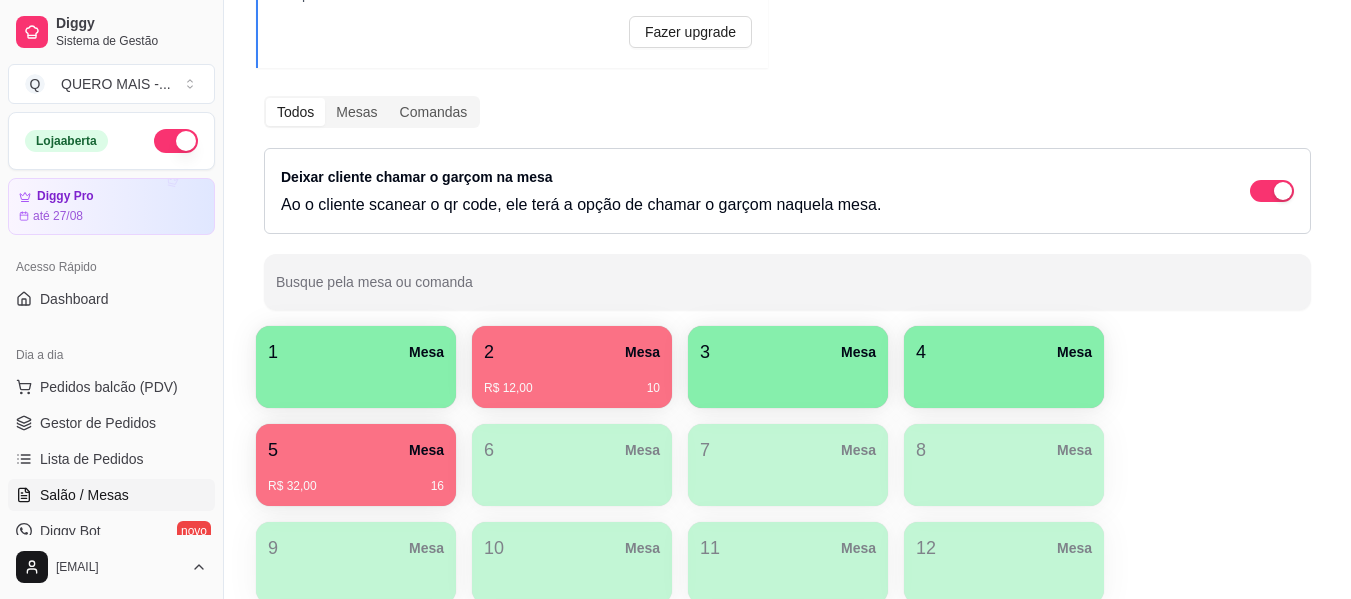 click at bounding box center [356, 381] 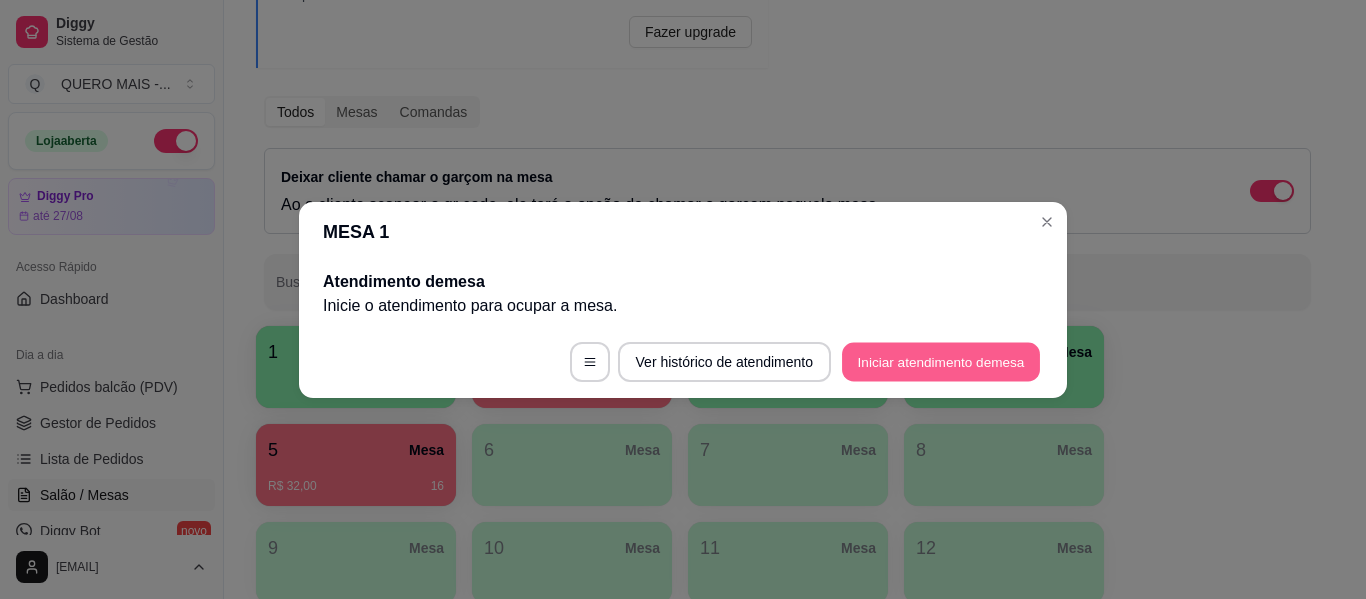 click on "Iniciar atendimento de  mesa" at bounding box center (941, 361) 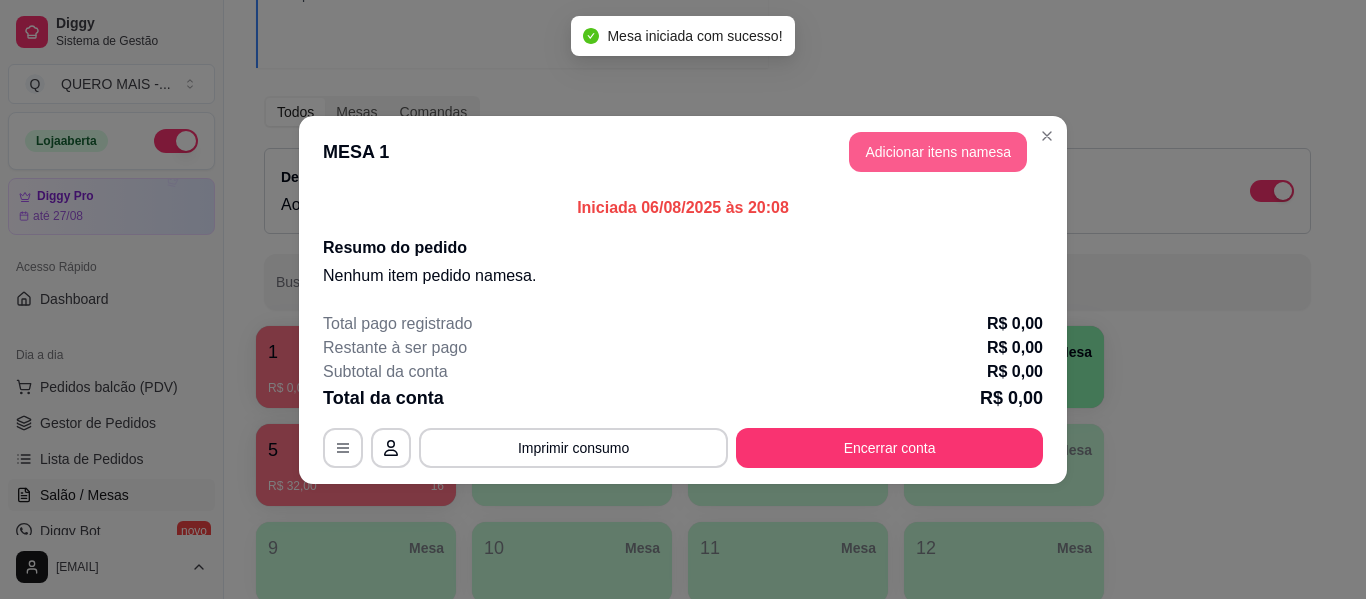 click on "Adicionar itens na  mesa" at bounding box center [938, 152] 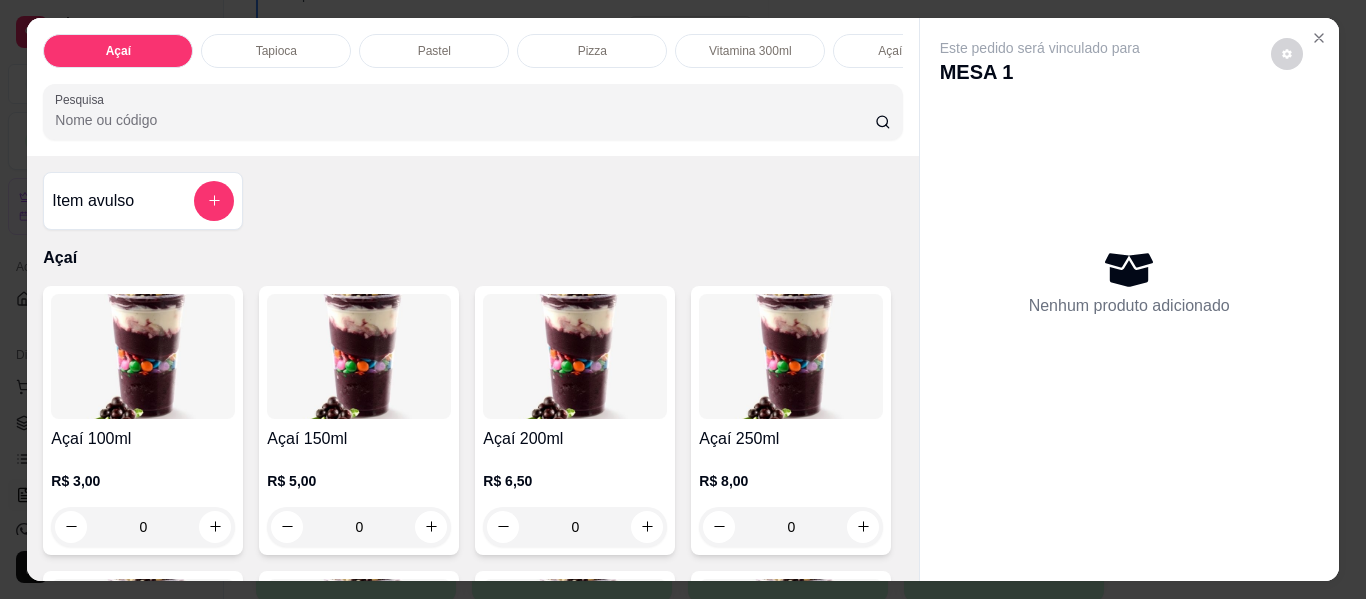 scroll, scrollTop: 0, scrollLeft: 687, axis: horizontal 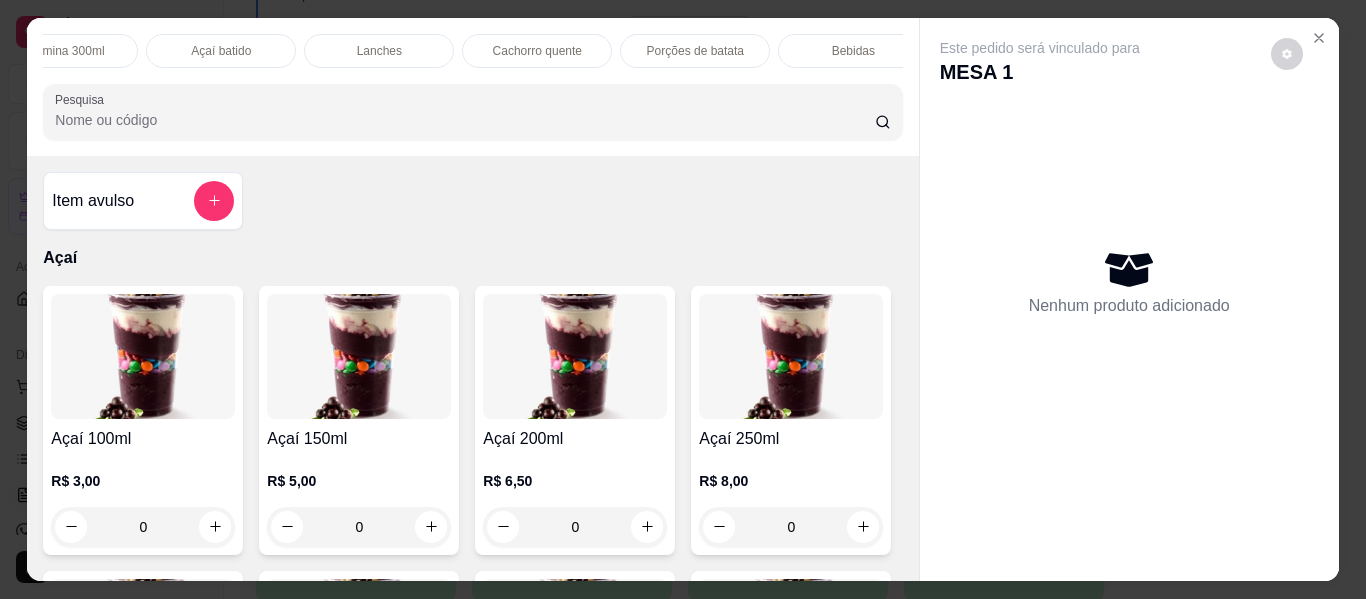 click on "Lanches" at bounding box center (379, 51) 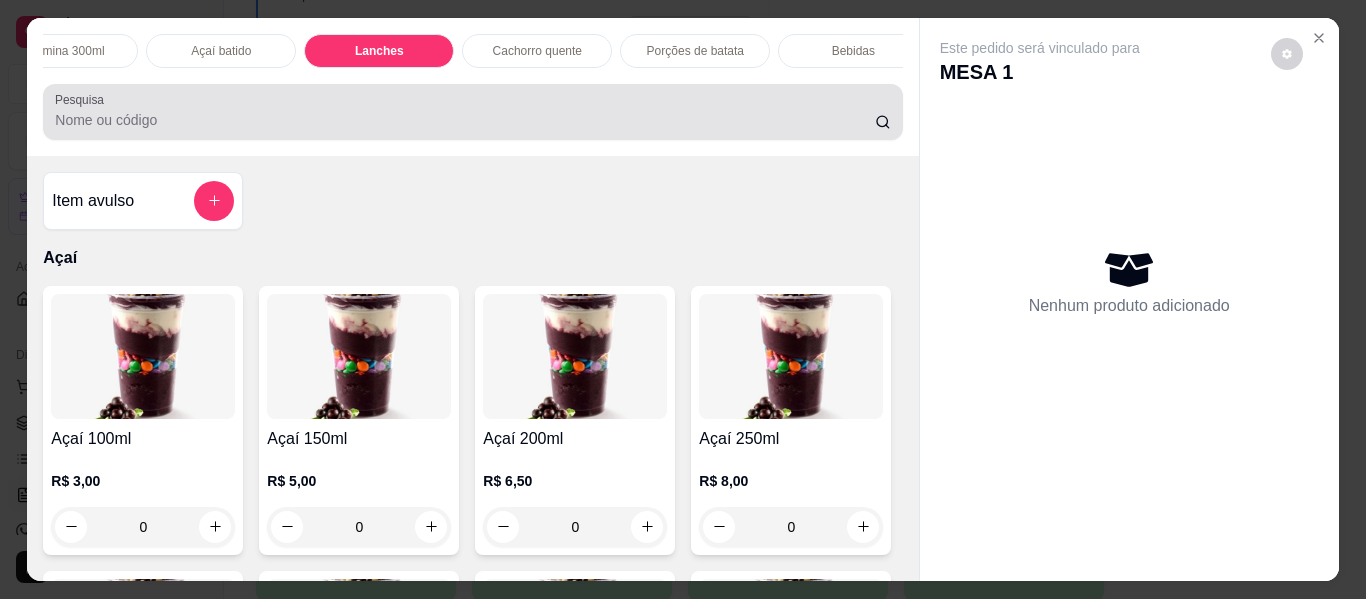 scroll, scrollTop: 3537, scrollLeft: 0, axis: vertical 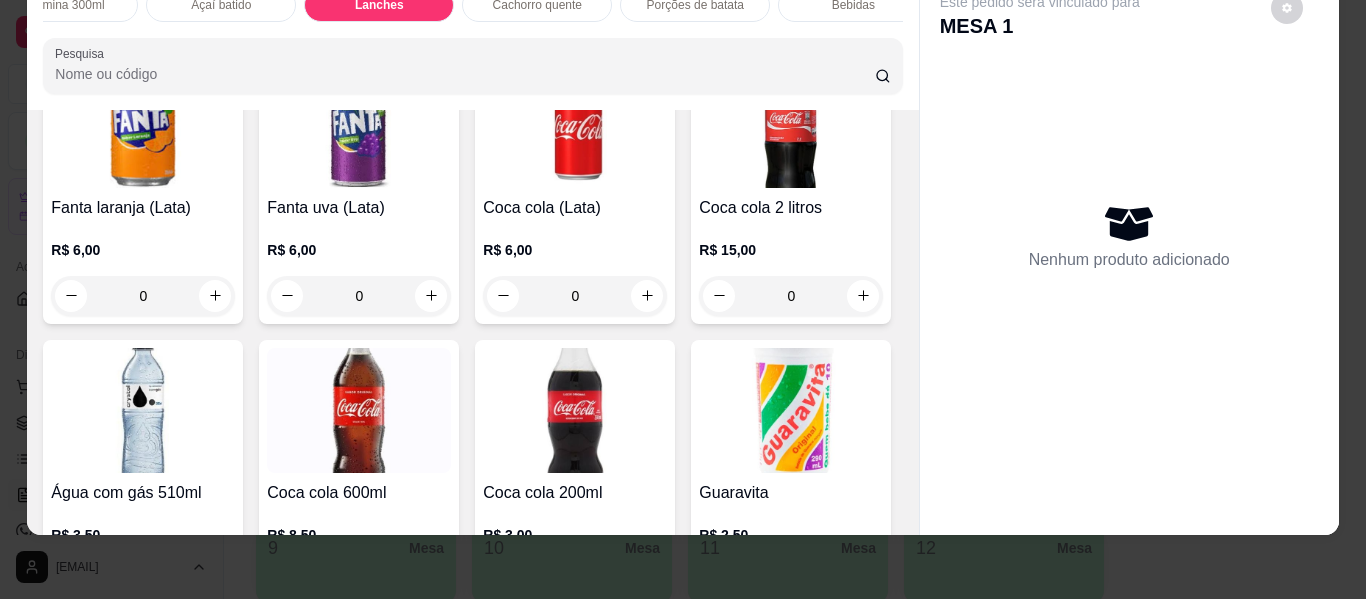 click on "0" at bounding box center [575, -988] 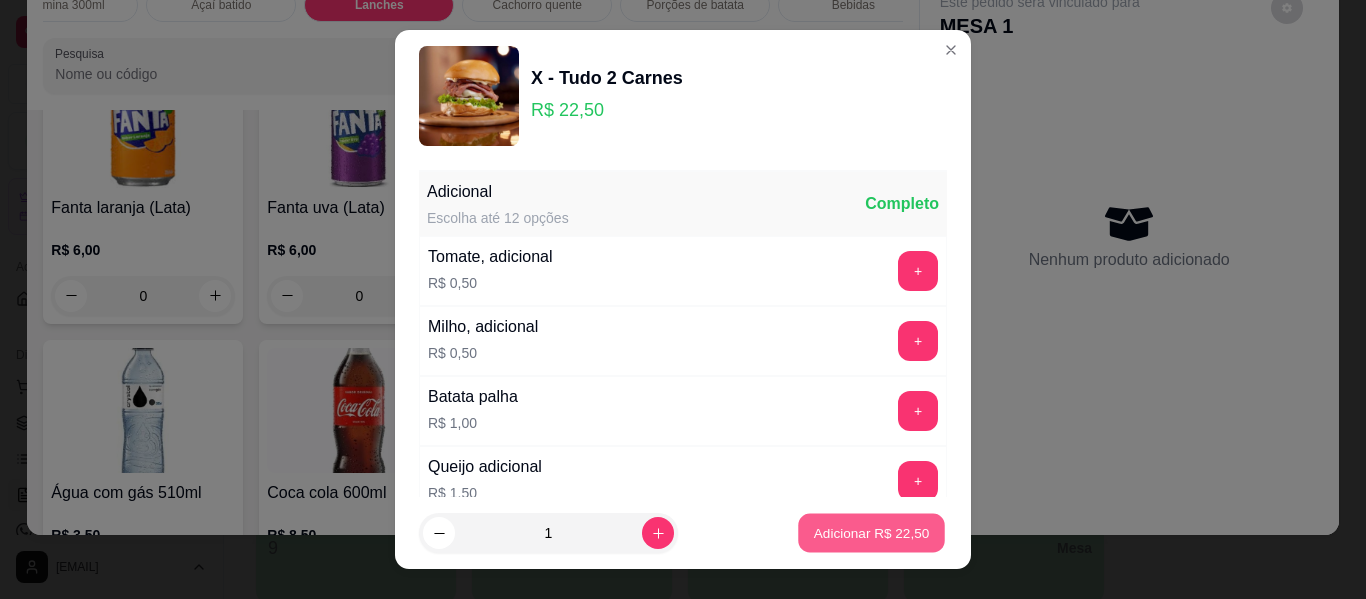 click on "Adicionar   R$ 22,50" at bounding box center (872, 532) 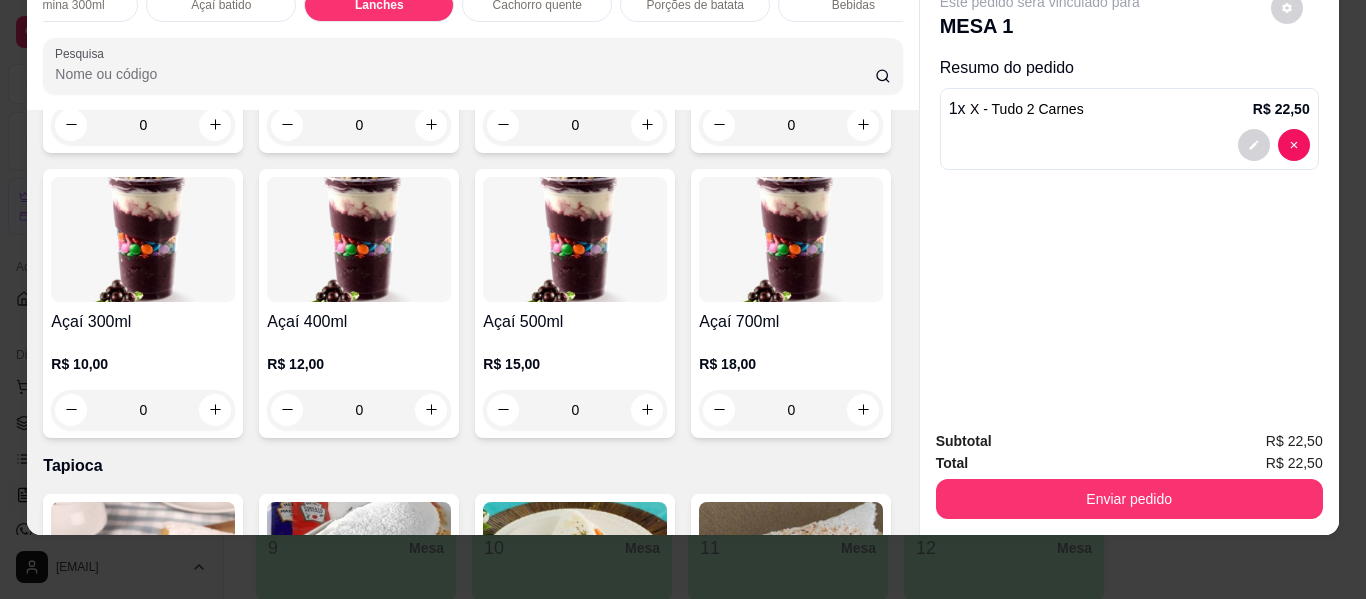 scroll, scrollTop: 400, scrollLeft: 0, axis: vertical 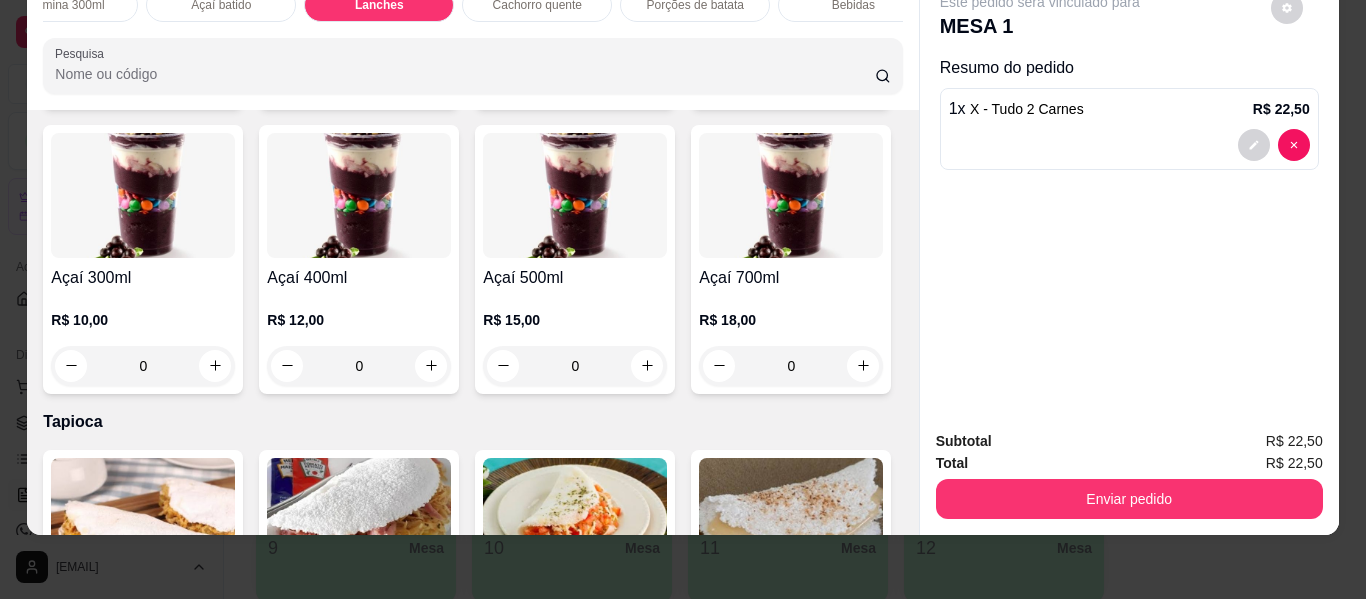 click on "0" at bounding box center [143, 366] 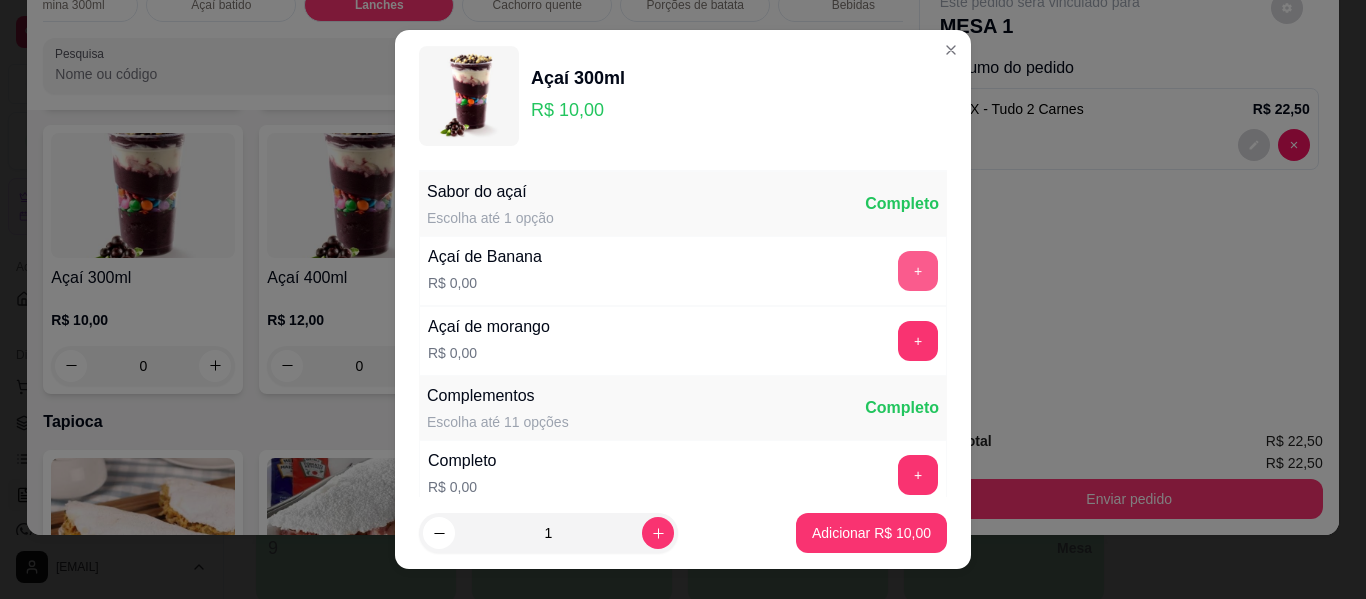 click on "+" at bounding box center [918, 271] 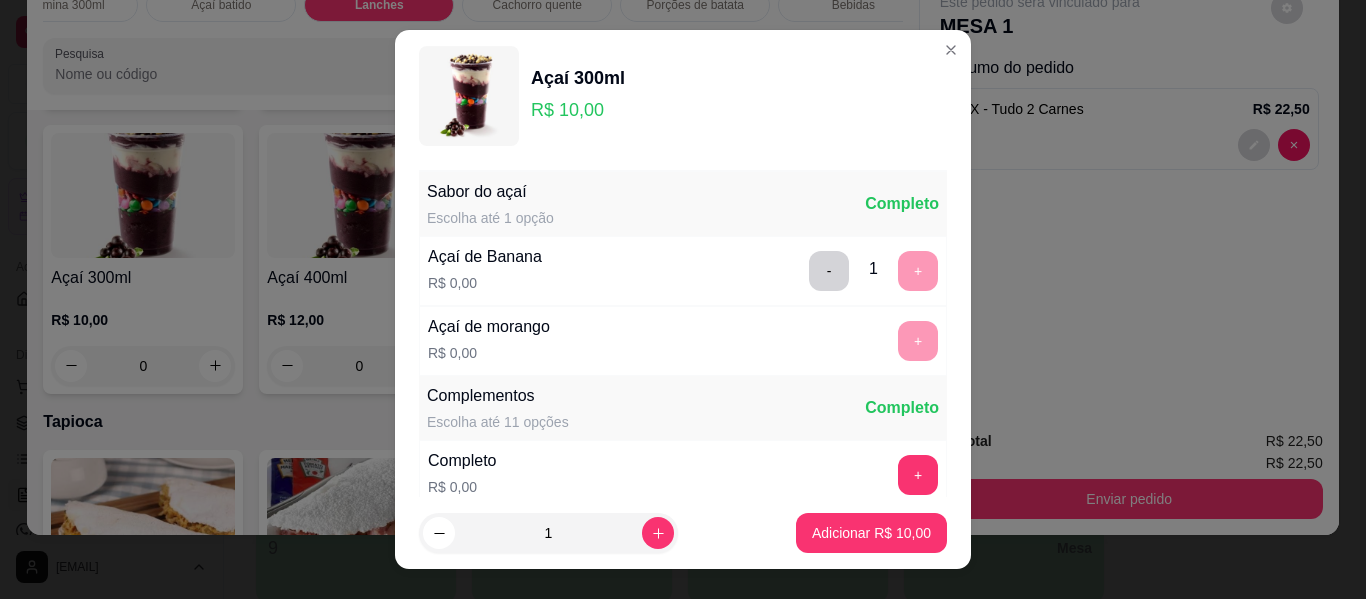 scroll, scrollTop: 34, scrollLeft: 0, axis: vertical 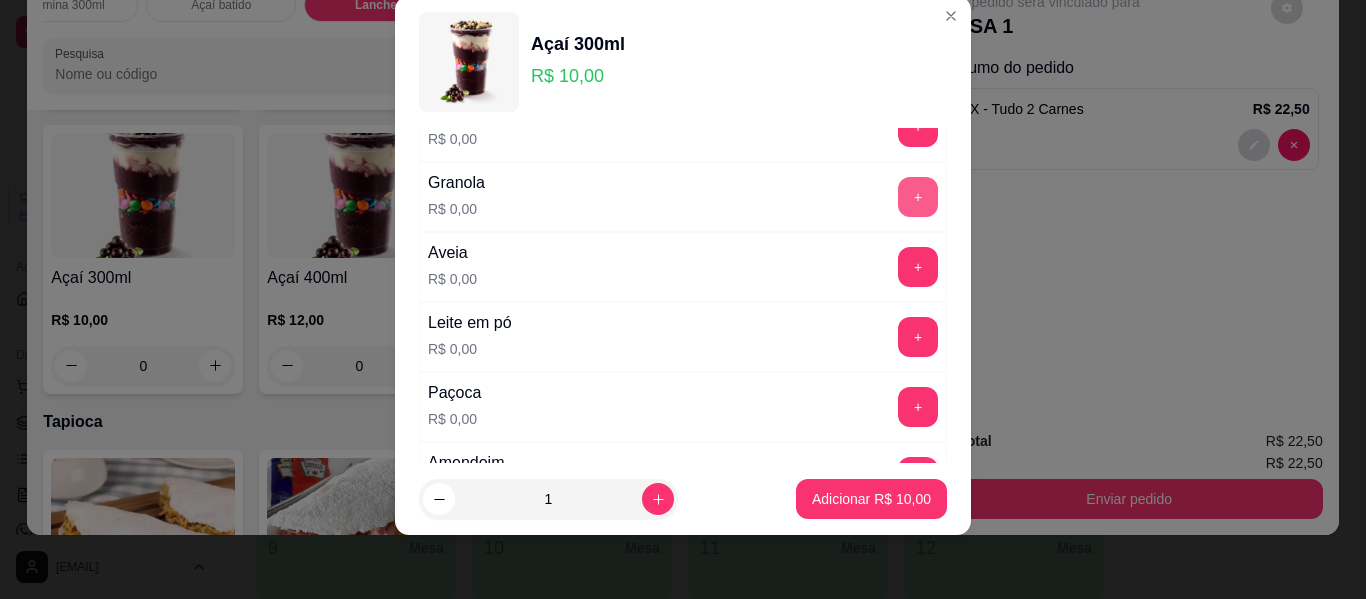 click on "+" at bounding box center [918, 197] 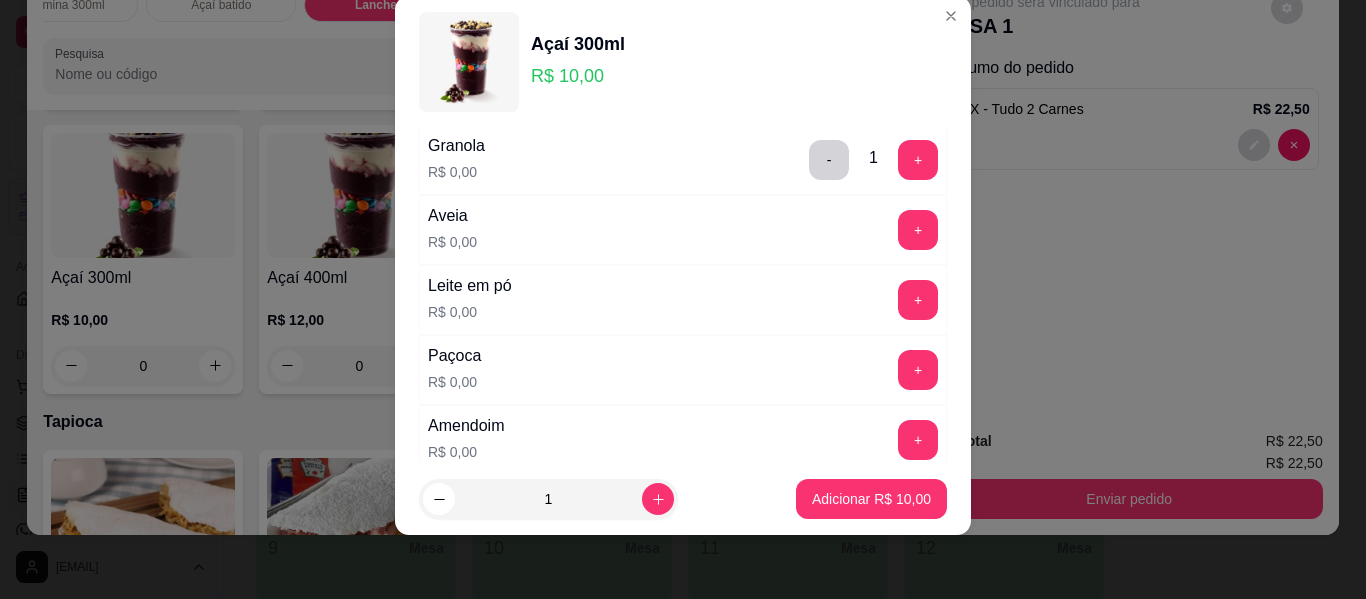 scroll, scrollTop: 414, scrollLeft: 0, axis: vertical 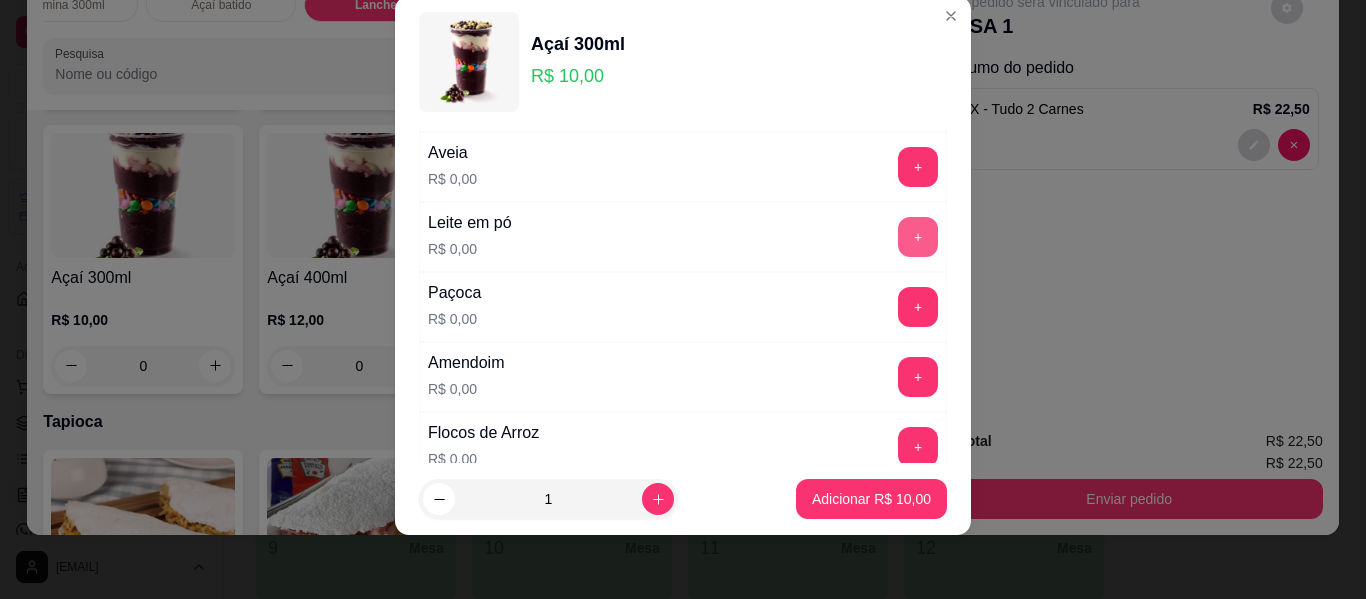 click on "+" at bounding box center [918, 237] 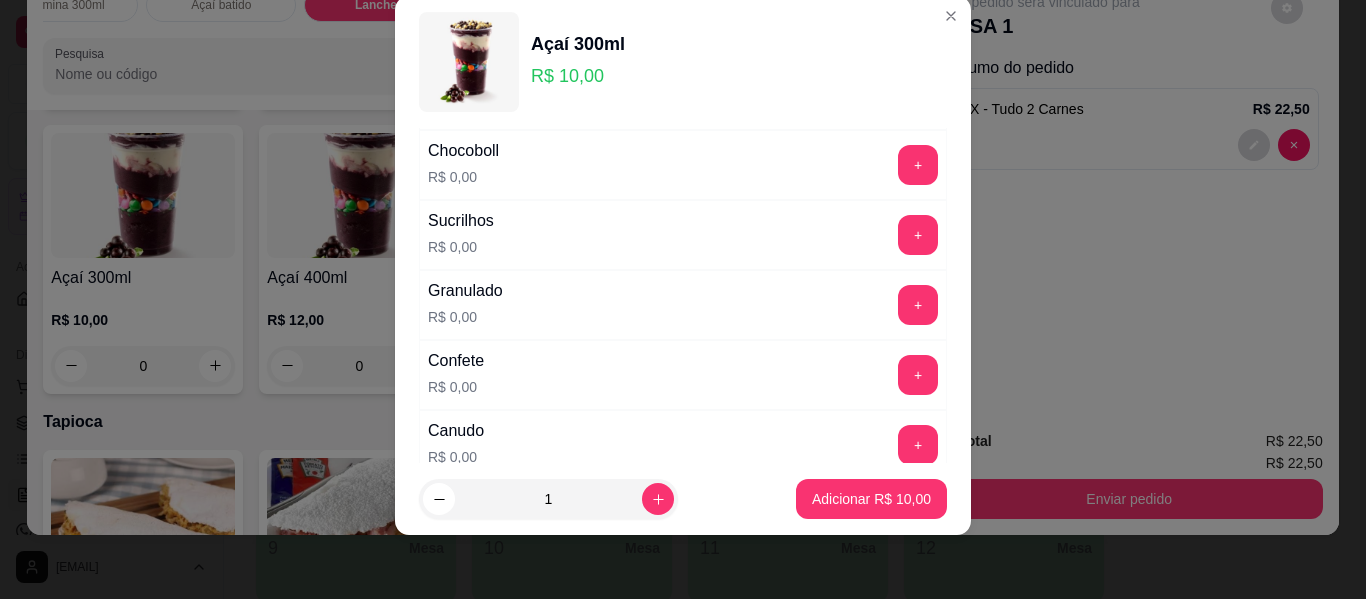scroll, scrollTop: 814, scrollLeft: 0, axis: vertical 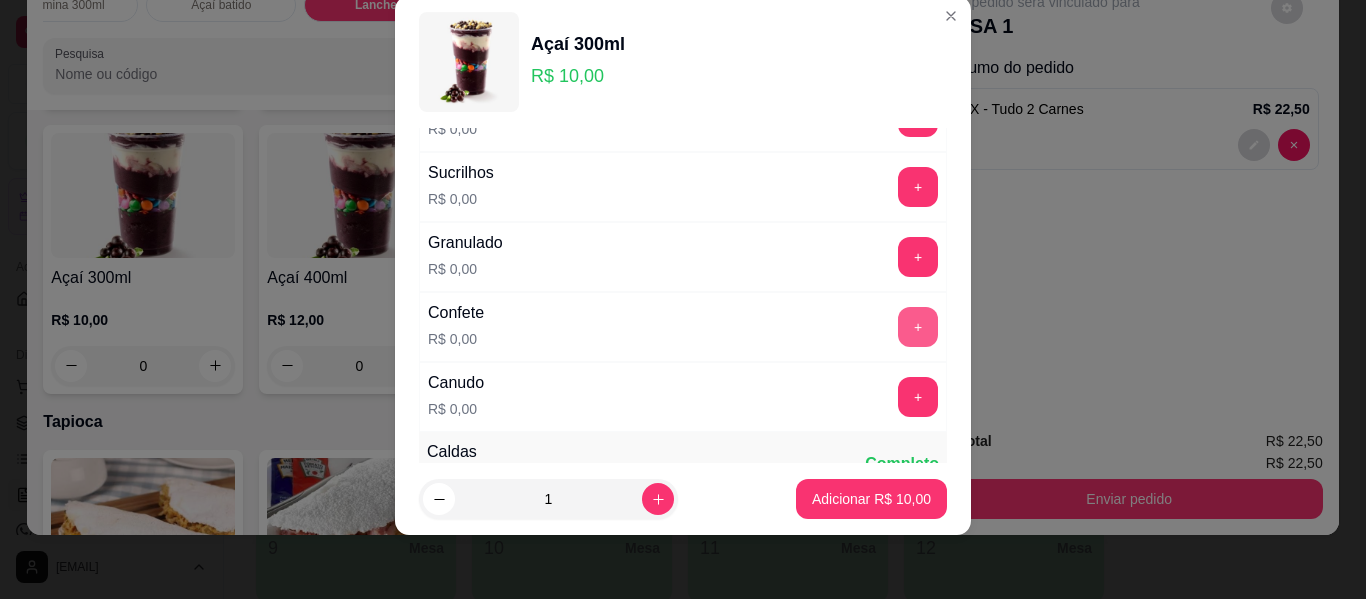 click on "+" at bounding box center [918, 327] 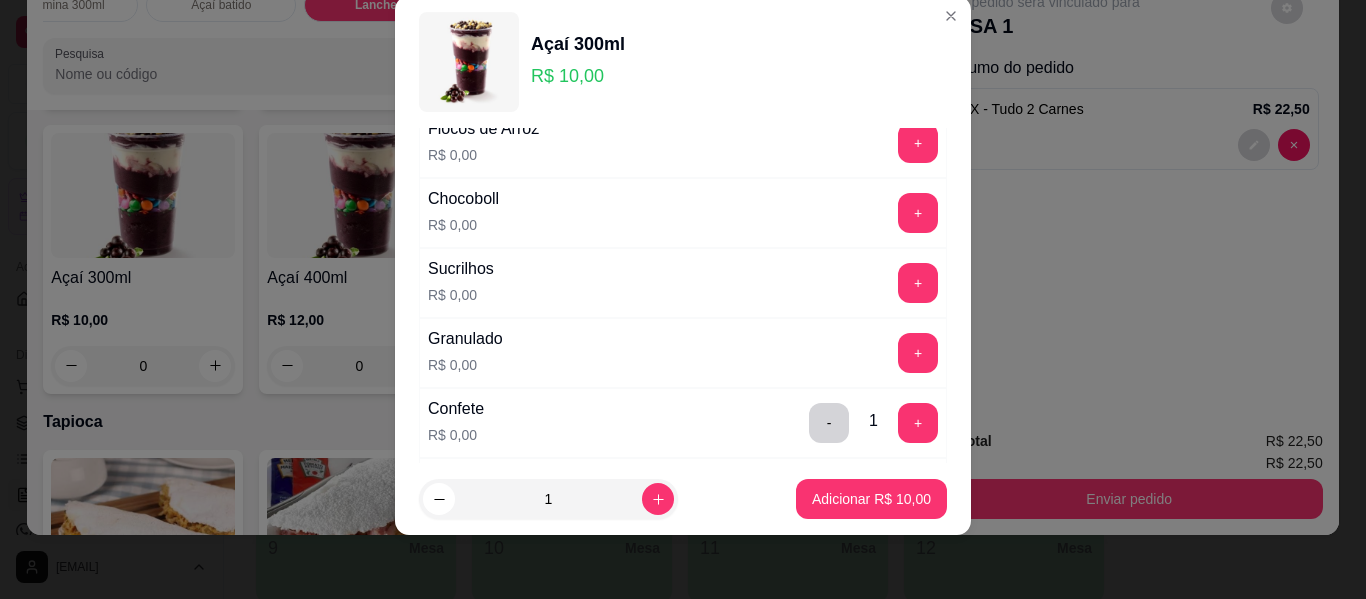 scroll, scrollTop: 714, scrollLeft: 0, axis: vertical 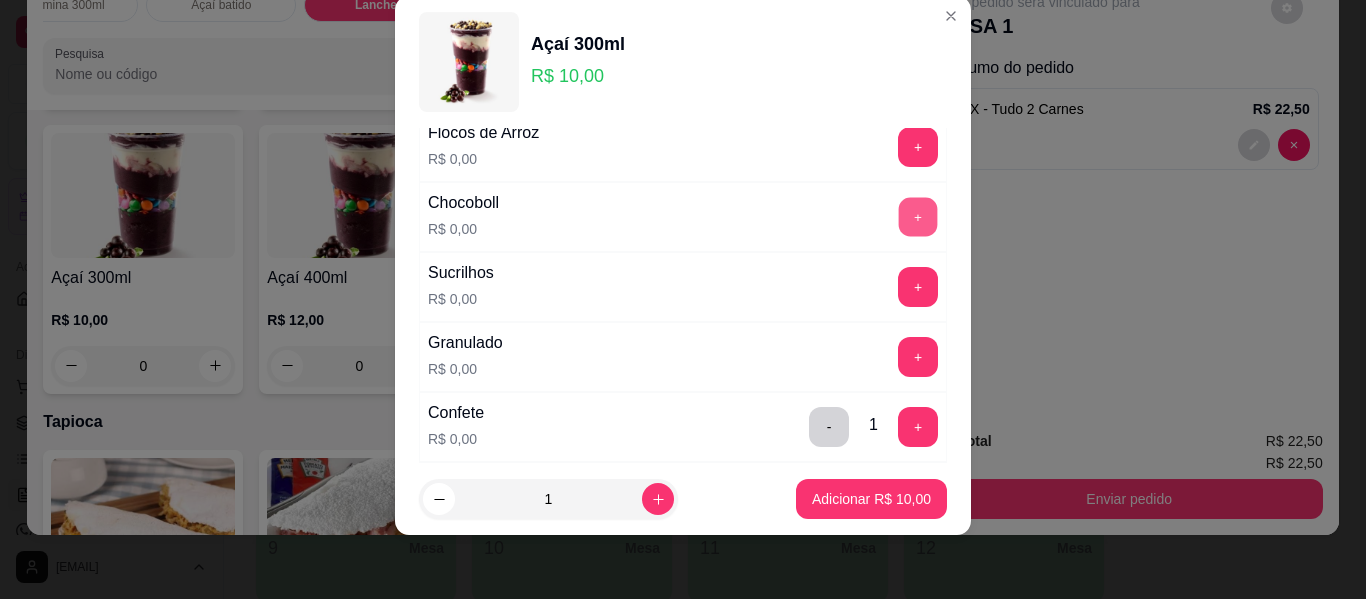 click on "+" at bounding box center [918, 217] 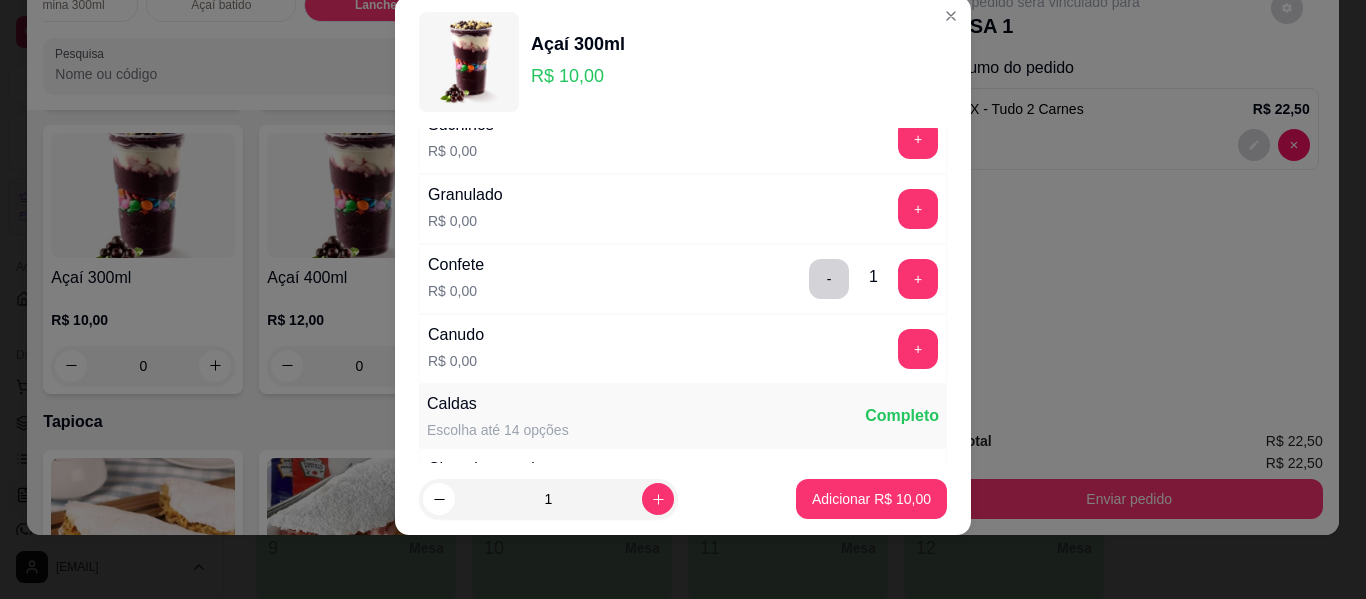 scroll, scrollTop: 914, scrollLeft: 0, axis: vertical 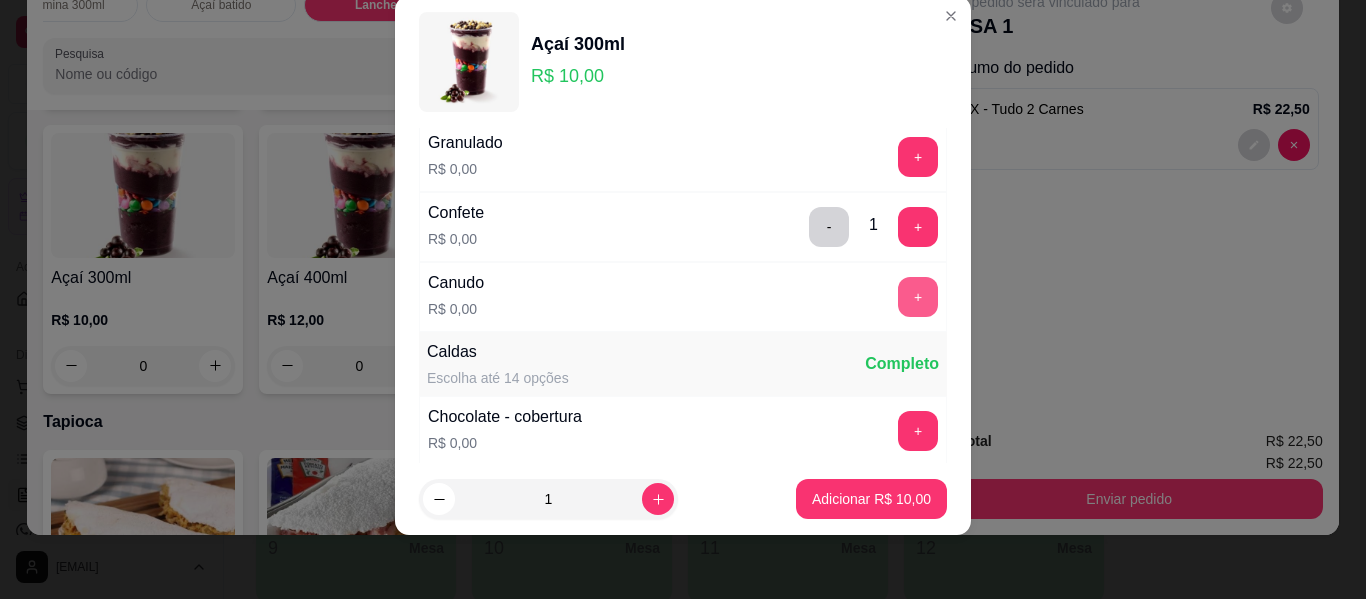 click on "+" at bounding box center [918, 297] 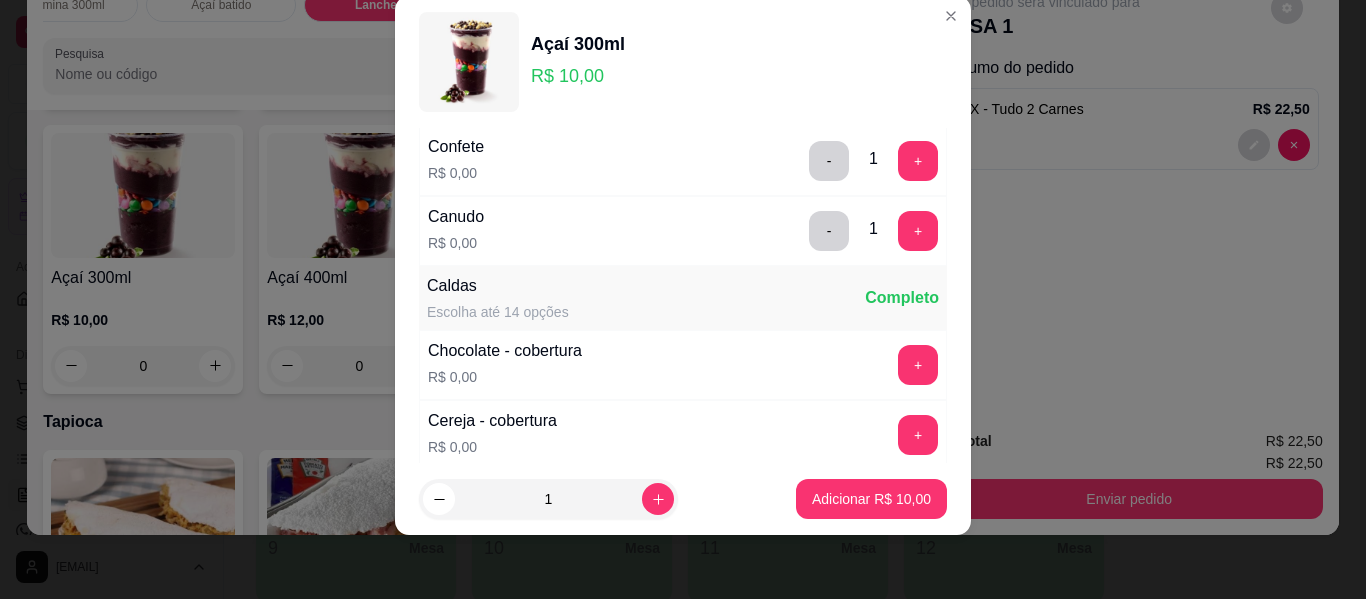 scroll, scrollTop: 1014, scrollLeft: 0, axis: vertical 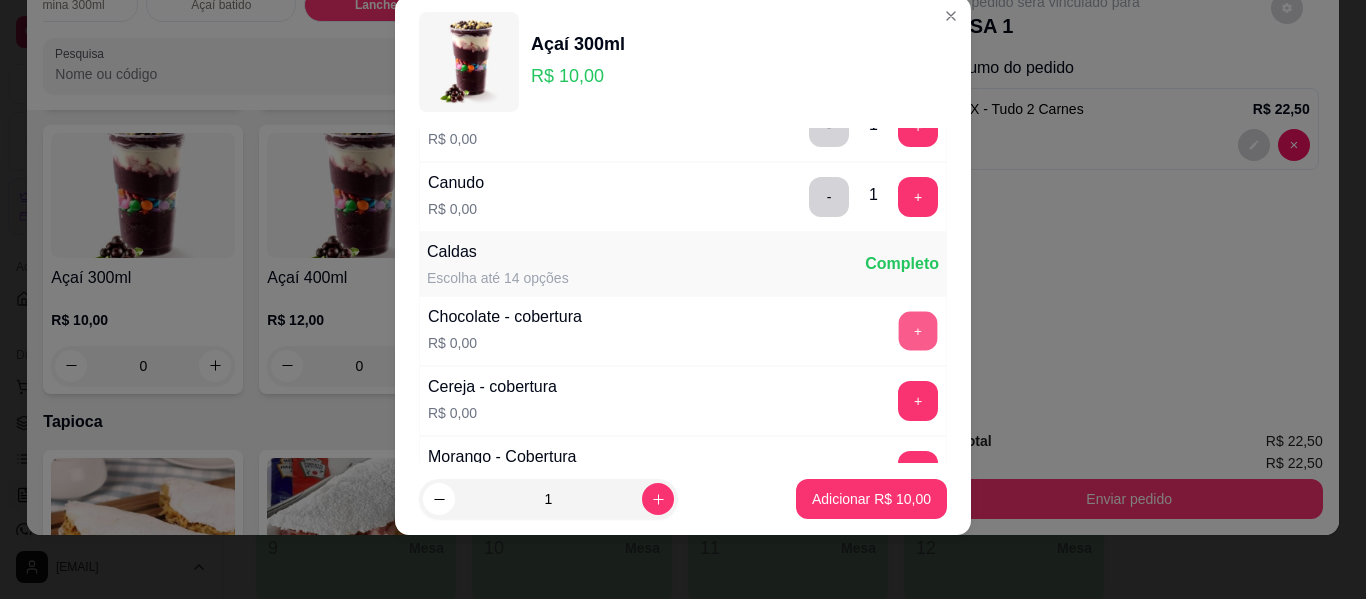 click on "+" at bounding box center [918, 331] 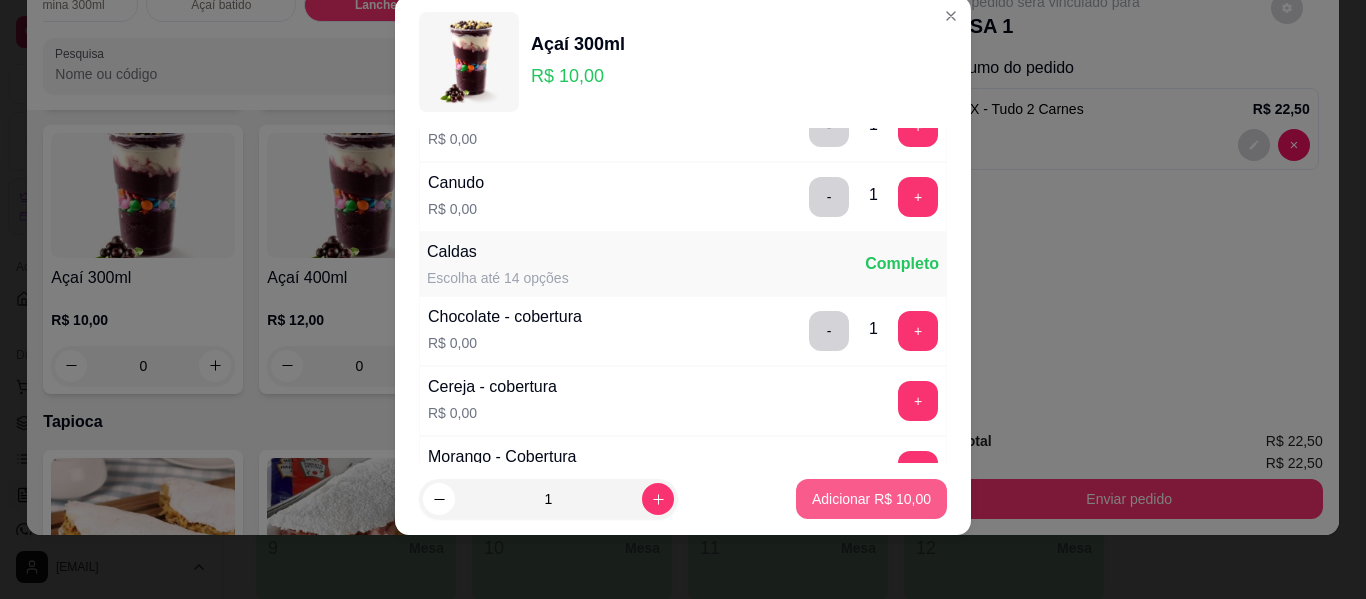 click on "Adicionar   R$ 10,00" at bounding box center [871, 499] 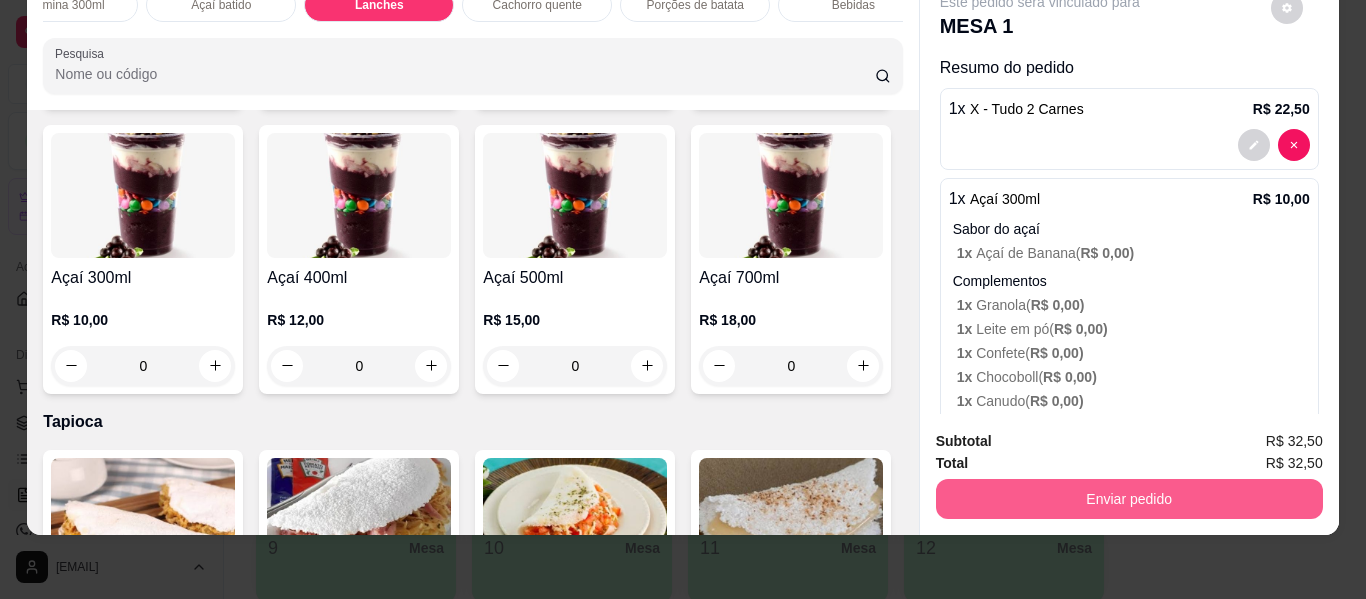 click on "Enviar pedido" at bounding box center [1129, 499] 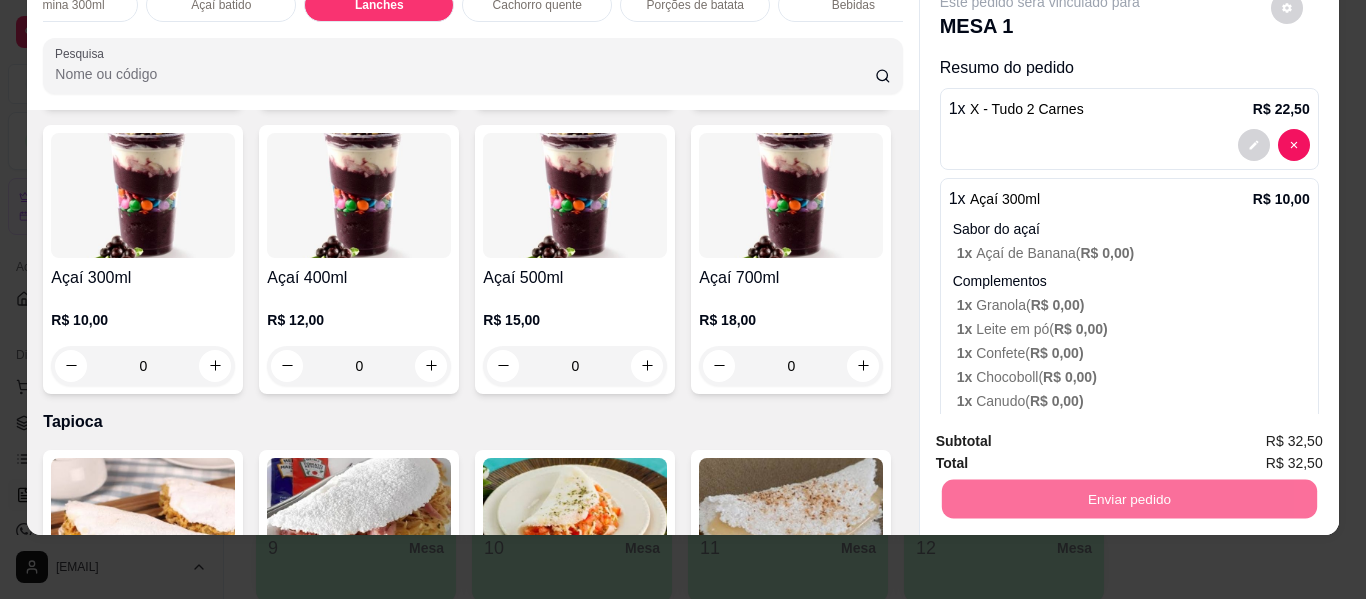 click on "Não registrar e enviar pedido" at bounding box center (1063, 433) 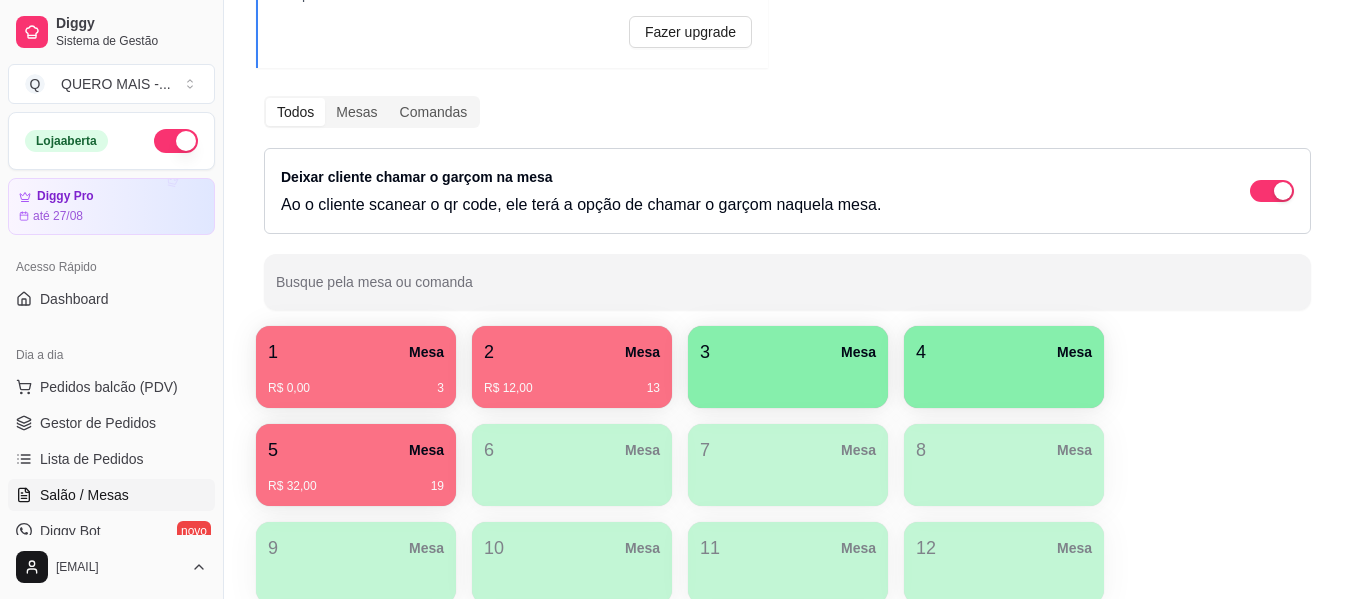 click on "5 Mesa" at bounding box center (356, 450) 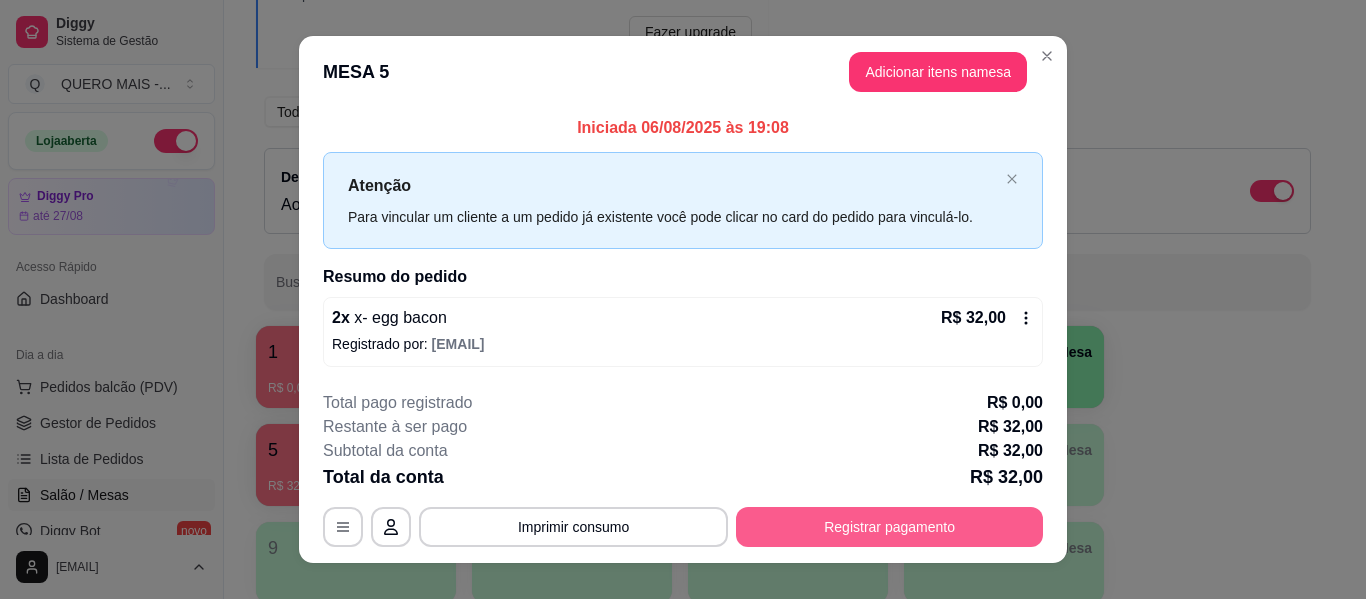 click on "Registrar pagamento" at bounding box center (889, 527) 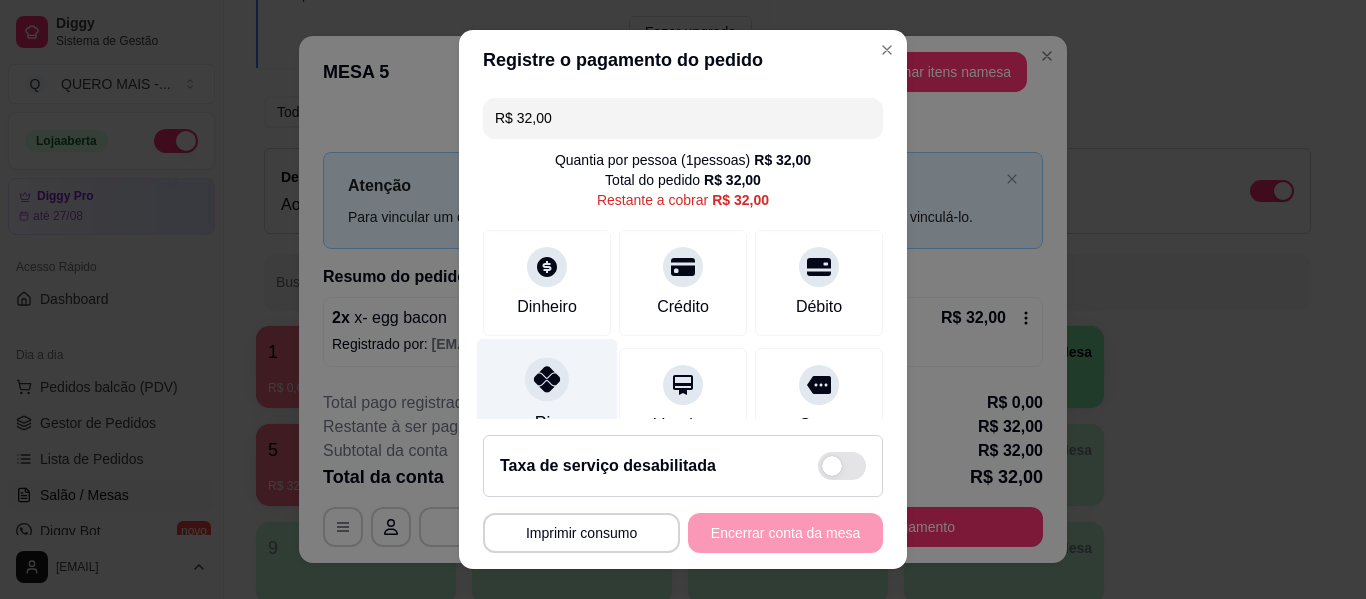 click on "Pix" at bounding box center [547, 397] 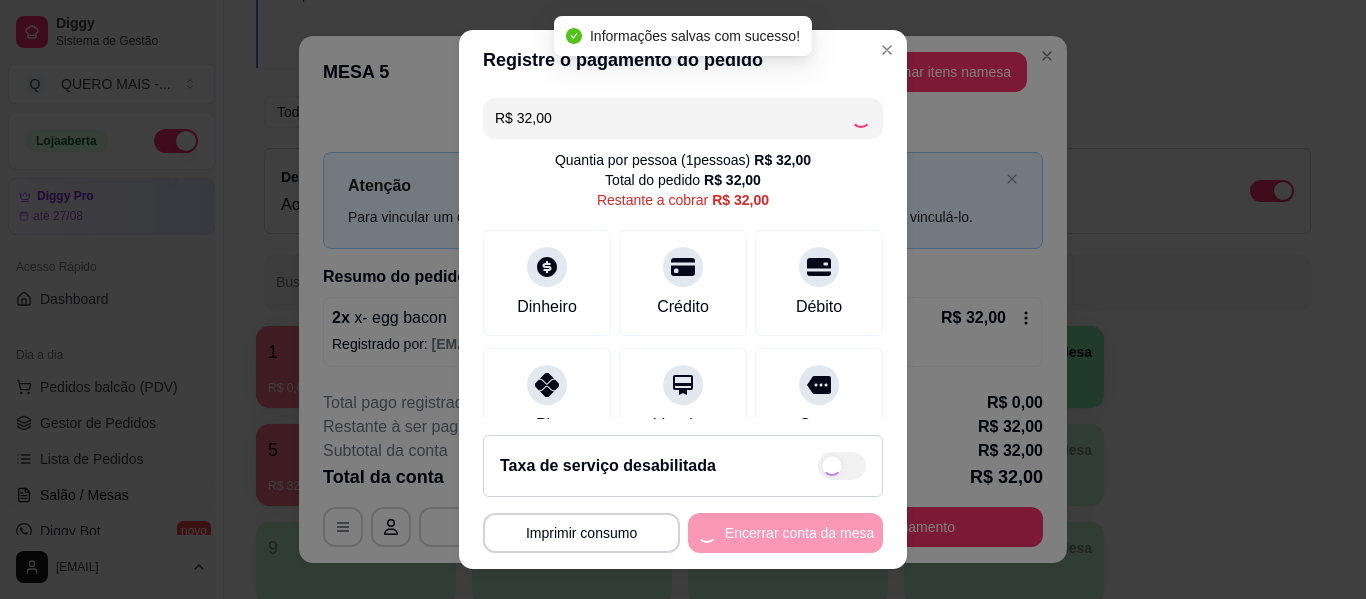 type on "R$ 0,00" 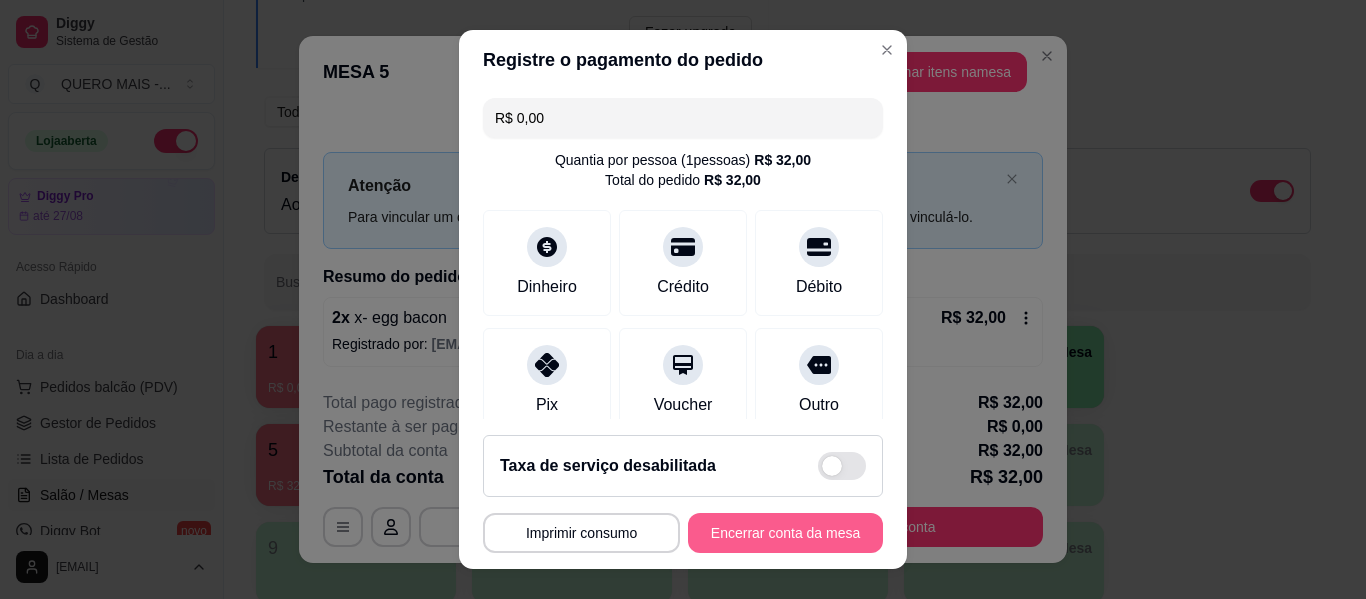 click on "Encerrar conta da mesa" at bounding box center (785, 533) 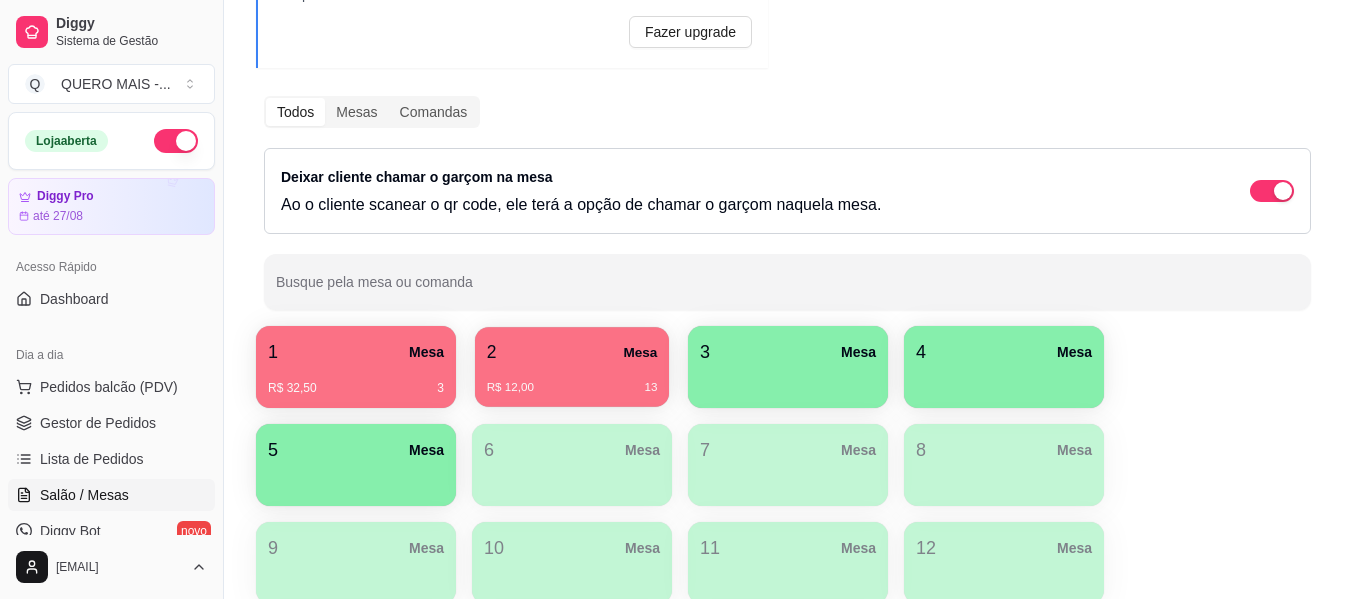click on "R$ 12,00 [NUMBER]" at bounding box center (572, 380) 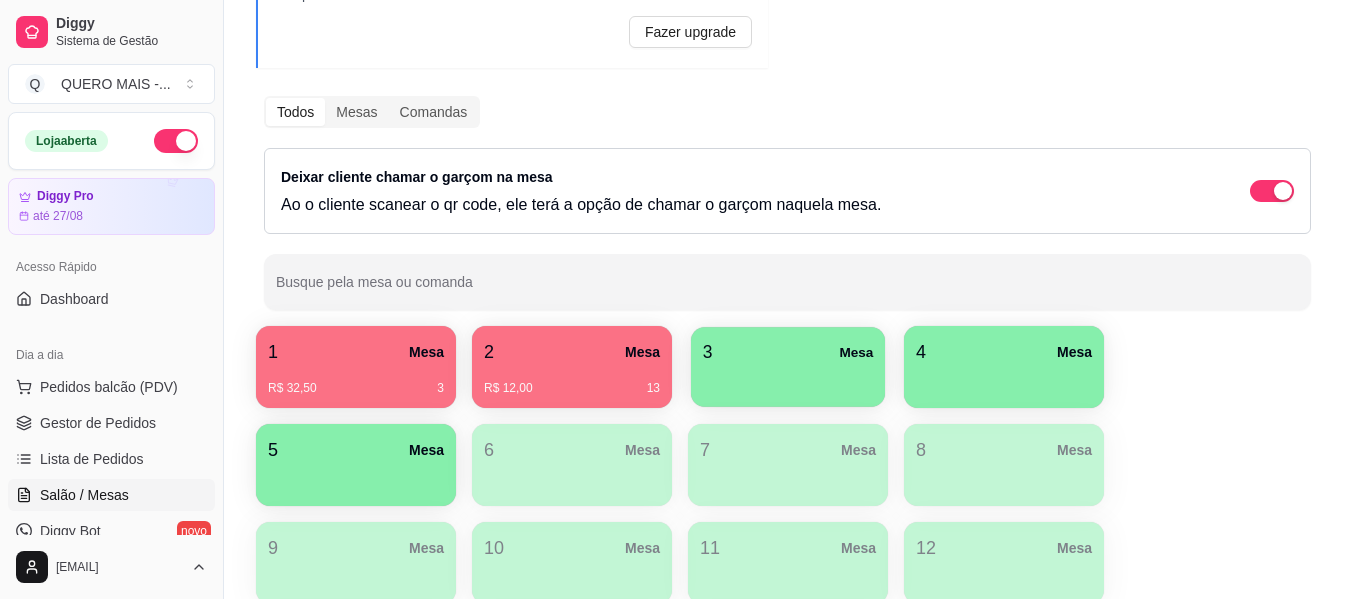 click at bounding box center (788, 380) 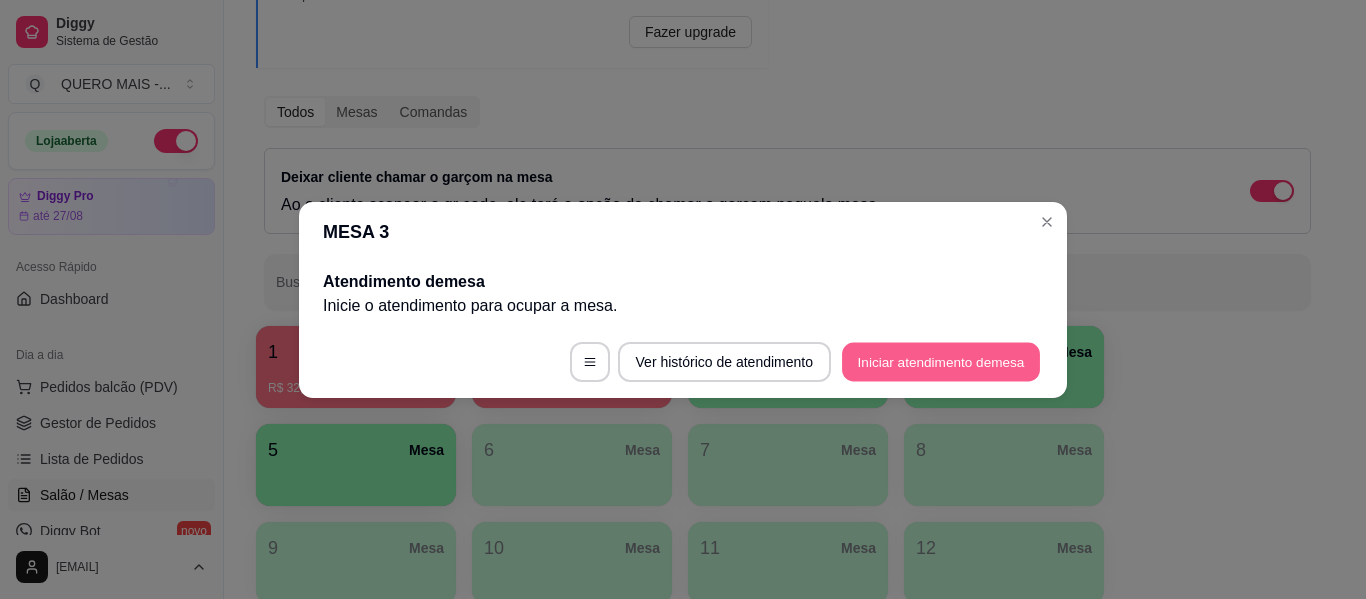 click on "Iniciar atendimento de  mesa" at bounding box center [941, 361] 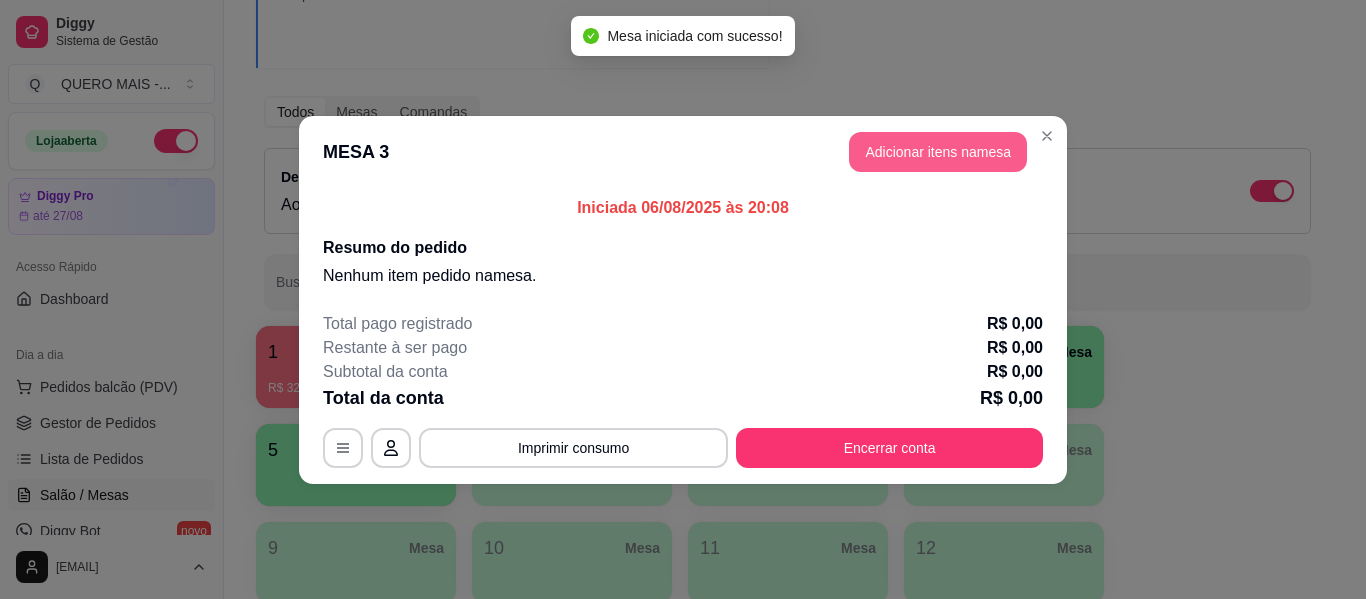 click on "Adicionar itens na  mesa" at bounding box center (938, 152) 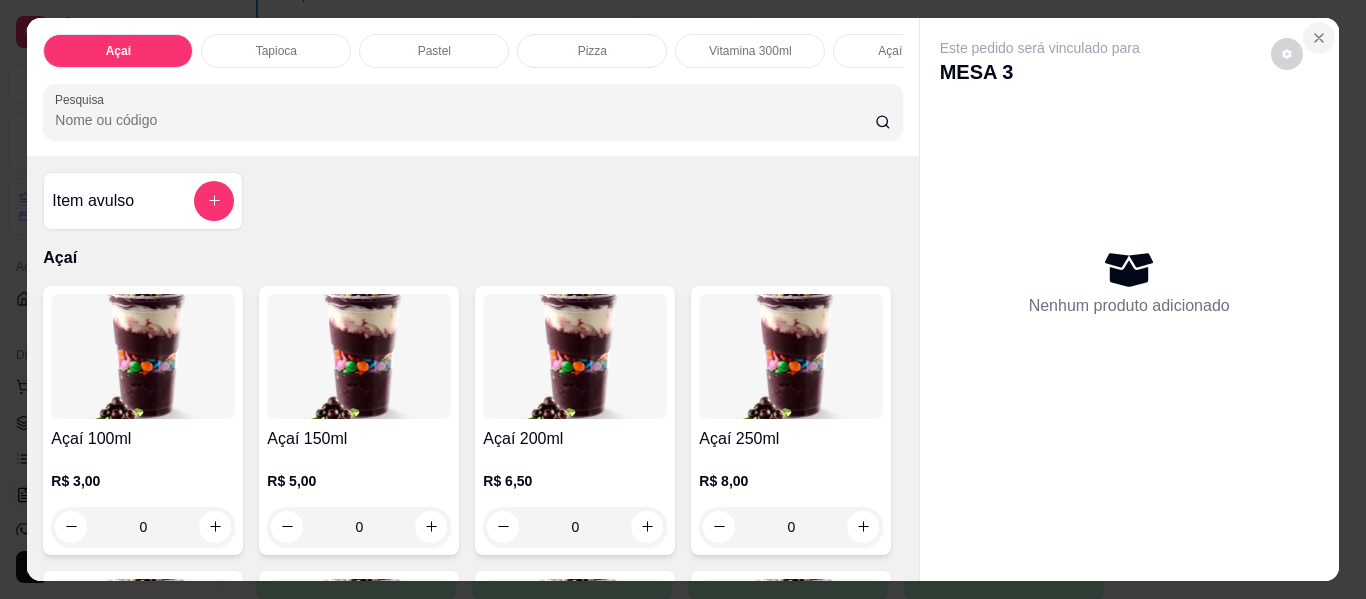 click 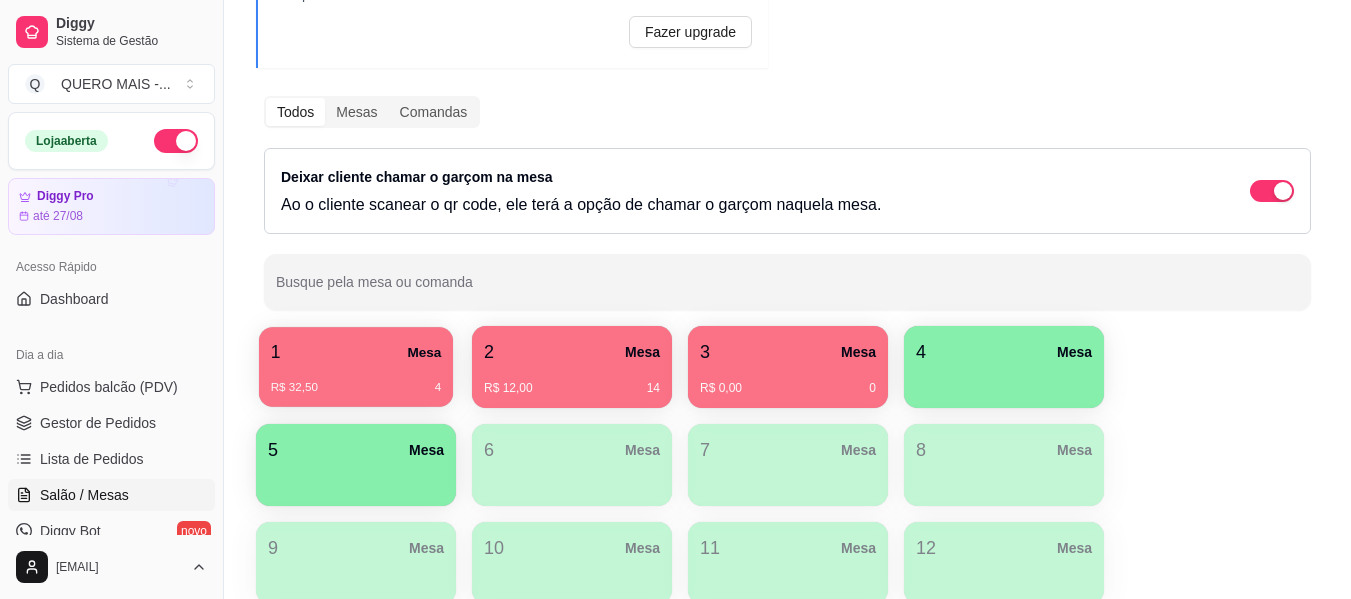 click on "R$ 32,50 4" at bounding box center [356, 388] 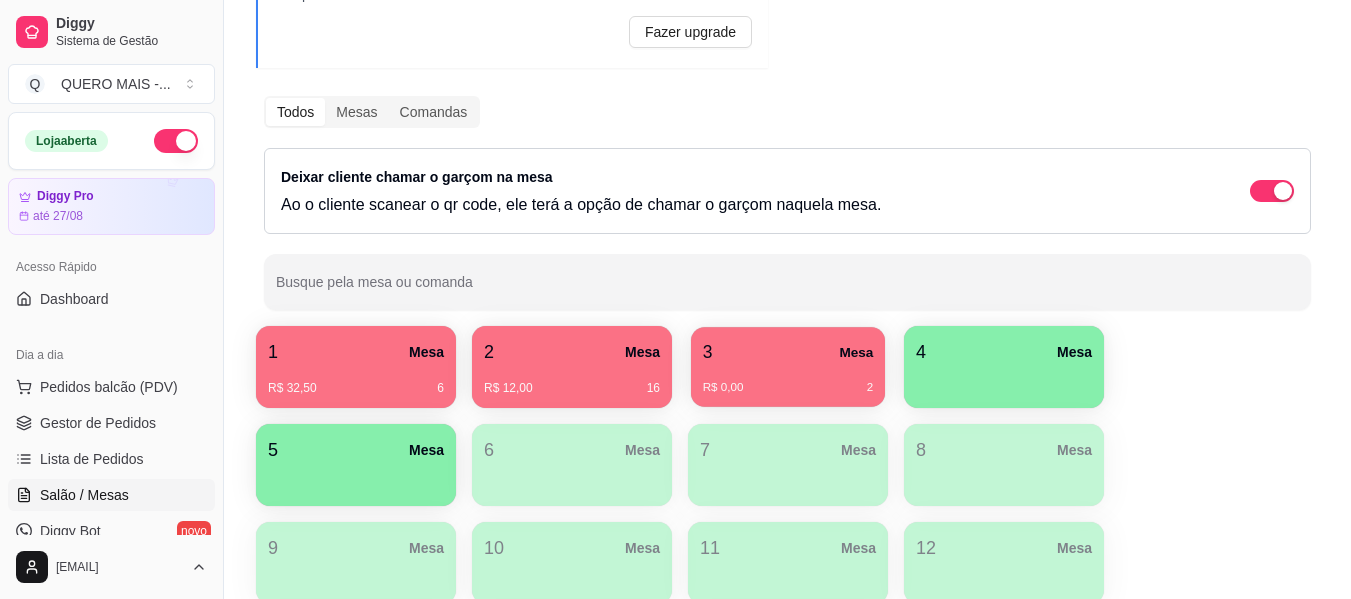 click on "R$ 0,00" at bounding box center [723, 388] 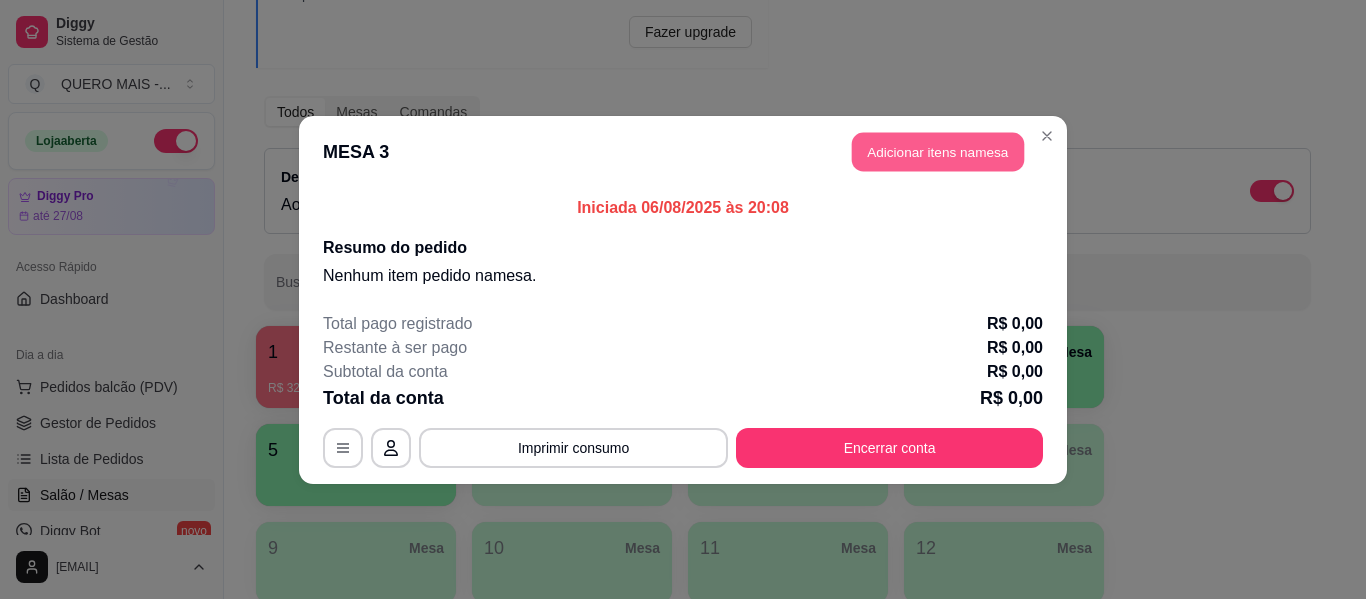 click on "Adicionar itens na  mesa" at bounding box center (938, 151) 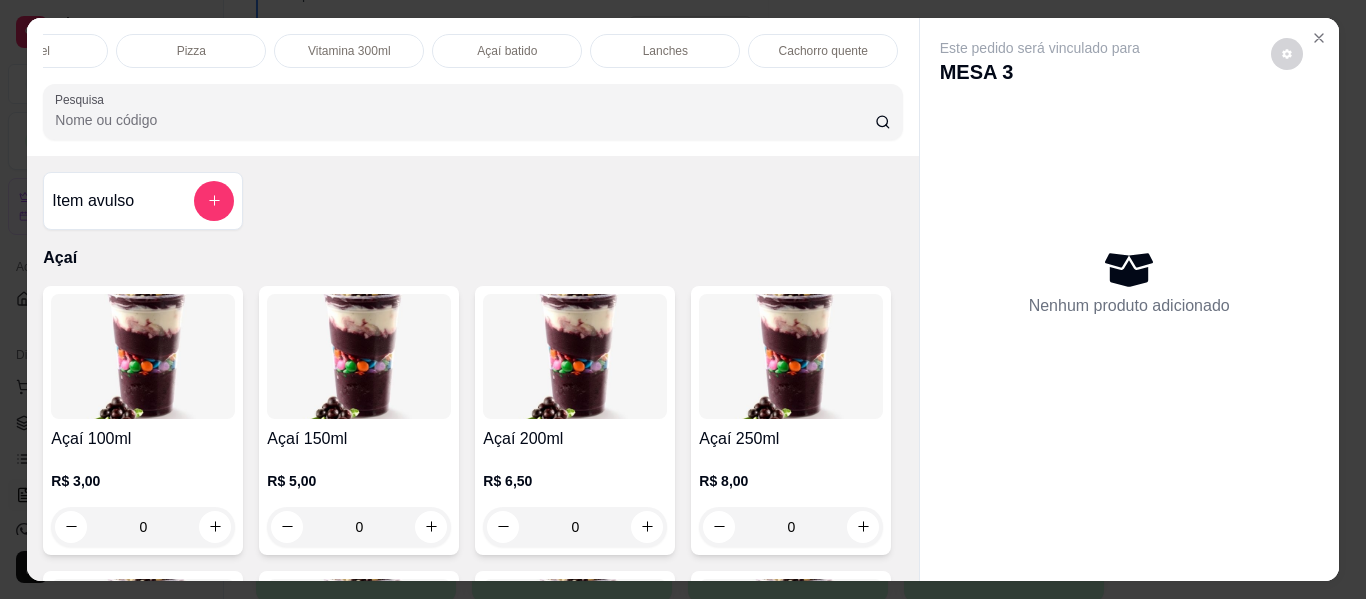 scroll, scrollTop: 0, scrollLeft: 403, axis: horizontal 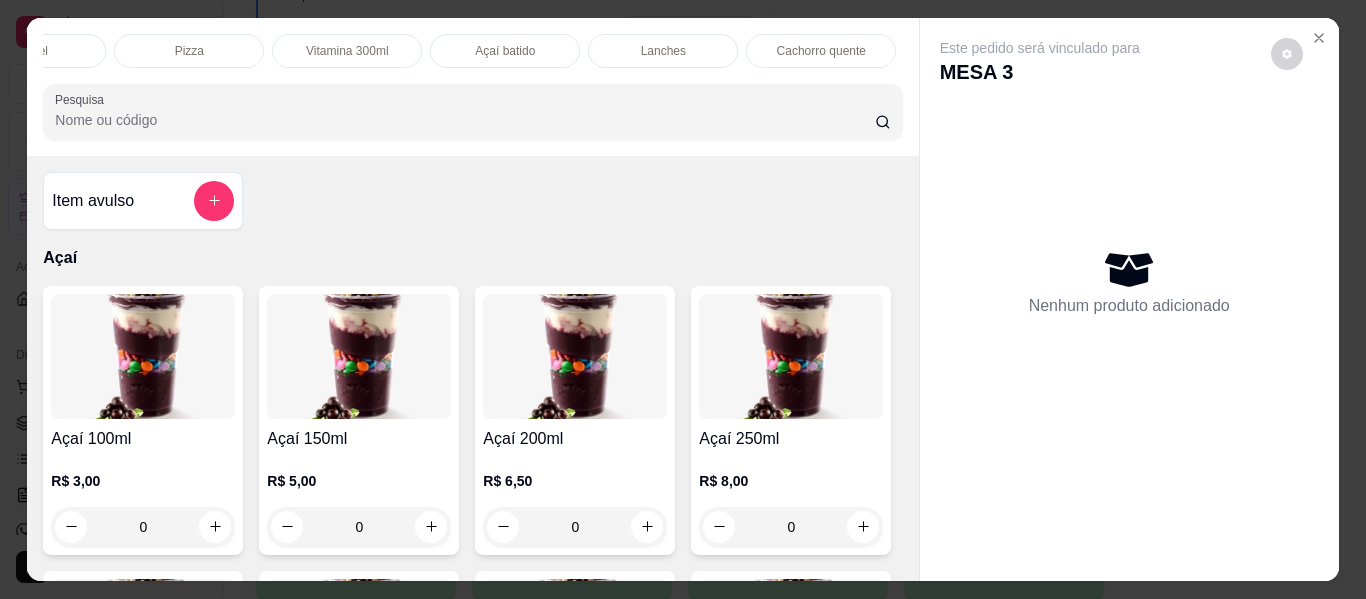click on "Lanches" at bounding box center [663, 51] 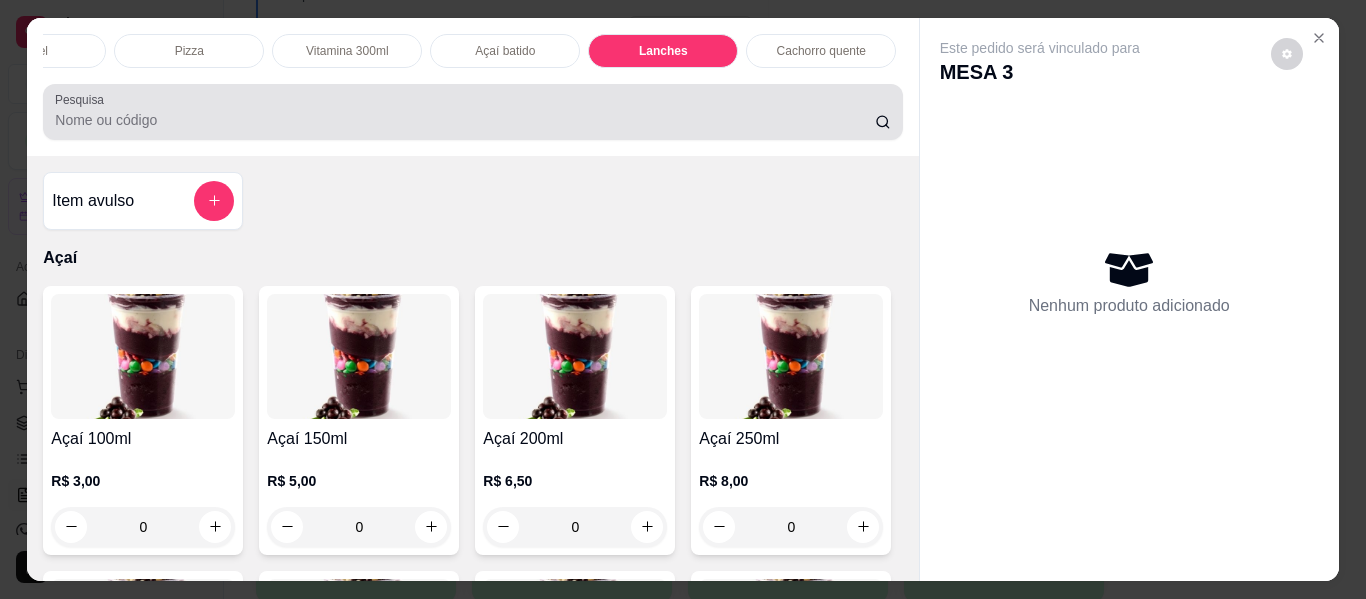 scroll, scrollTop: 3537, scrollLeft: 0, axis: vertical 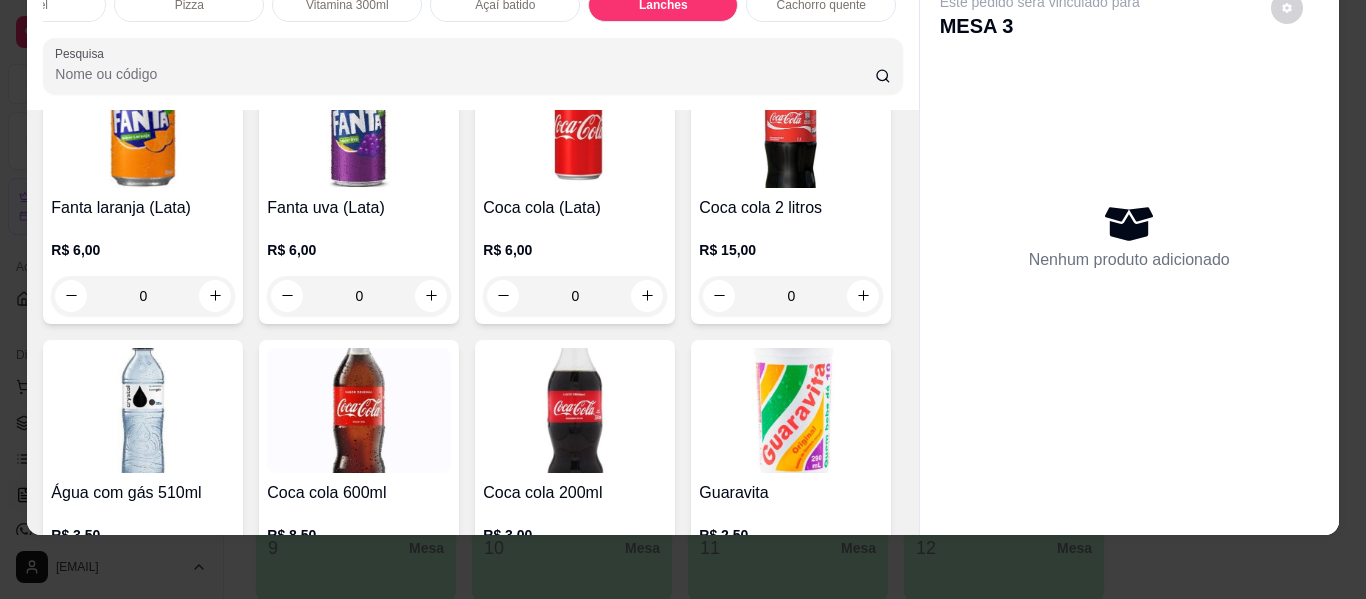click on "0" at bounding box center (575, -988) 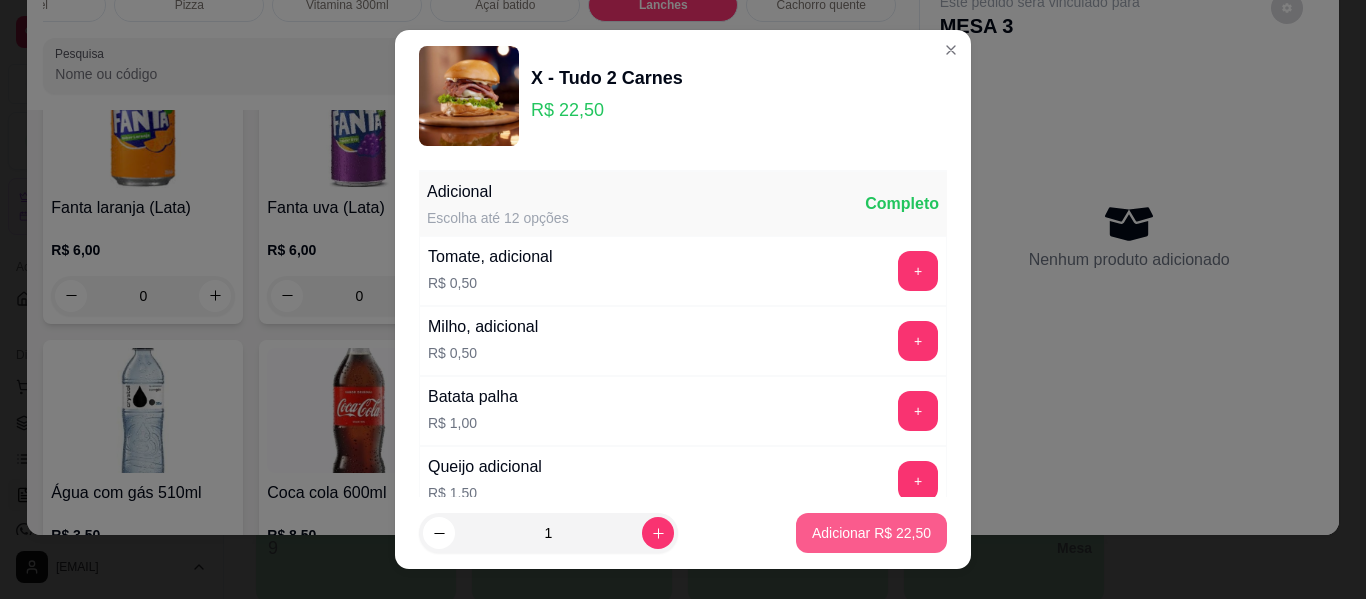 click on "Adicionar   R$ 22,50" at bounding box center (871, 533) 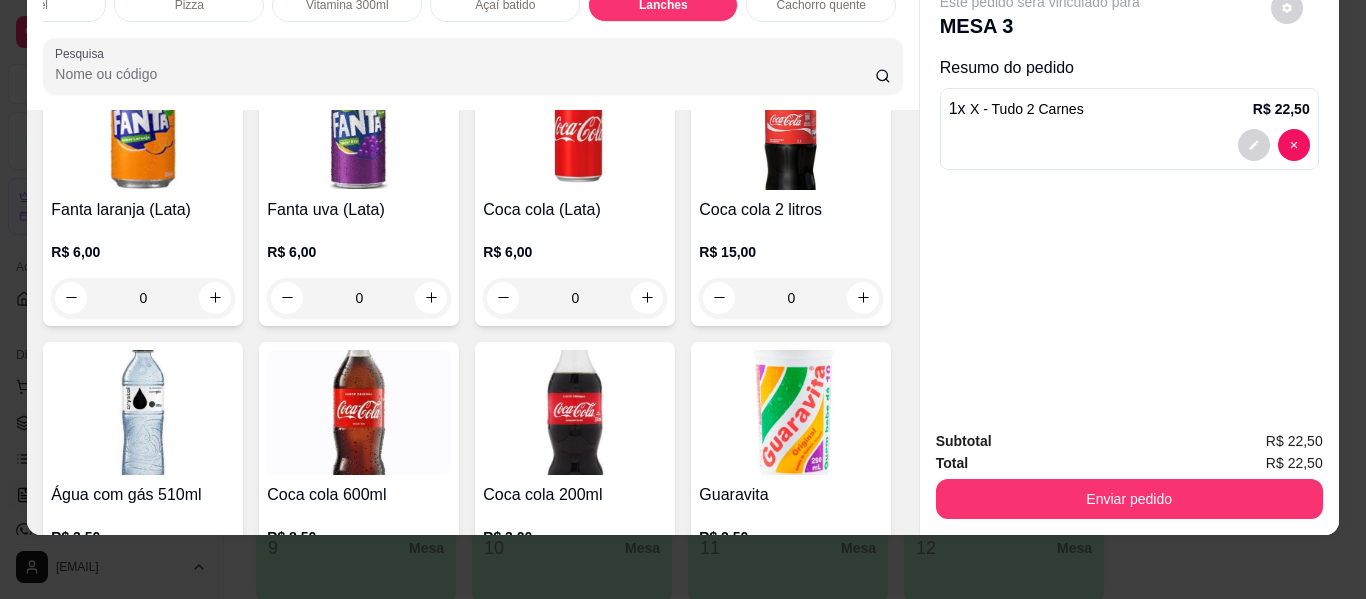 click on "0" at bounding box center [791, -986] 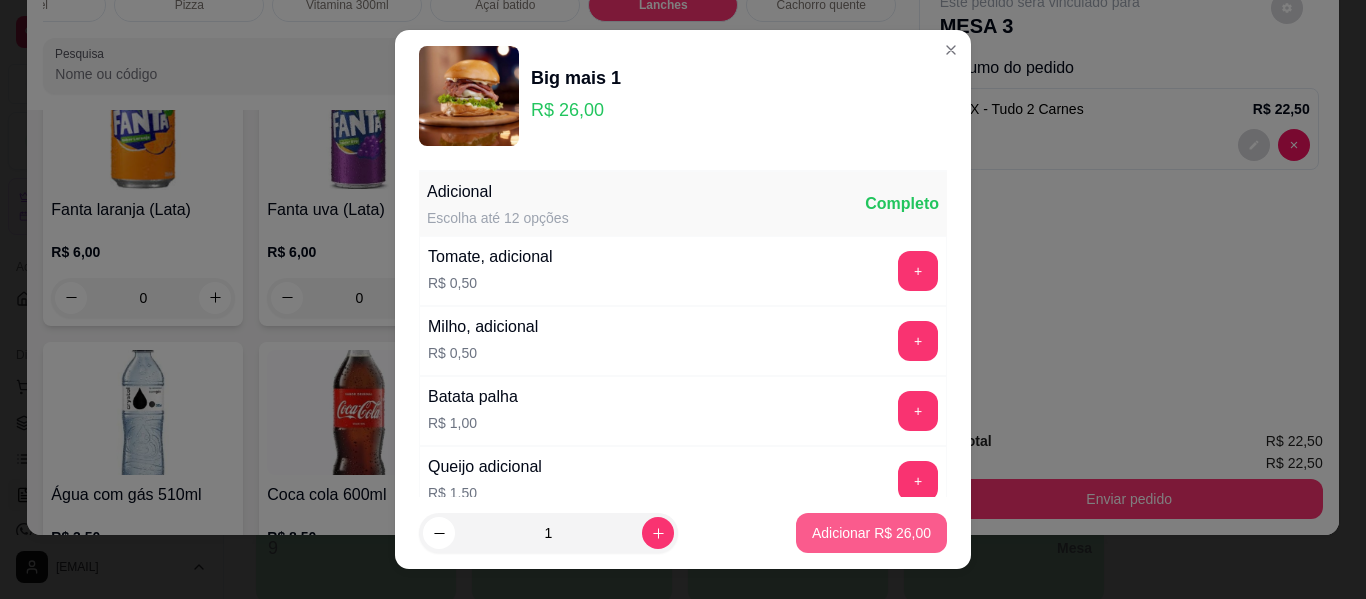 click on "Adicionar   R$ 26,00" at bounding box center [871, 533] 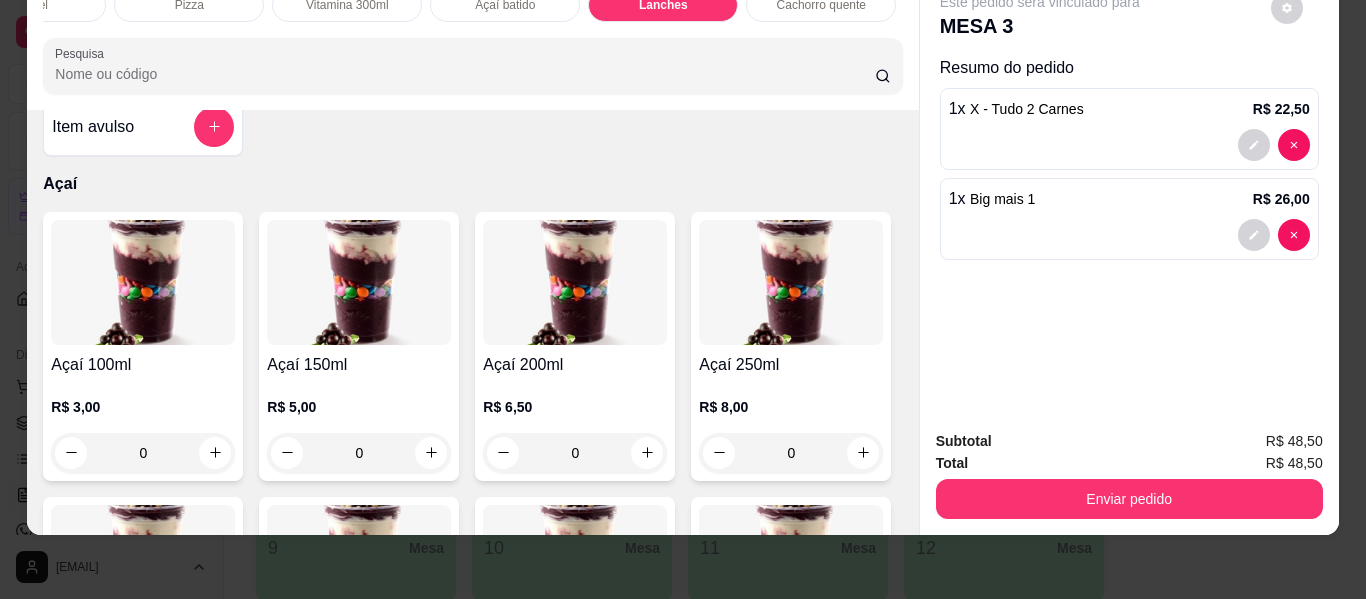 scroll, scrollTop: 0, scrollLeft: 0, axis: both 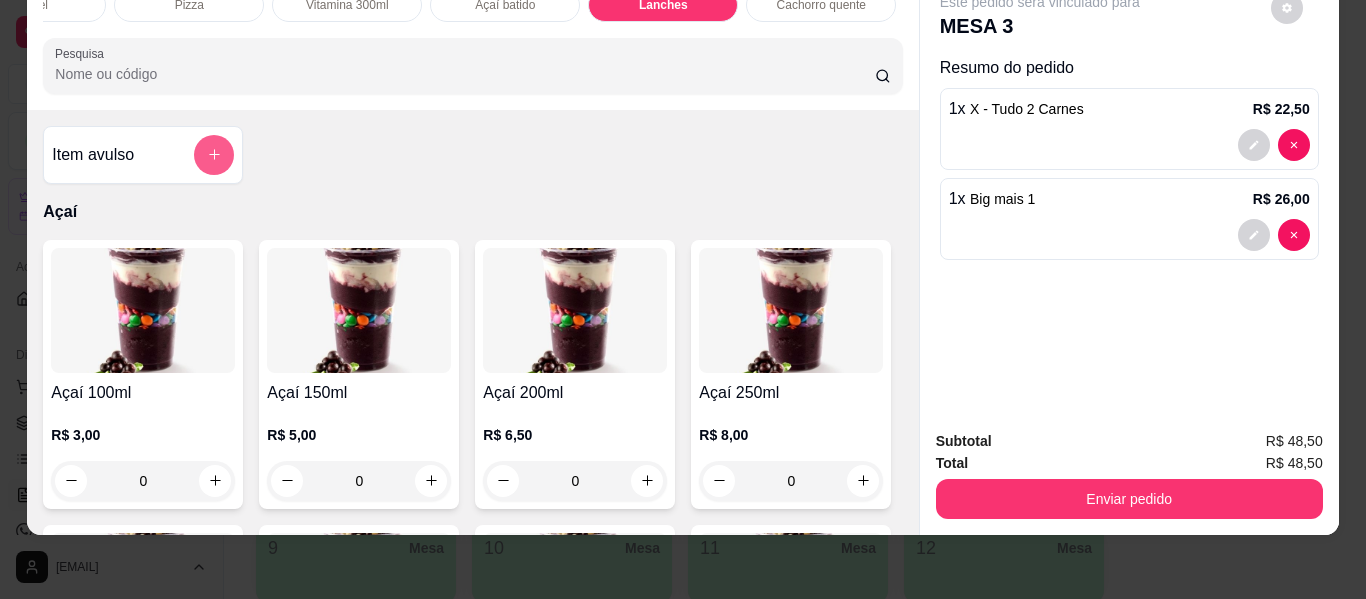 click 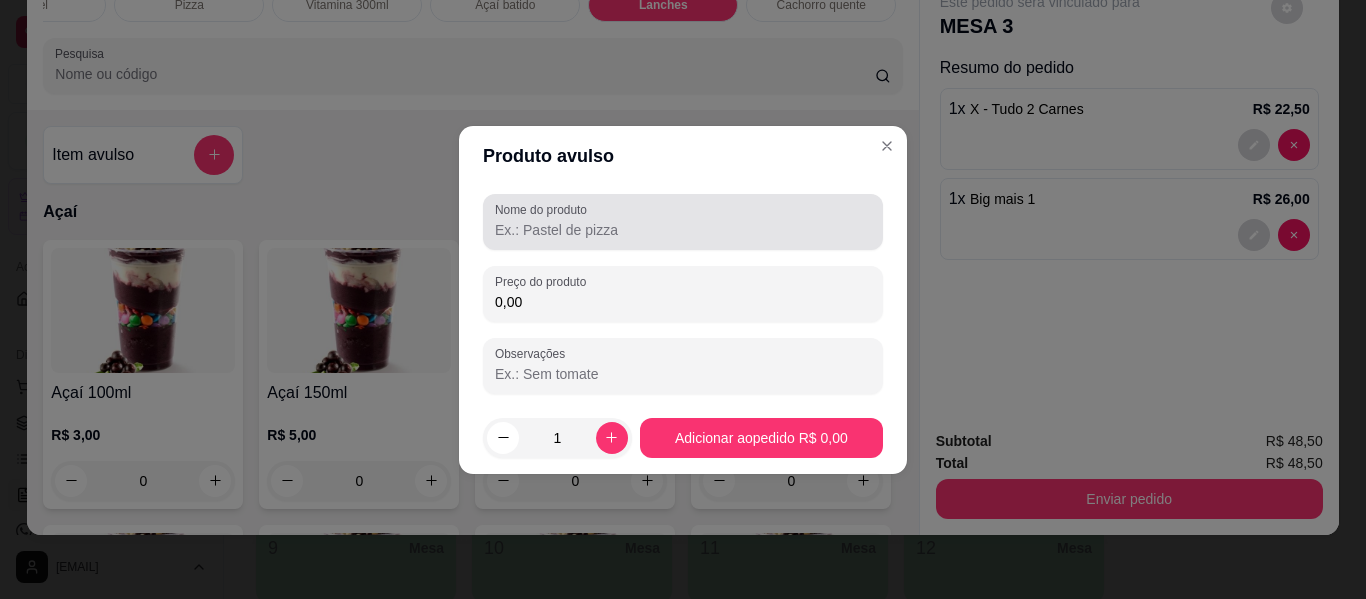 click on "Nome do produto" at bounding box center [683, 230] 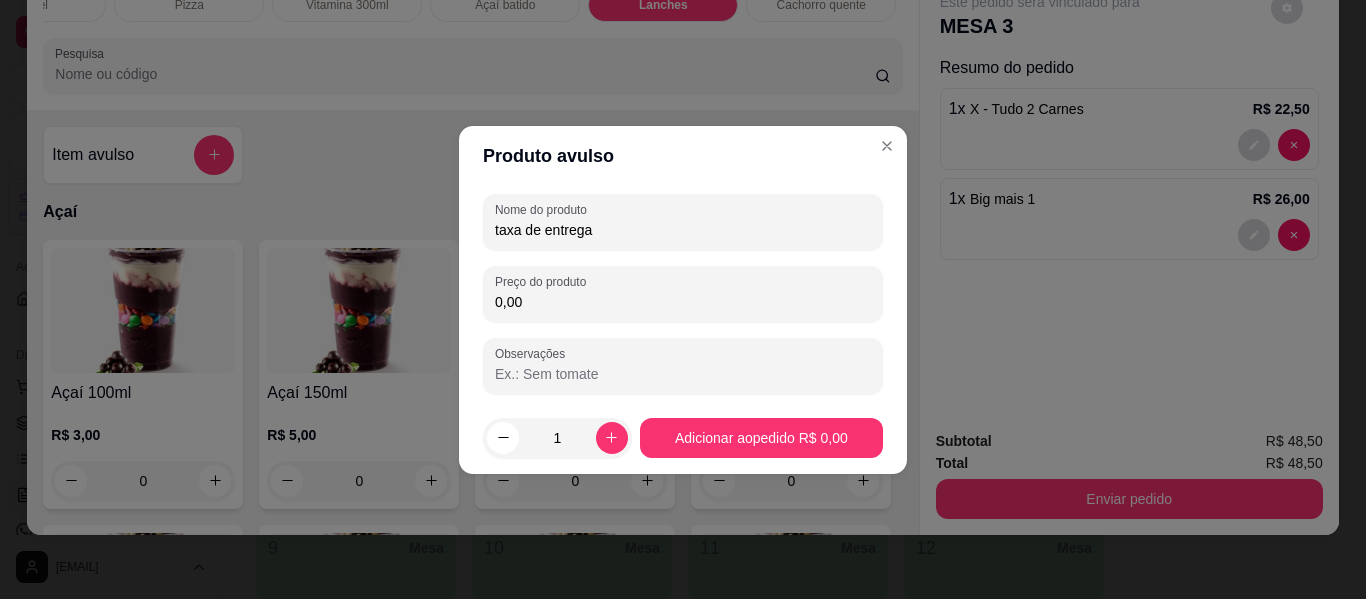 type on "taxa de entrega" 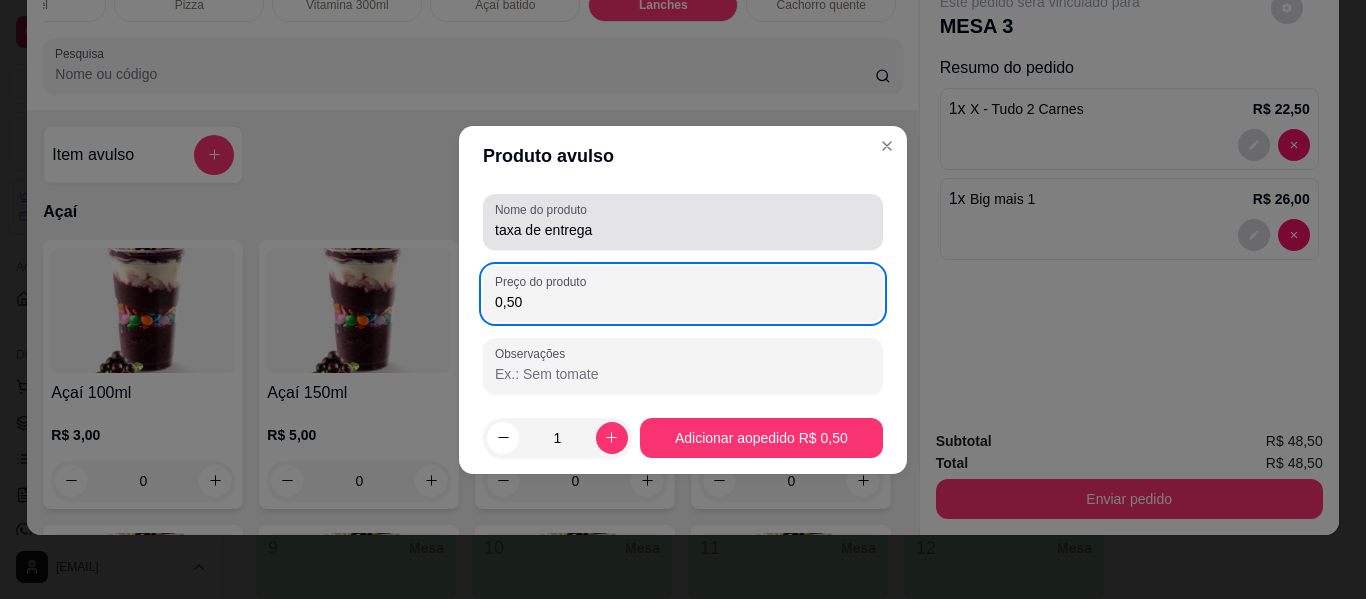 type on "5,00" 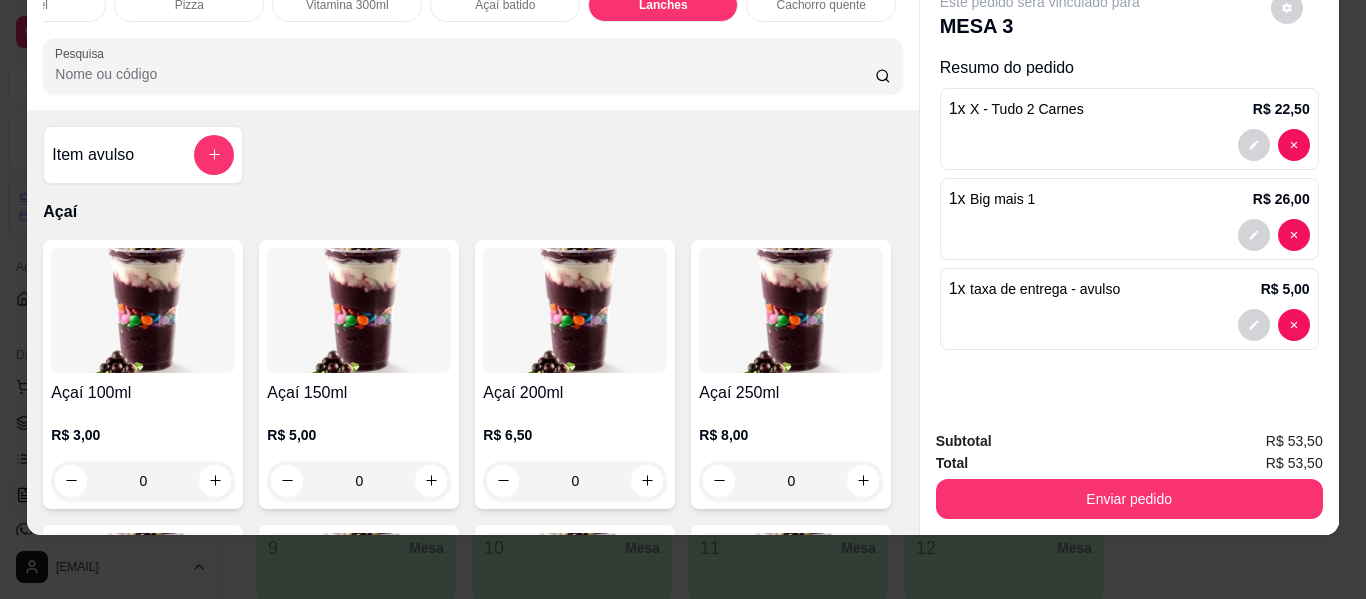 click on "Enviar pedido" at bounding box center [1129, 499] 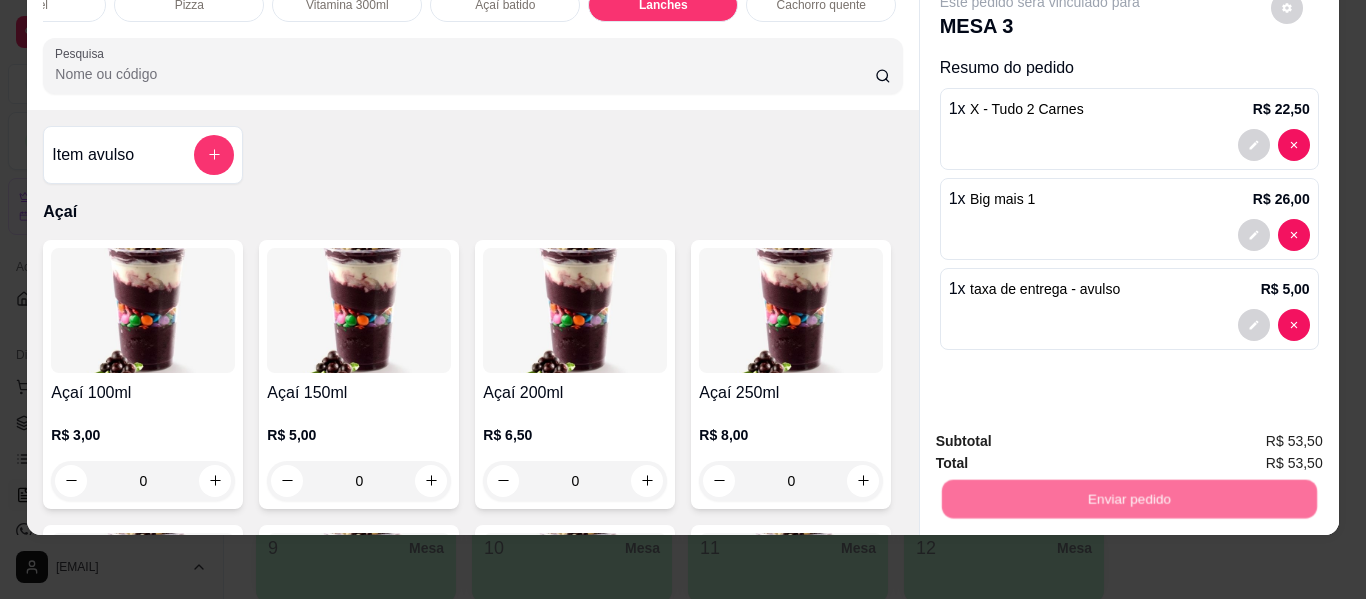click on "Não registrar e enviar pedido" at bounding box center (1063, 435) 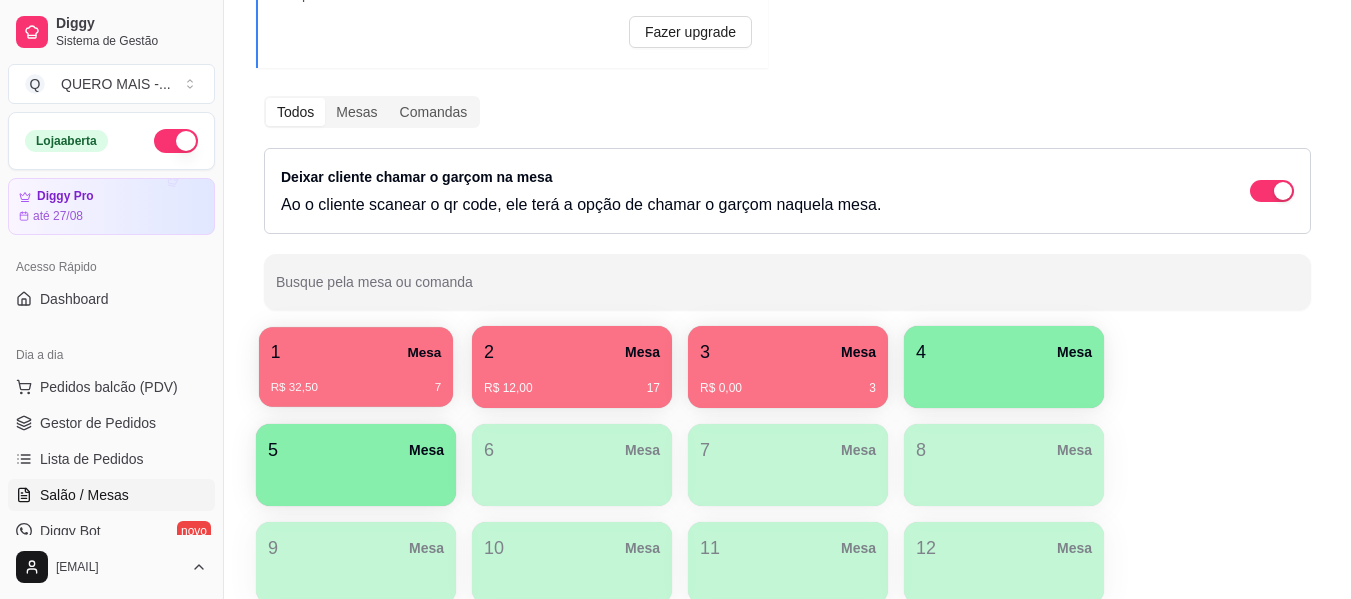 click on "1 Mesa" at bounding box center [356, 352] 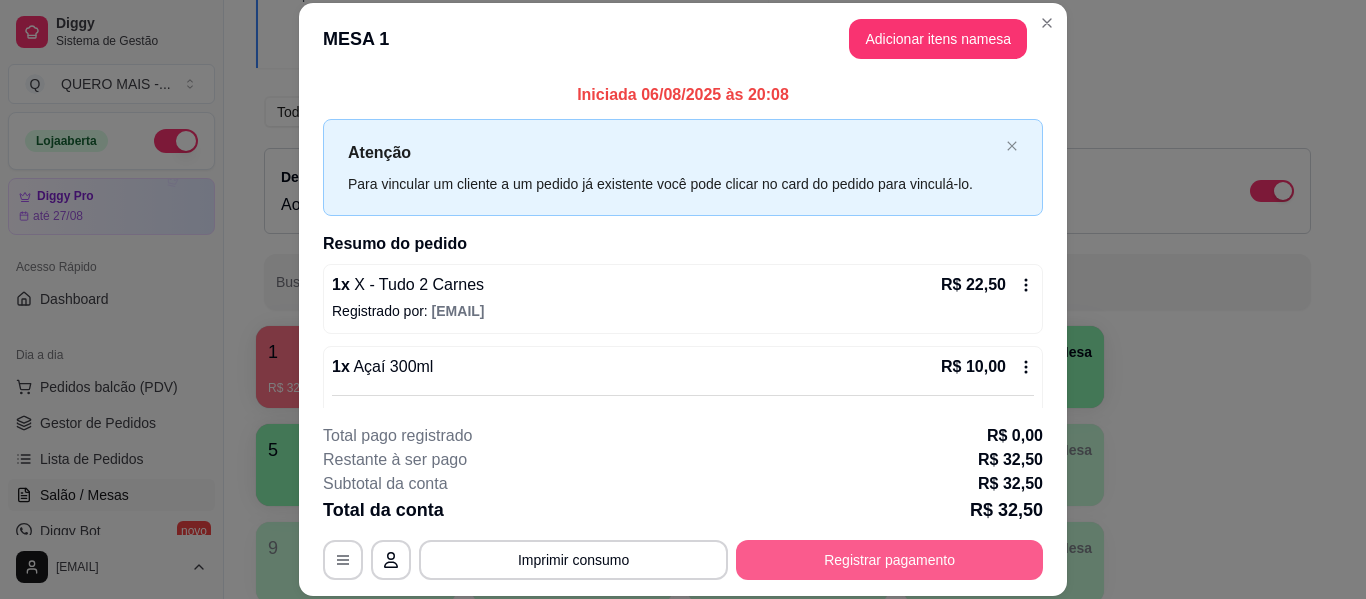 click on "Registrar pagamento" at bounding box center [889, 560] 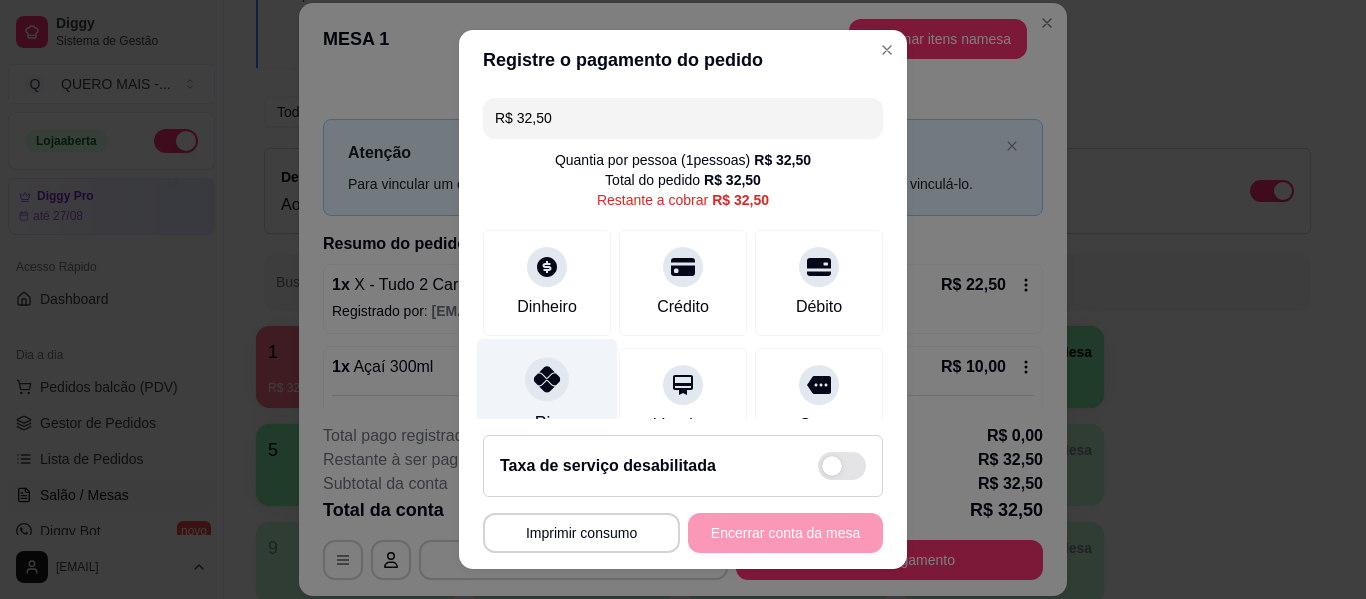 click 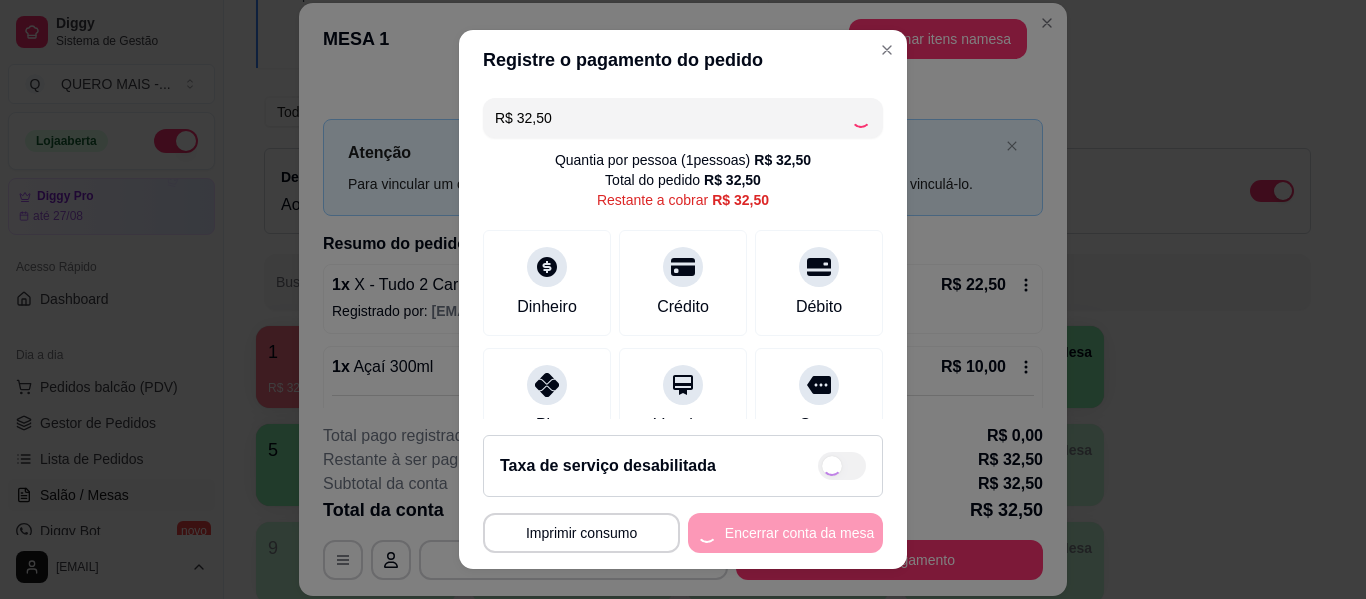 type on "R$ 0,00" 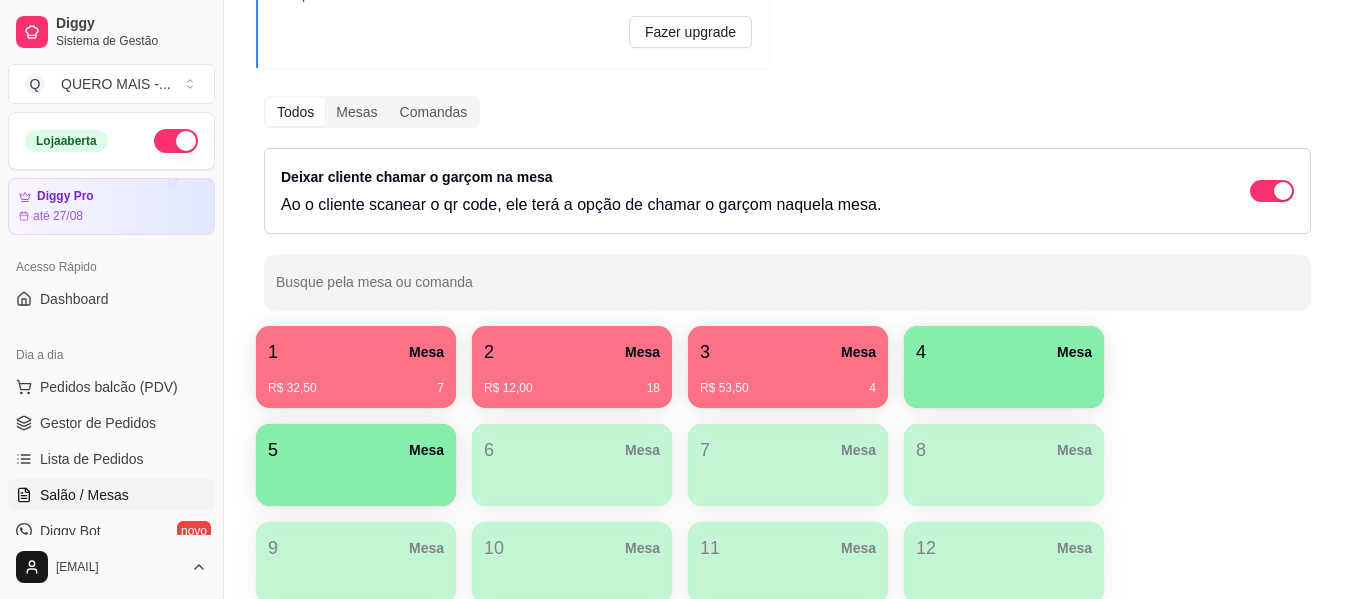 click on "4 Mesa" at bounding box center [1004, 352] 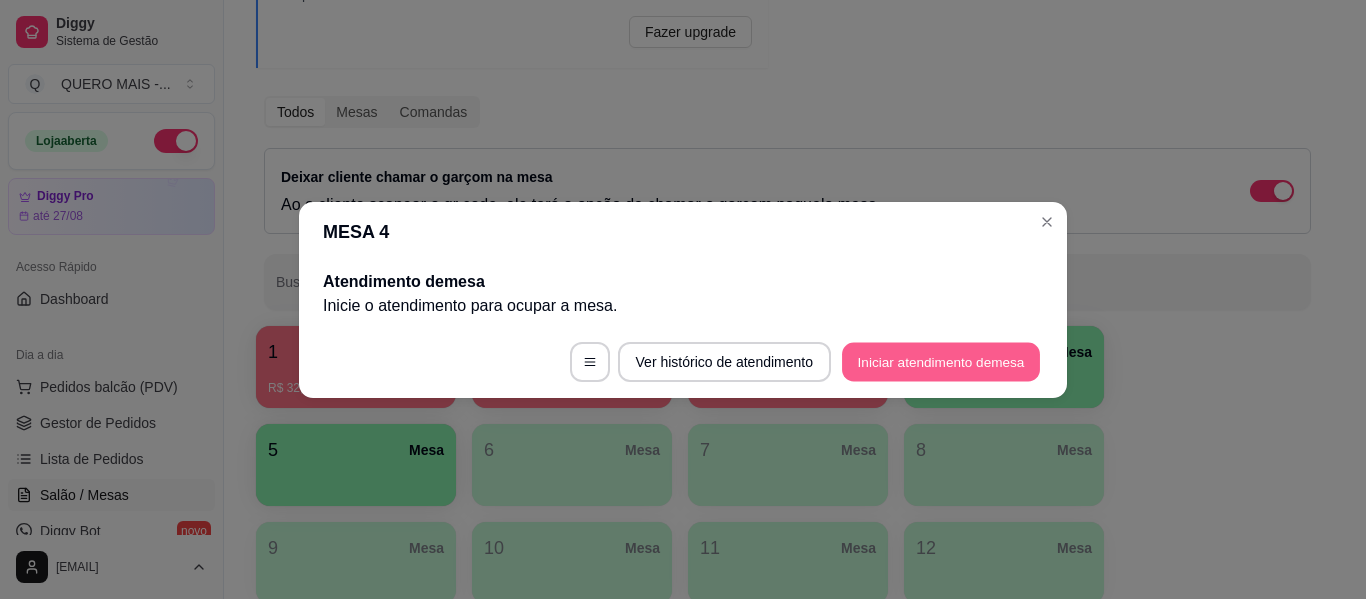 click on "Iniciar atendimento de  mesa" at bounding box center (941, 361) 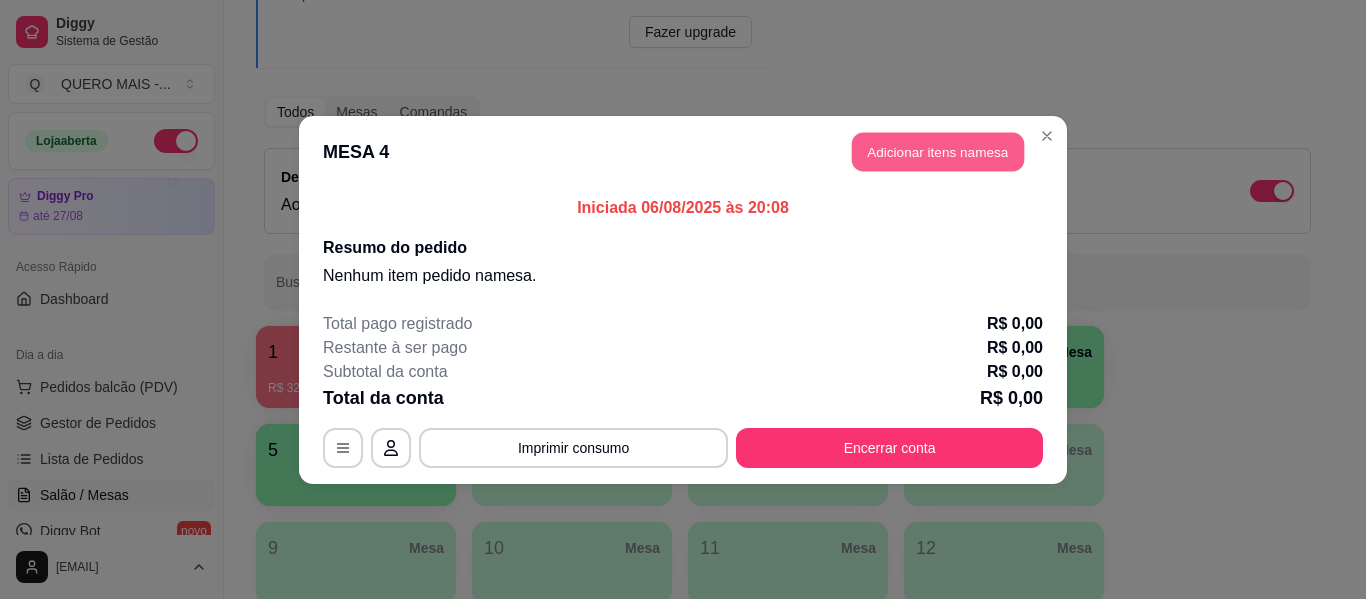 click on "Adicionar itens na  mesa" at bounding box center [938, 151] 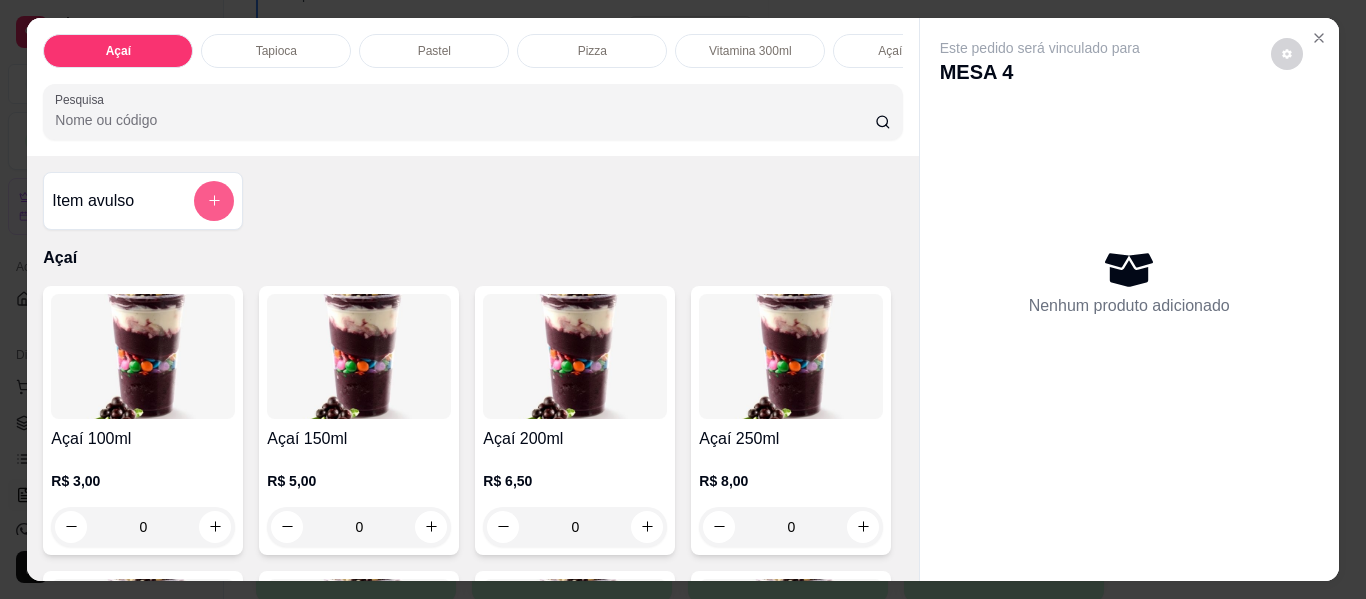 click at bounding box center [214, 201] 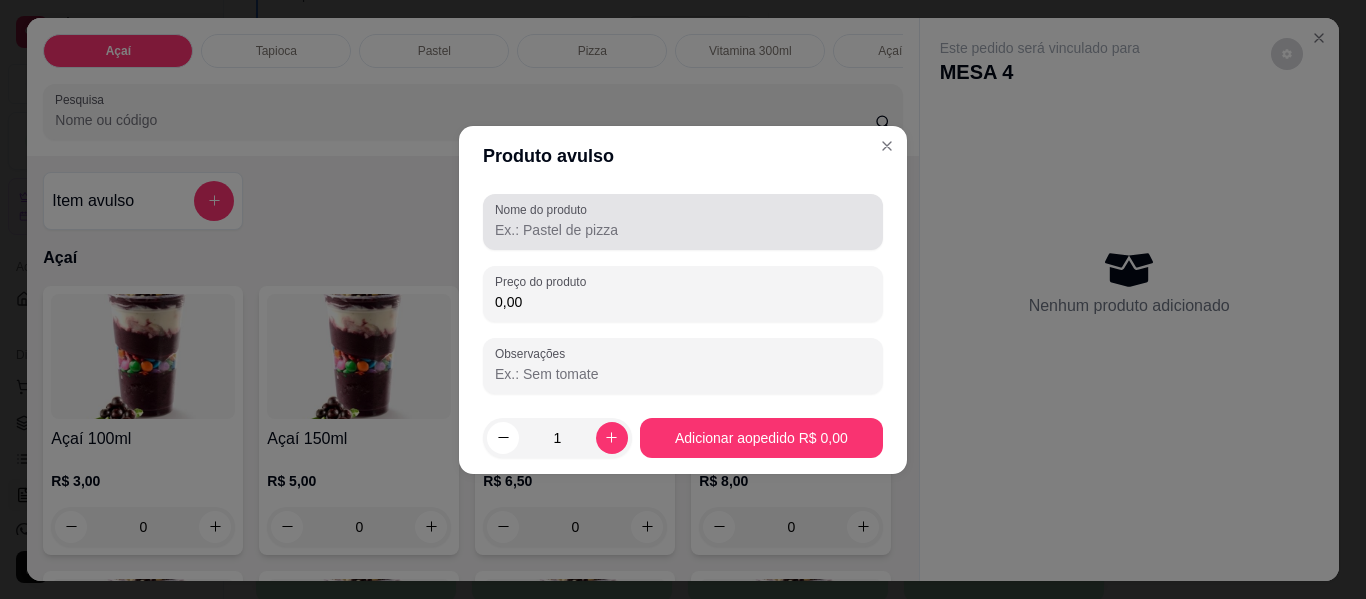 click on "Nome do produto" at bounding box center (683, 230) 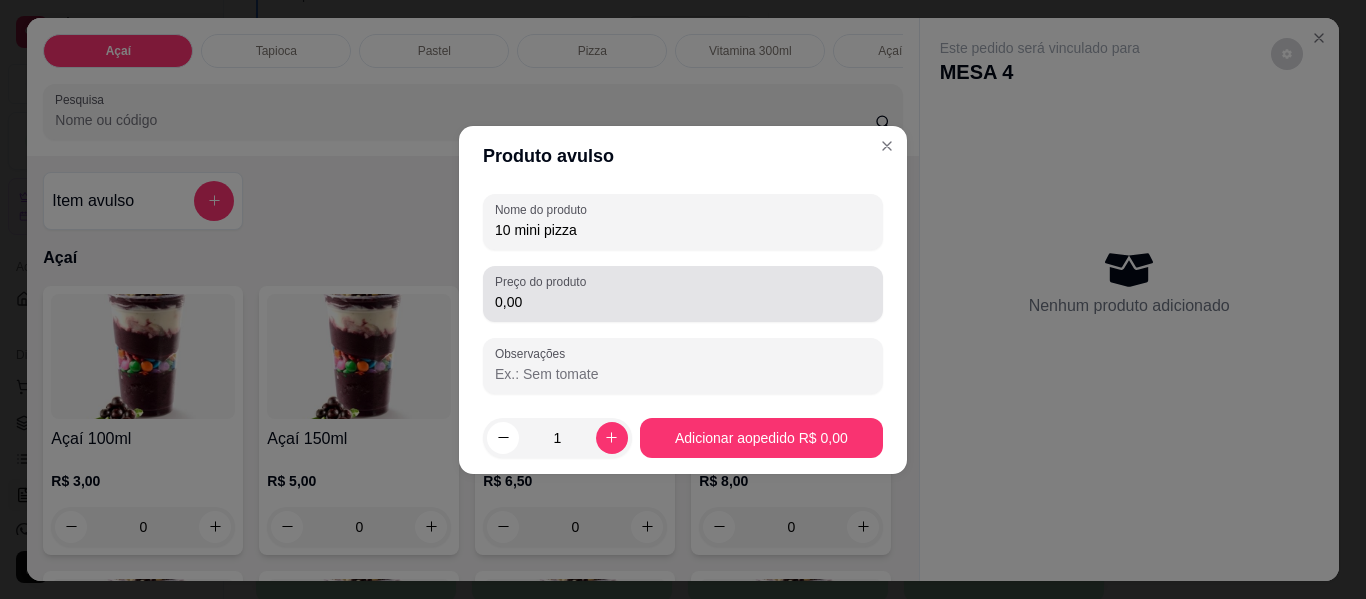 type on "10 mini pizza" 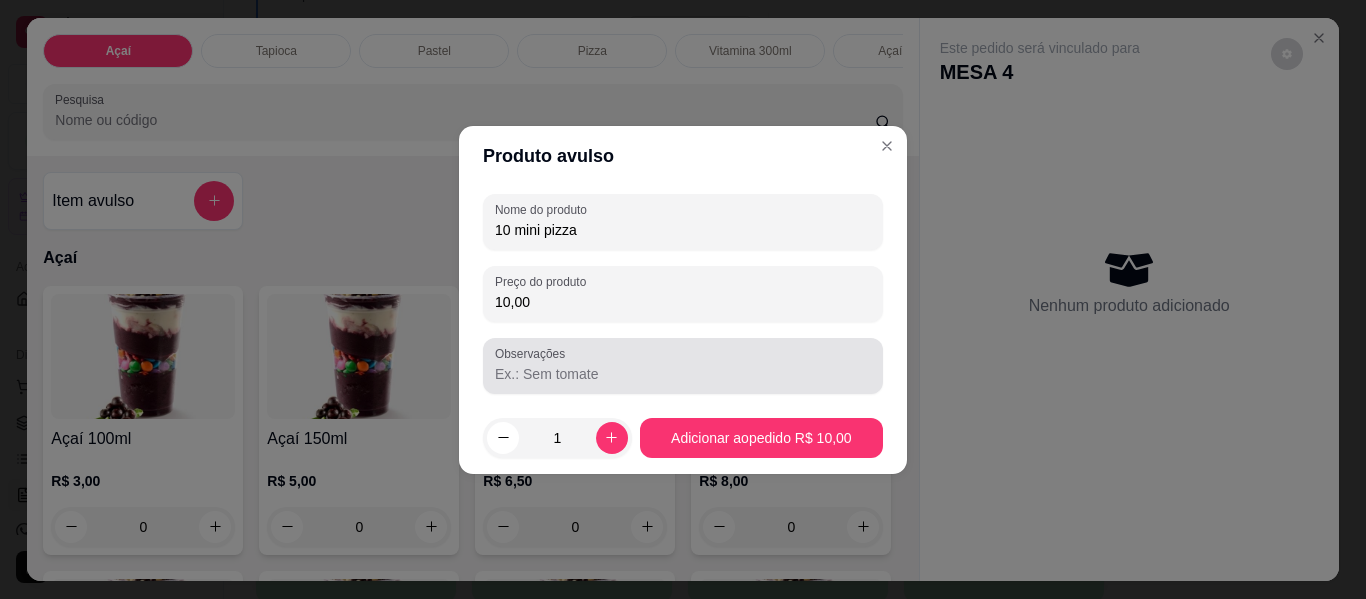 type on "10,00" 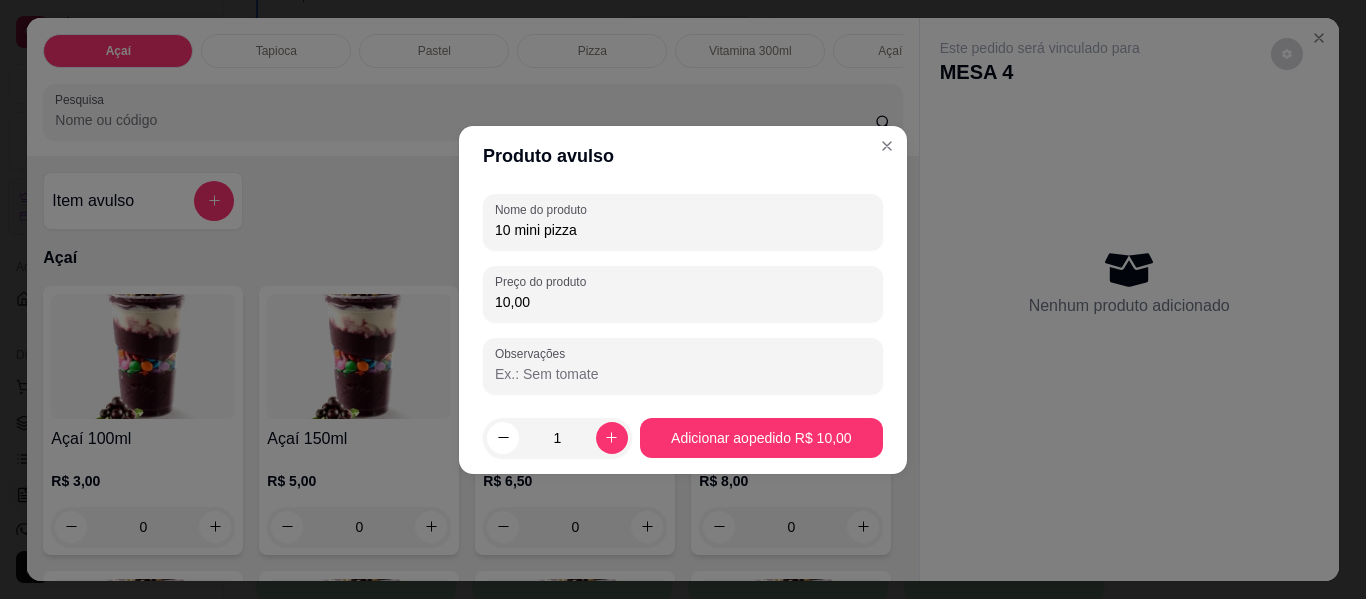 click on "Observações" at bounding box center [683, 374] 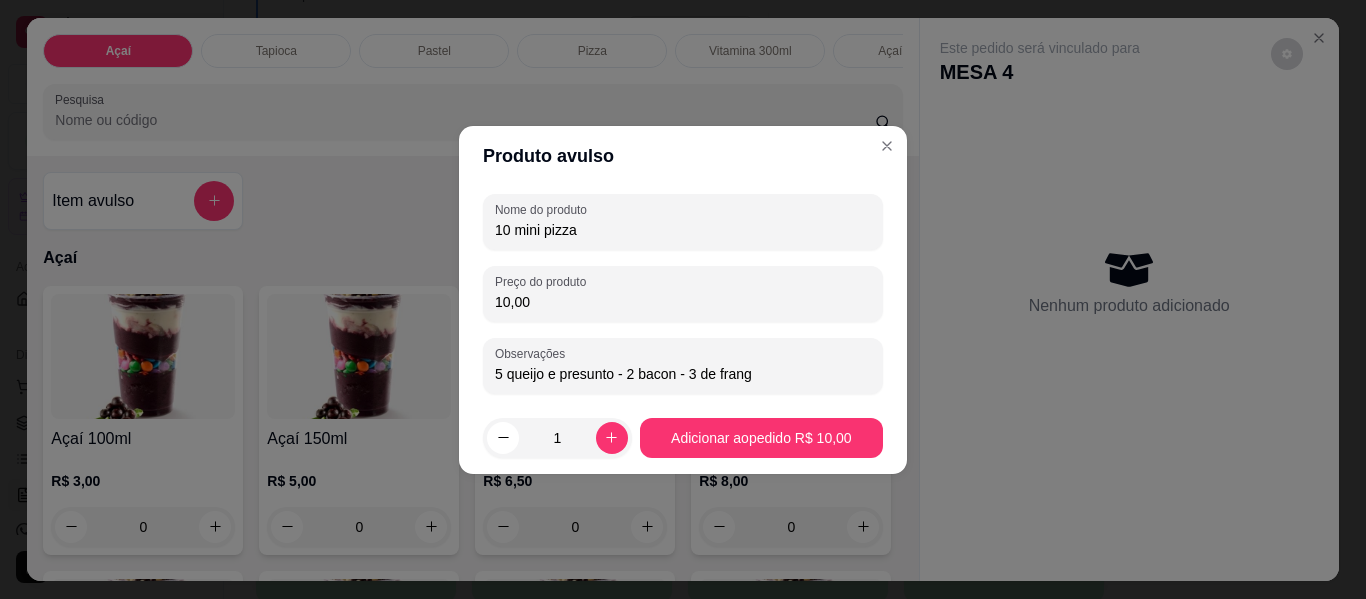 type on "5 queijo e presunto - 2 bacon - 3 de frango" 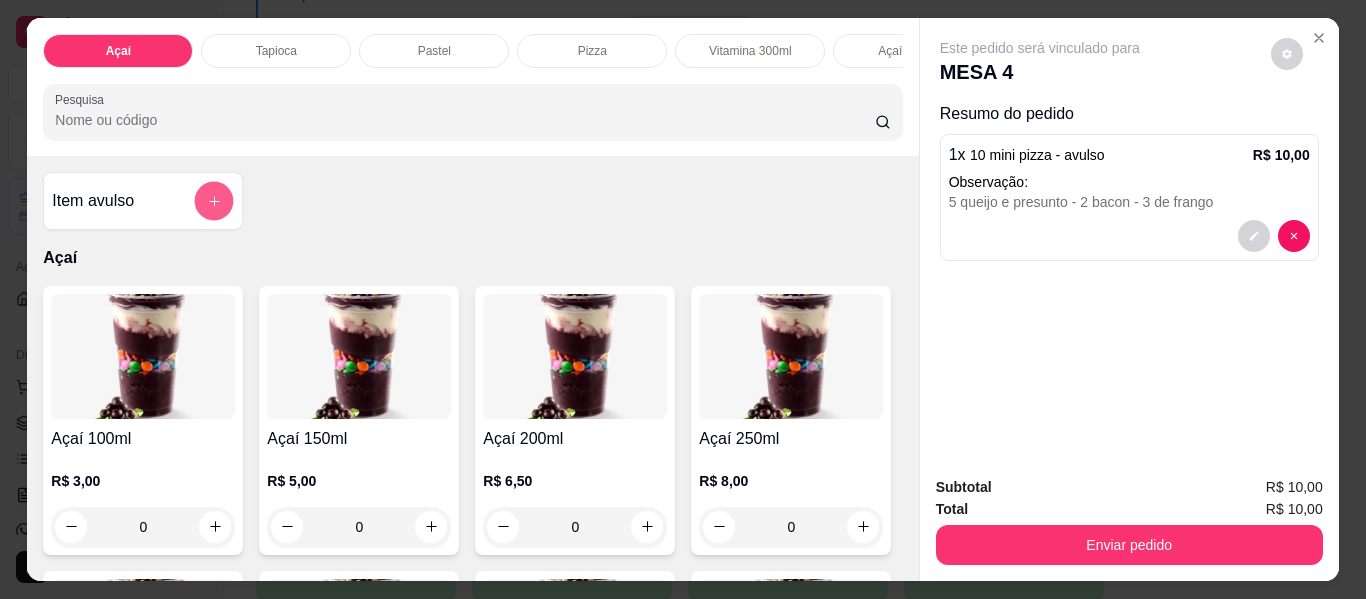 click 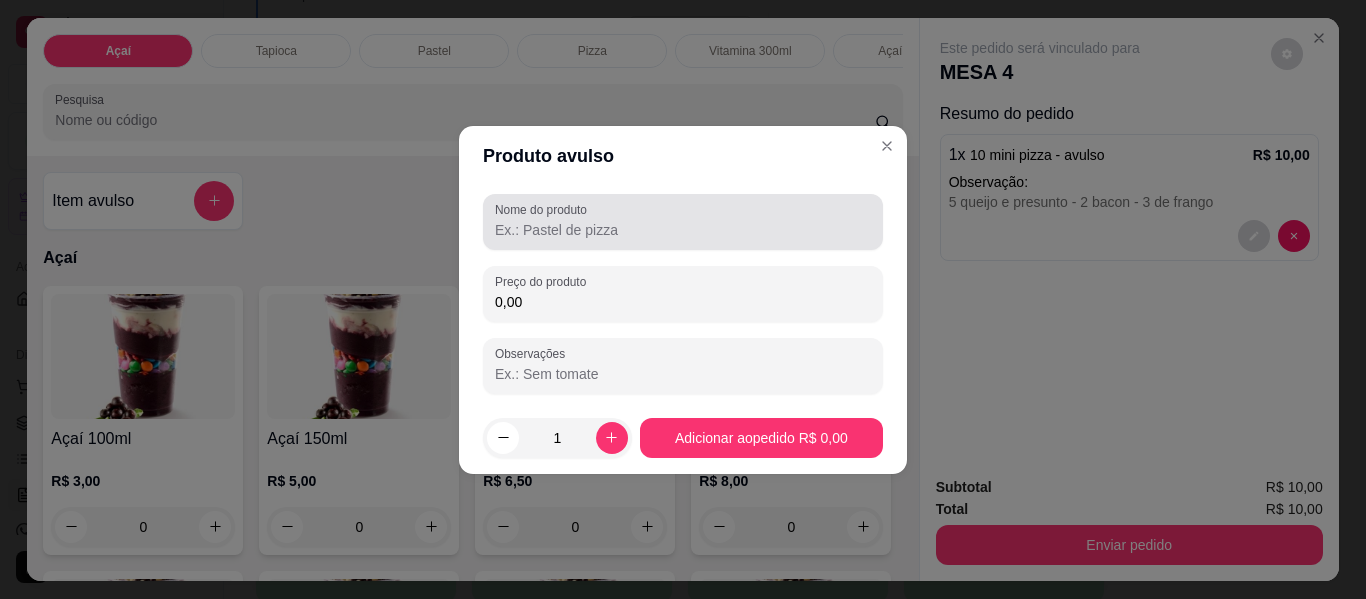 click on "Nome do produto" at bounding box center [683, 230] 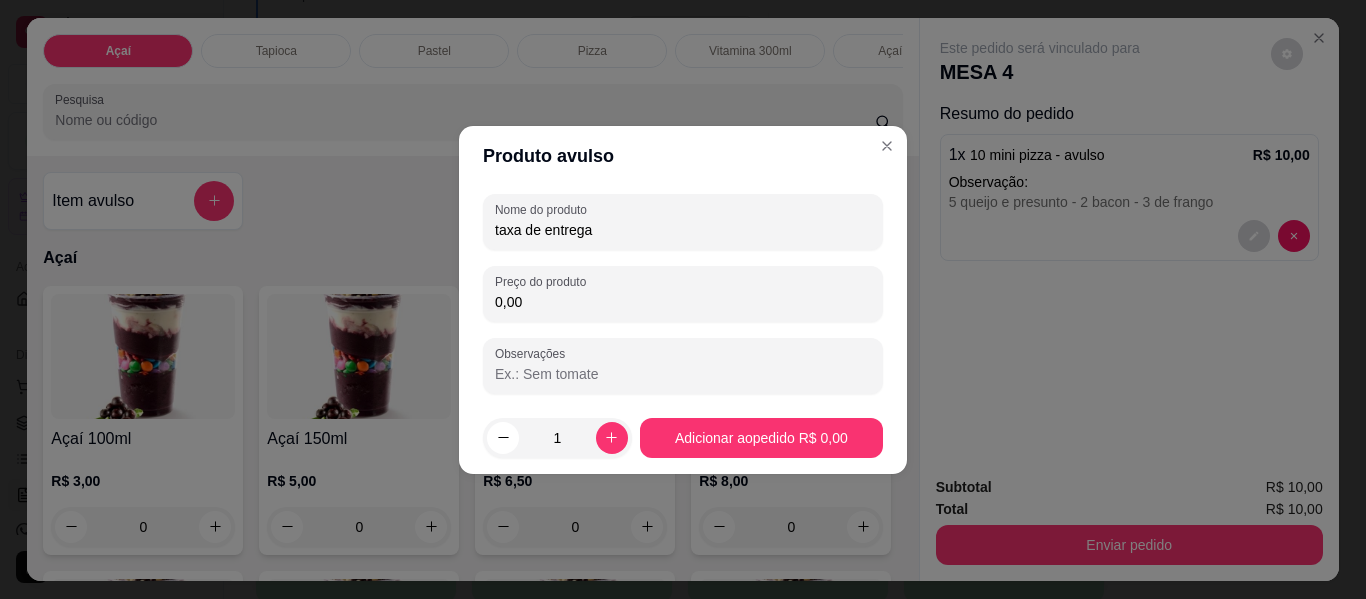 type on "taxa de entrega" 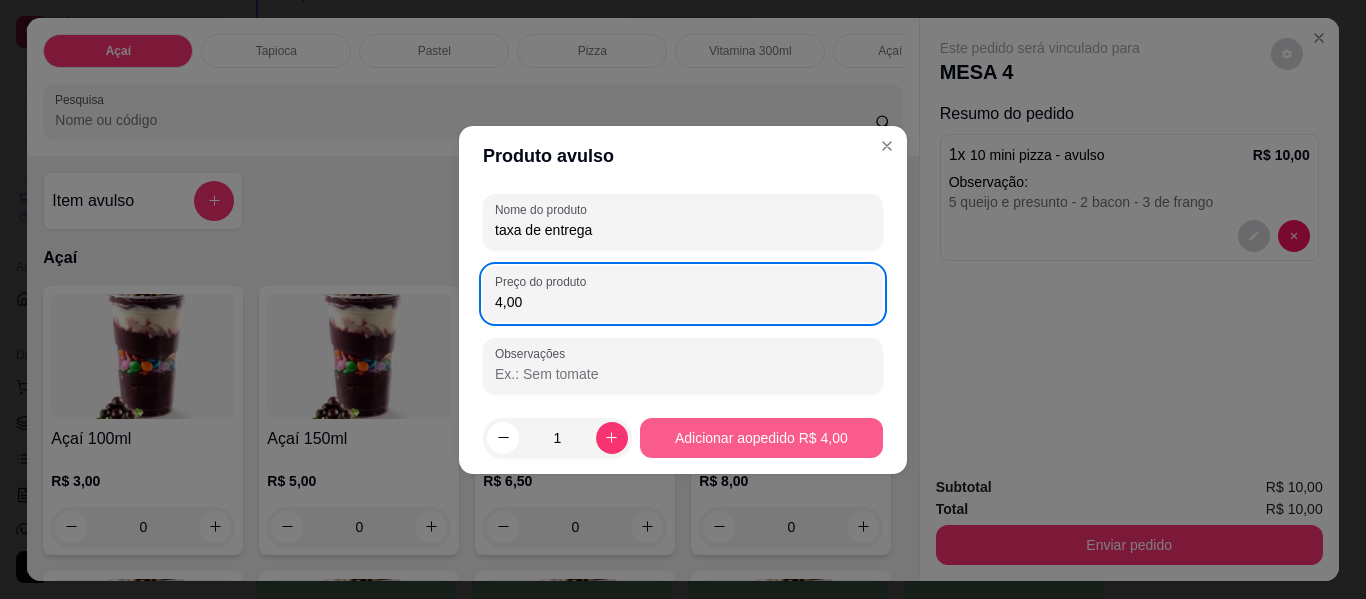 type on "4,00" 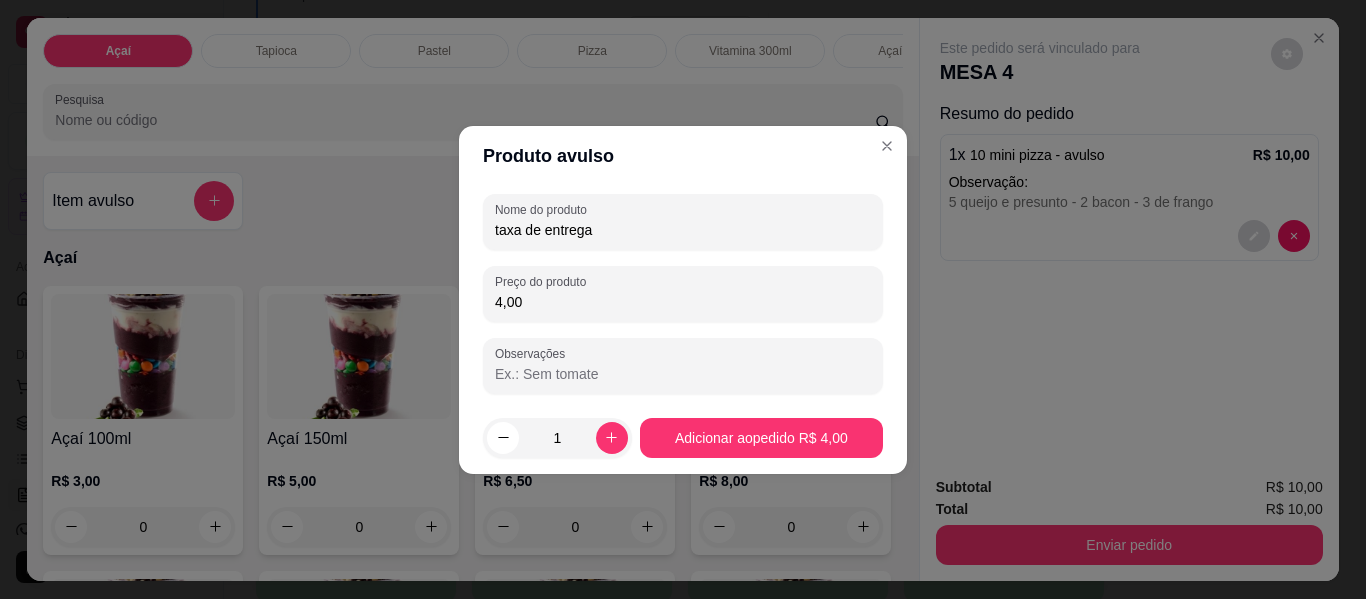 click on "[NUMBER] Adicionar ao pedido R$ 4,00" at bounding box center [683, 438] 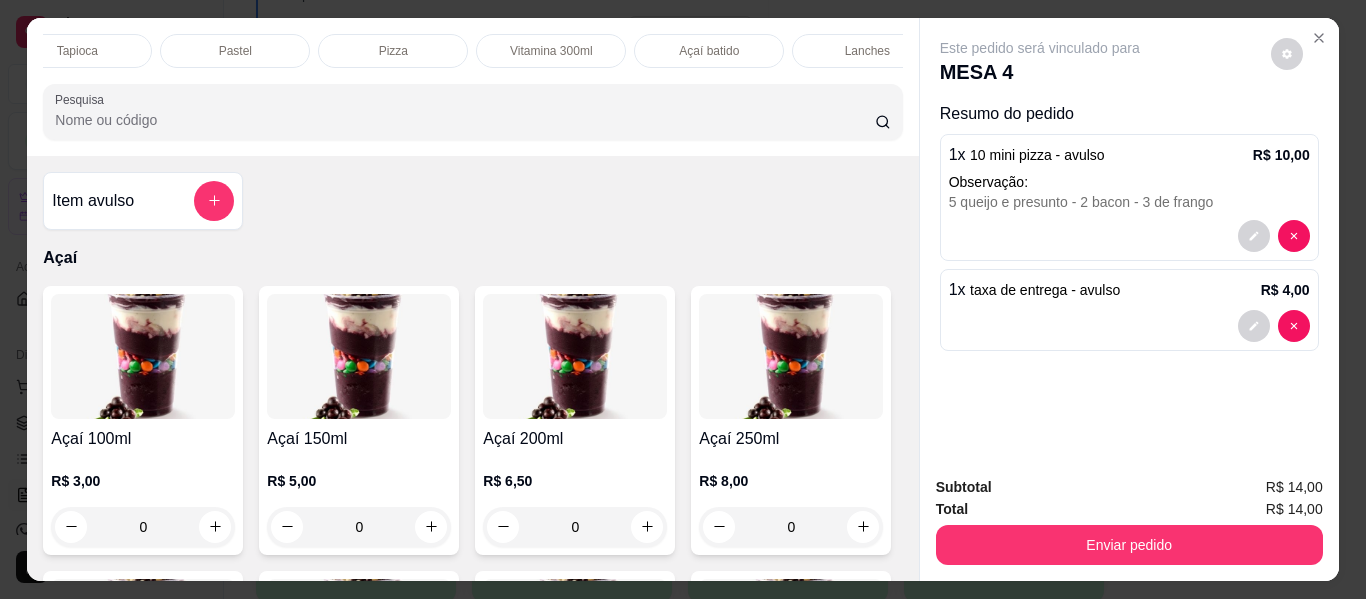 scroll, scrollTop: 0, scrollLeft: 1187, axis: horizontal 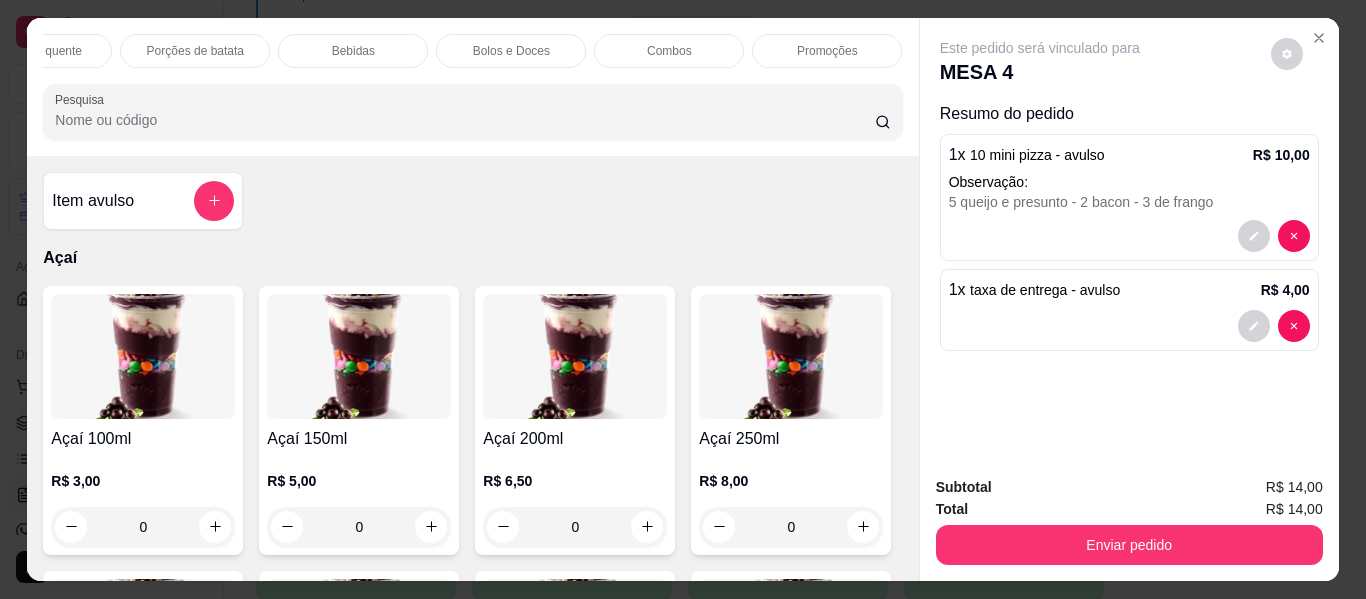 click on "Bebidas" at bounding box center [353, 51] 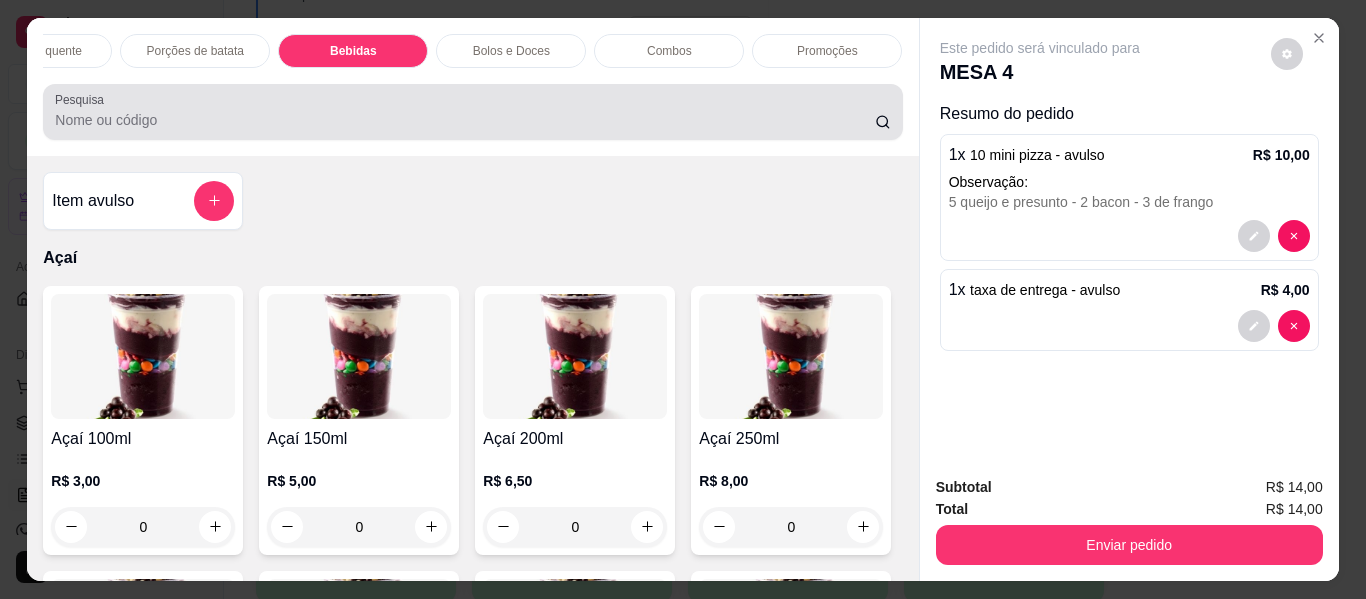 scroll, scrollTop: 5391, scrollLeft: 0, axis: vertical 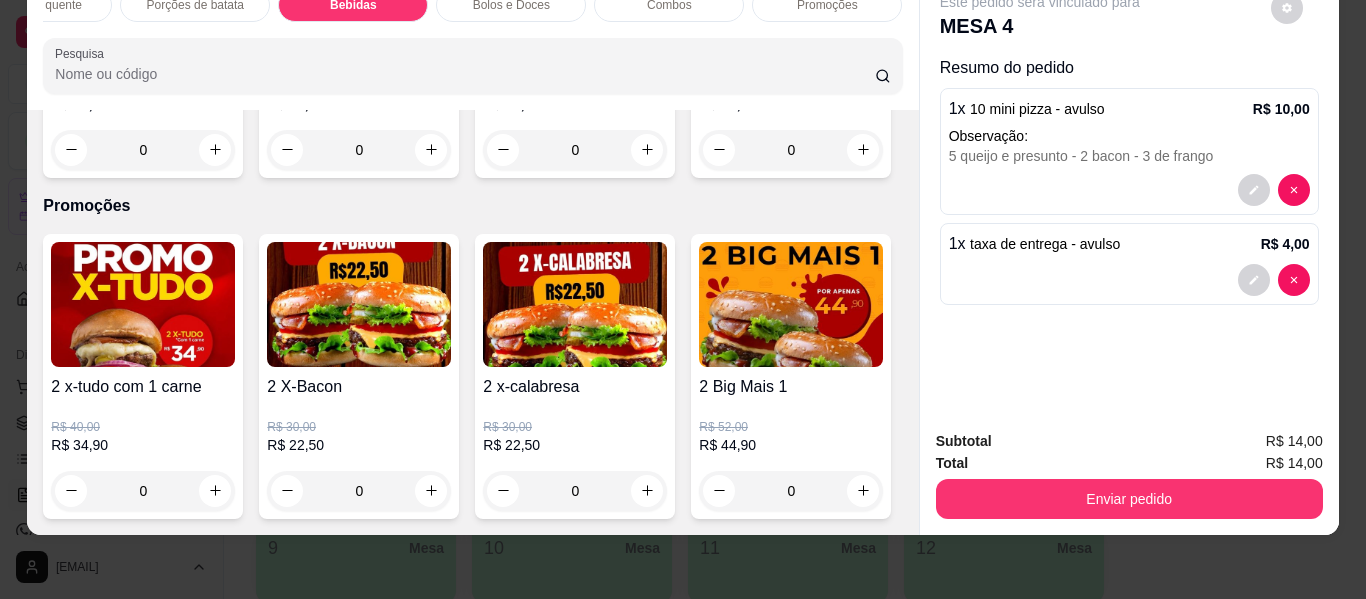 click 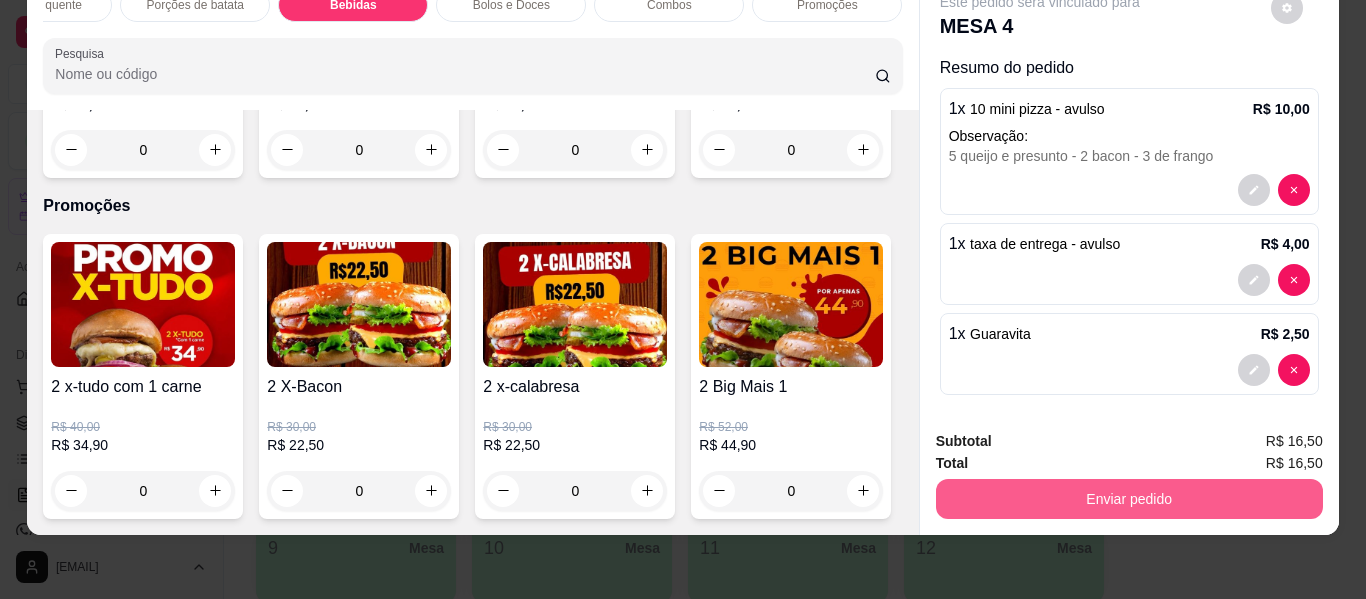 click on "Enviar pedido" at bounding box center (1129, 499) 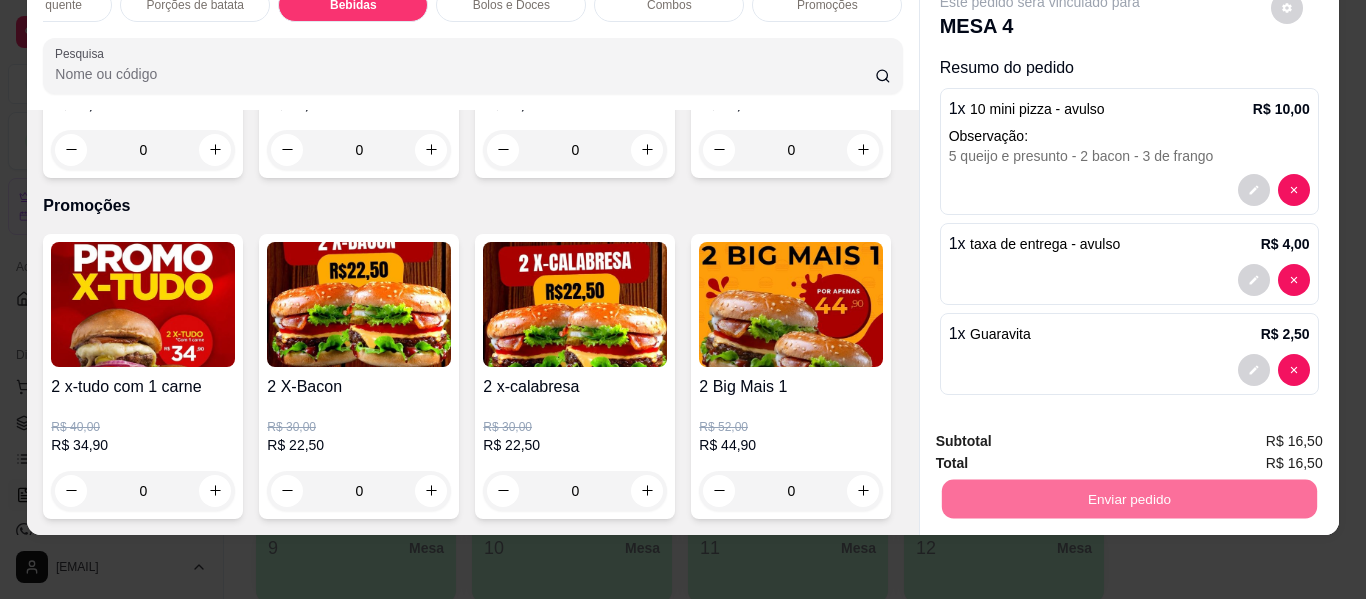 click on "Não registrar e enviar pedido" at bounding box center (1063, 434) 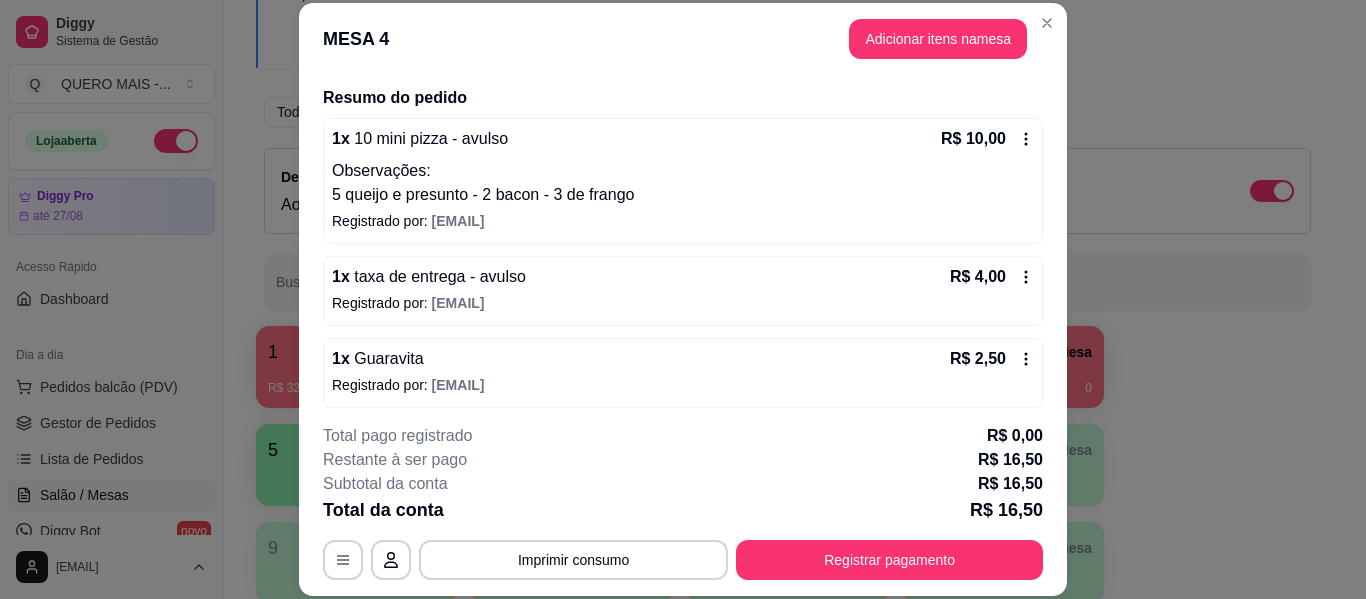 scroll, scrollTop: 154, scrollLeft: 0, axis: vertical 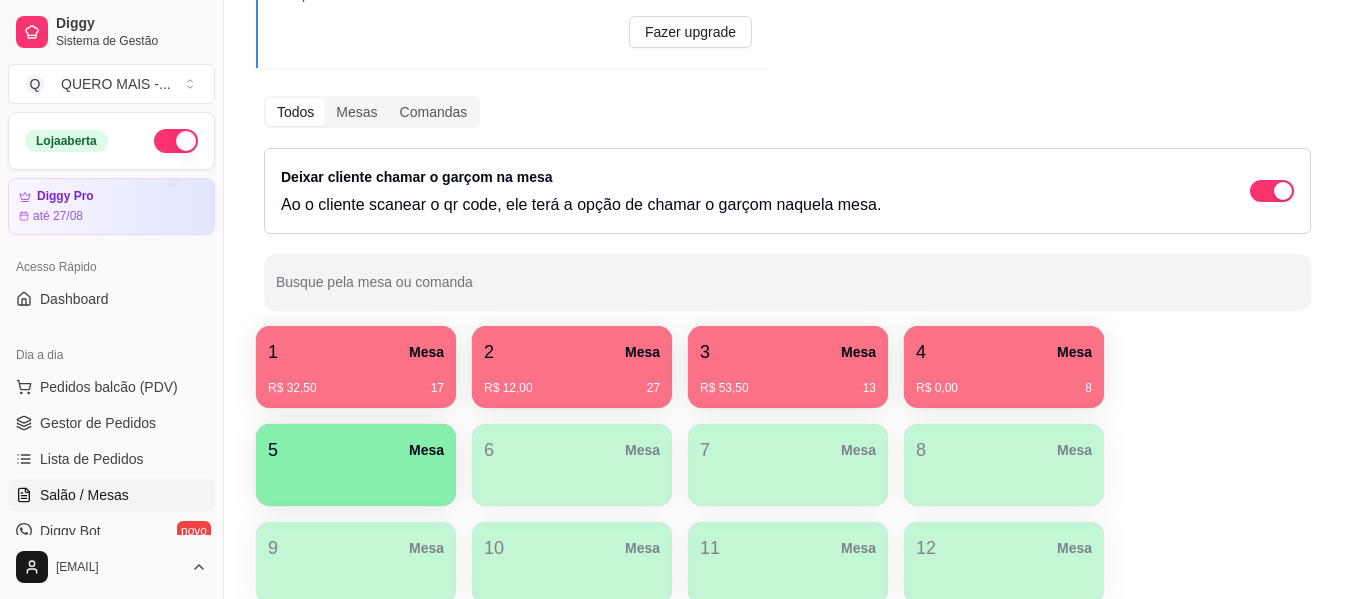 click on "R$ 53,50 13" at bounding box center (788, 381) 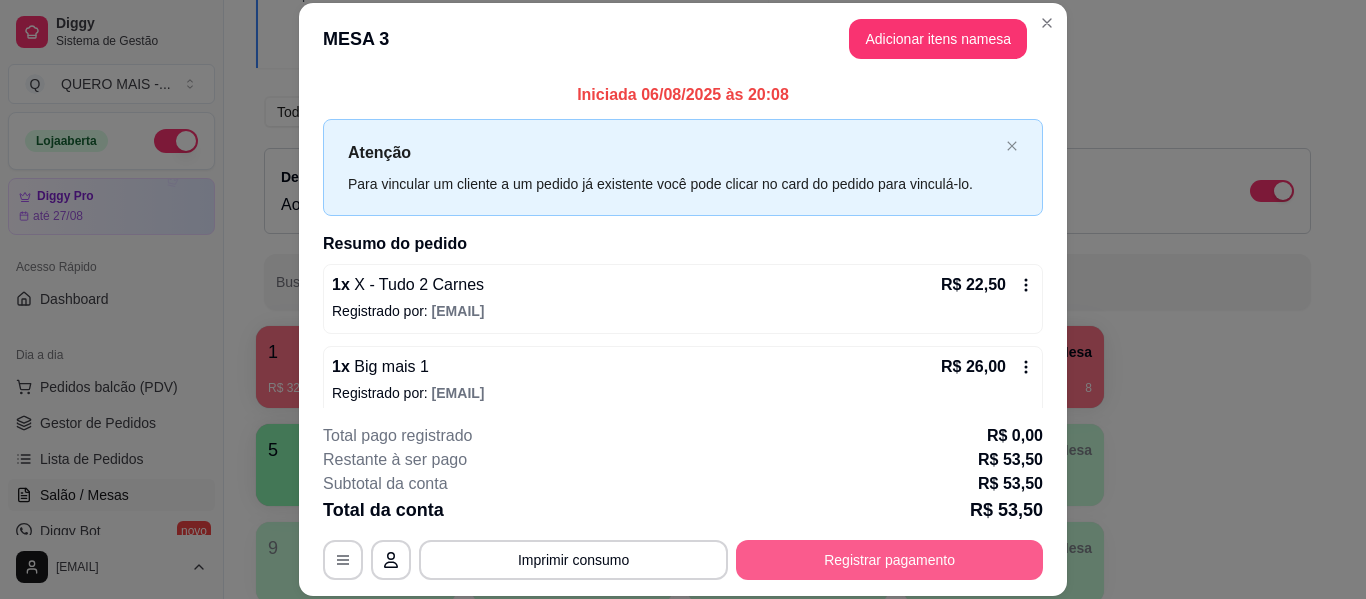 click on "Registrar pagamento" at bounding box center [889, 560] 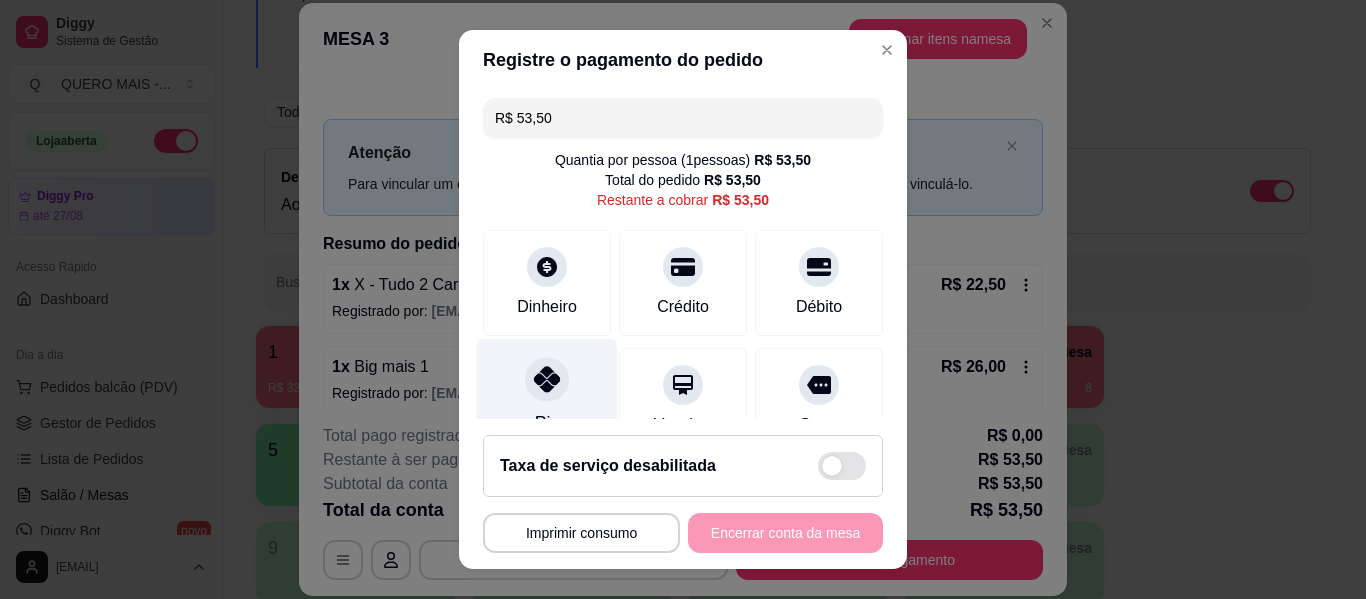 click on "Pix" at bounding box center (547, 397) 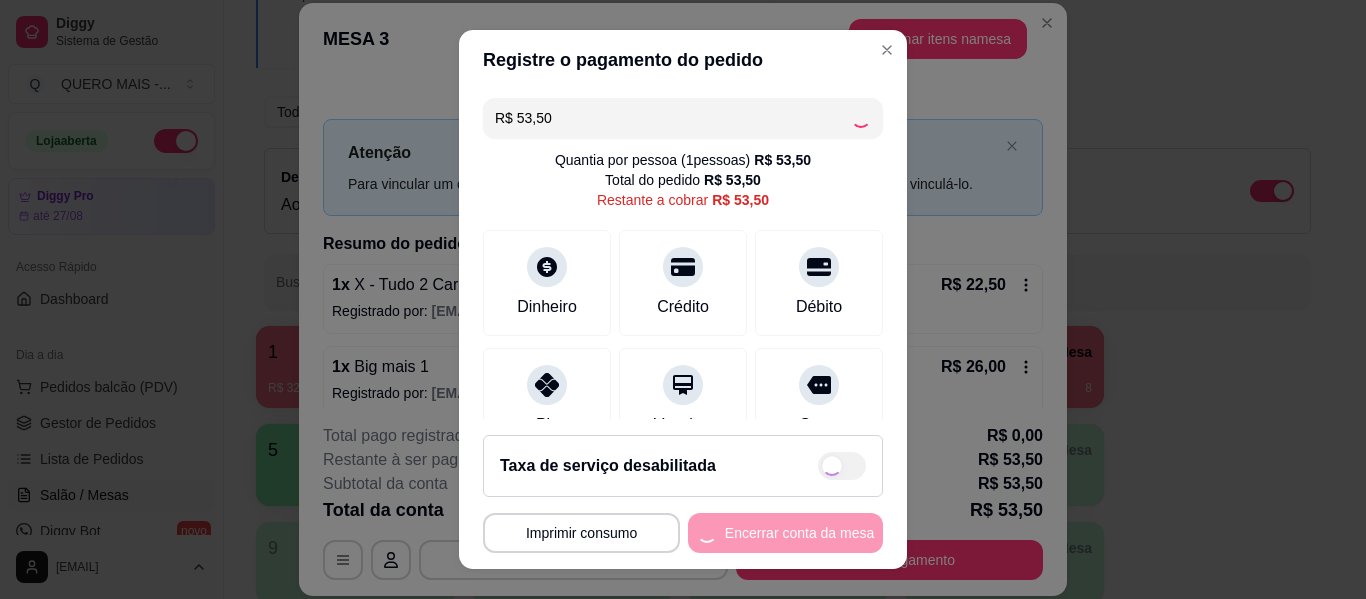 type on "R$ 0,00" 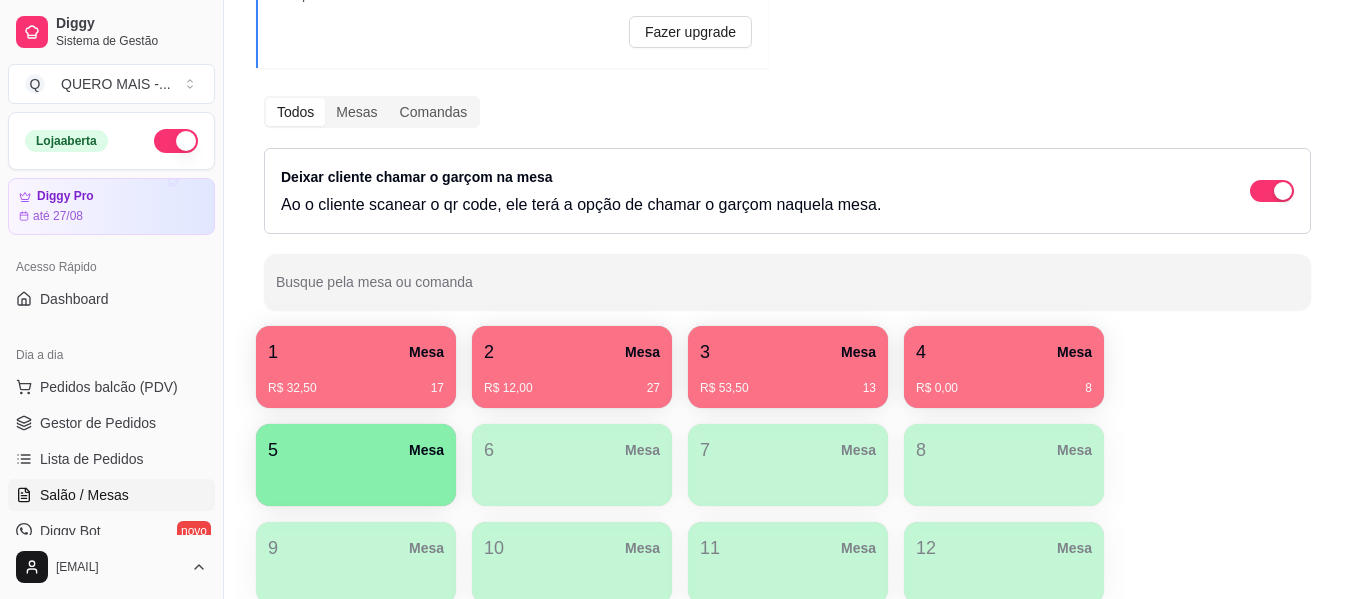 click on "R$ 32,50 17" at bounding box center (356, 381) 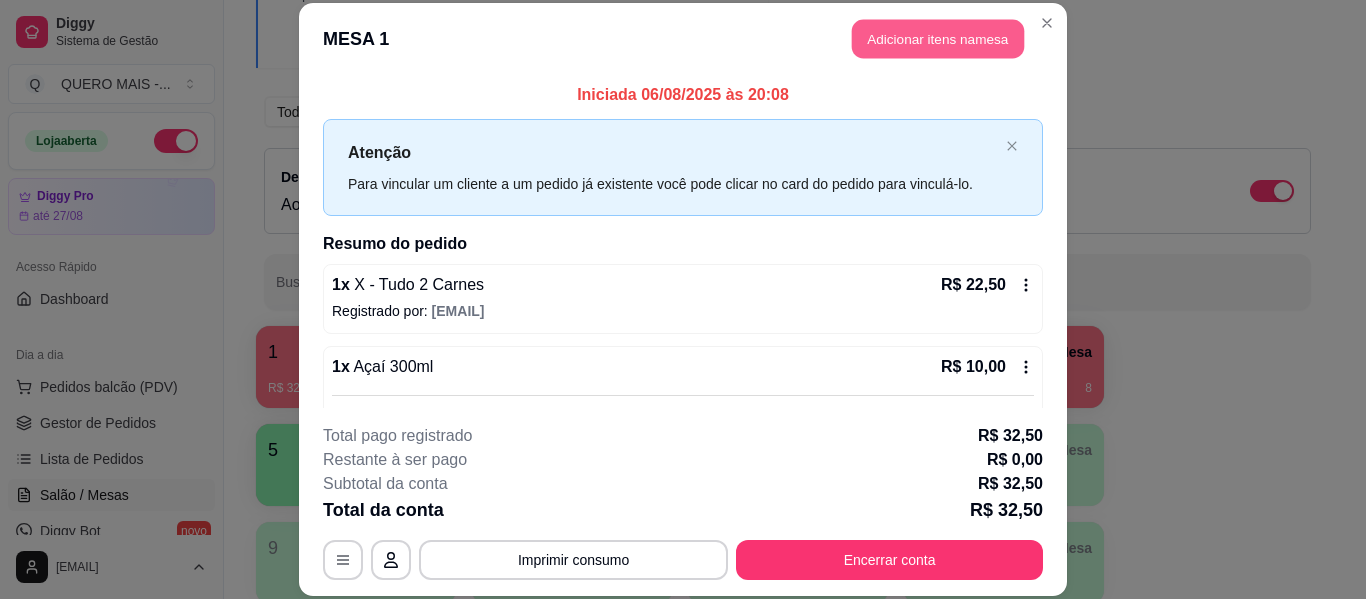 click on "Adicionar itens na  mesa" at bounding box center [938, 39] 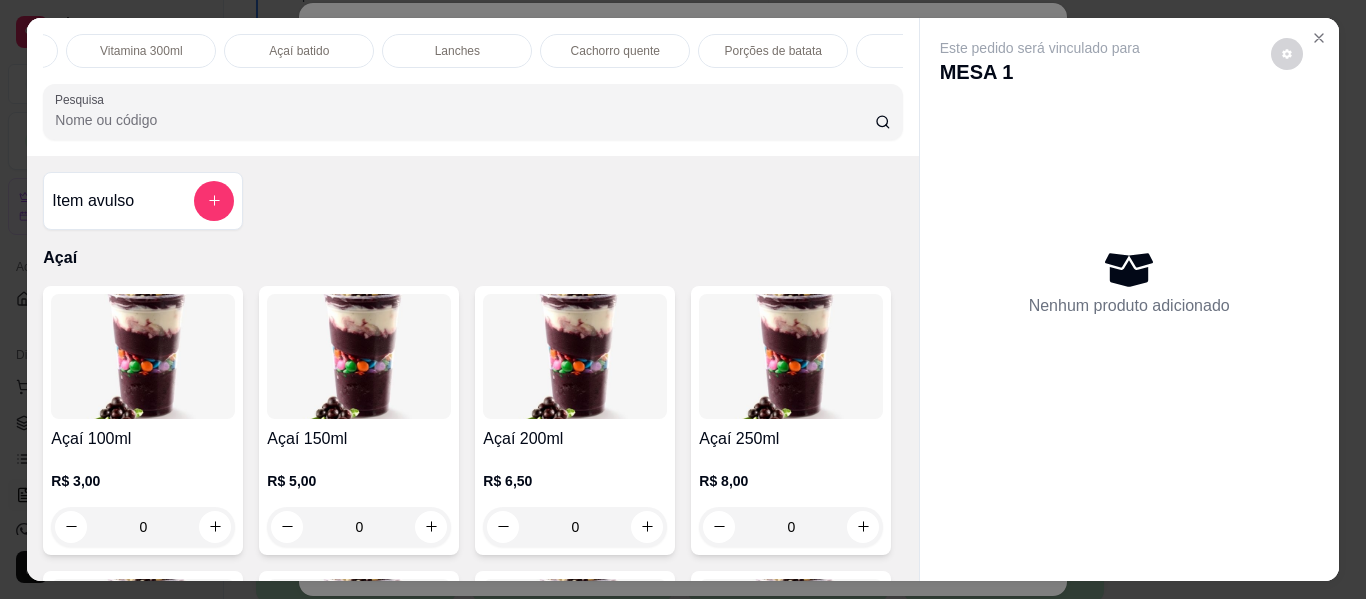 scroll, scrollTop: 0, scrollLeft: 640, axis: horizontal 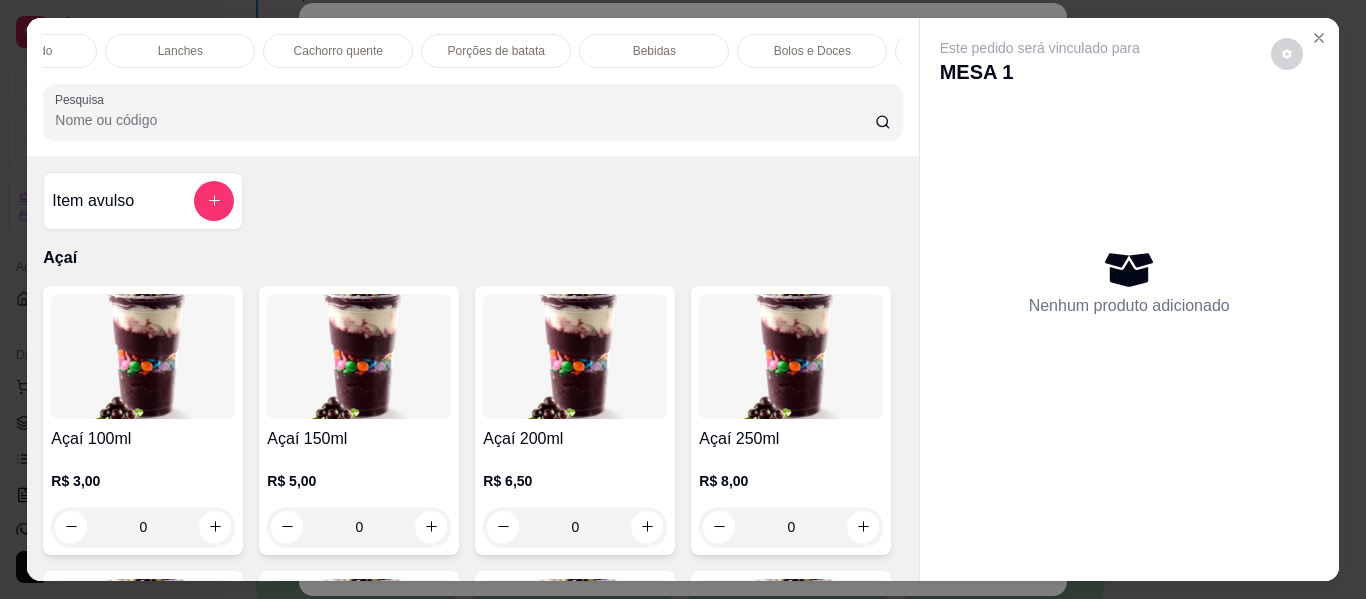 click on "Bebidas" at bounding box center [654, 51] 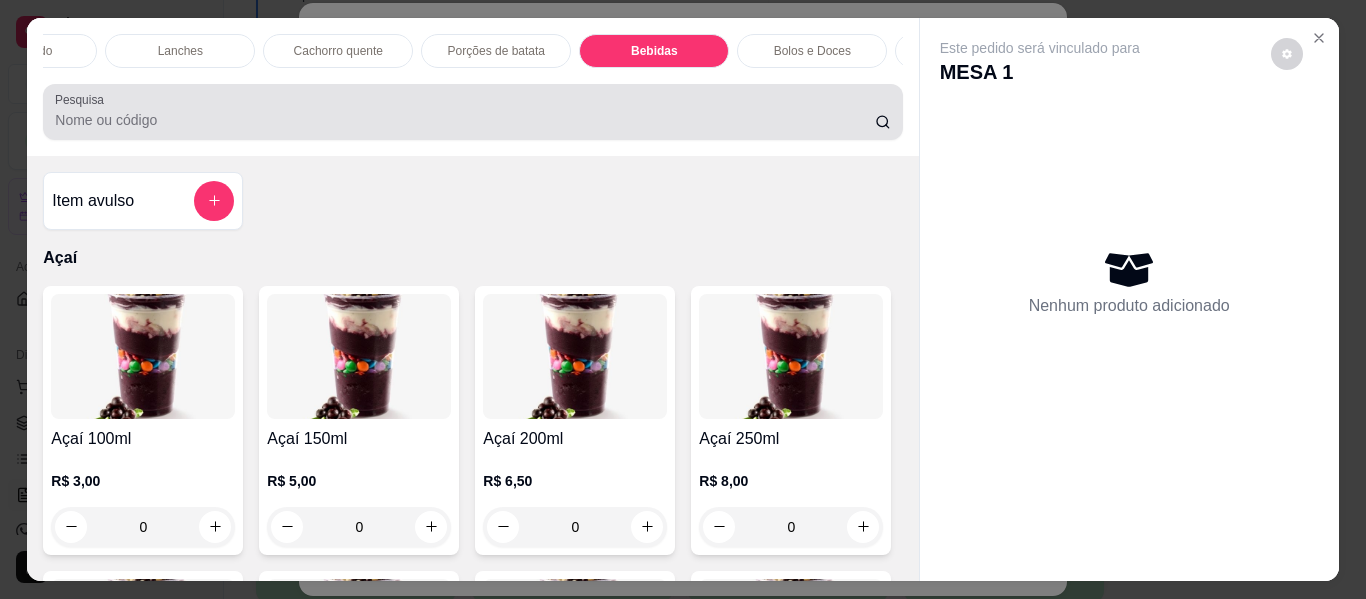 scroll, scrollTop: 5391, scrollLeft: 0, axis: vertical 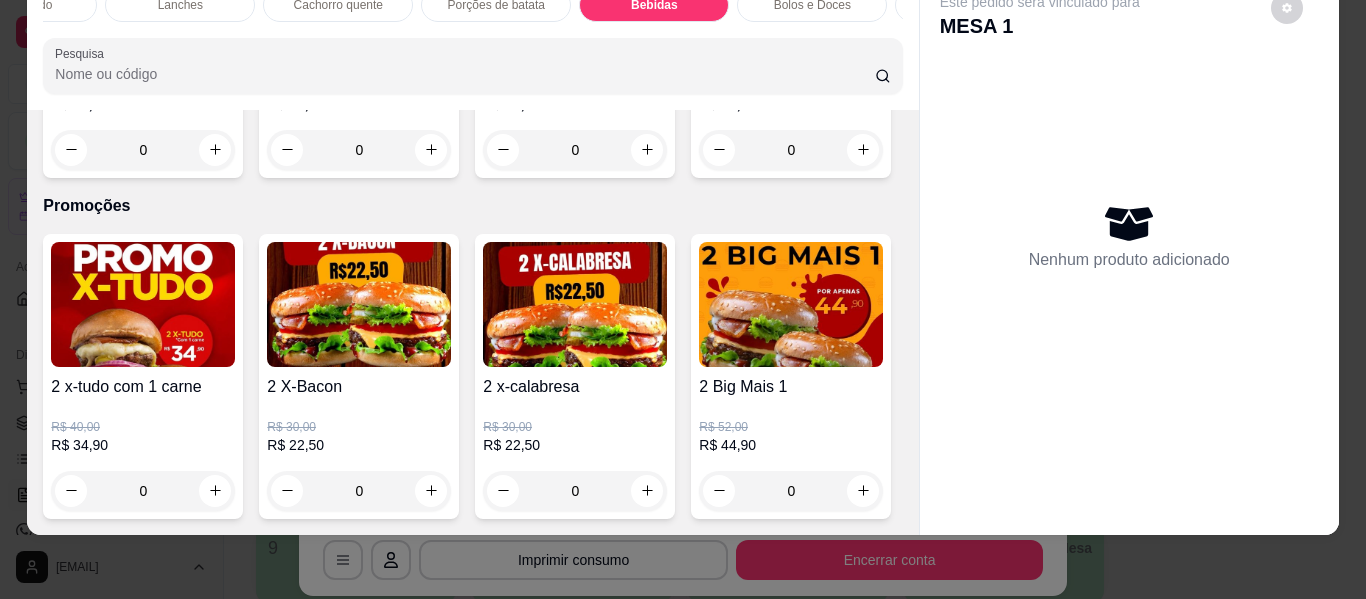 click 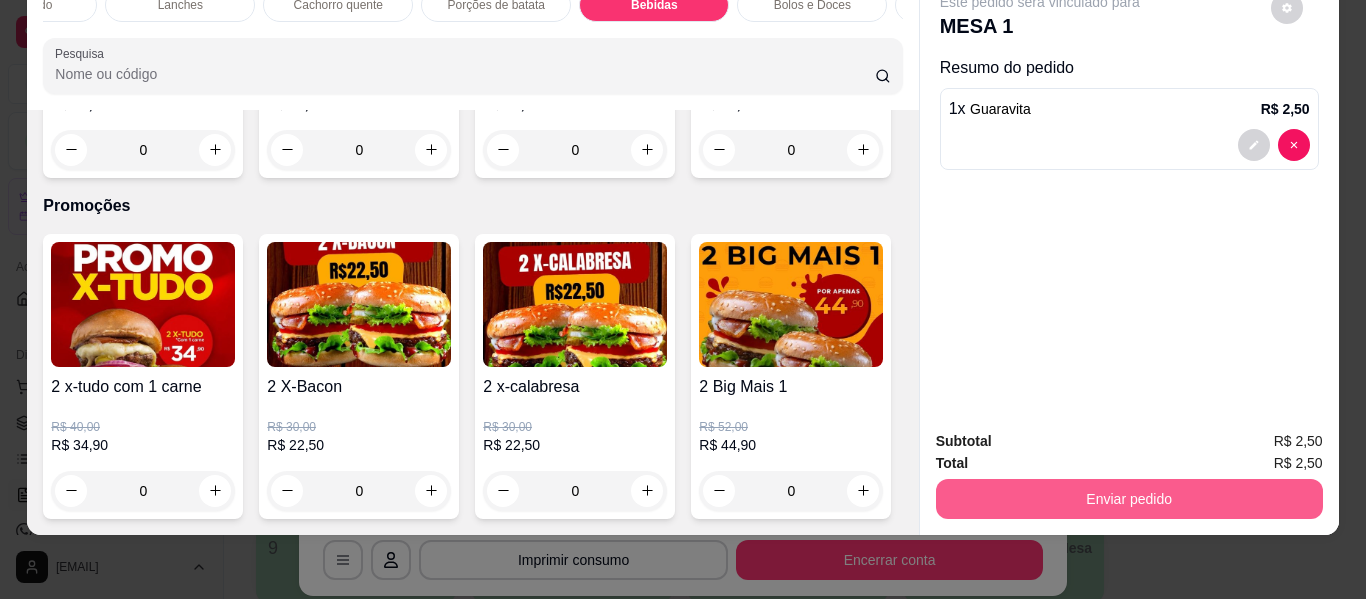 click on "Enviar pedido" at bounding box center [1129, 499] 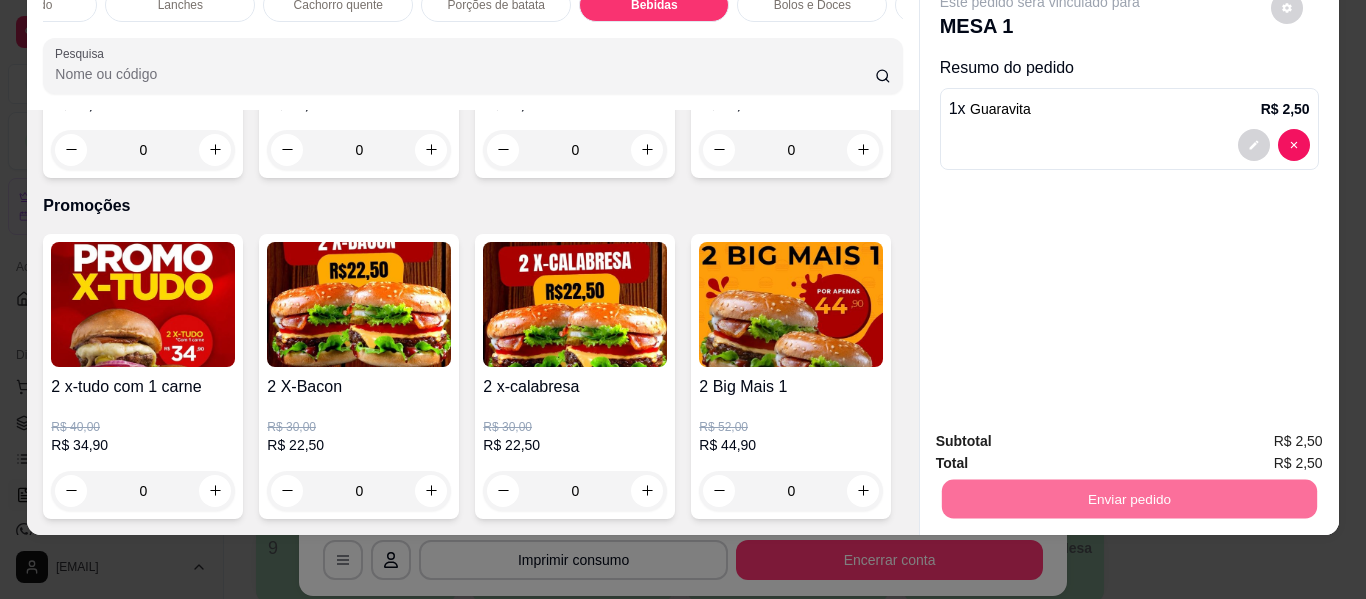 click on "Não registrar e enviar pedido" at bounding box center [1063, 434] 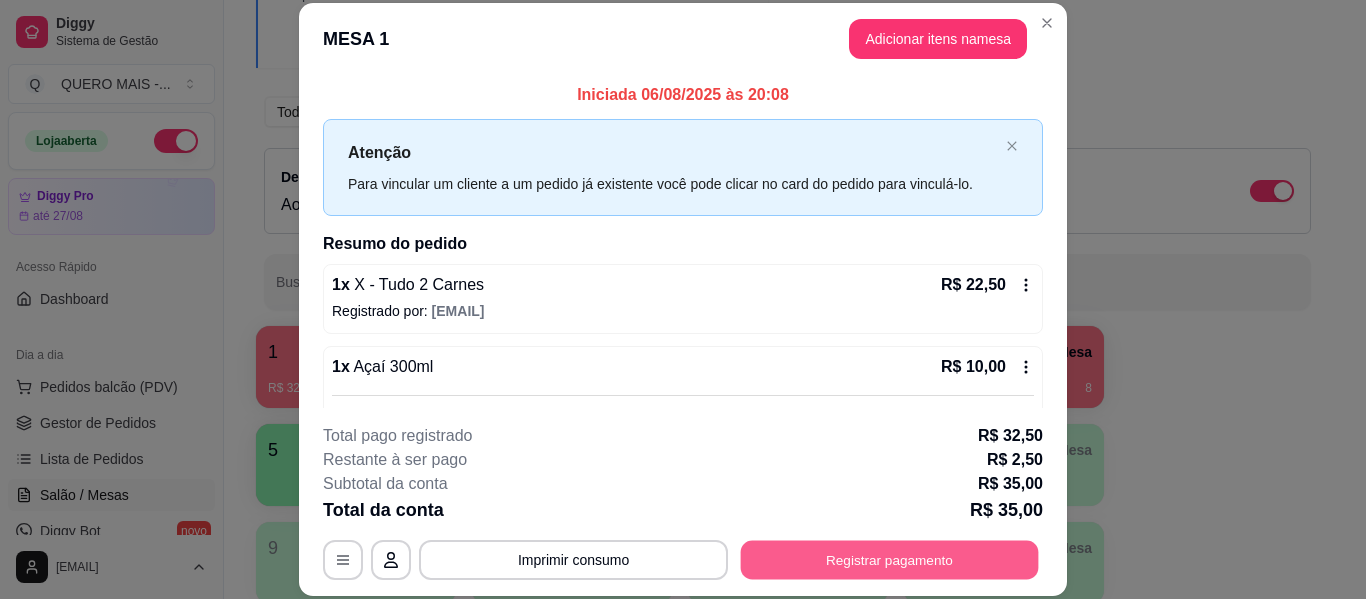 click on "Registrar pagamento" at bounding box center (890, 560) 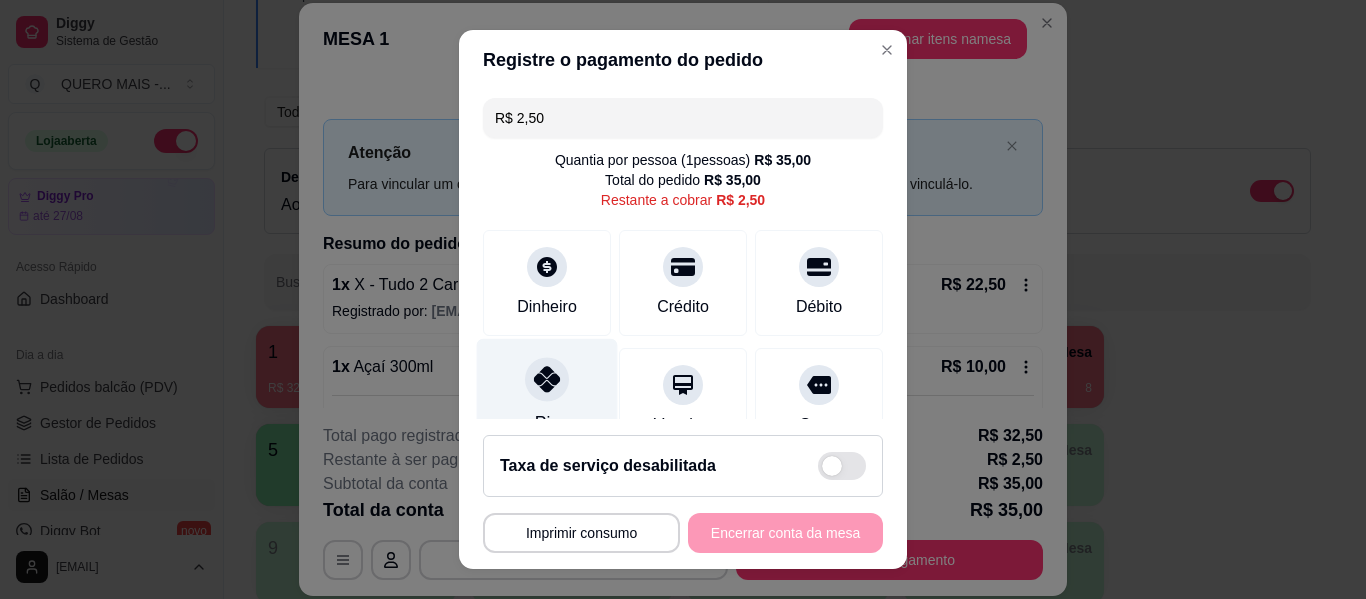 click 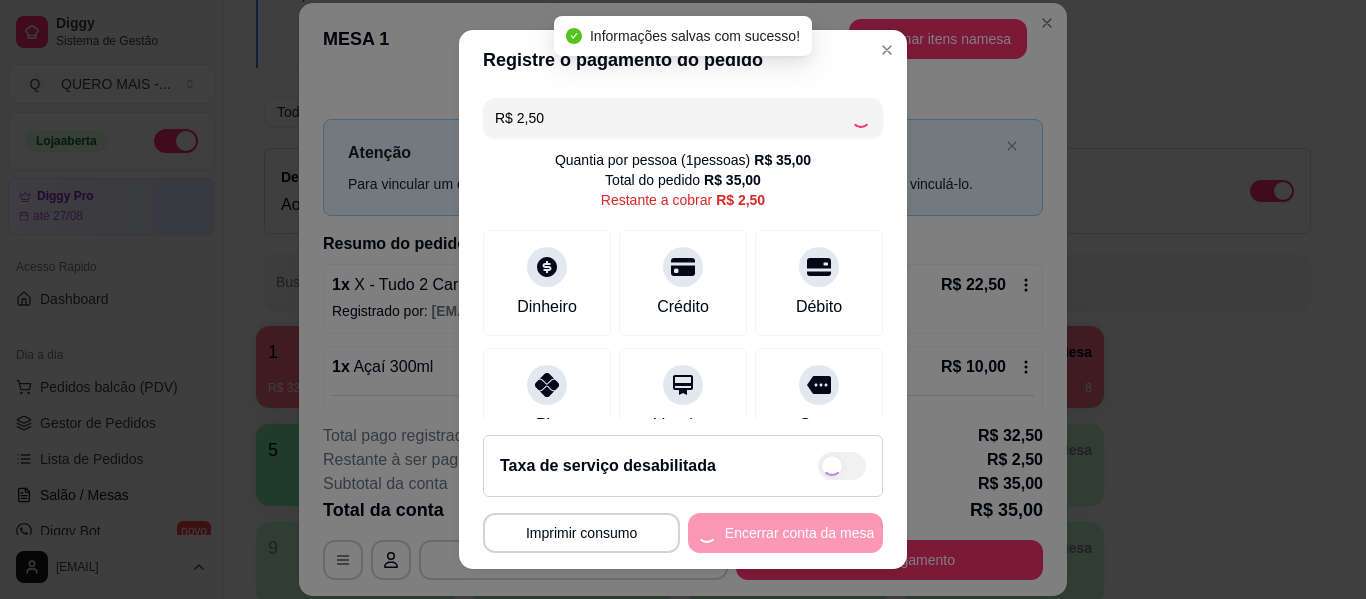 type on "R$ 0,00" 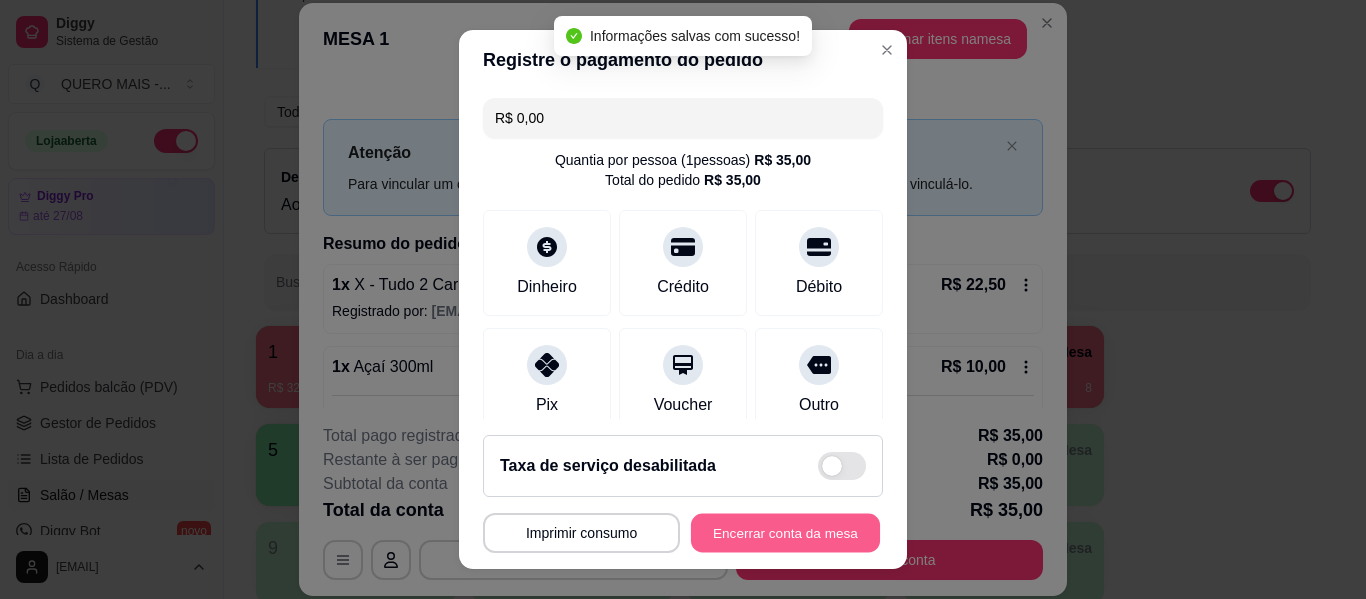 click on "Encerrar conta da mesa" at bounding box center [785, 533] 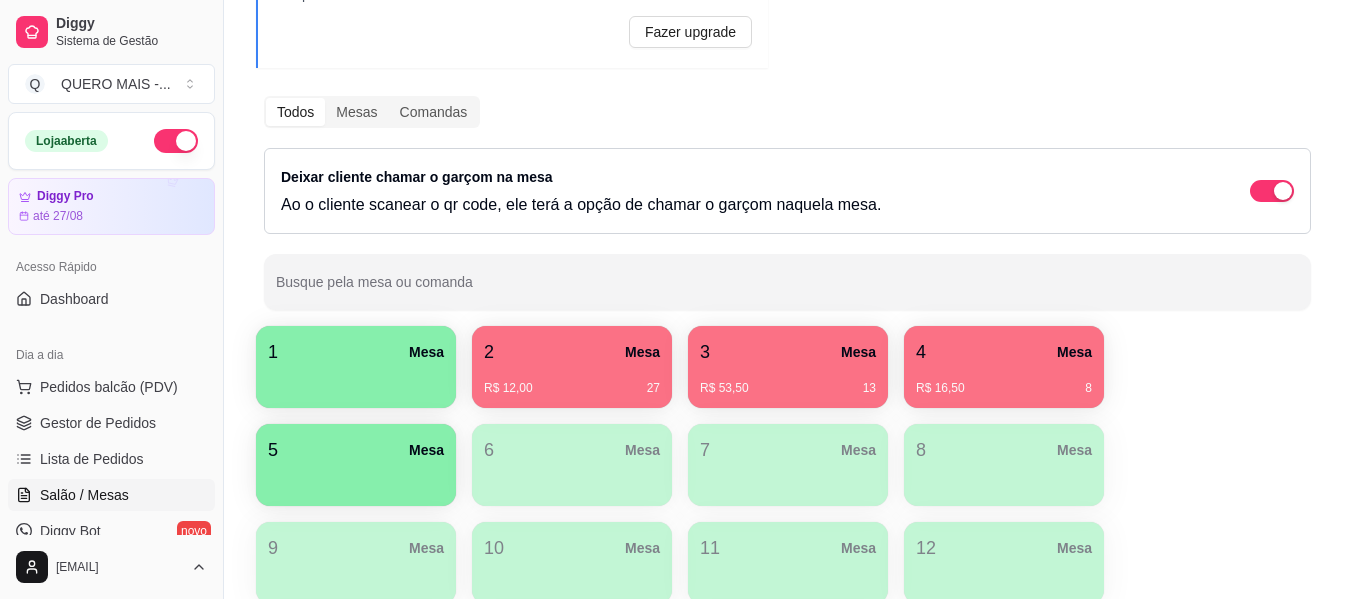 click on "R$ 12,00 27" at bounding box center [572, 388] 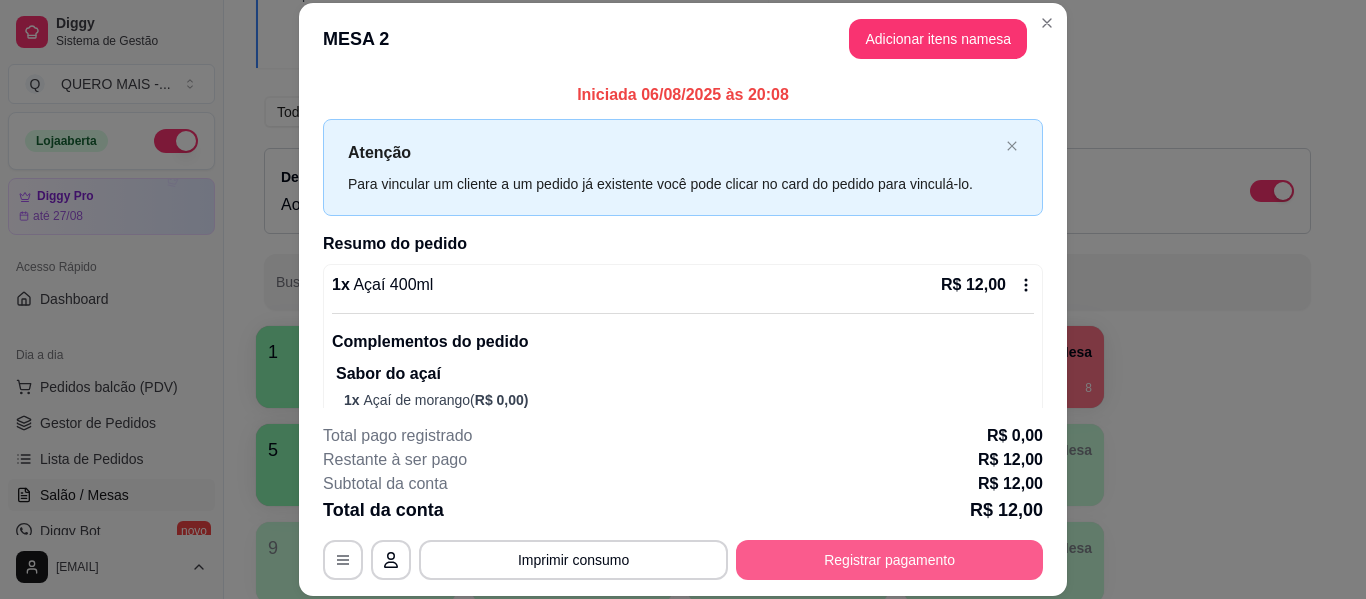 click on "Registrar pagamento" at bounding box center [889, 560] 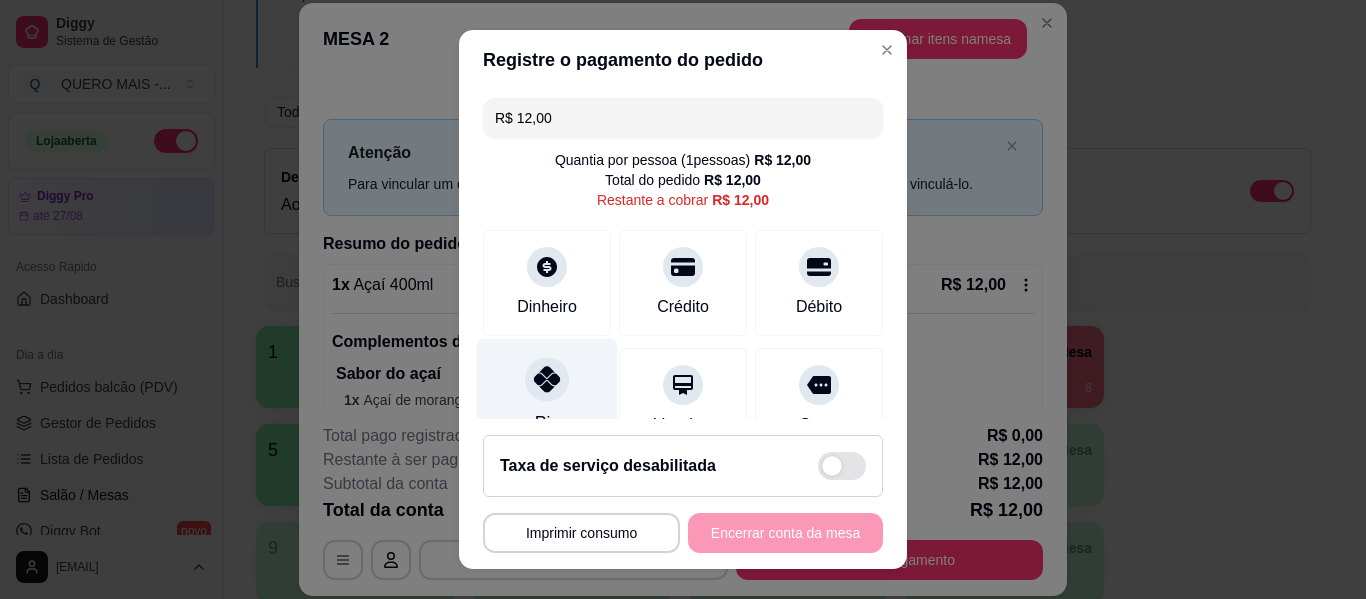 click 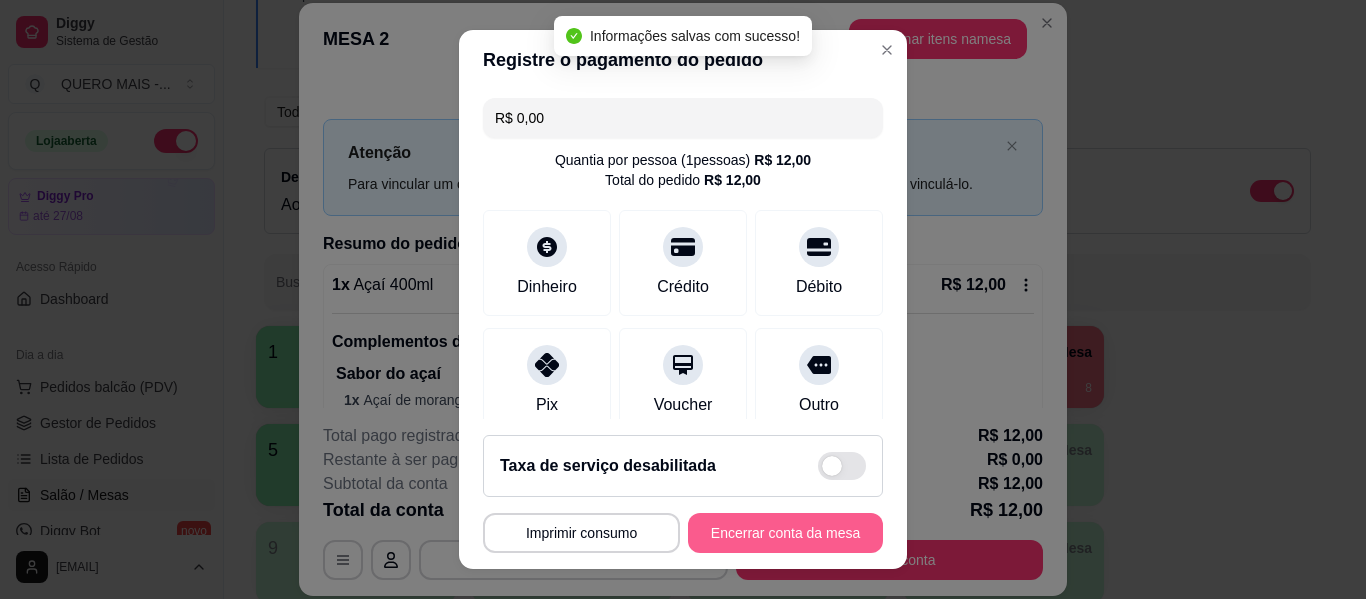type on "R$ 0,00" 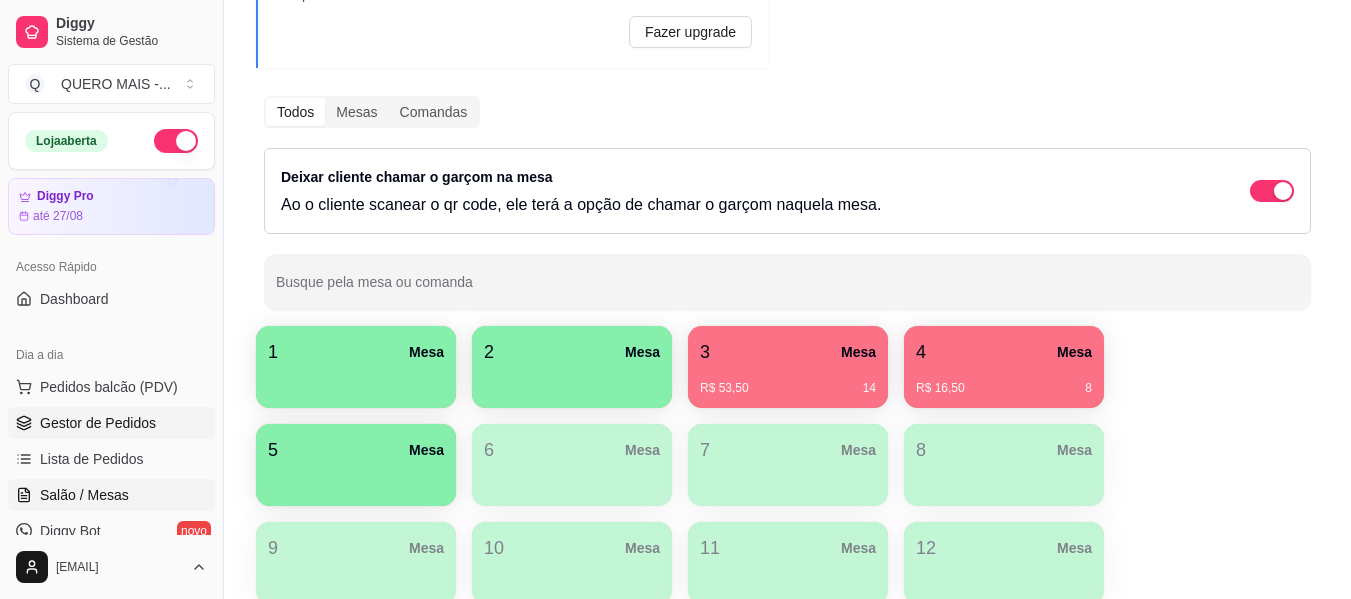 click on "Gestor de Pedidos" at bounding box center [98, 423] 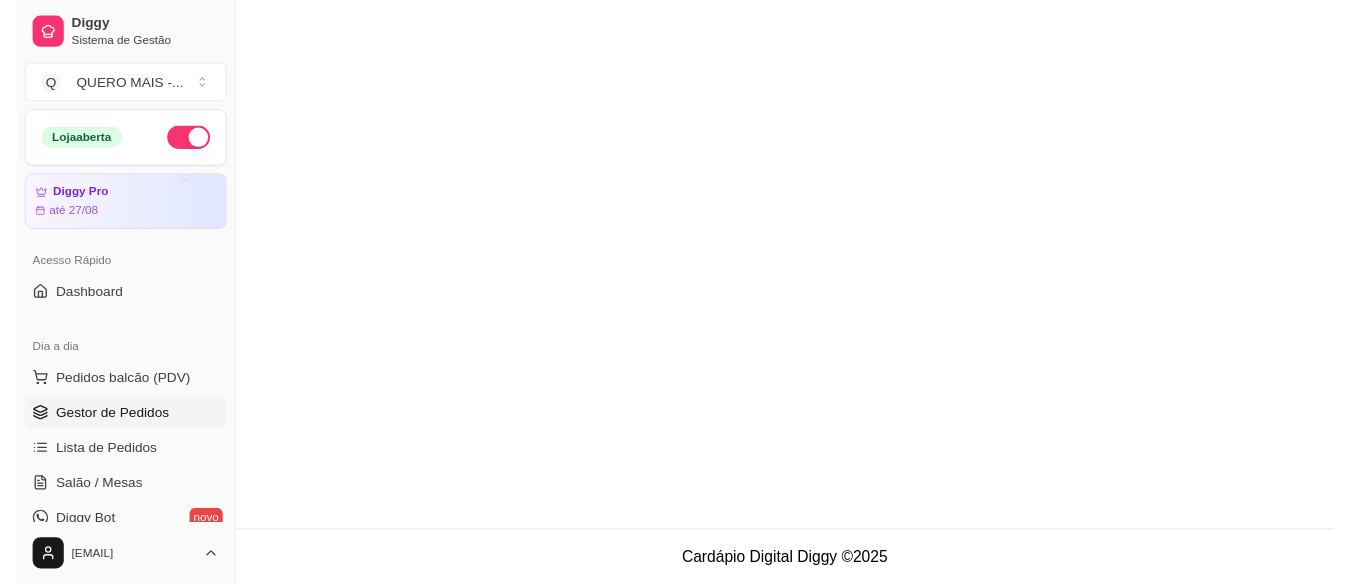 scroll, scrollTop: 0, scrollLeft: 0, axis: both 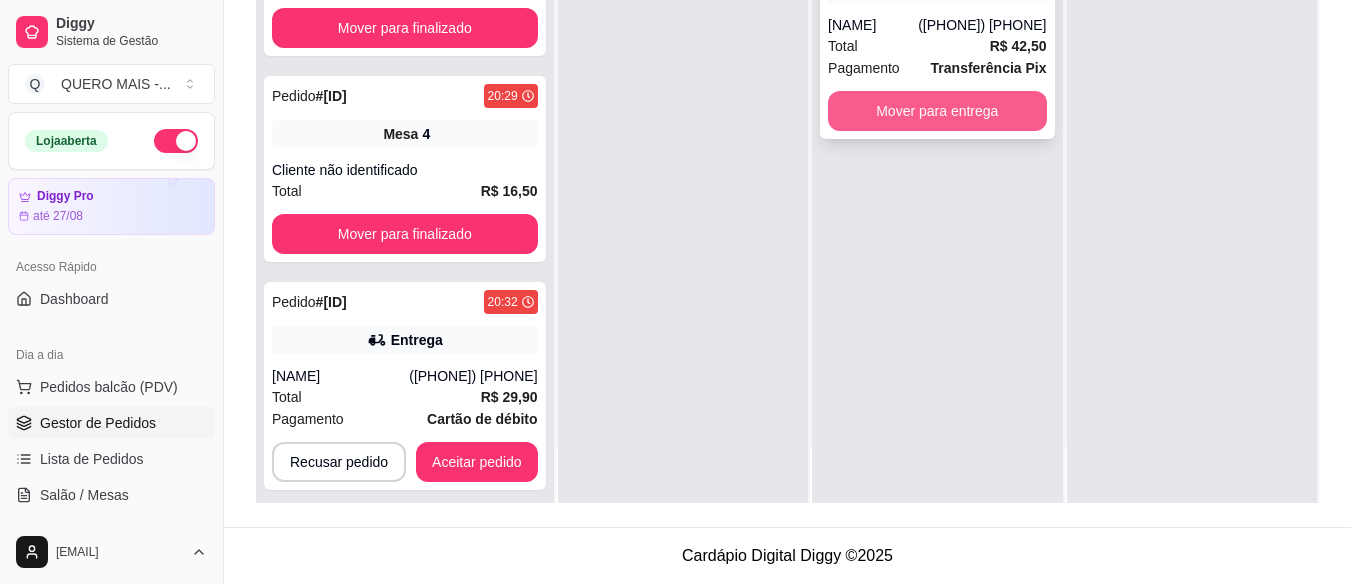 click on "Mover para entrega" at bounding box center (937, 111) 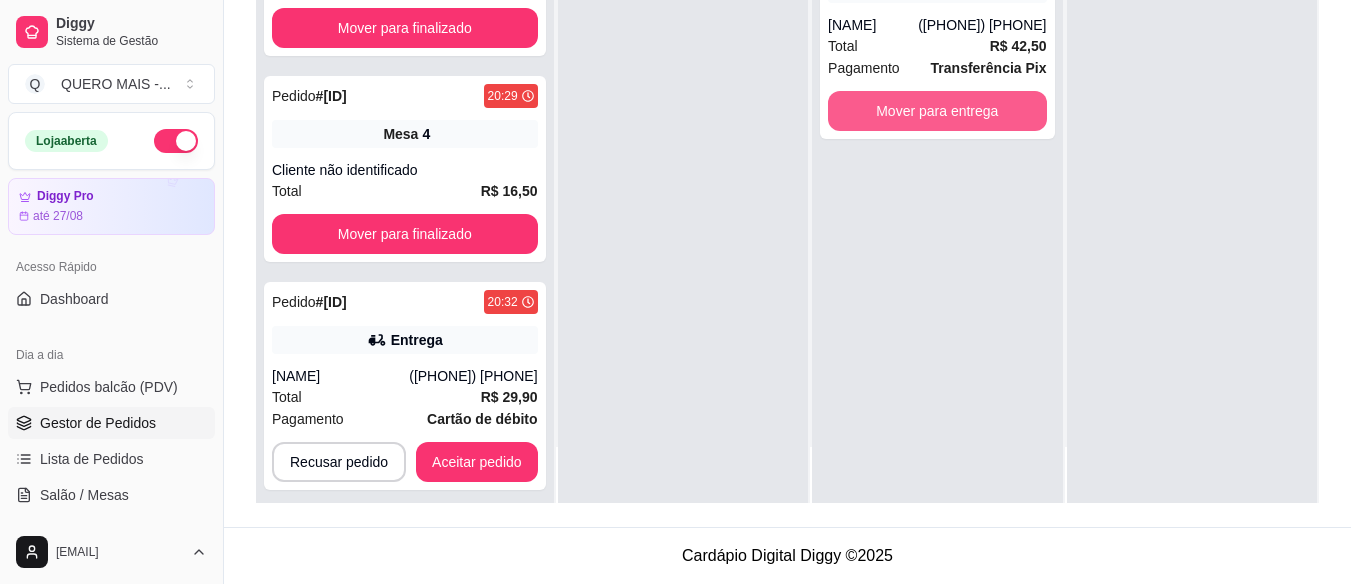 scroll, scrollTop: 56, scrollLeft: 0, axis: vertical 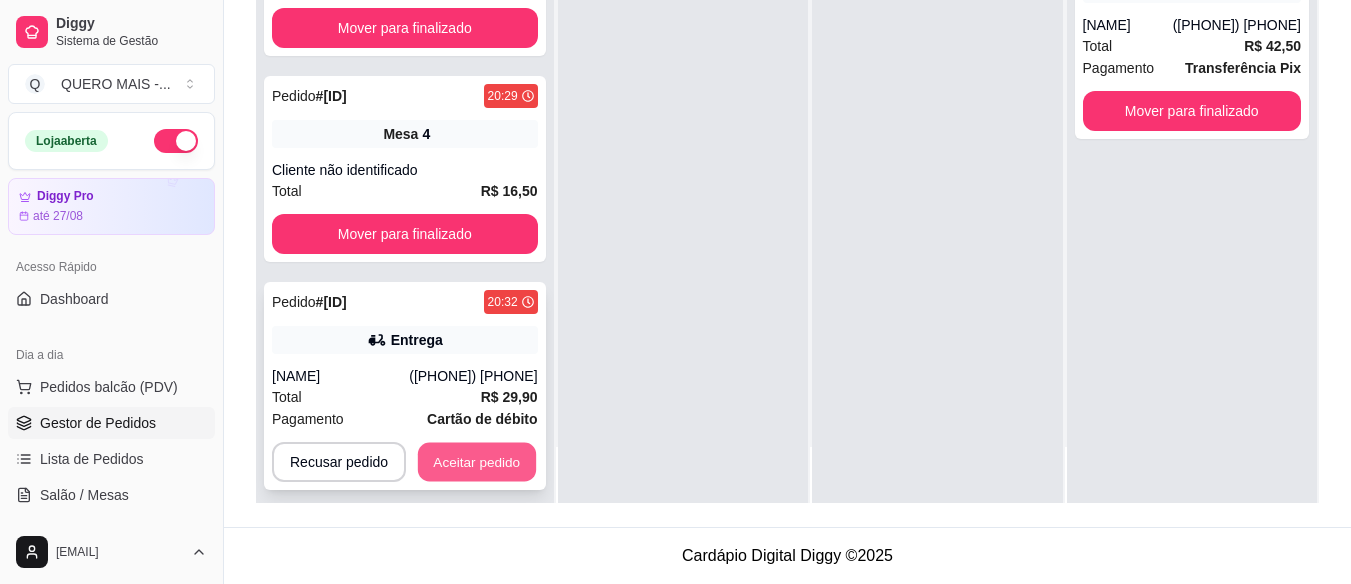 click on "Aceitar pedido" at bounding box center [477, 462] 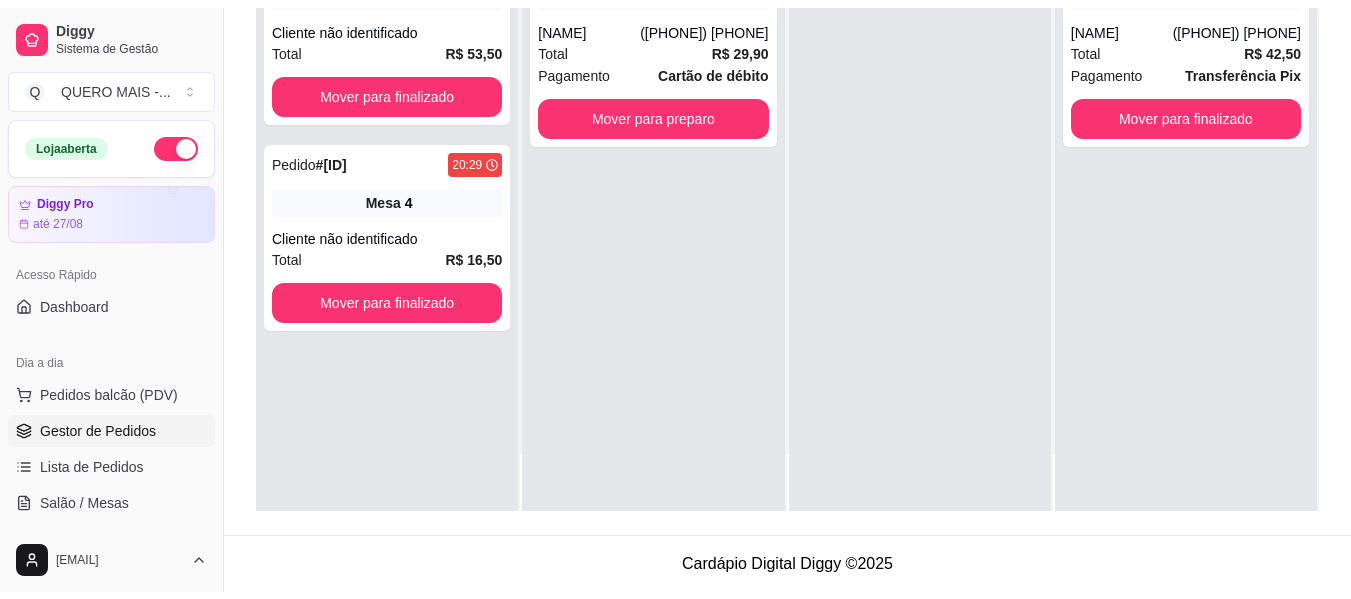 scroll, scrollTop: 305, scrollLeft: 0, axis: vertical 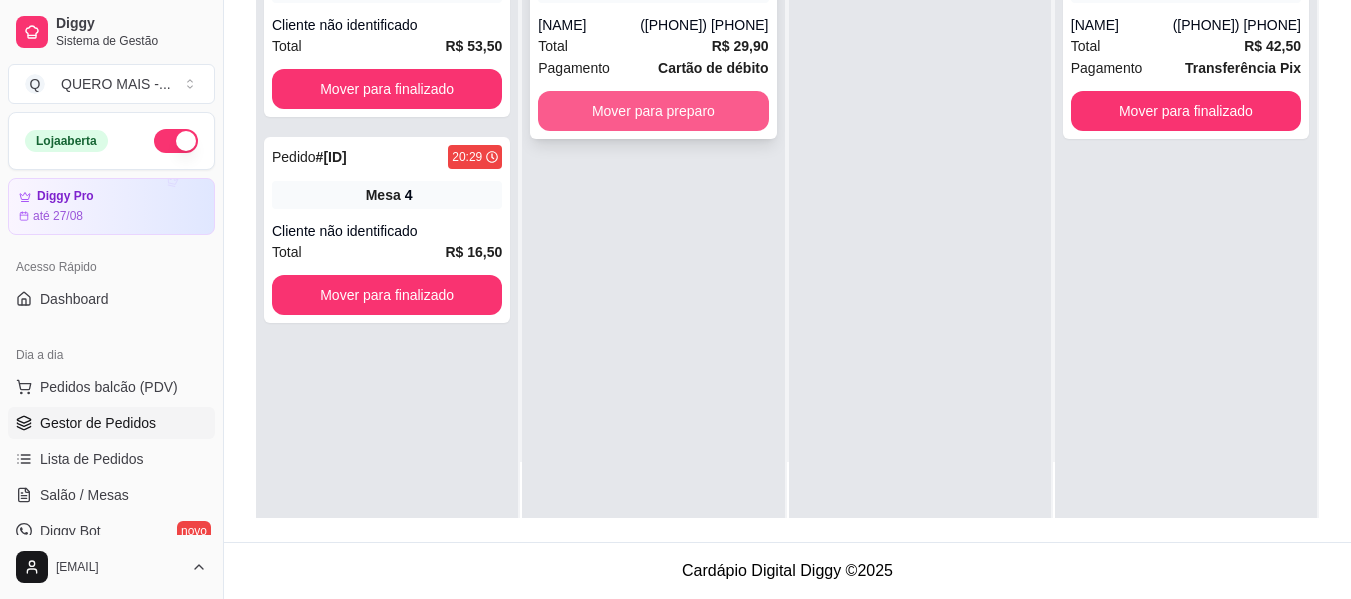 click on "Mover para preparo" at bounding box center [653, 111] 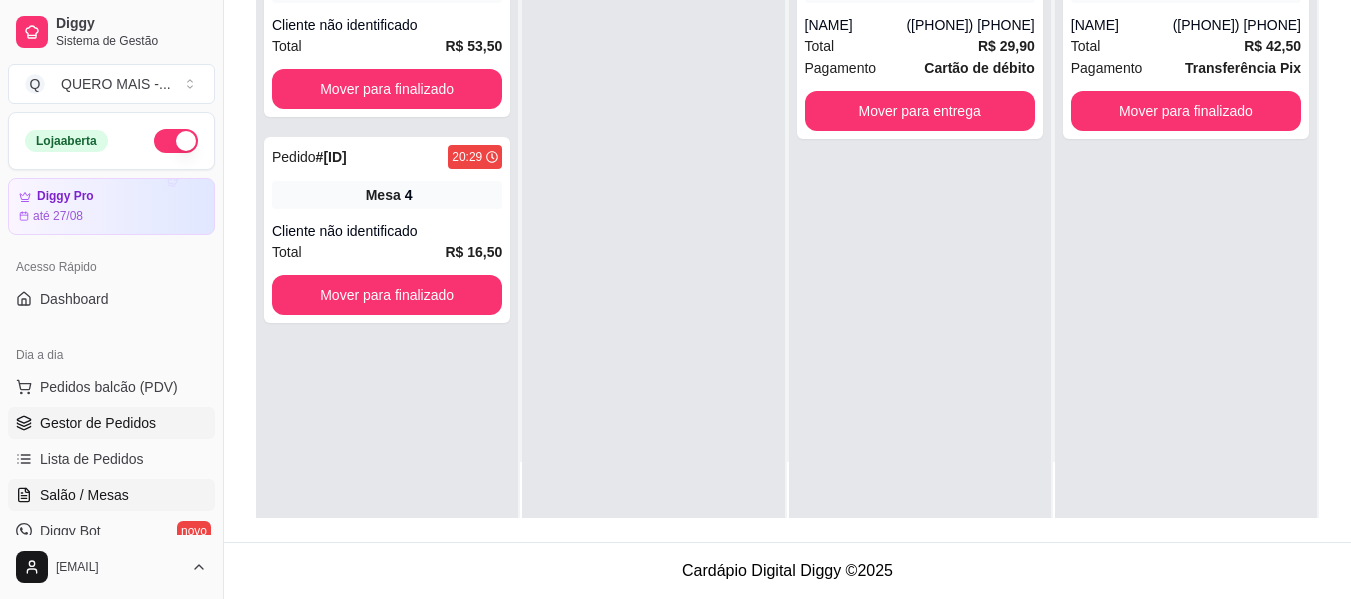 click on "Salão / Mesas" at bounding box center (84, 495) 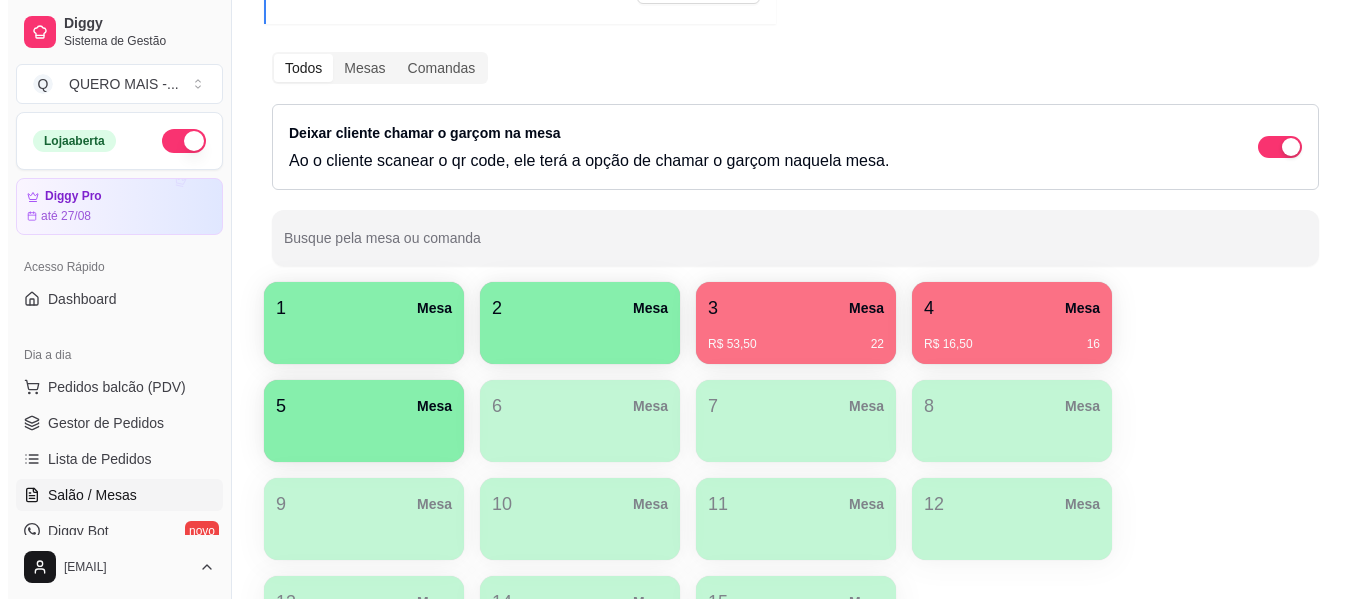 scroll, scrollTop: 384, scrollLeft: 0, axis: vertical 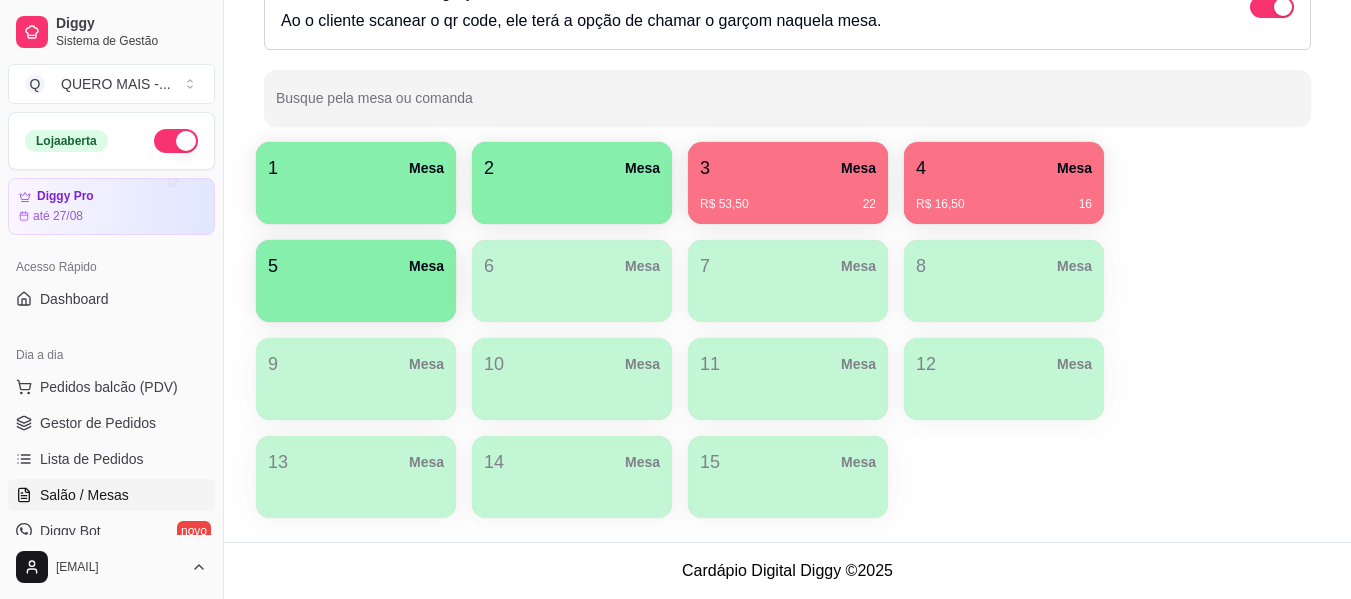 click at bounding box center [356, 197] 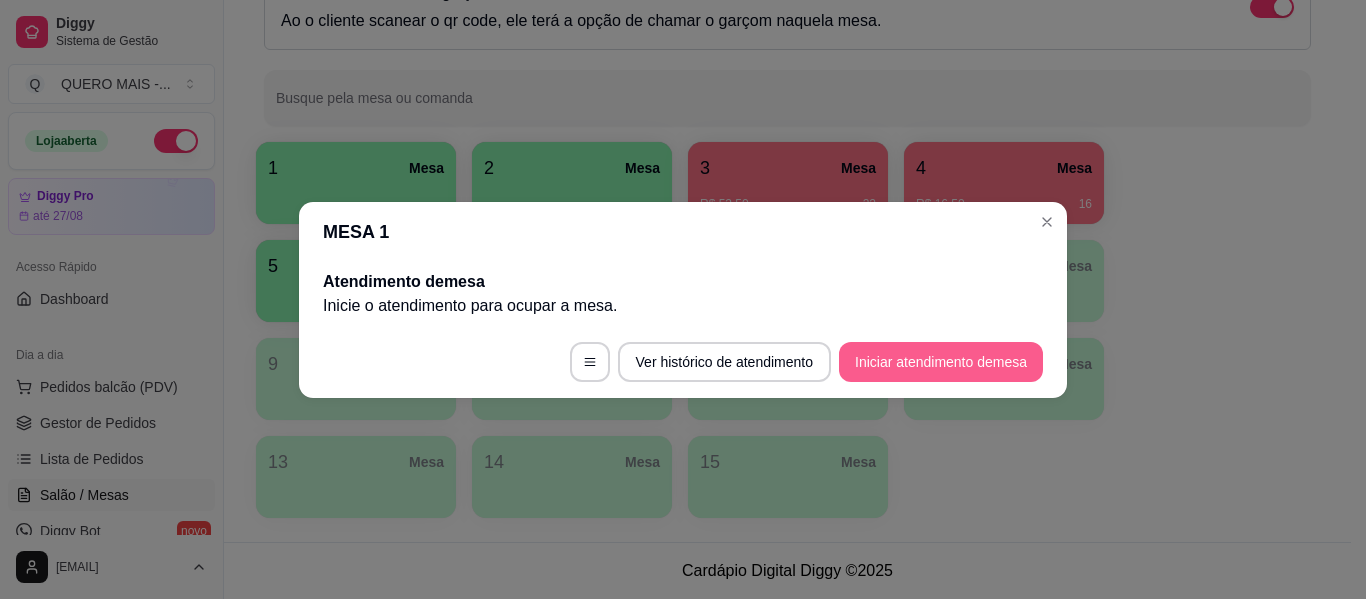 click on "Iniciar atendimento de  mesa" at bounding box center (941, 362) 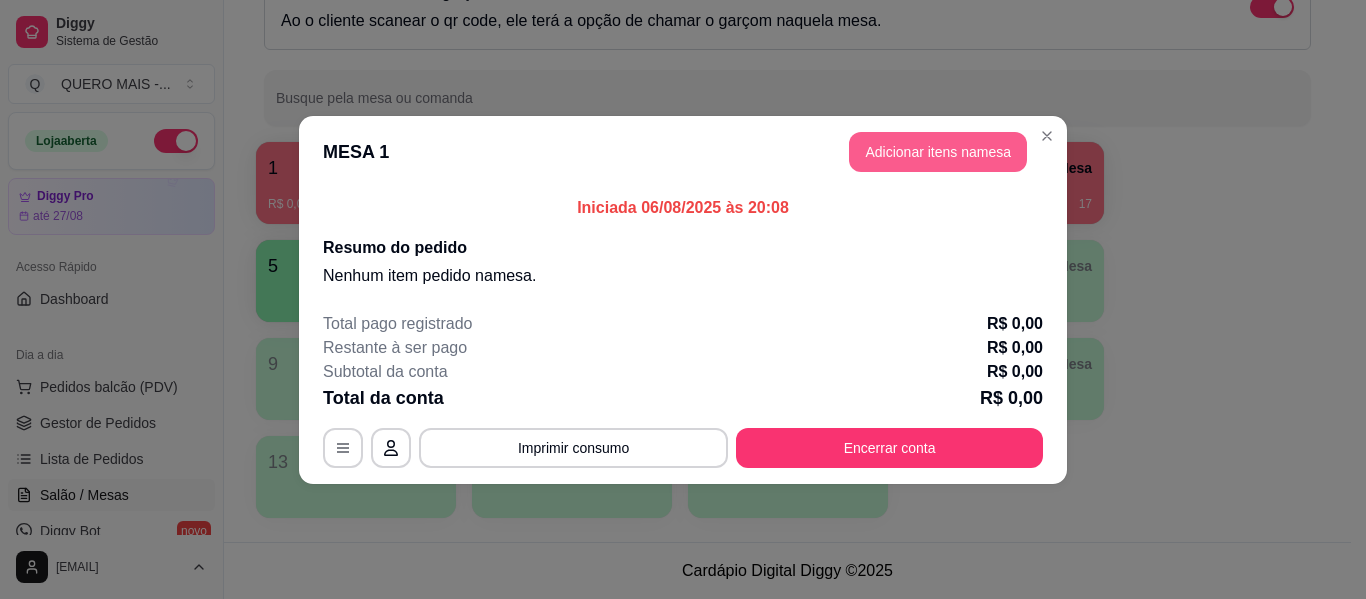 click on "Adicionar itens na  mesa" at bounding box center (938, 152) 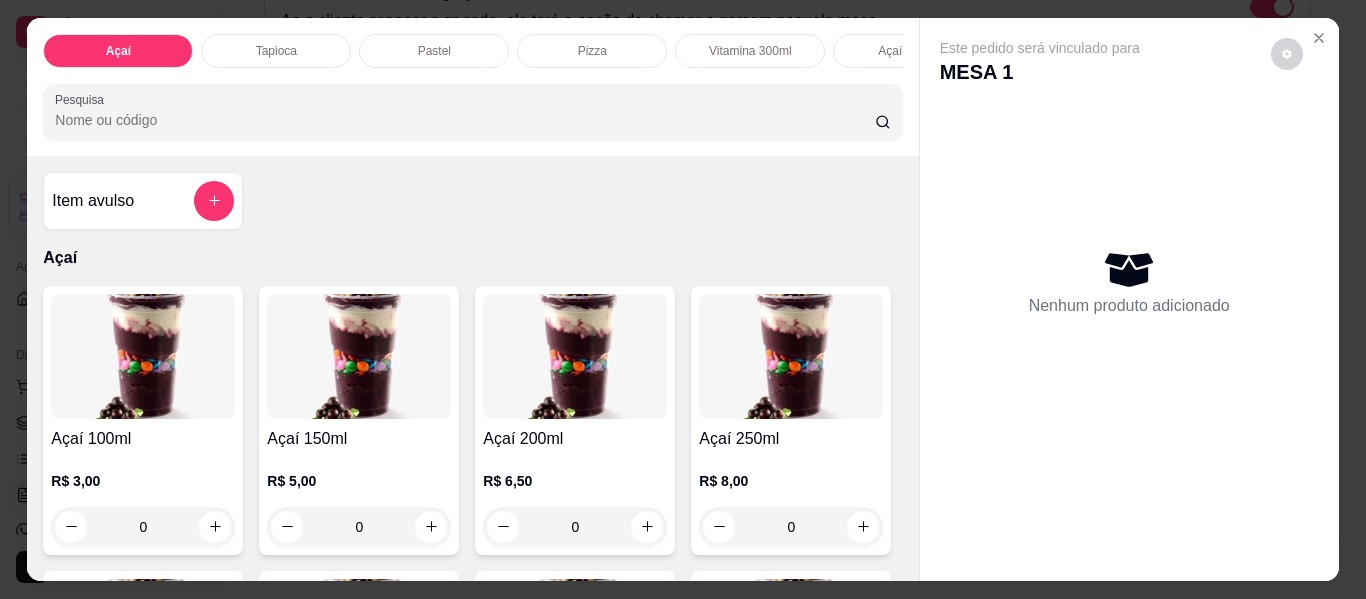 scroll, scrollTop: 0, scrollLeft: 1187, axis: horizontal 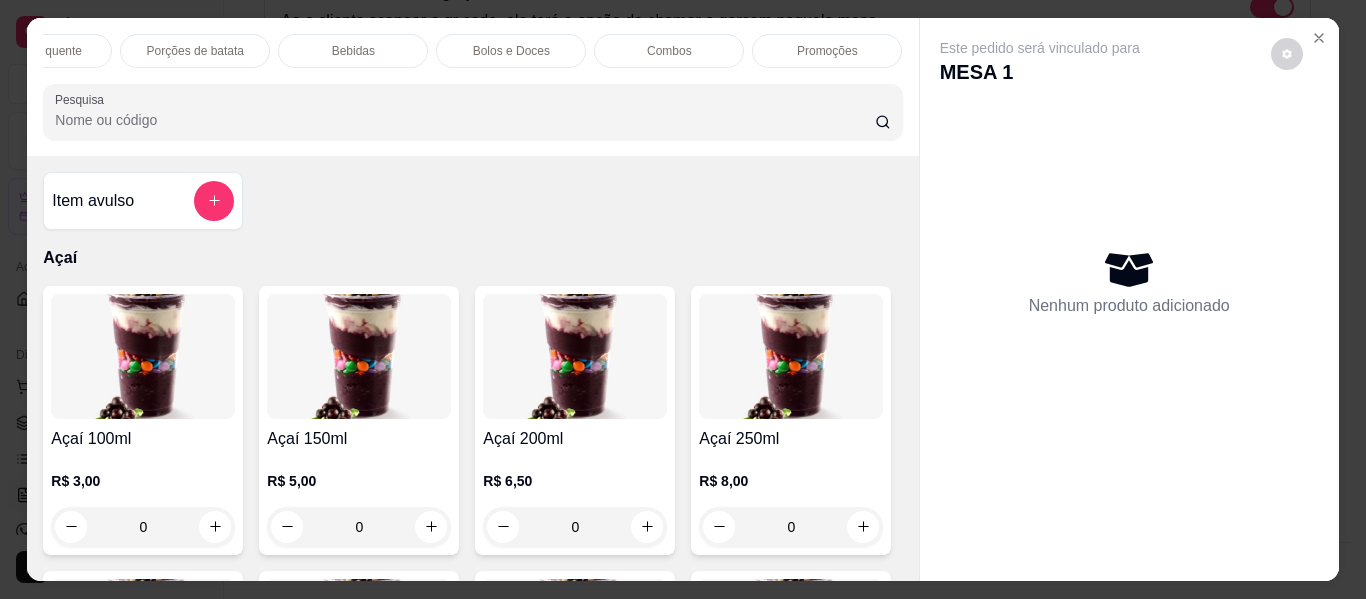 click on "Promoções" at bounding box center (827, 51) 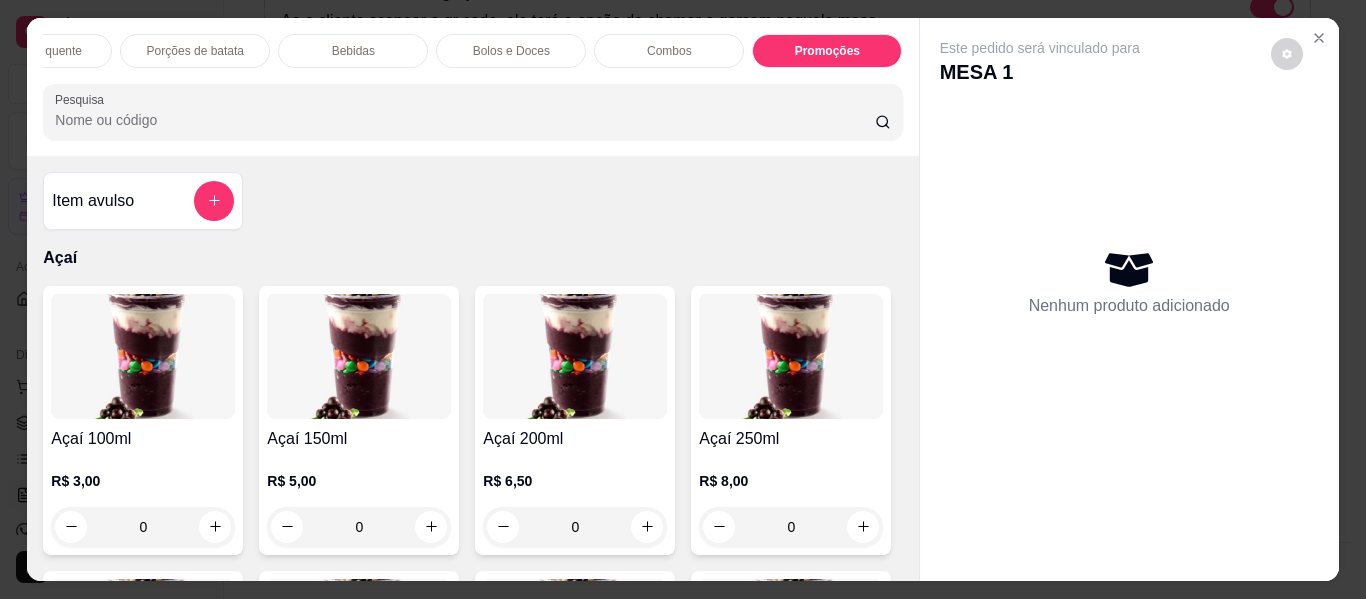 scroll, scrollTop: 7554, scrollLeft: 0, axis: vertical 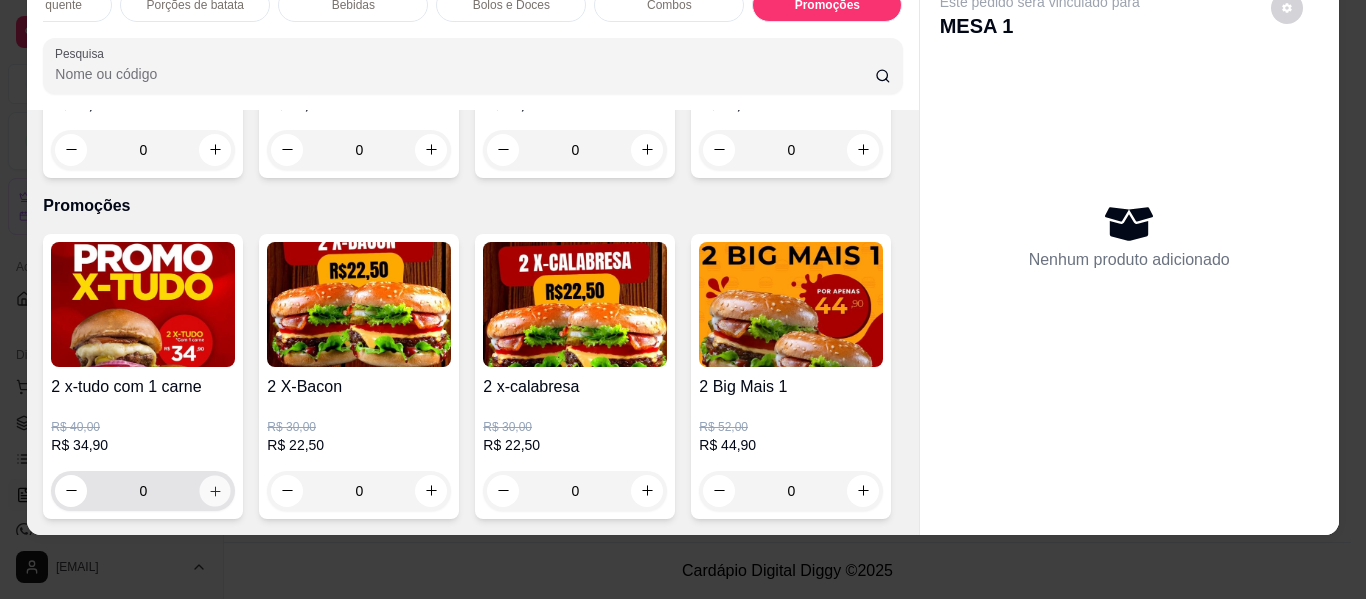 click 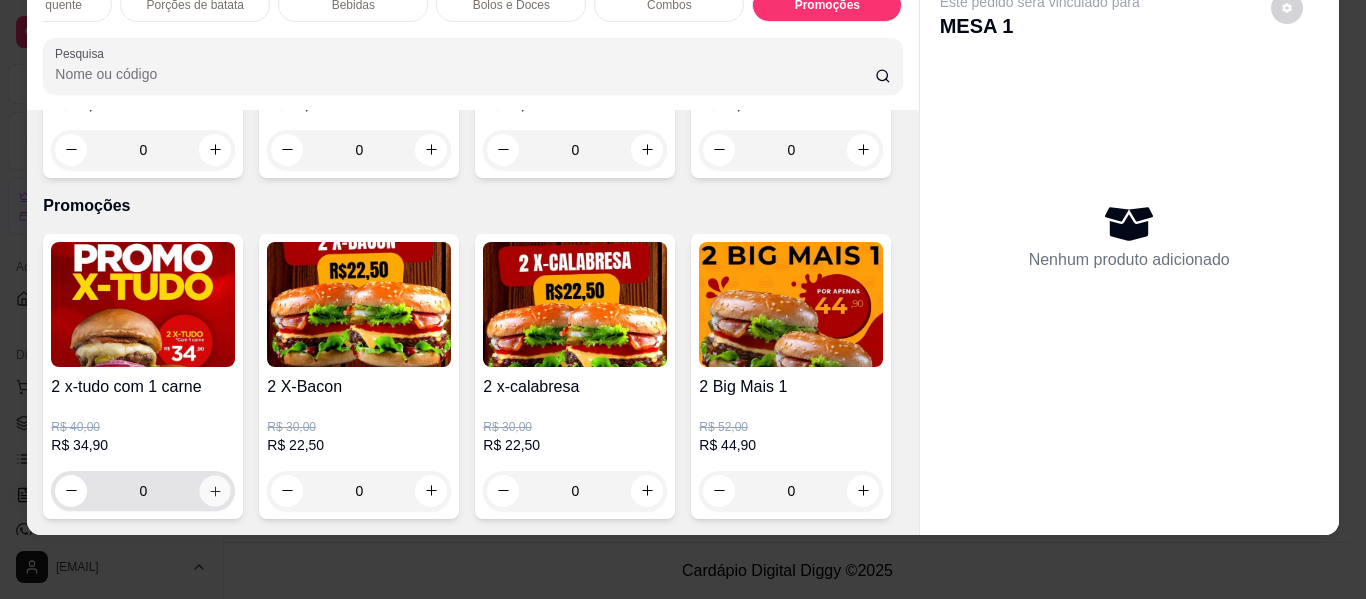 type on "1" 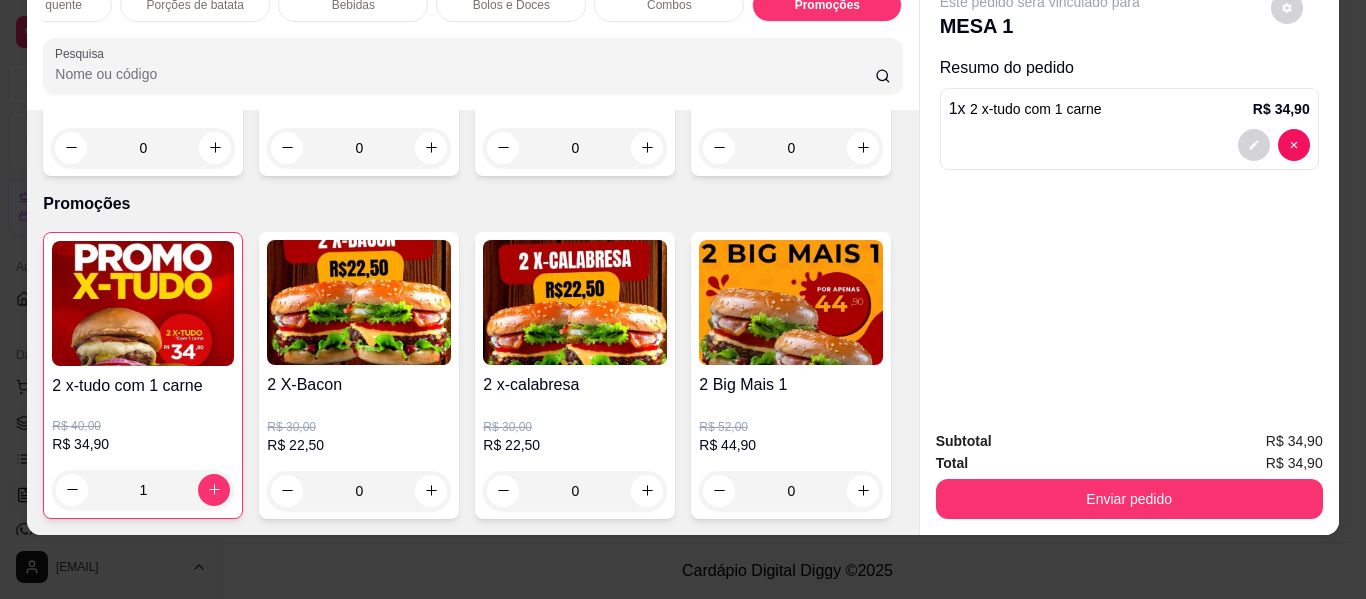 scroll, scrollTop: 7655, scrollLeft: 0, axis: vertical 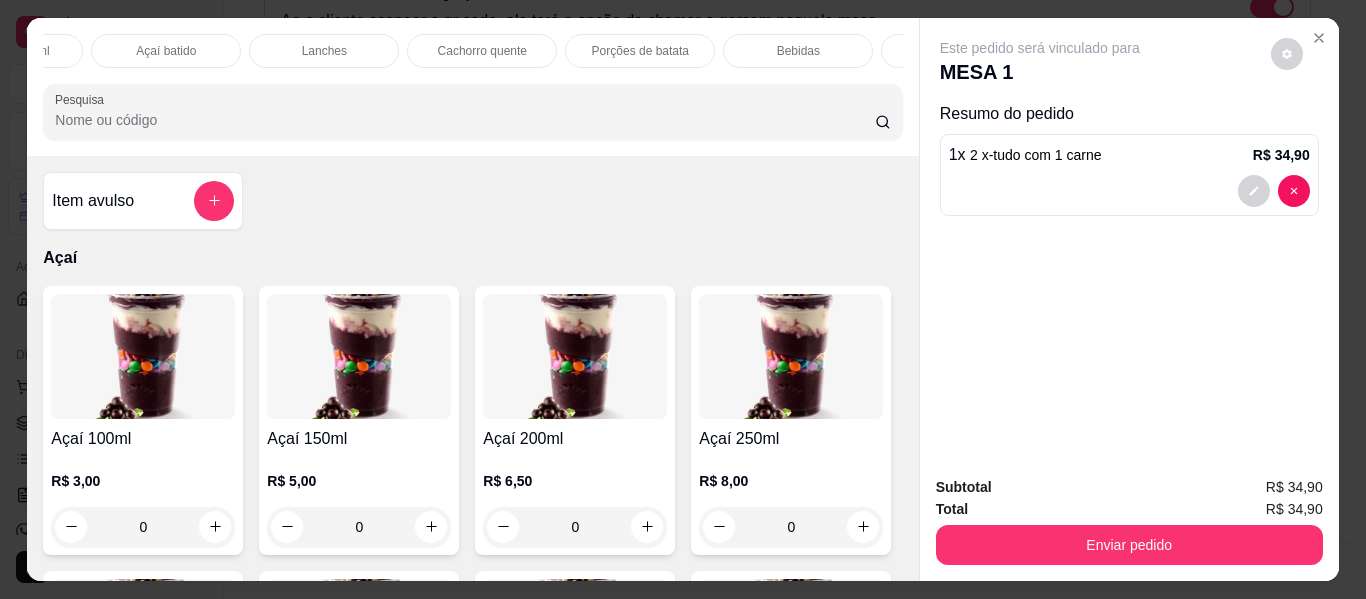 click on "Lanches" at bounding box center (324, 51) 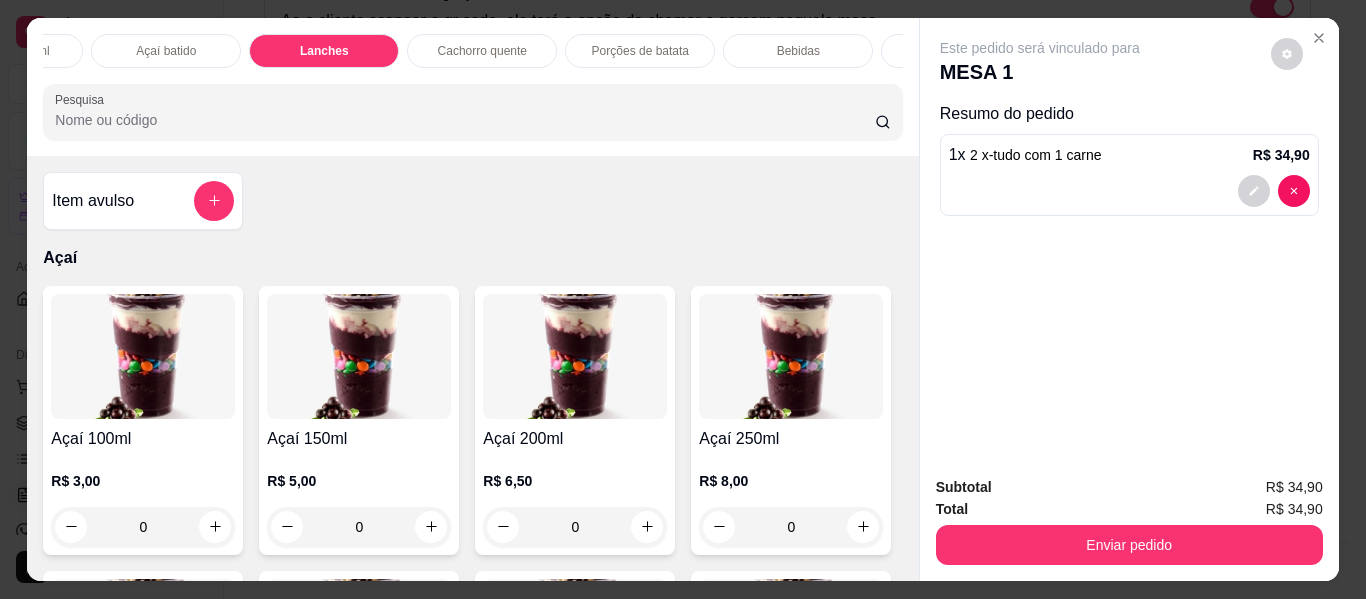 scroll, scrollTop: 3537, scrollLeft: 0, axis: vertical 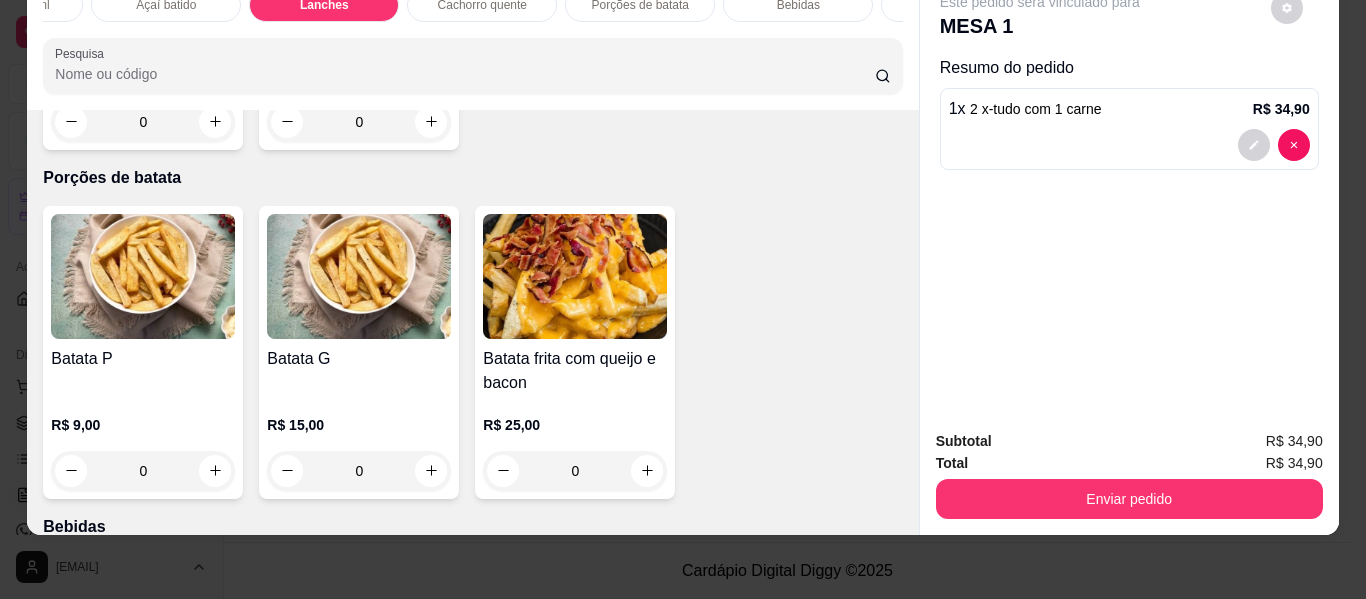 click on "0" at bounding box center (143, -773) 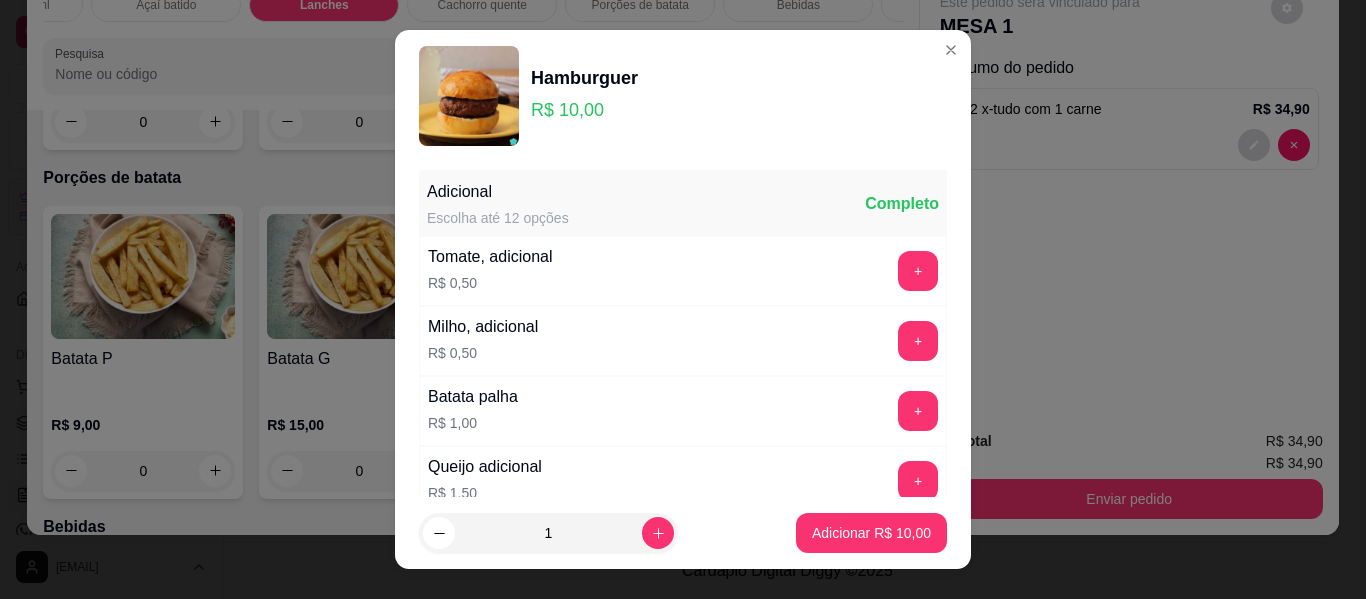 click 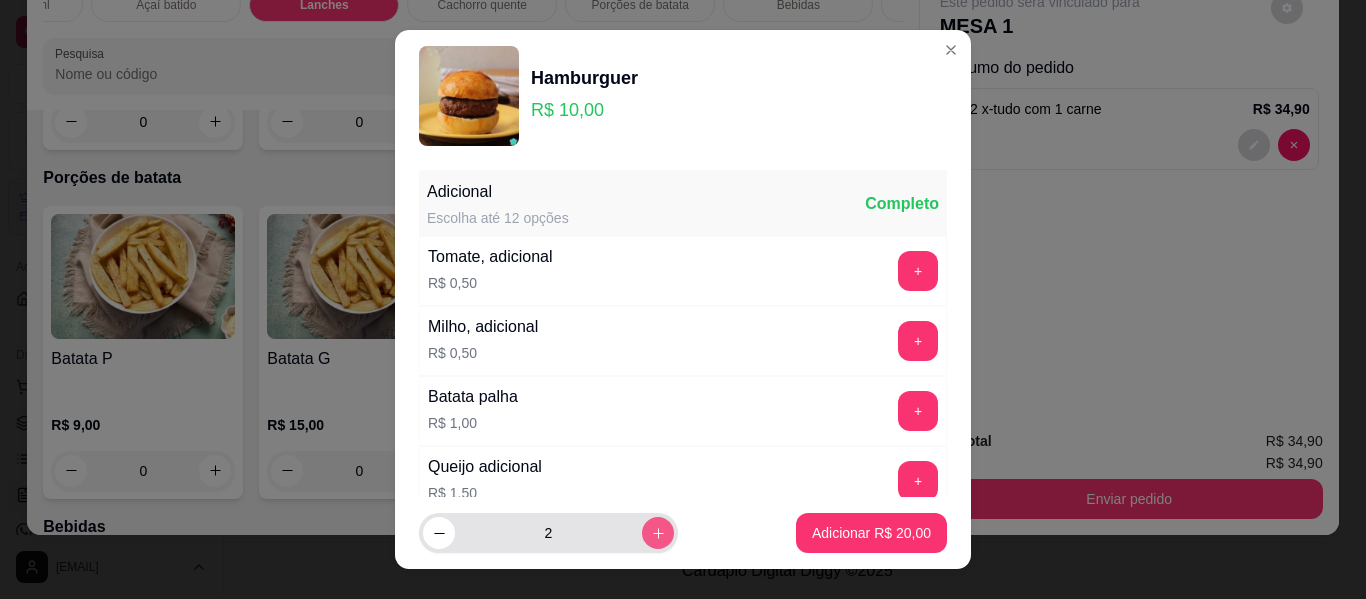 type on "2" 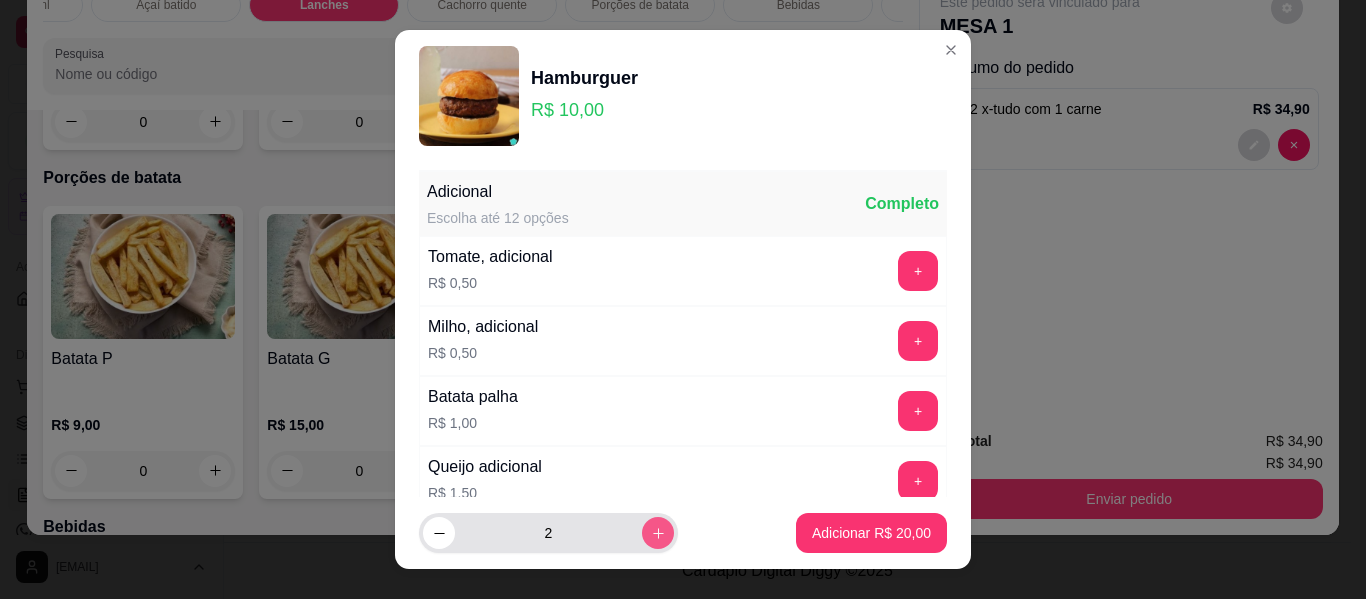 scroll, scrollTop: 379, scrollLeft: 0, axis: vertical 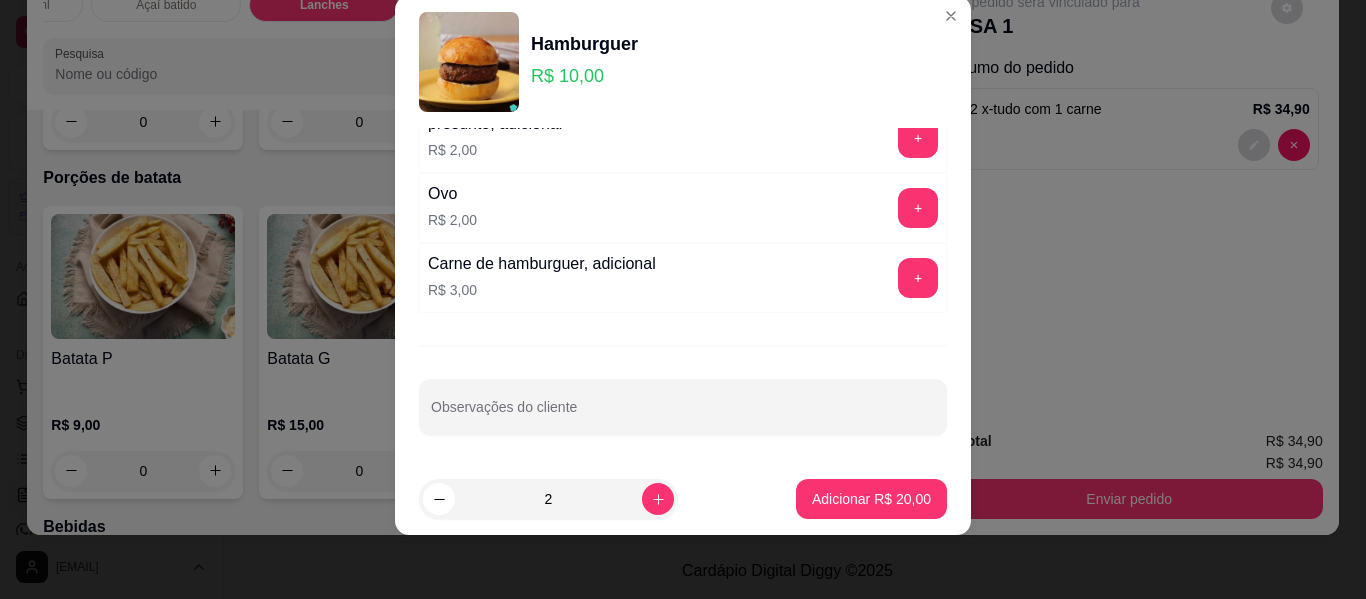 click on "Adicional  Escolha até 12 opções Completo Tomate, adicional  R$ 0,50 + Milho, adicional  R$ 0,50 + Batata palha R$ 1,00 + Queijo adicional R$ 1,50 + presunto, adicional R$ 2,00 + Ovo R$ 2,00 + Carne de hamburguer, adicional  R$ 3,00 + Observações do cliente" at bounding box center [683, 295] 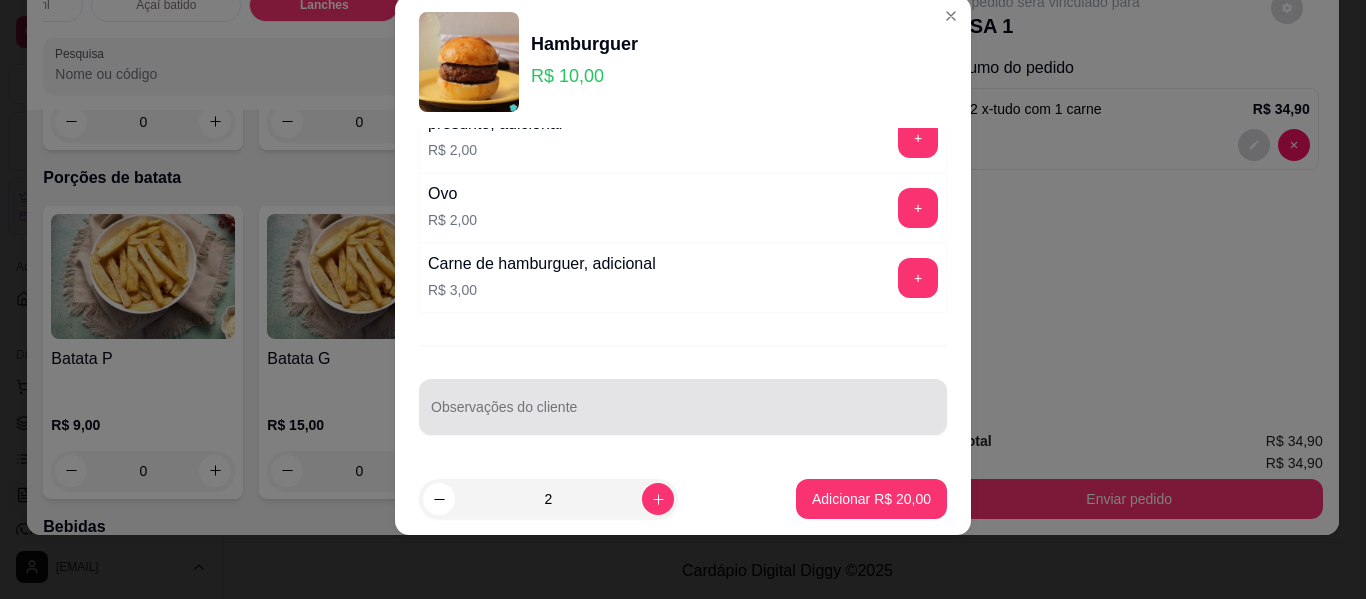 click on "Observações do cliente" at bounding box center [683, 415] 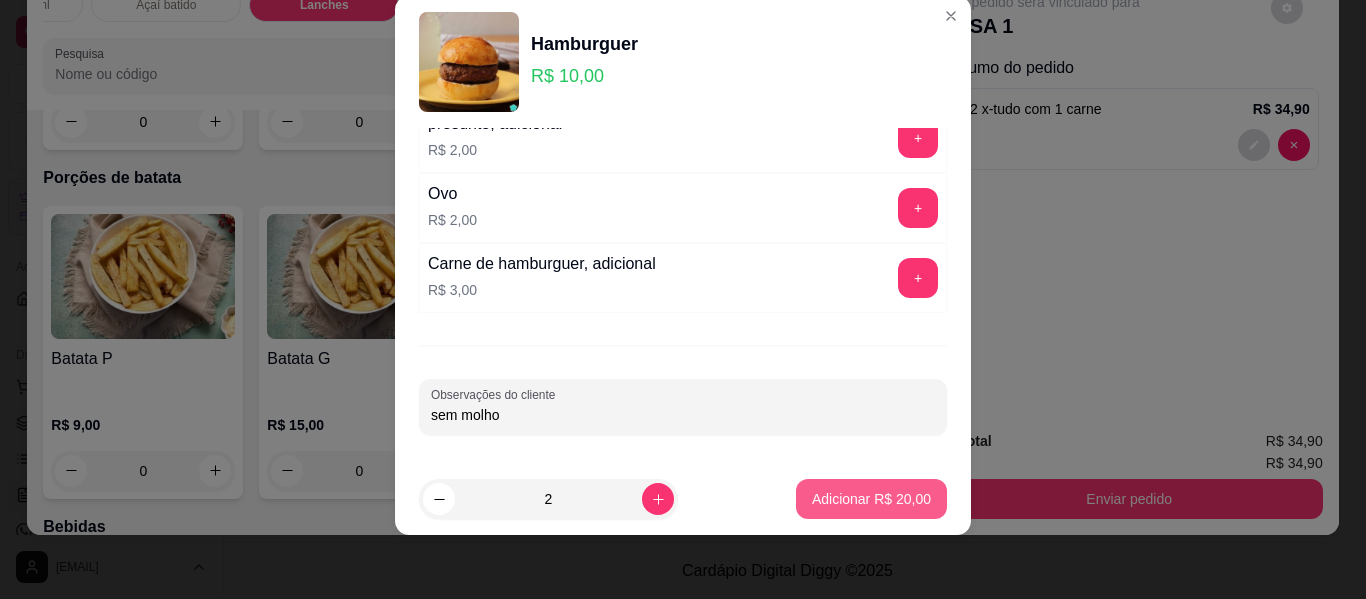 type on "sem molho" 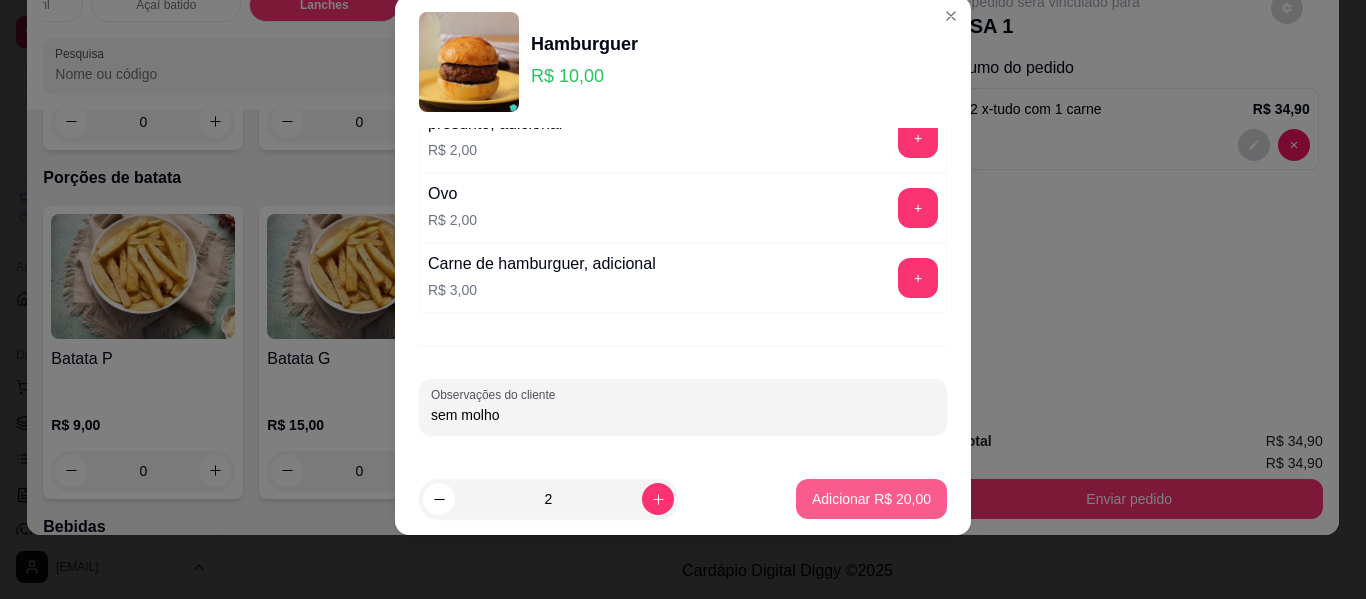 click on "Adicionar   R$ 20,00" at bounding box center (871, 499) 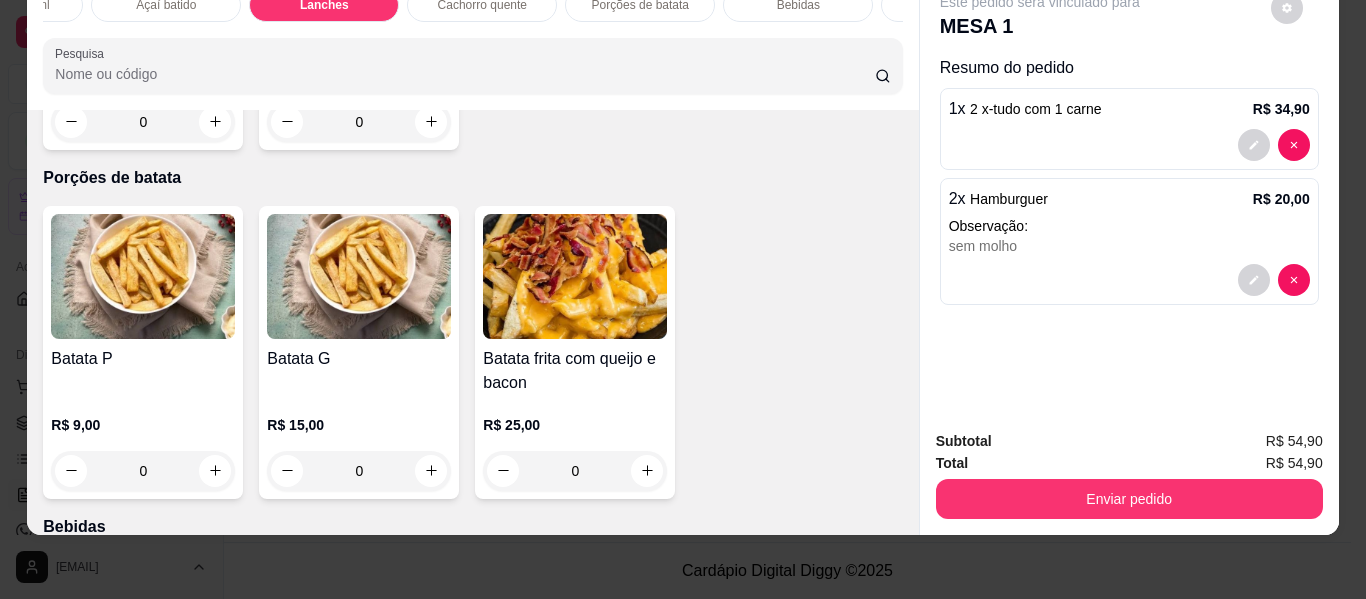 scroll, scrollTop: 3837, scrollLeft: 0, axis: vertical 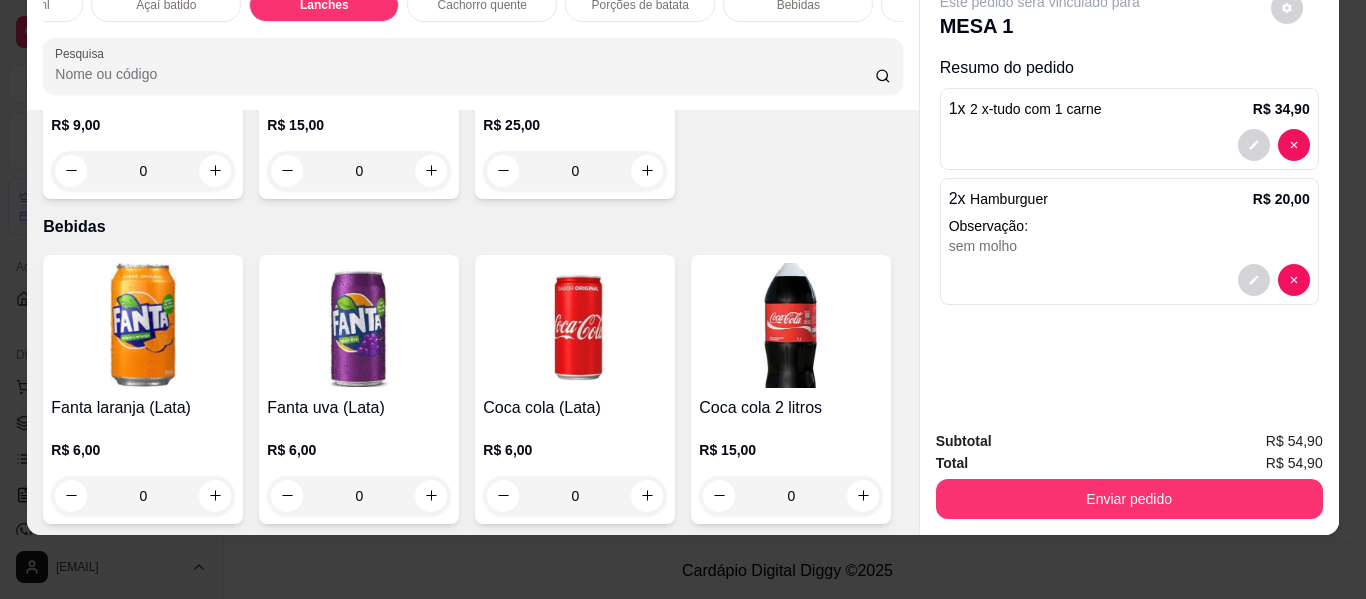 click on "0" at bounding box center [143, -788] 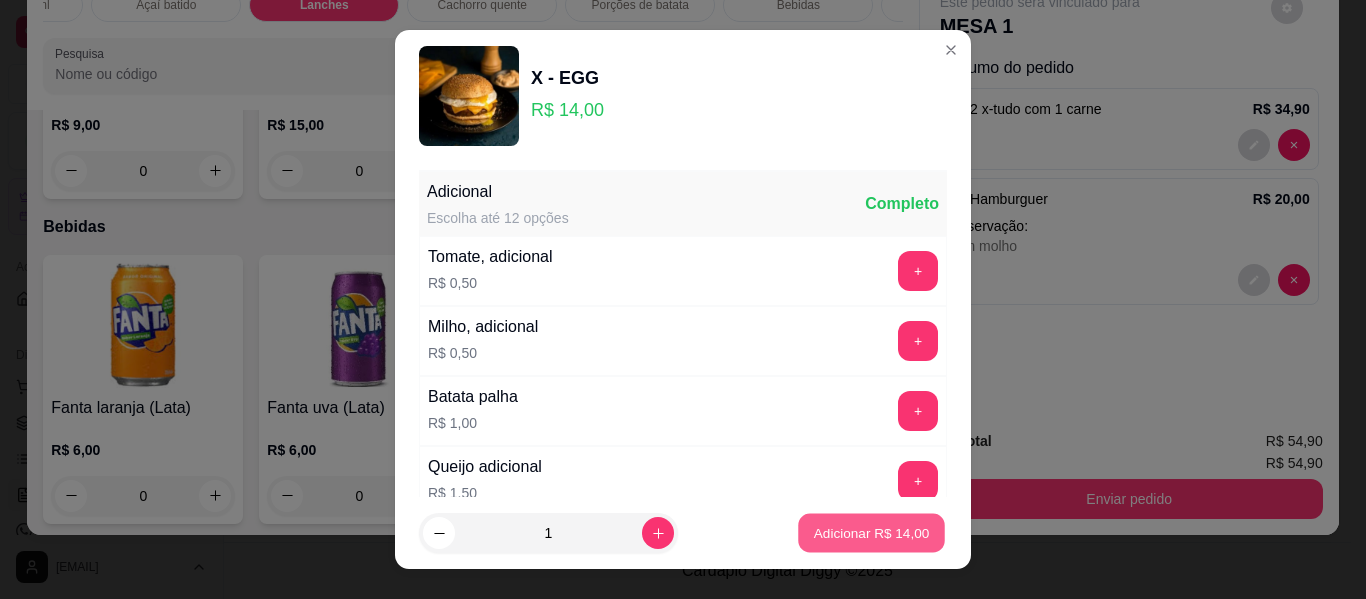 click on "Adicionar   R$ 14,00" at bounding box center (872, 532) 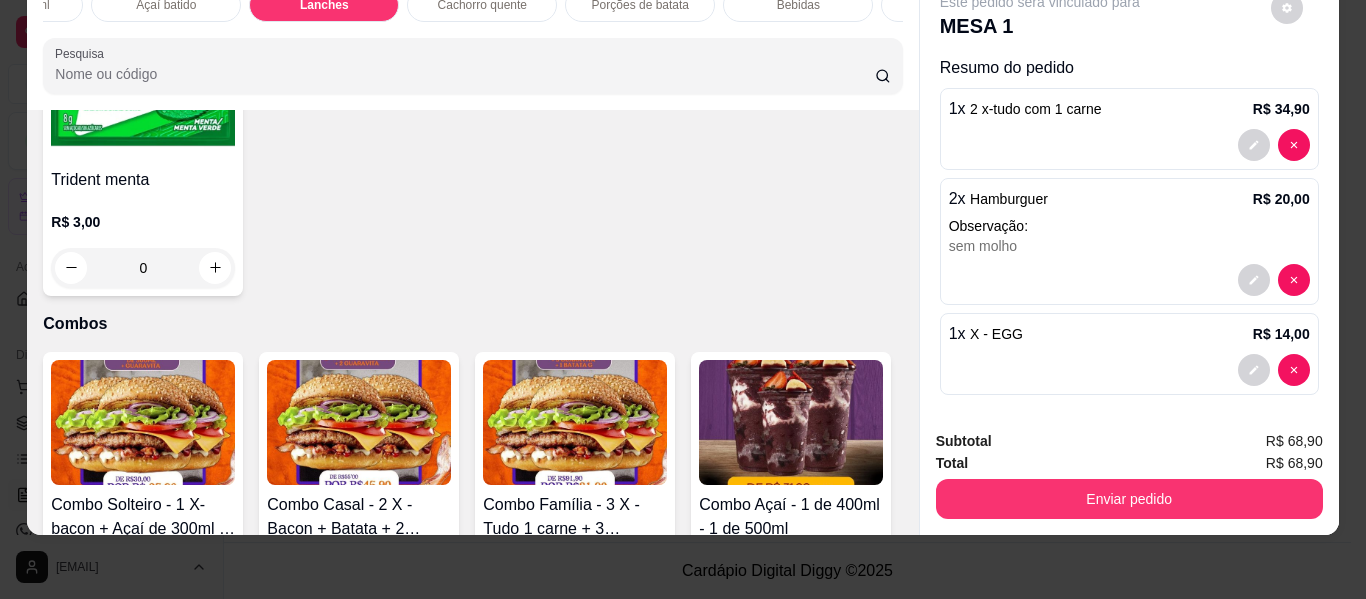 scroll, scrollTop: 5037, scrollLeft: 0, axis: vertical 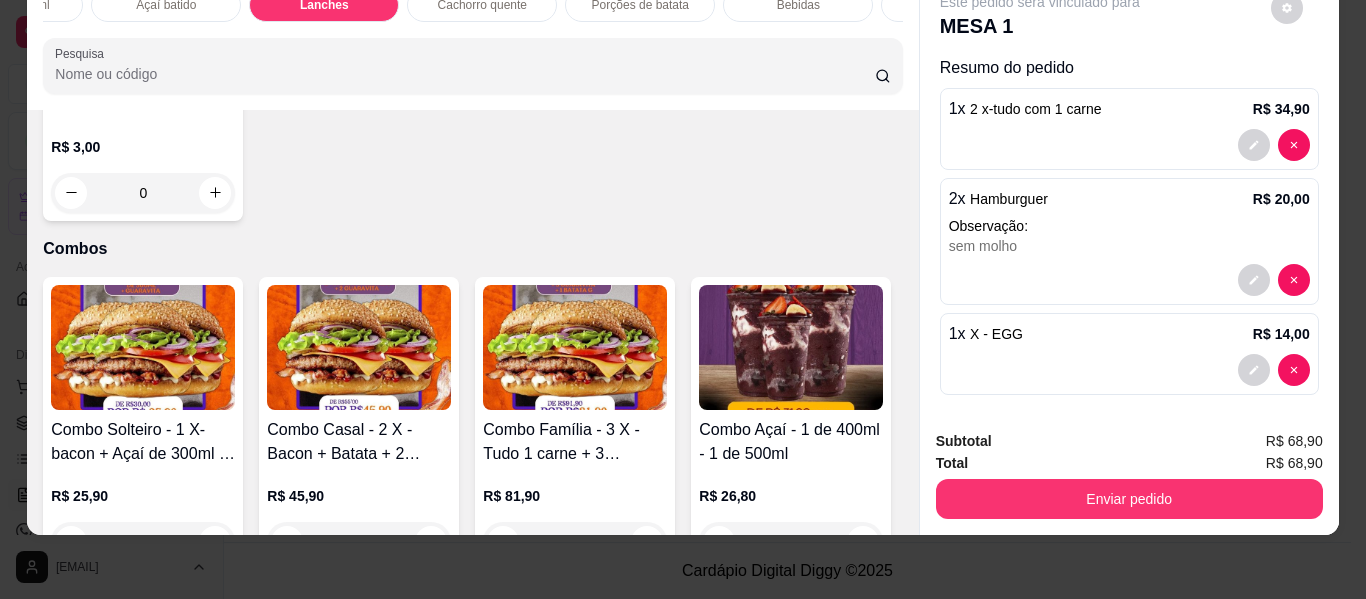 click at bounding box center [215, -1028] 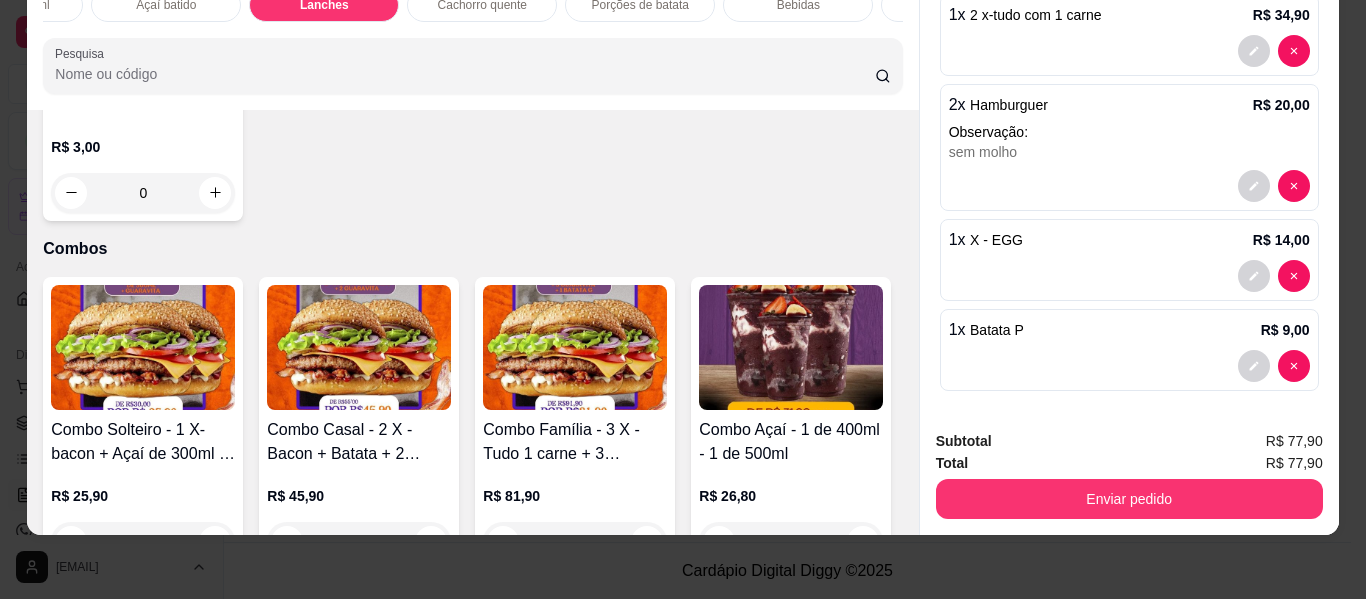 scroll, scrollTop: 98, scrollLeft: 0, axis: vertical 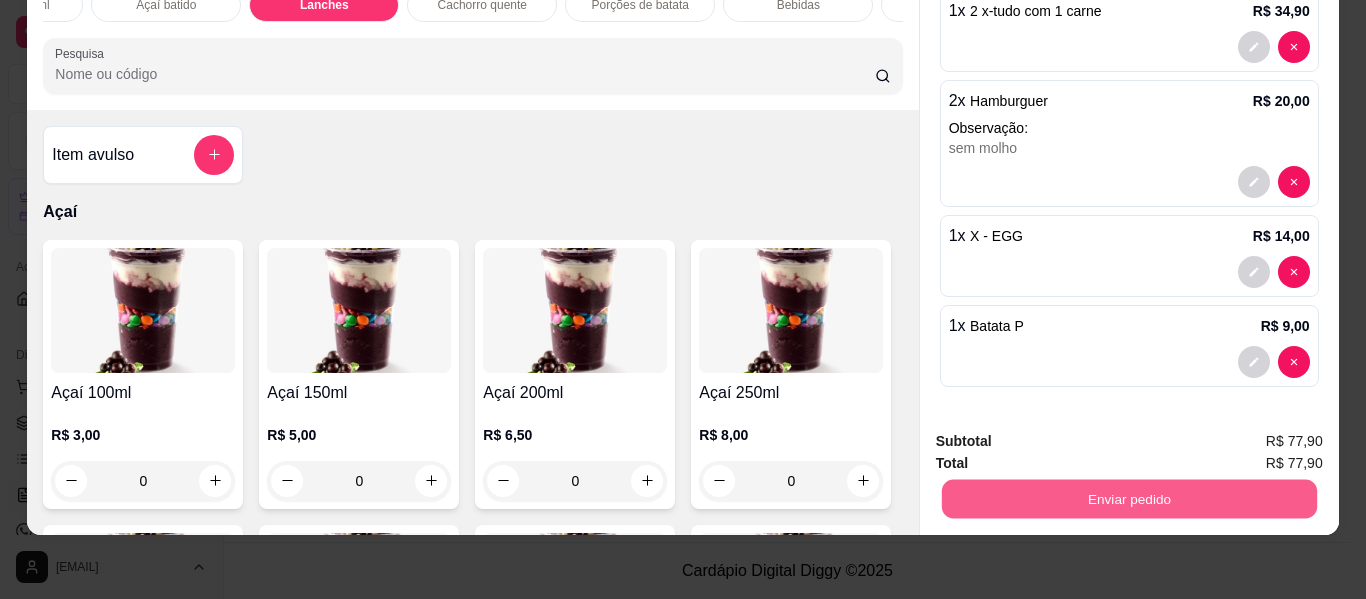 click on "Enviar pedido" at bounding box center [1128, 499] 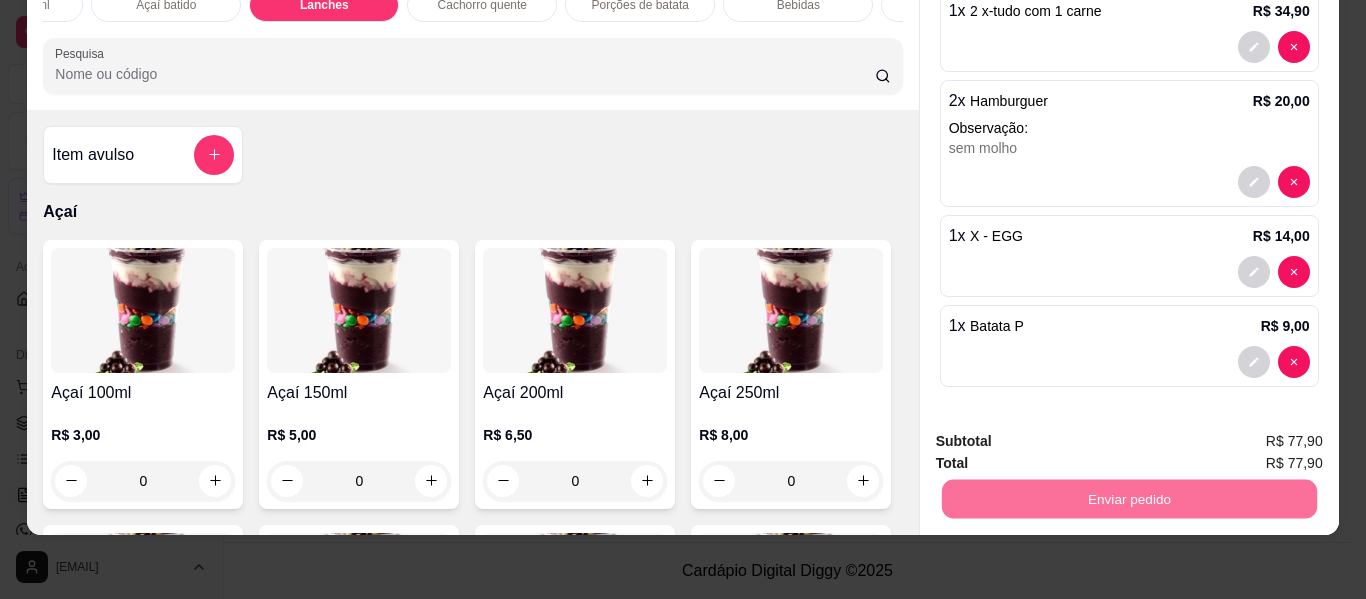 click on "Não registrar e enviar pedido" at bounding box center (1063, 435) 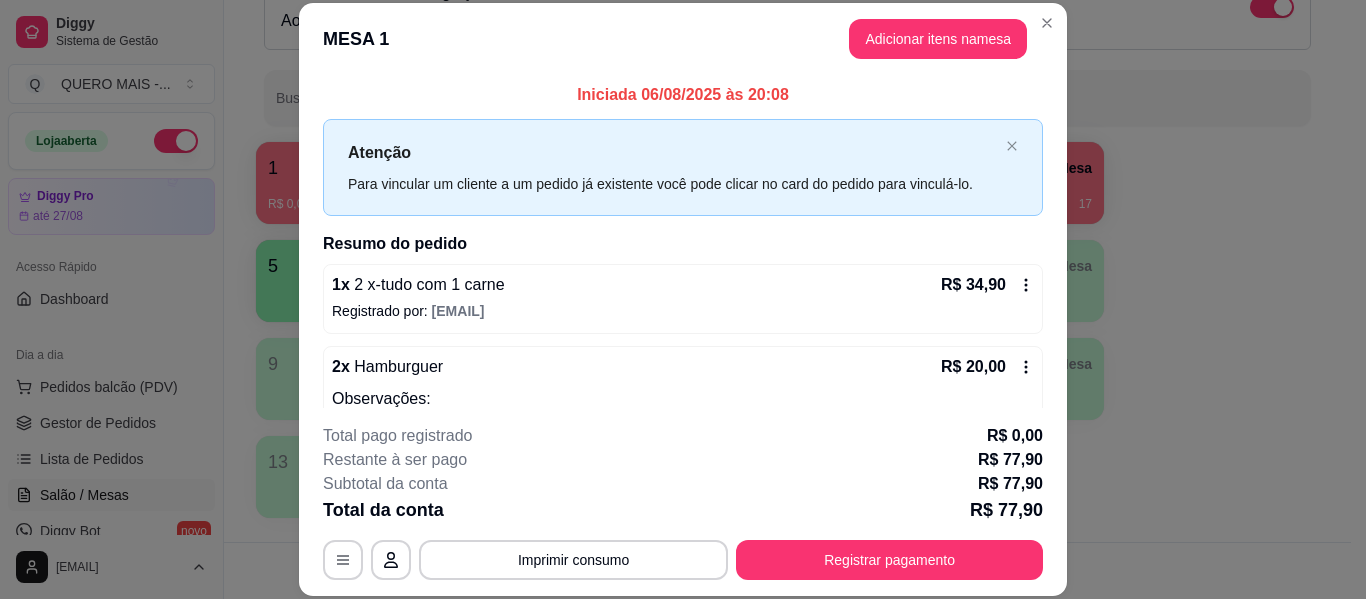 scroll, scrollTop: 246, scrollLeft: 0, axis: vertical 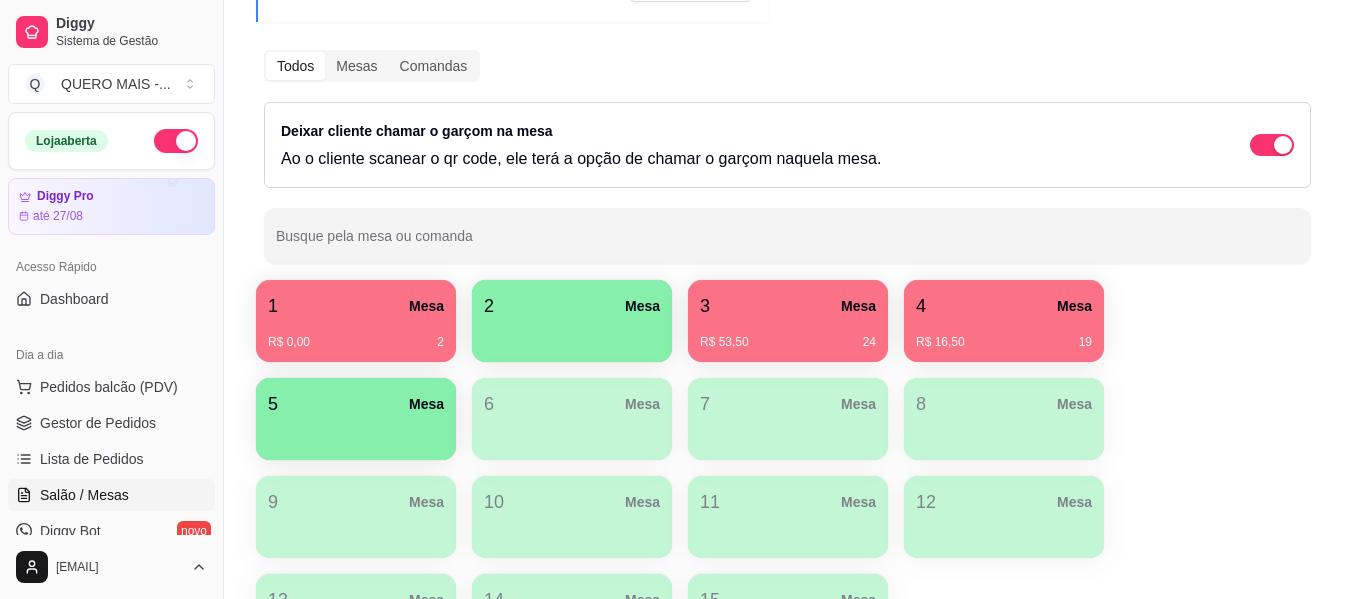 click on "R$ 0,00 2" at bounding box center (356, 342) 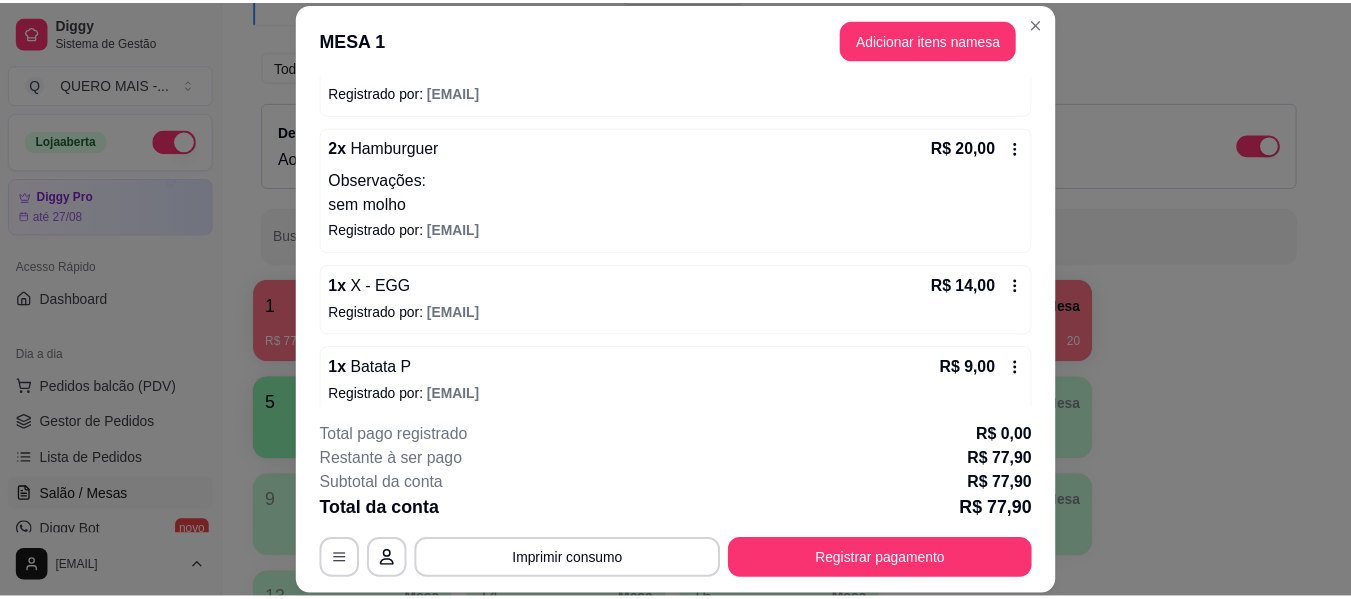 scroll, scrollTop: 236, scrollLeft: 0, axis: vertical 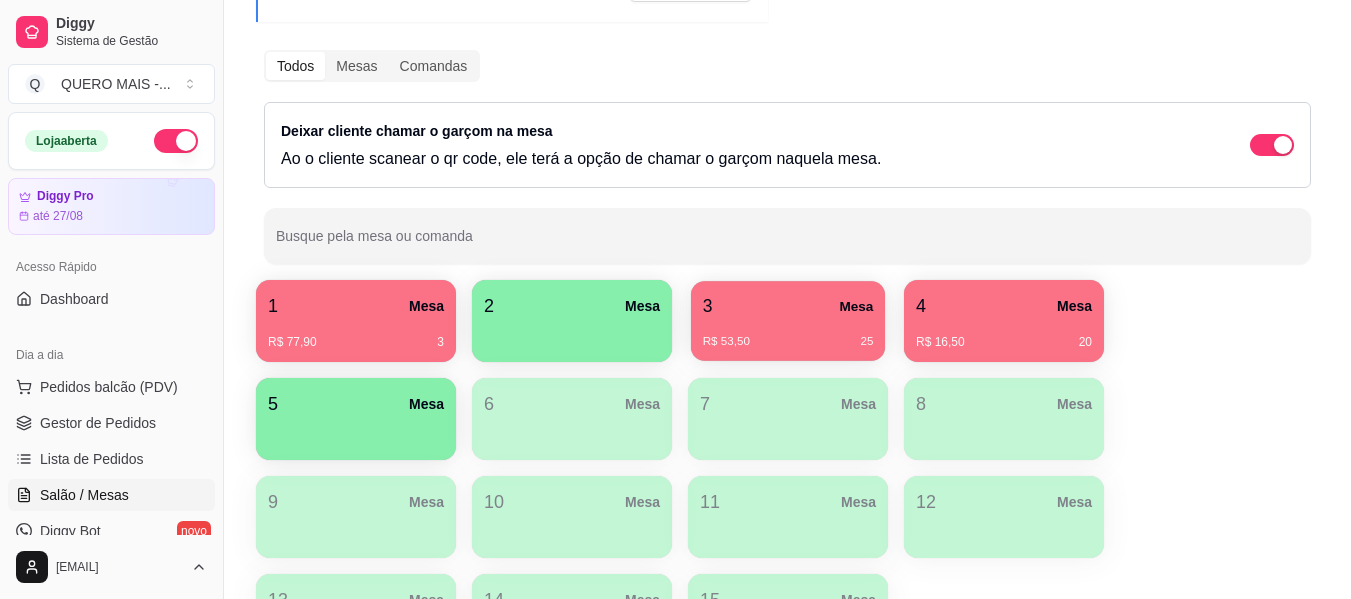 click on "R$ 53,50 [NUMBER]" at bounding box center [788, 342] 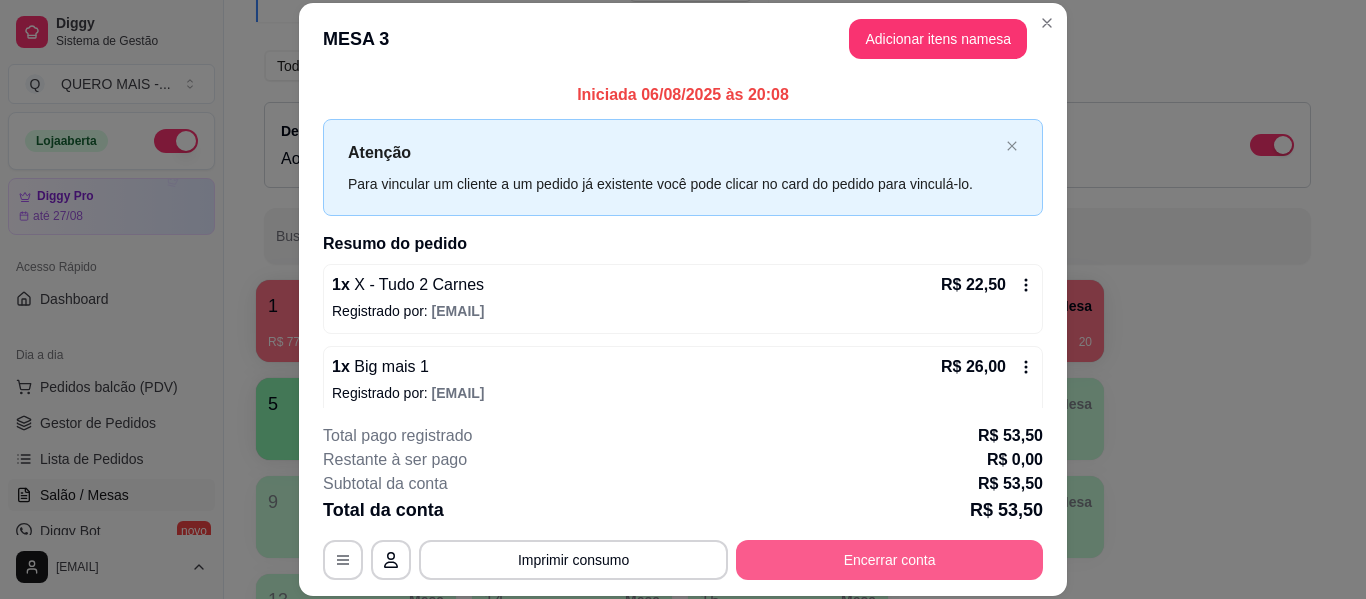 click on "Encerrar conta" at bounding box center (889, 560) 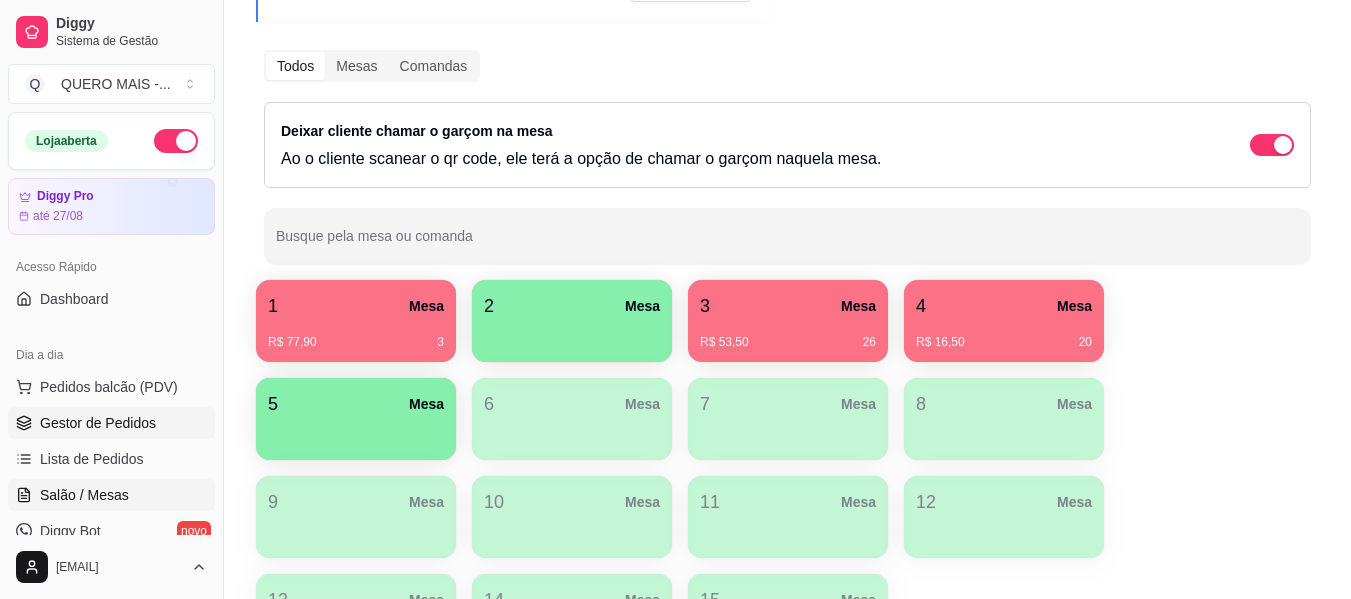 click on "Gestor de Pedidos" at bounding box center [98, 423] 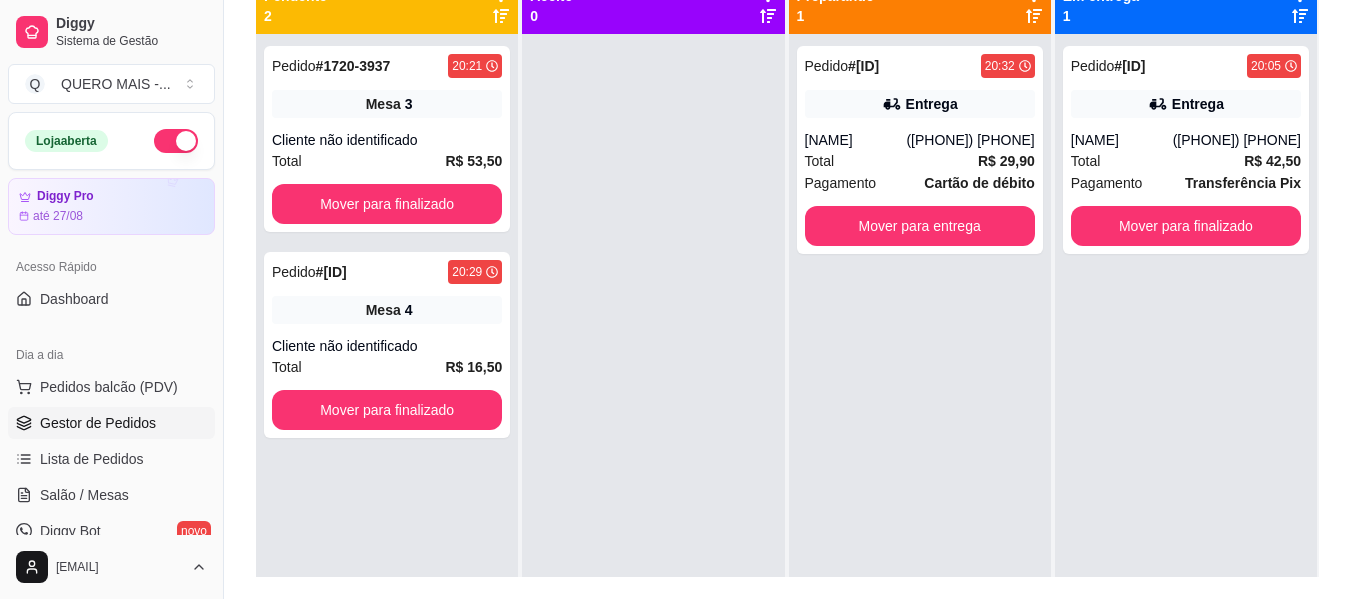 scroll, scrollTop: 0, scrollLeft: 0, axis: both 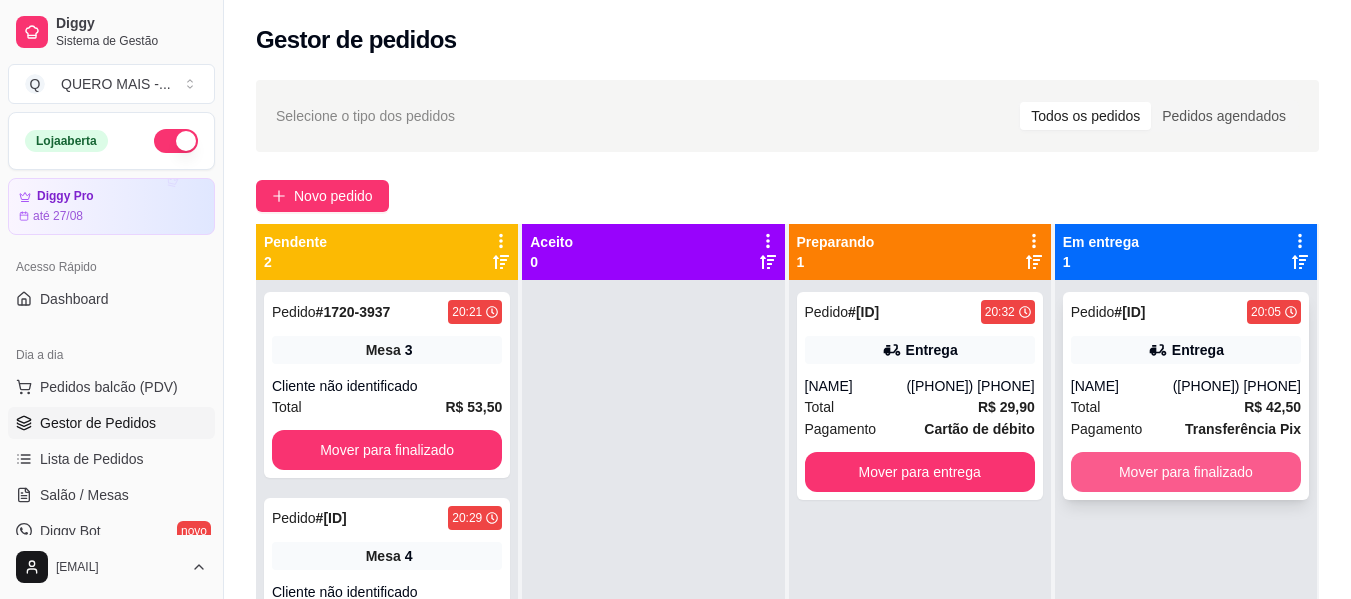 click on "Mover para finalizado" at bounding box center (1186, 472) 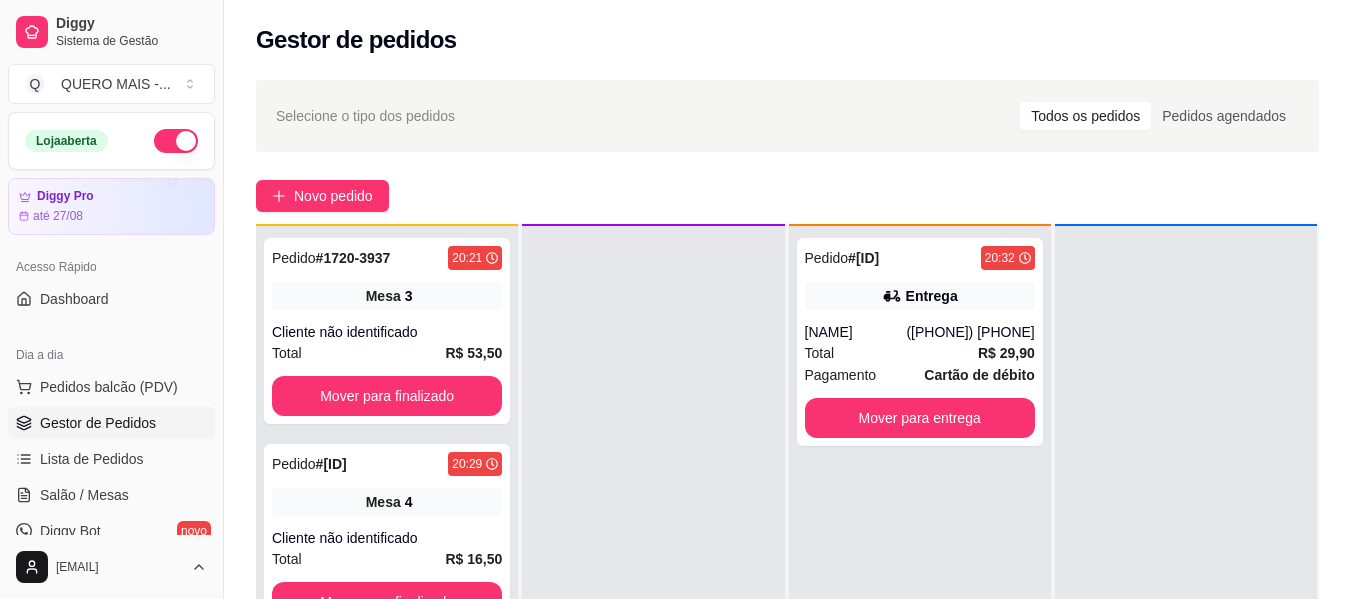 scroll, scrollTop: 56, scrollLeft: 0, axis: vertical 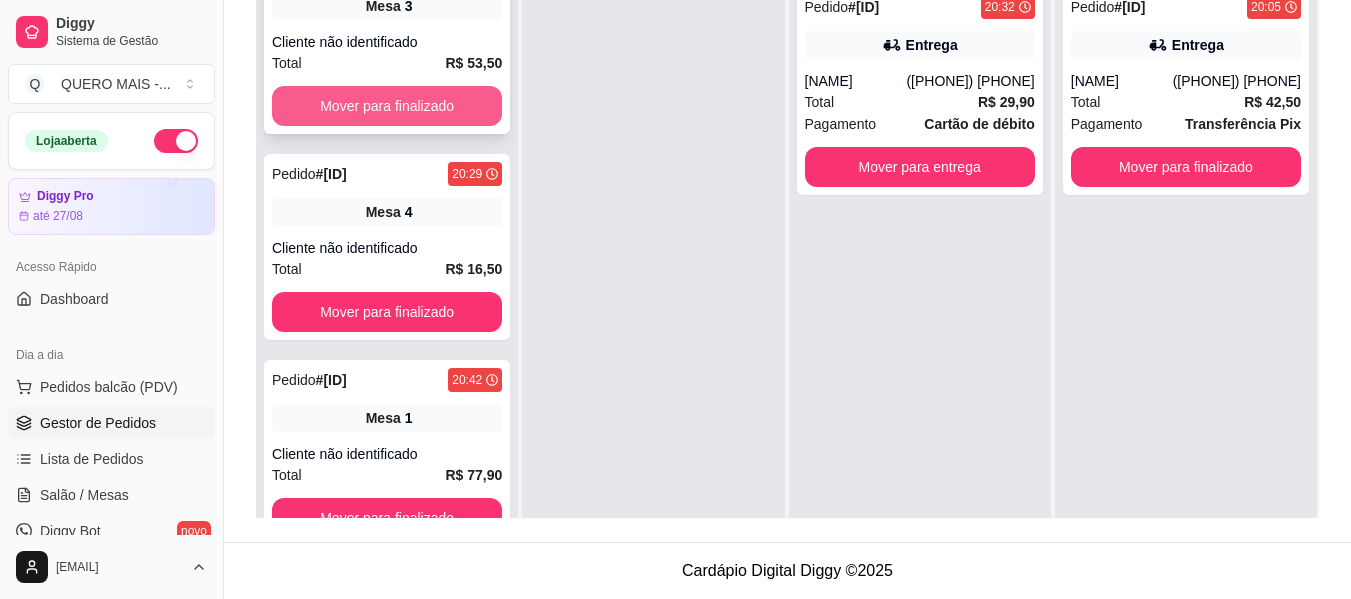 click on "Mover para finalizado" at bounding box center (387, 106) 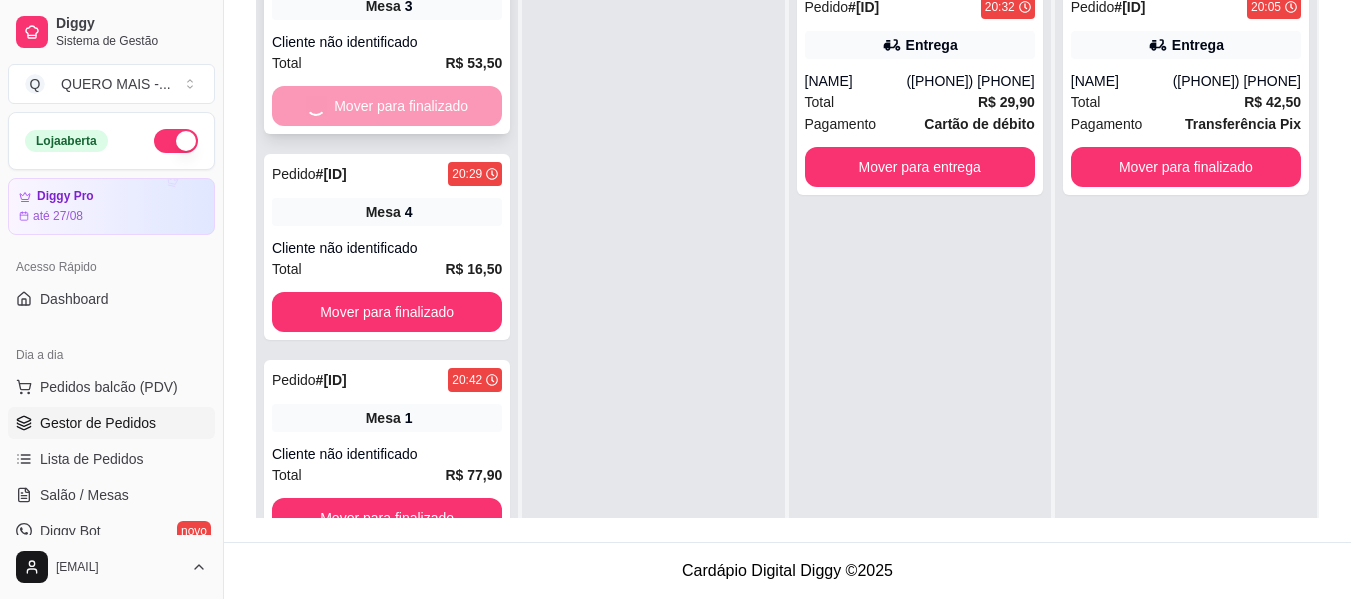 scroll, scrollTop: 0, scrollLeft: 0, axis: both 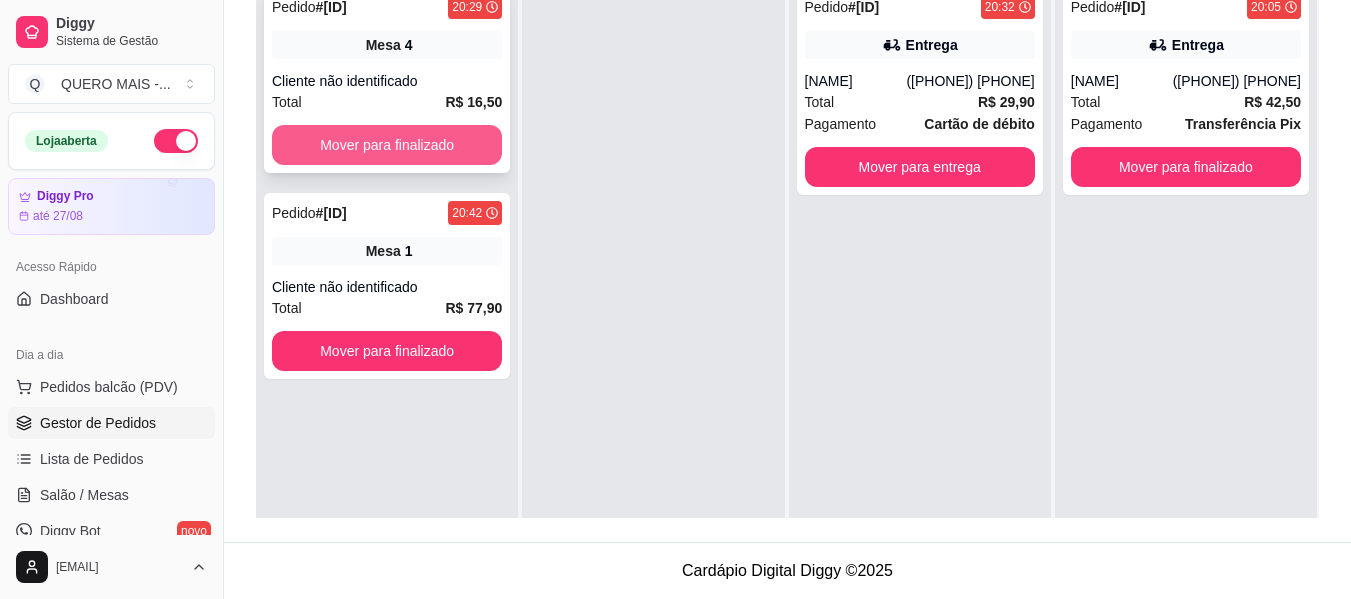 click on "Mover para finalizado" at bounding box center (387, 145) 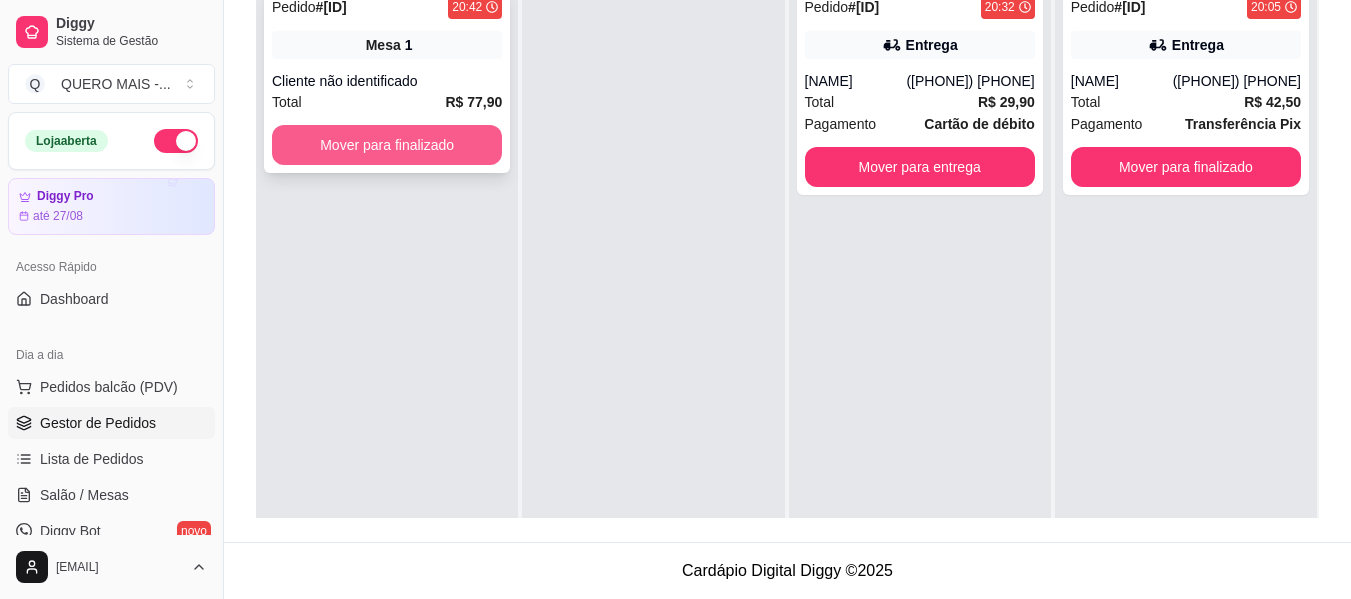 click on "Mover para finalizado" at bounding box center [387, 145] 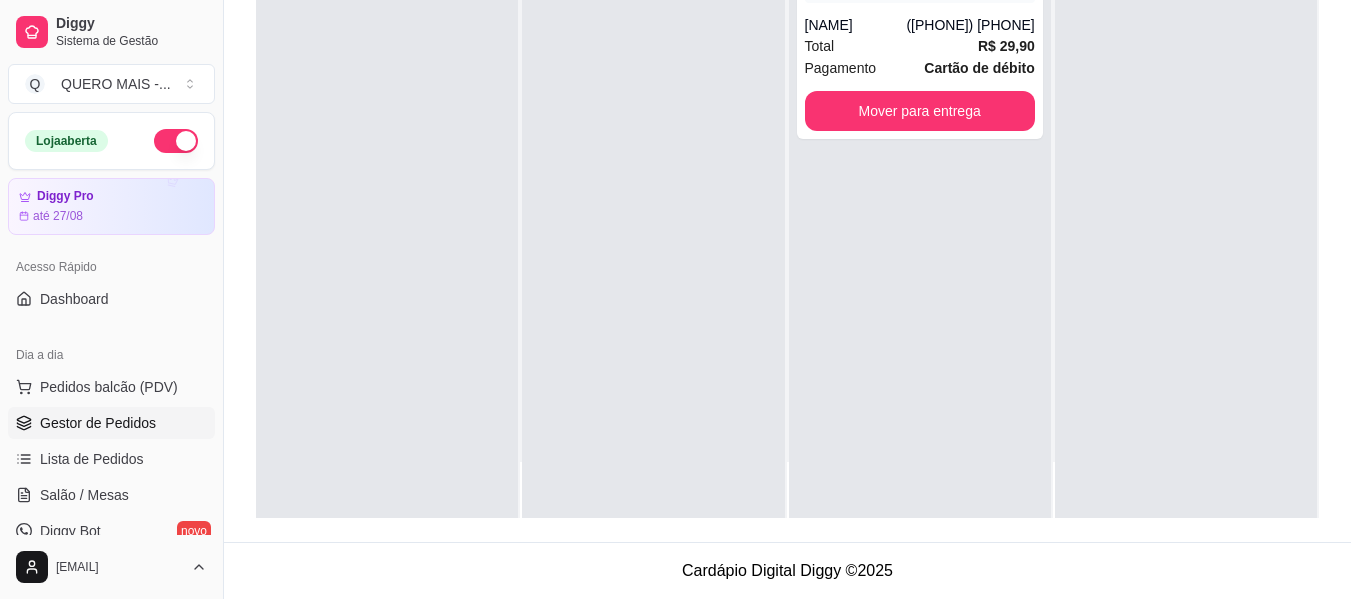 scroll, scrollTop: 0, scrollLeft: 0, axis: both 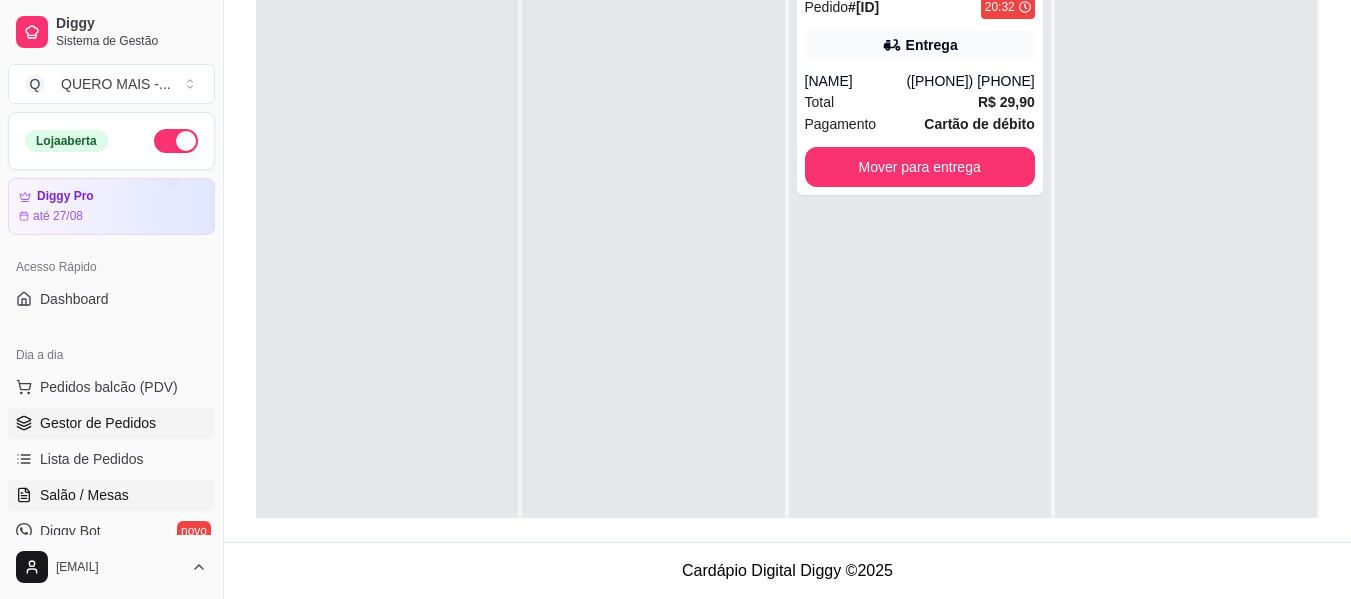 click on "Salão / Mesas" at bounding box center (84, 495) 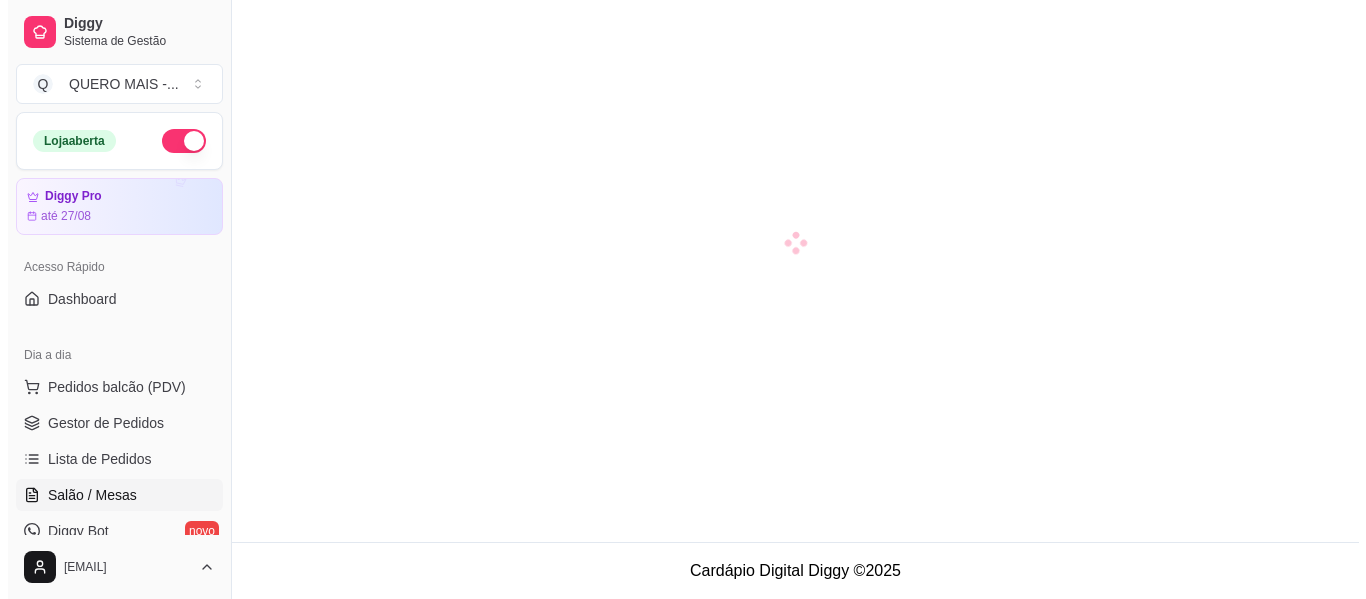 scroll, scrollTop: 0, scrollLeft: 0, axis: both 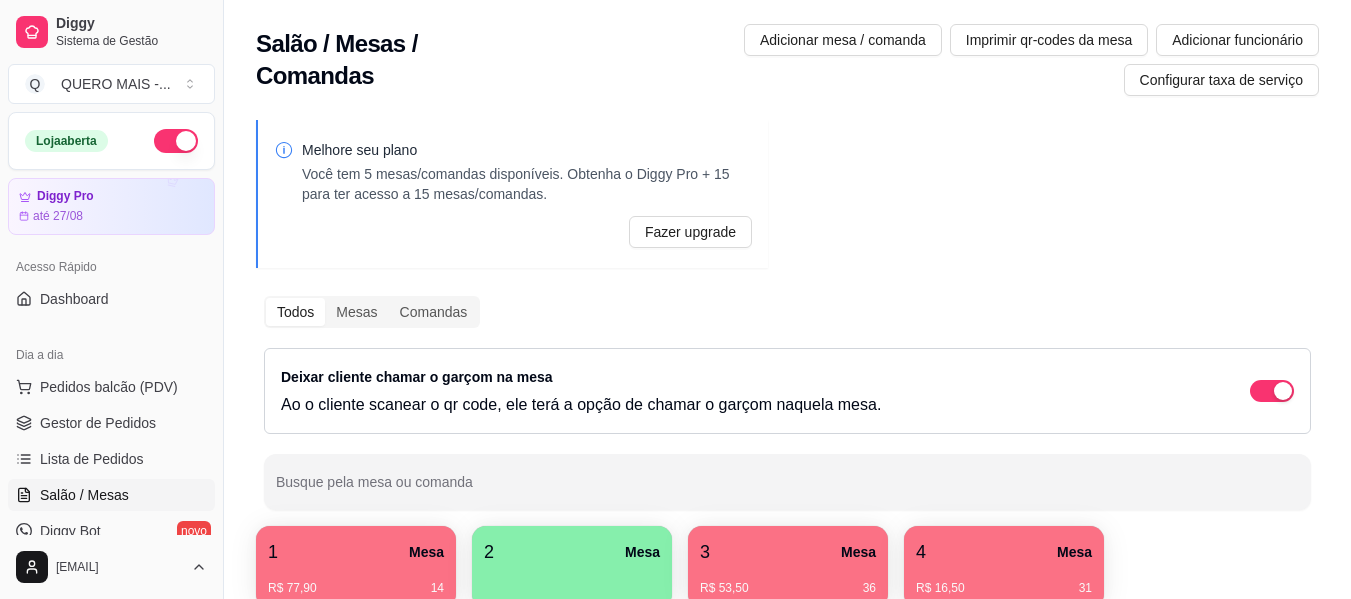 click on "2 Mesa" at bounding box center [572, 552] 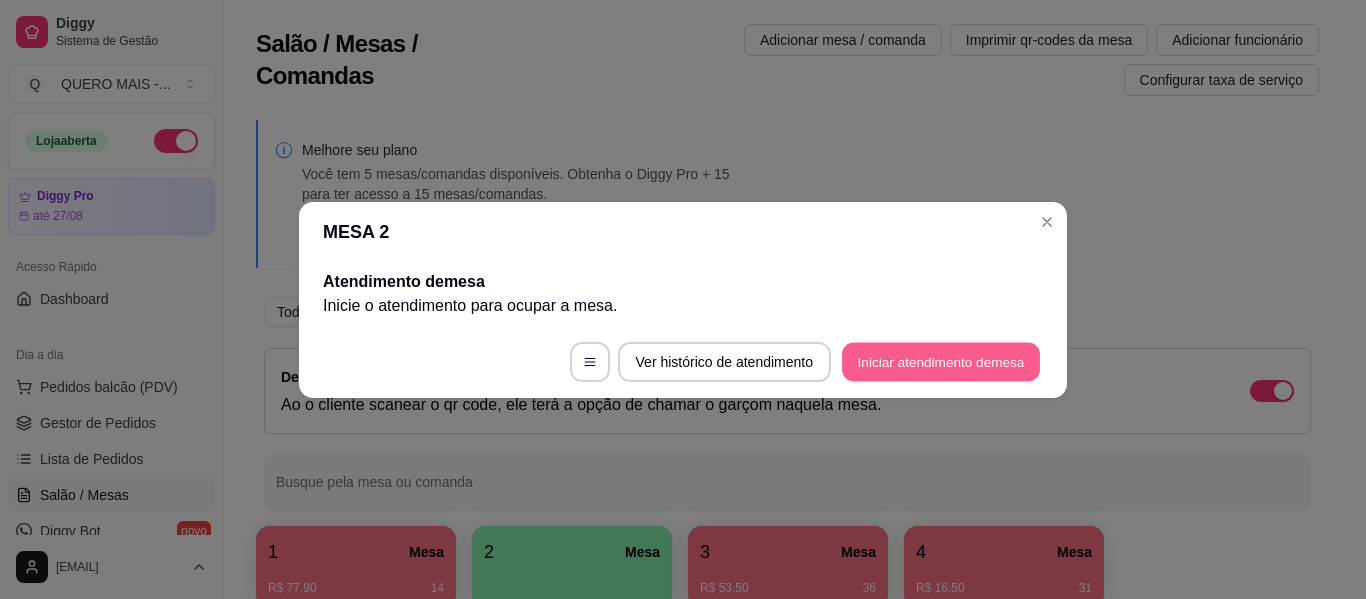 click on "Iniciar atendimento de  mesa" at bounding box center (941, 361) 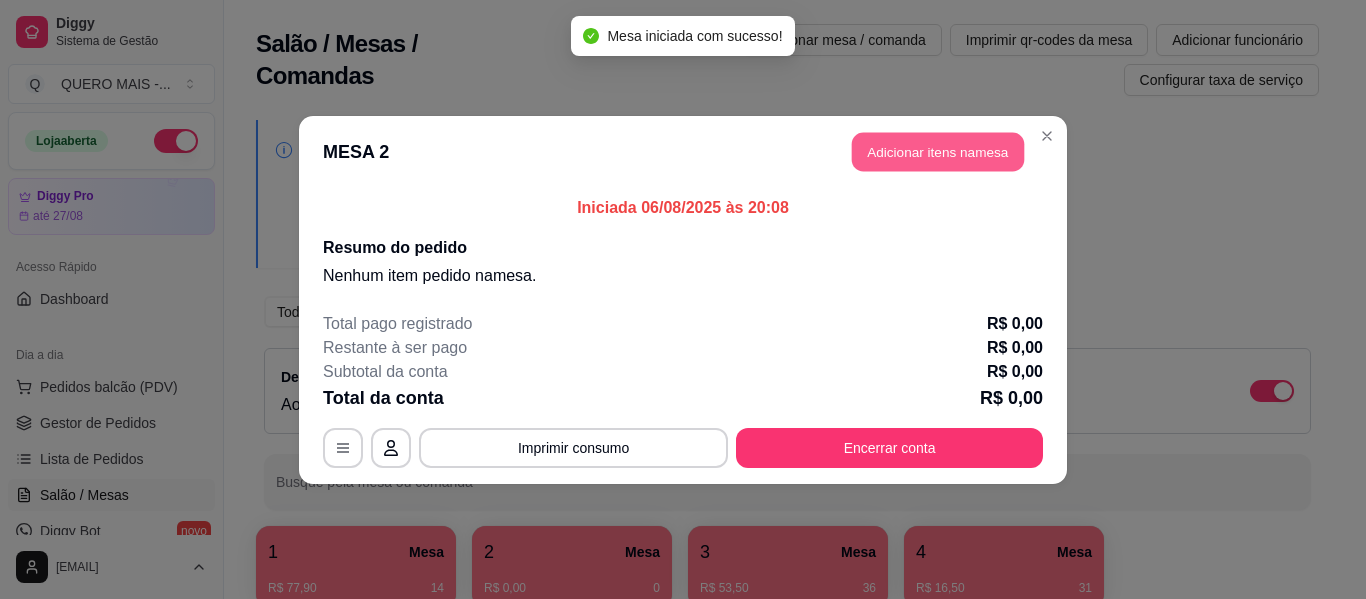 click on "Adicionar itens na  mesa" at bounding box center [938, 151] 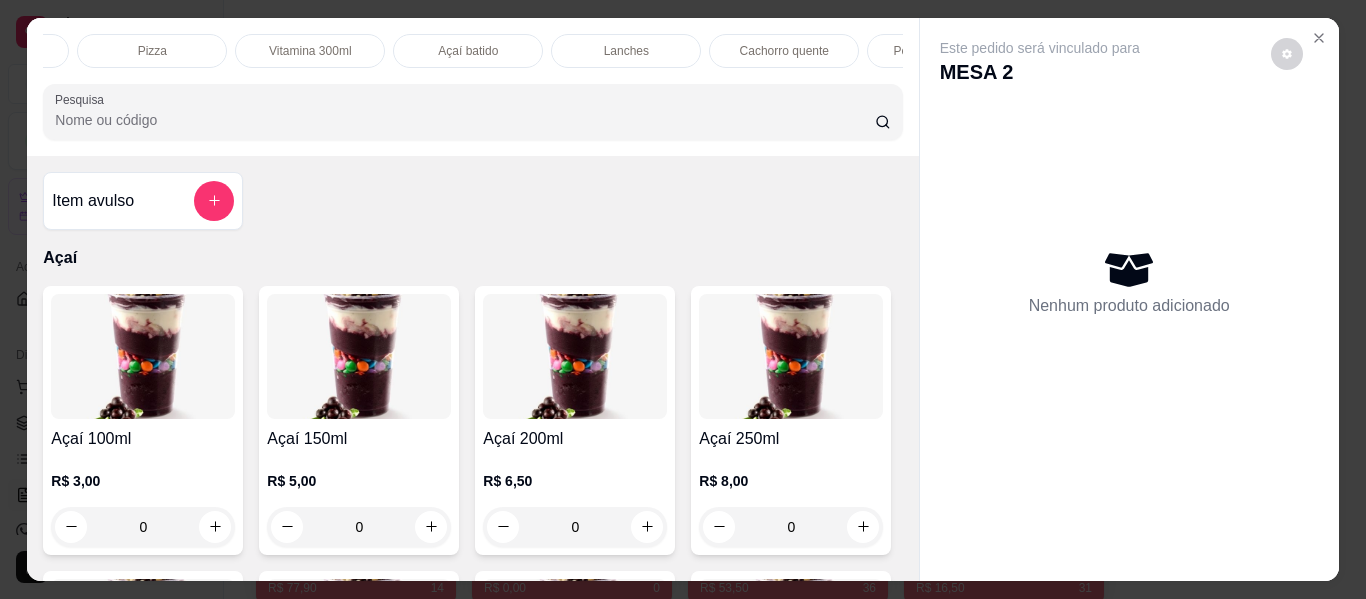 scroll, scrollTop: 0, scrollLeft: 620, axis: horizontal 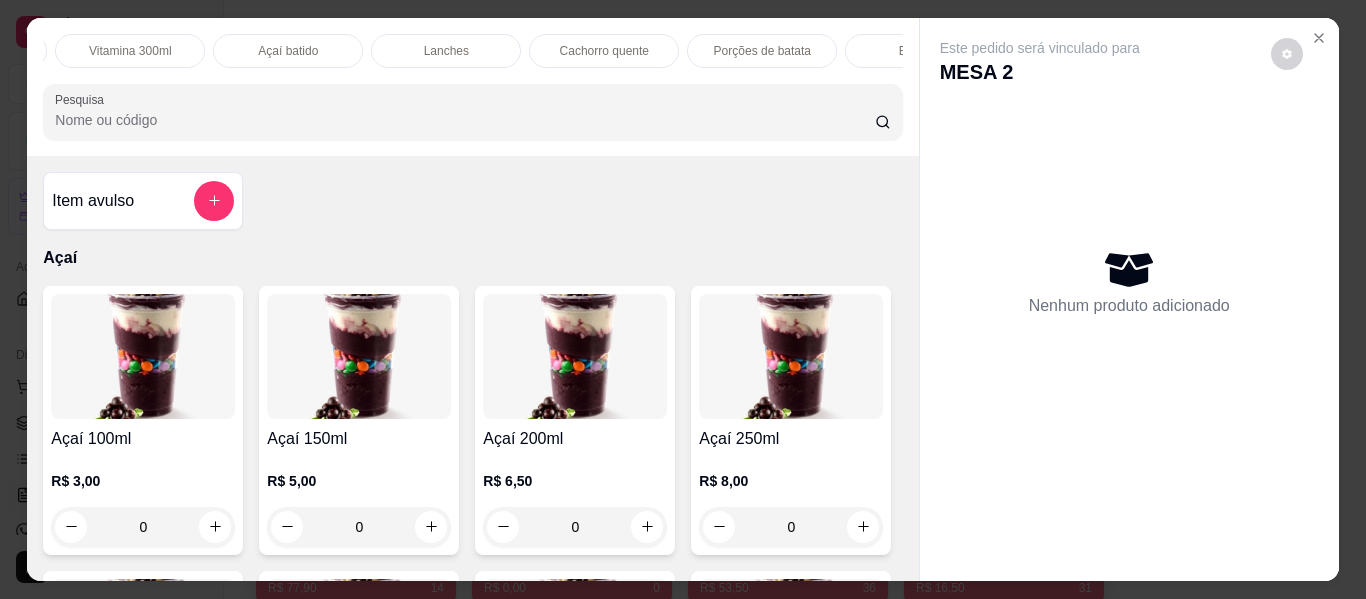 click on "Lanches" at bounding box center [446, 51] 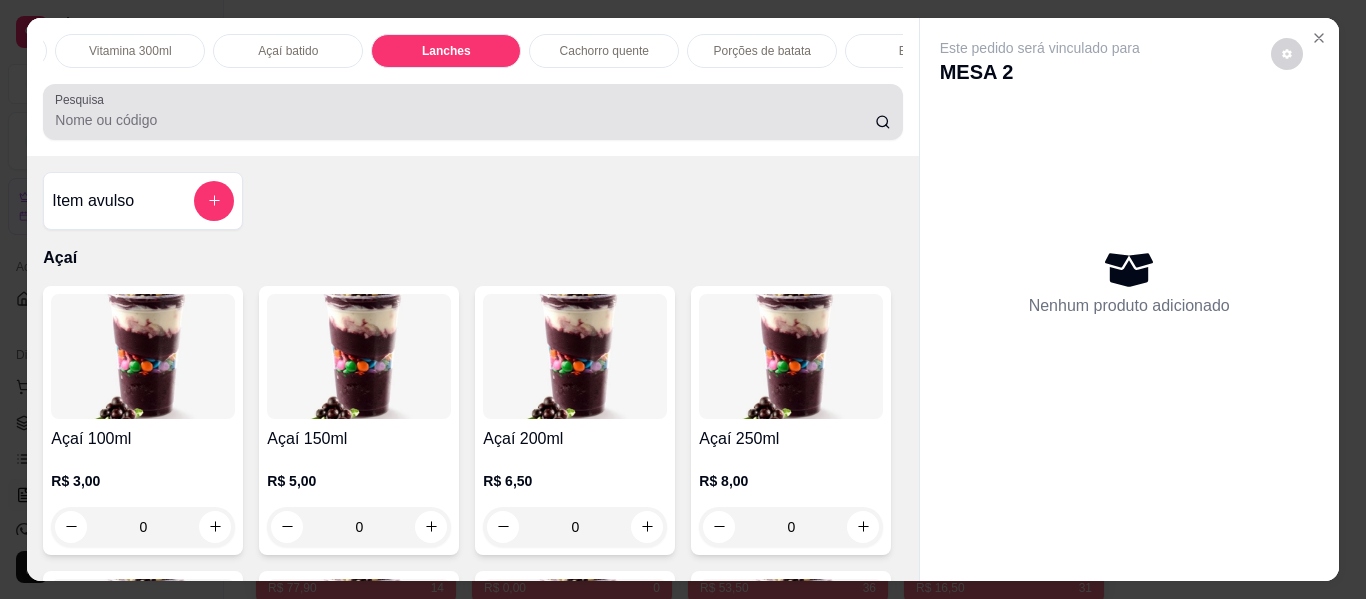 scroll, scrollTop: 3537, scrollLeft: 0, axis: vertical 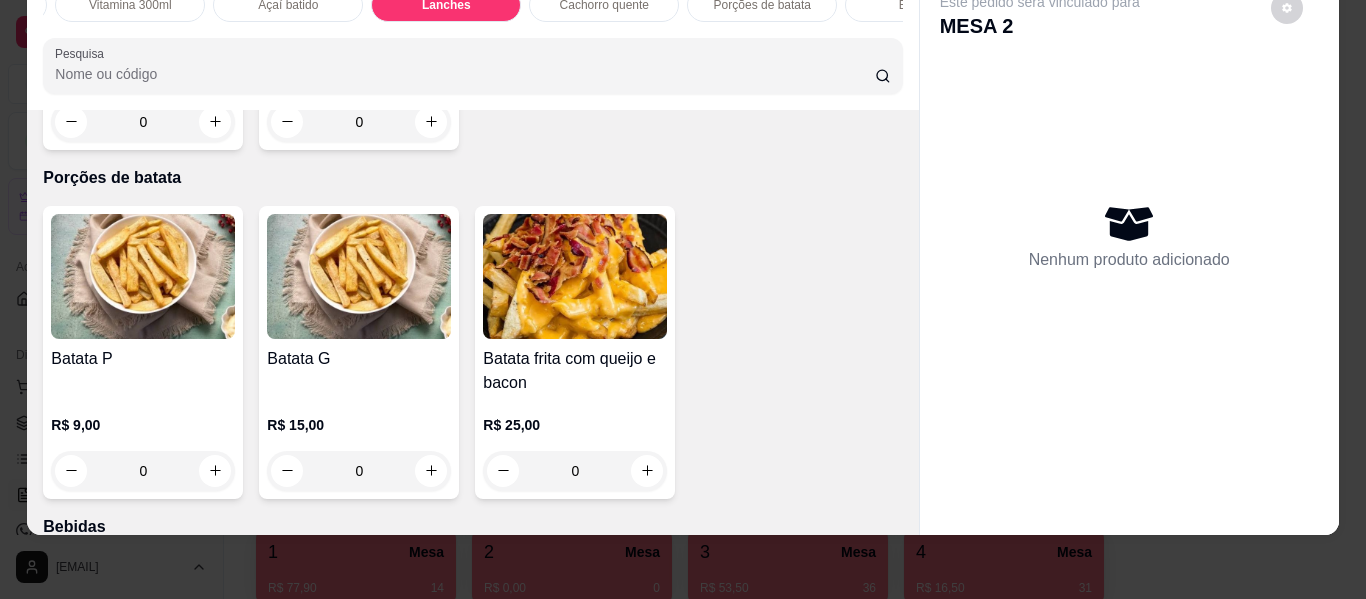 click on "0" at bounding box center [359, -773] 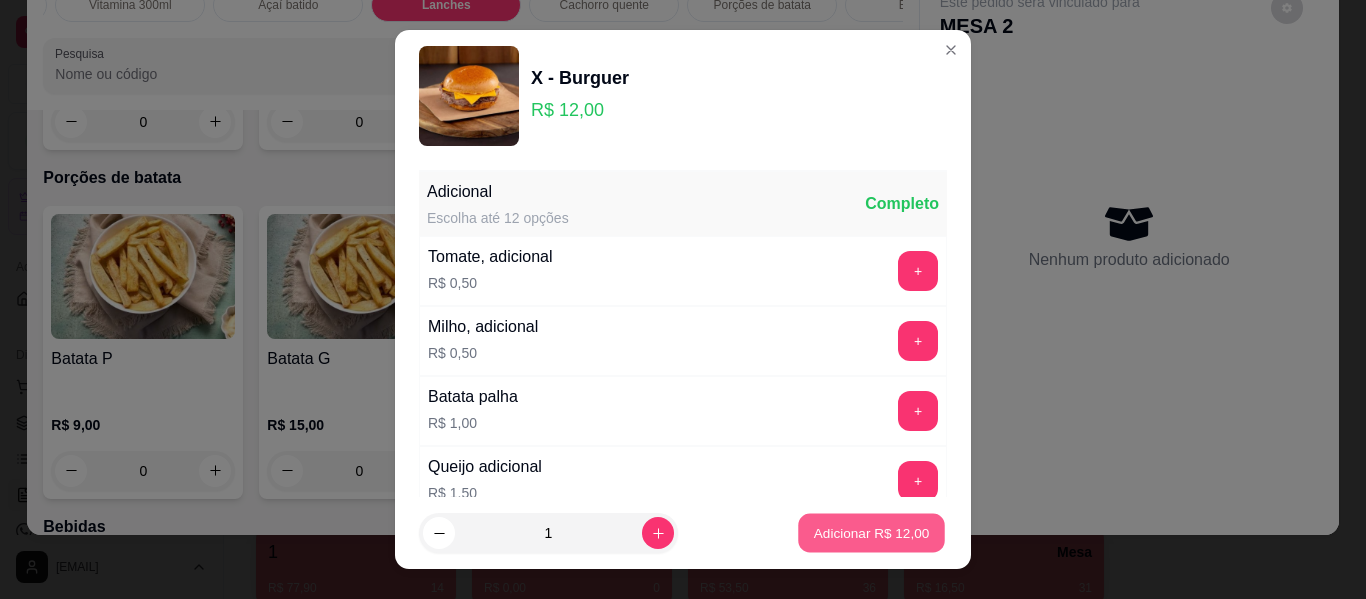 click on "Adicionar   R$ 12,00" at bounding box center [872, 532] 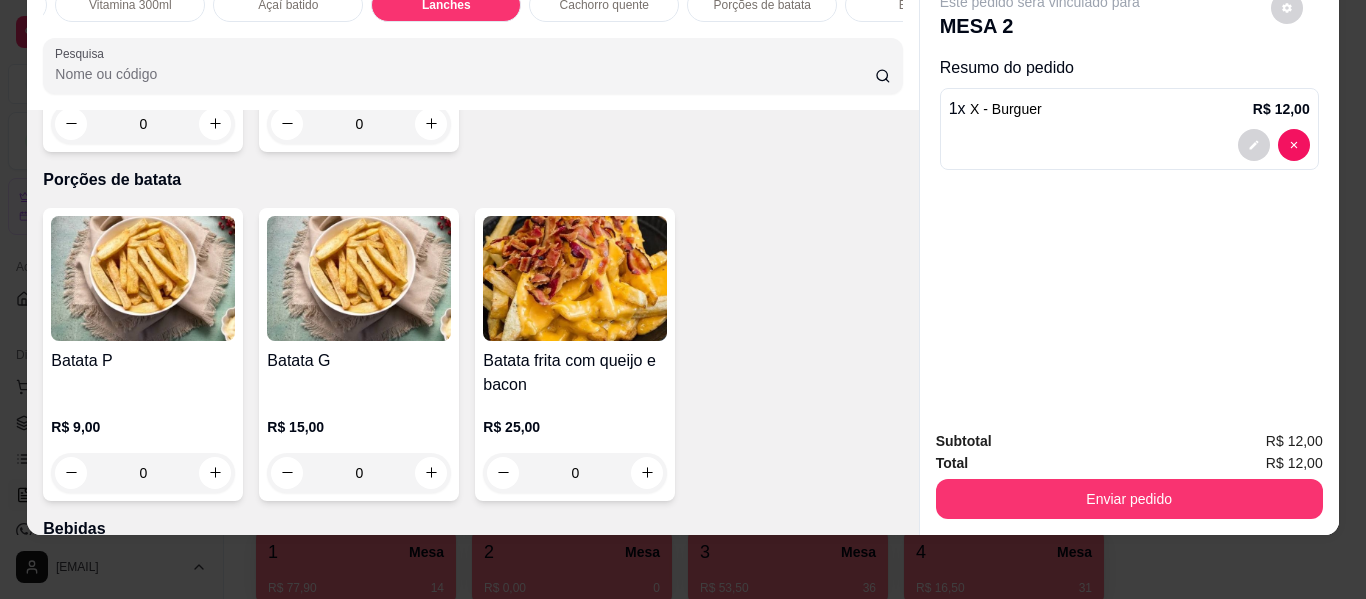 scroll, scrollTop: 0, scrollLeft: 0, axis: both 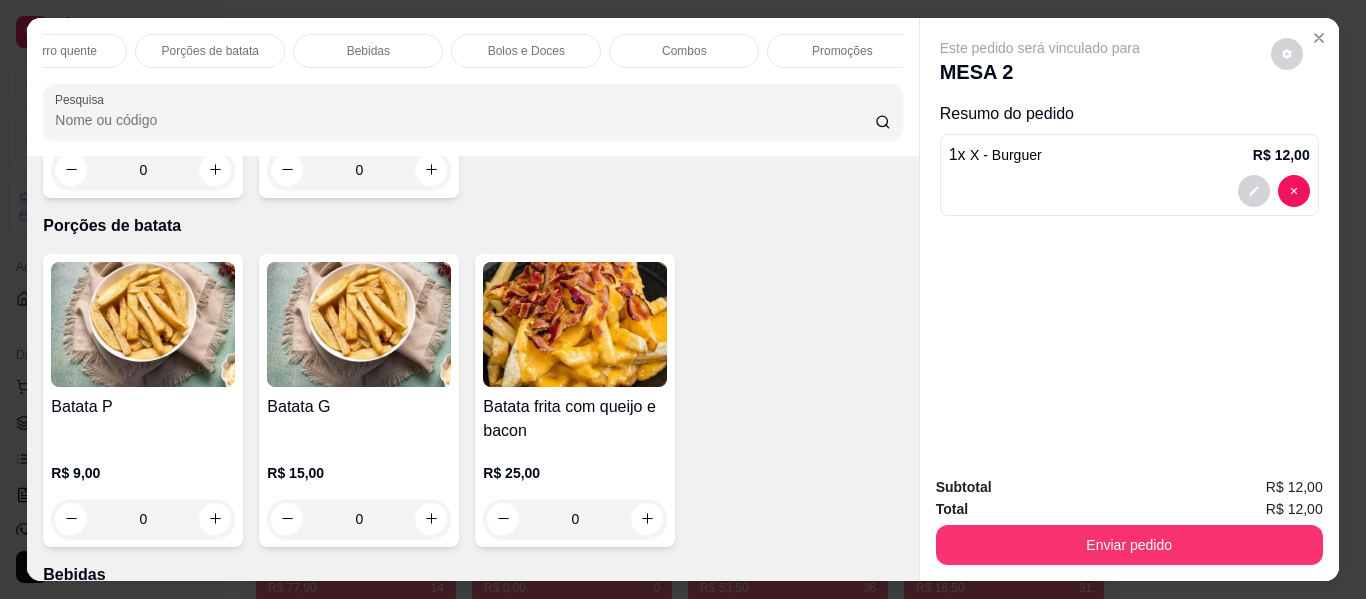 click on "Bebidas" at bounding box center [368, 51] 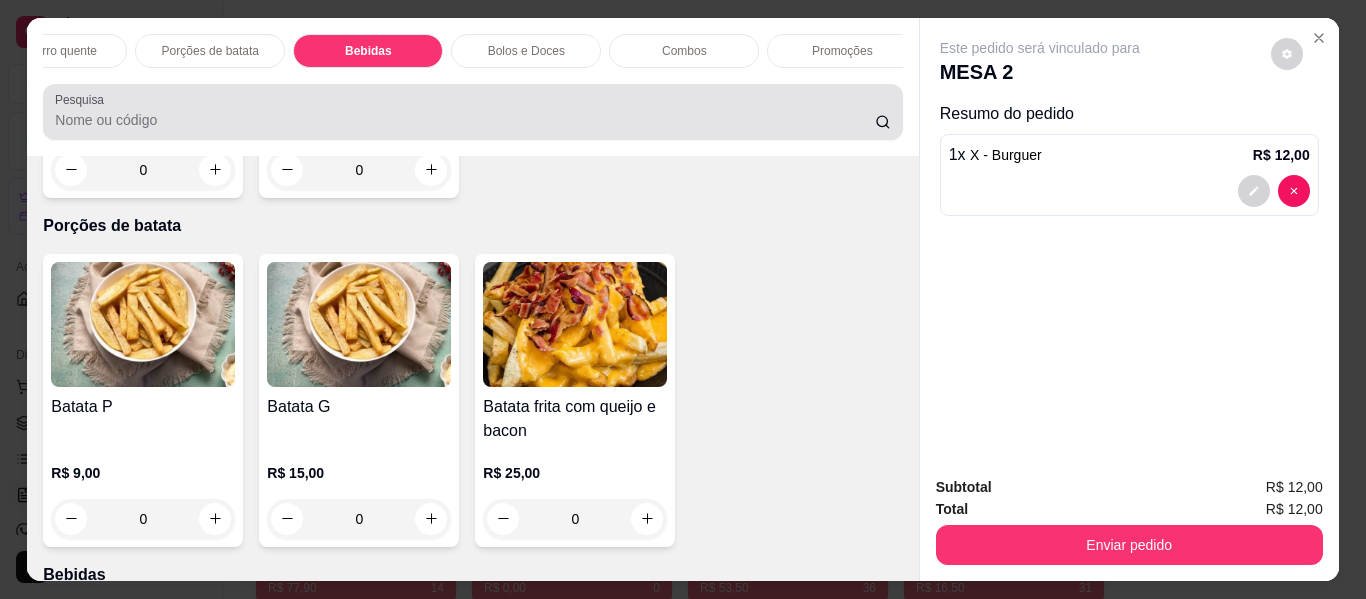 scroll, scrollTop: 5393, scrollLeft: 0, axis: vertical 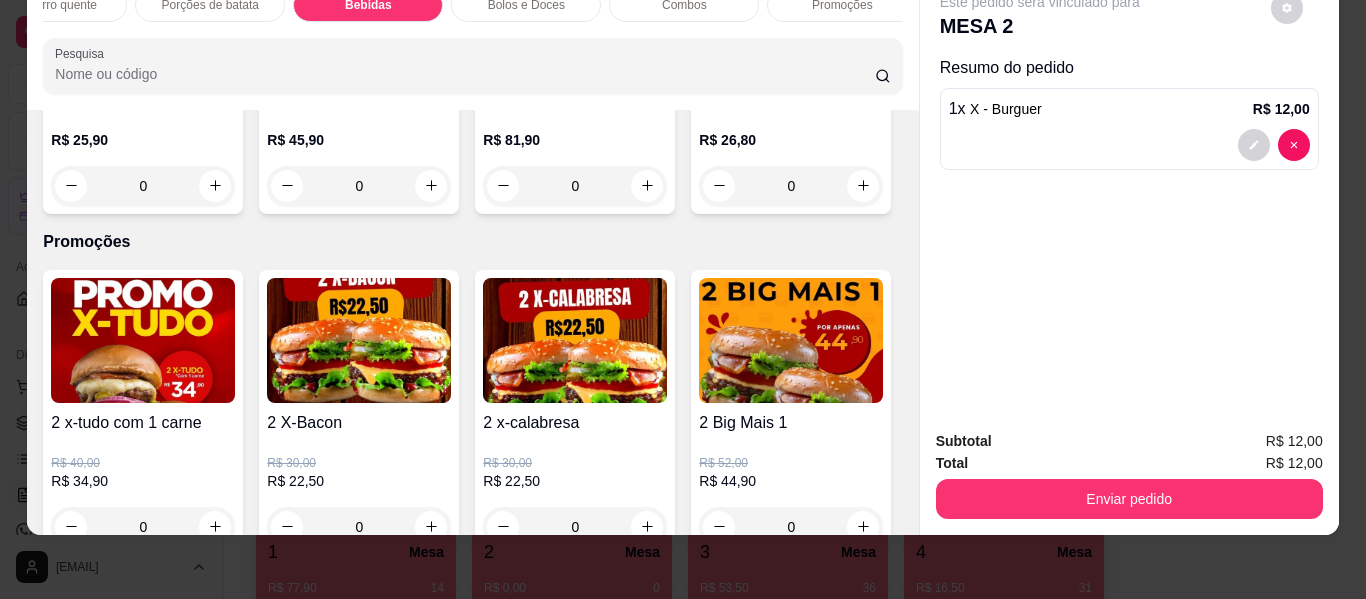 click 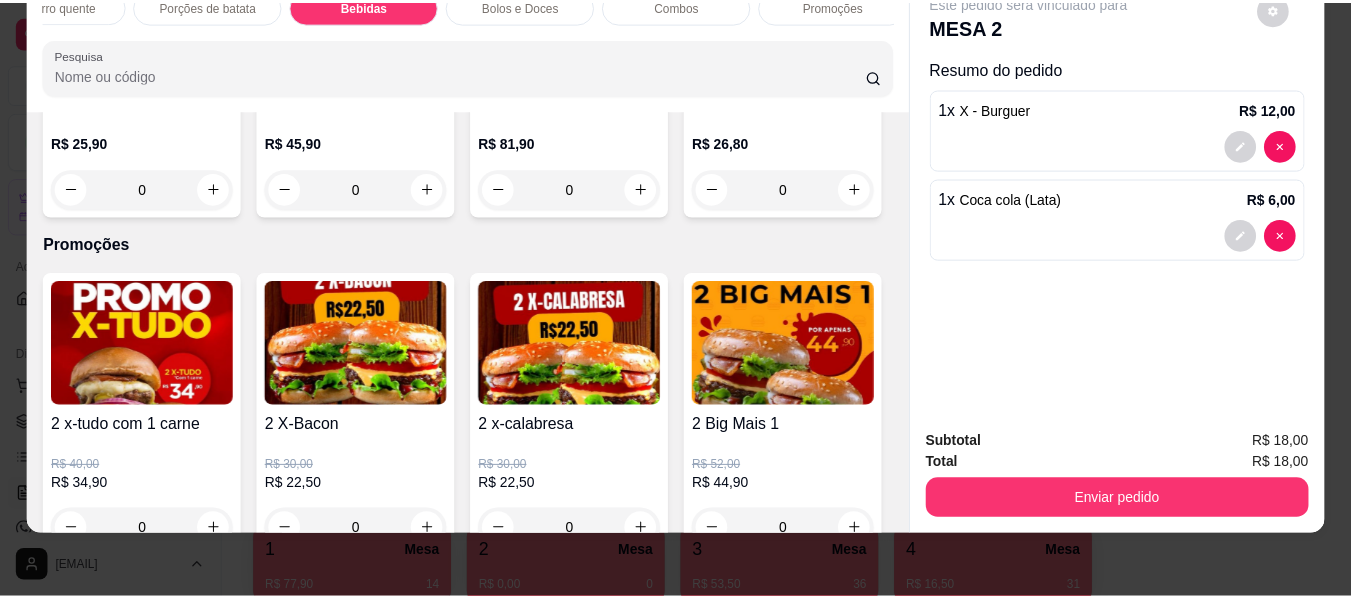scroll, scrollTop: 0, scrollLeft: 0, axis: both 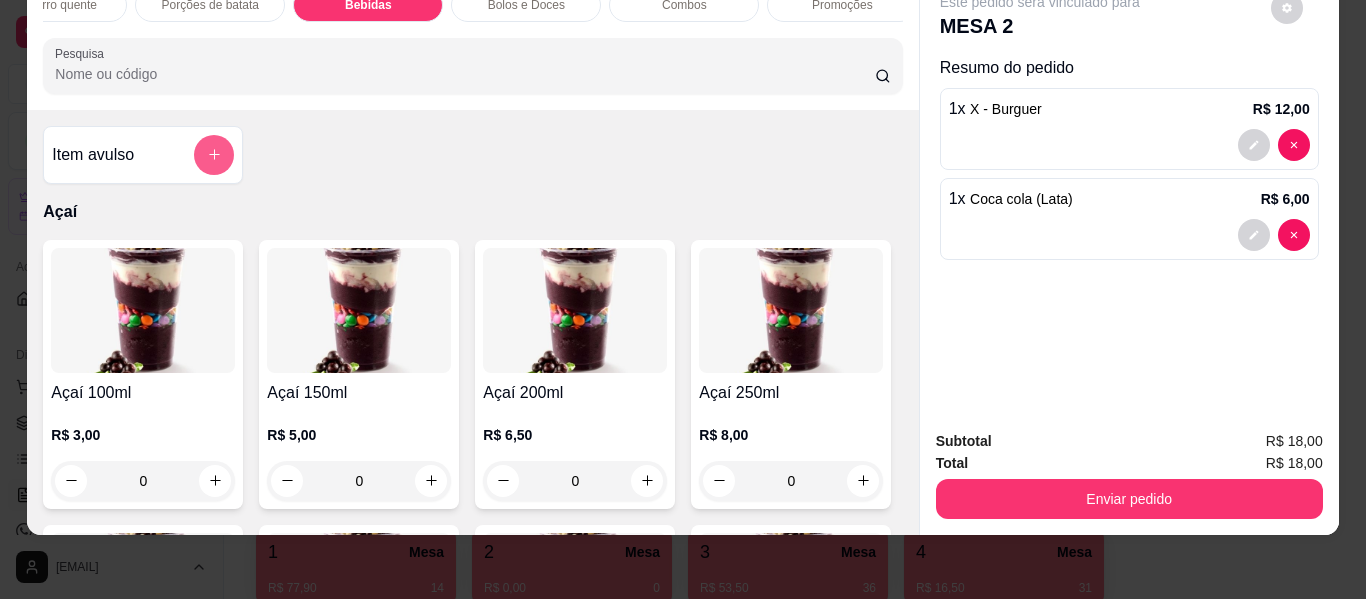 click 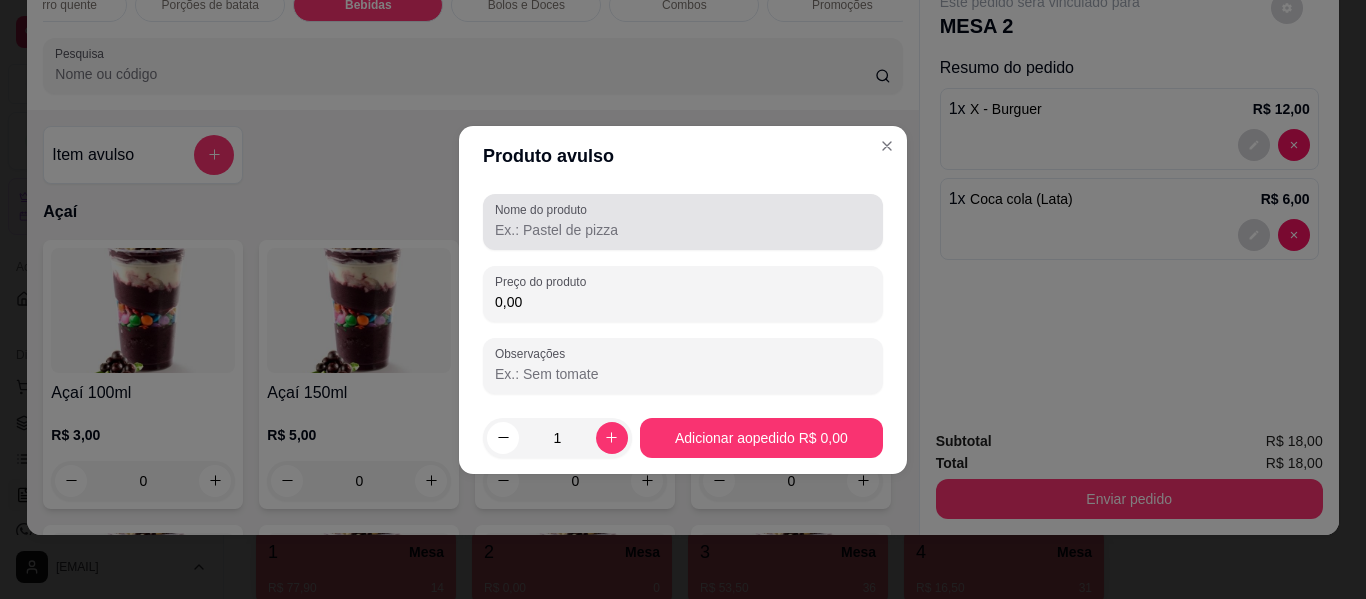 click on "Nome do produto" at bounding box center [683, 230] 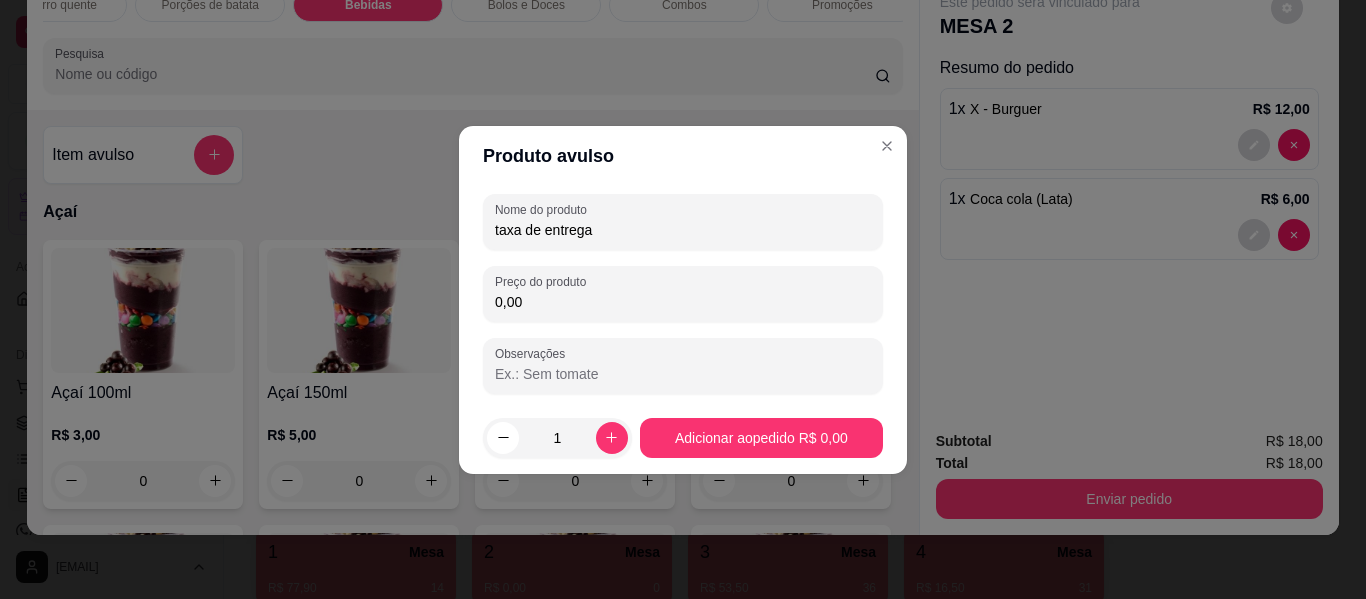type on "taxa de entrega" 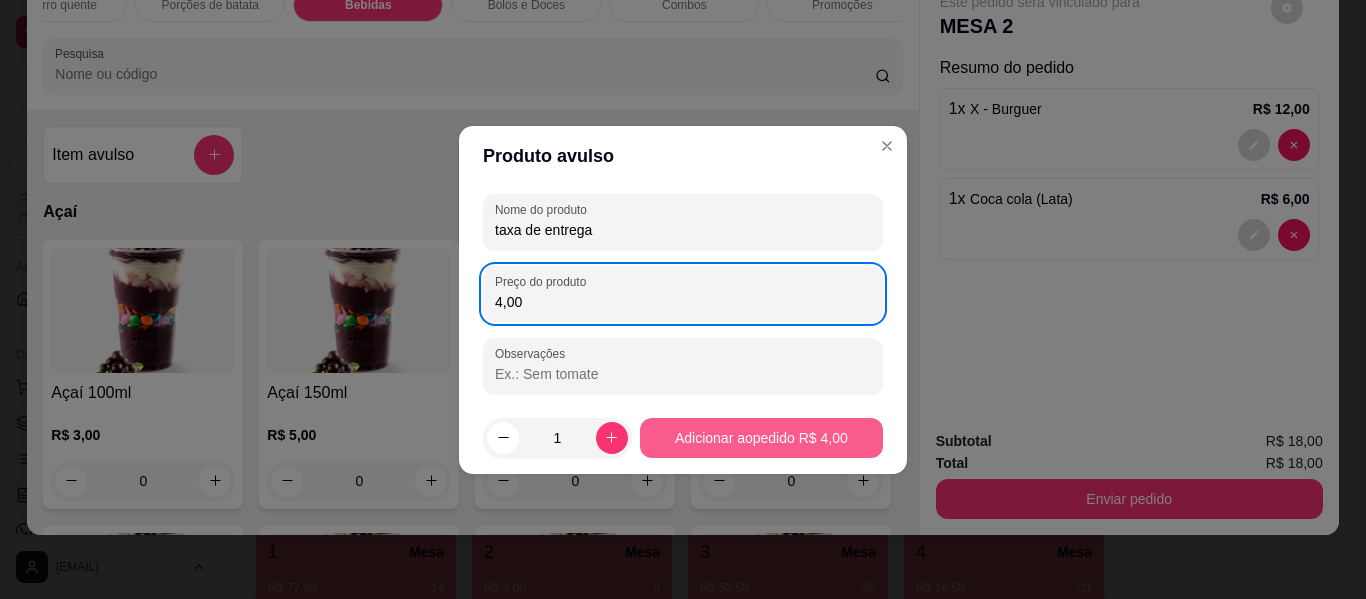 type on "4,00" 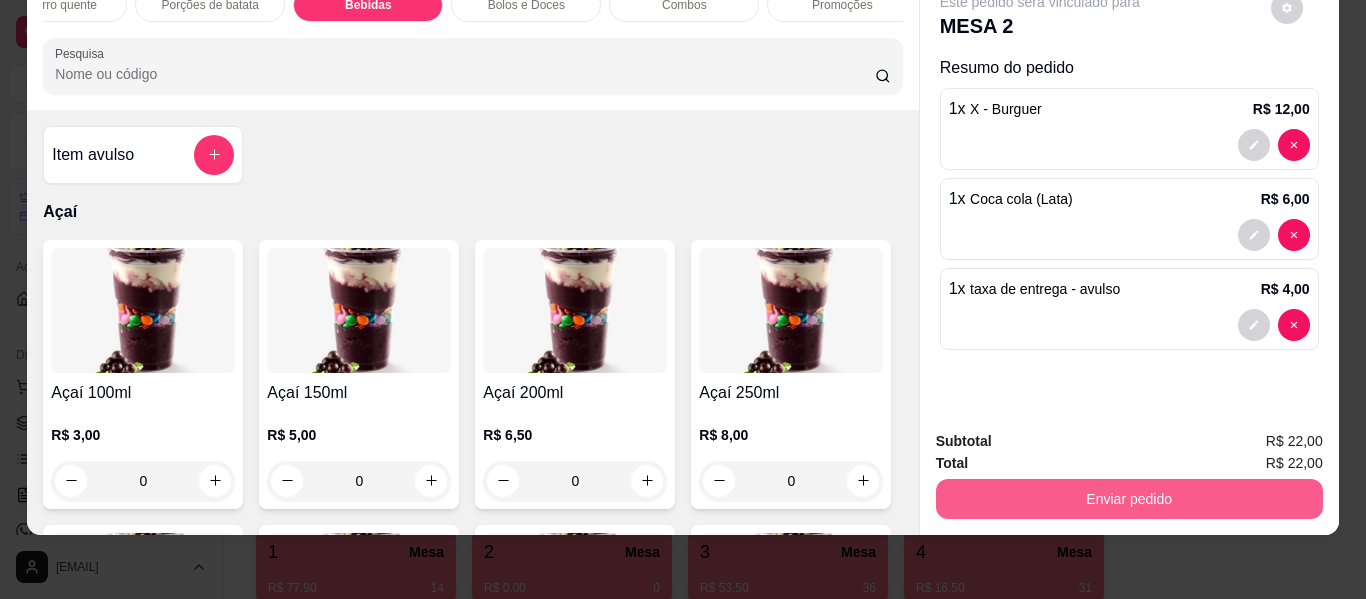 click on "Enviar pedido" at bounding box center [1129, 499] 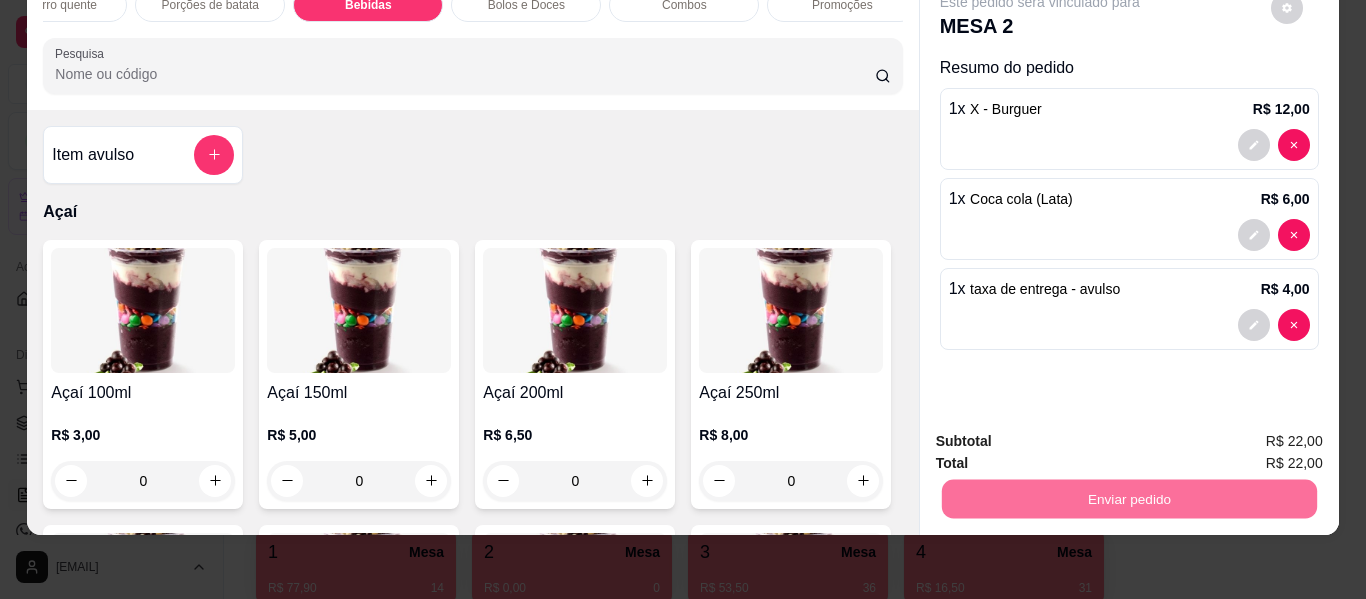 click on "Não registrar e enviar pedido" at bounding box center [1063, 435] 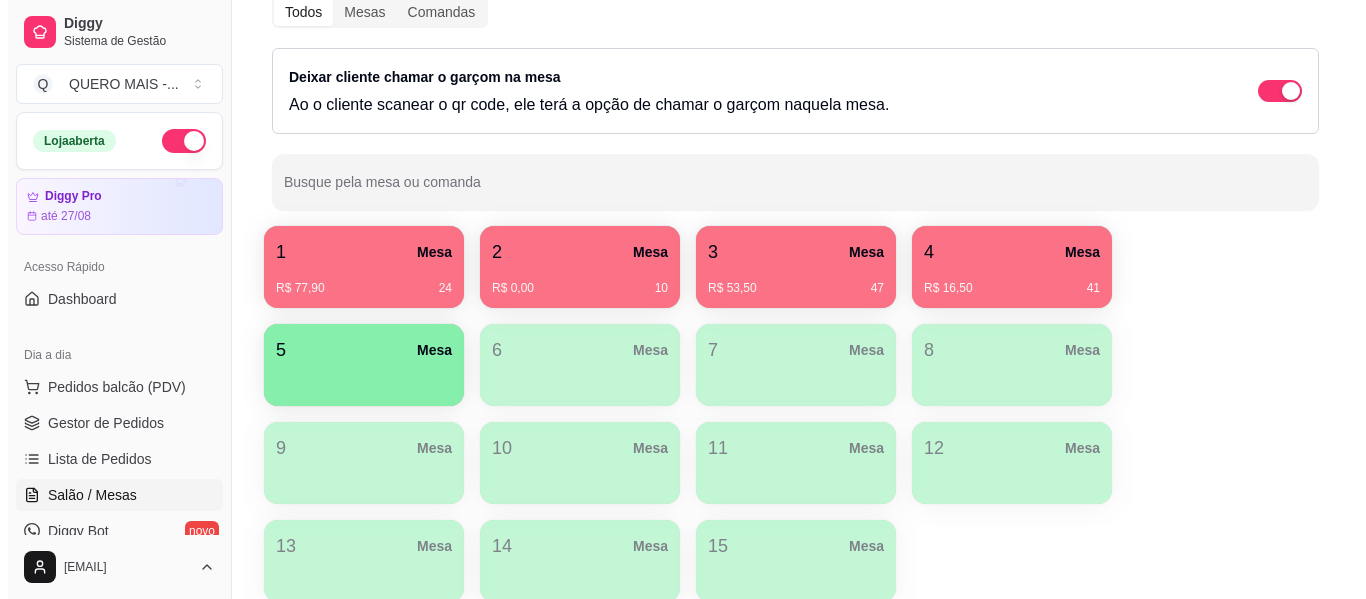 scroll, scrollTop: 384, scrollLeft: 0, axis: vertical 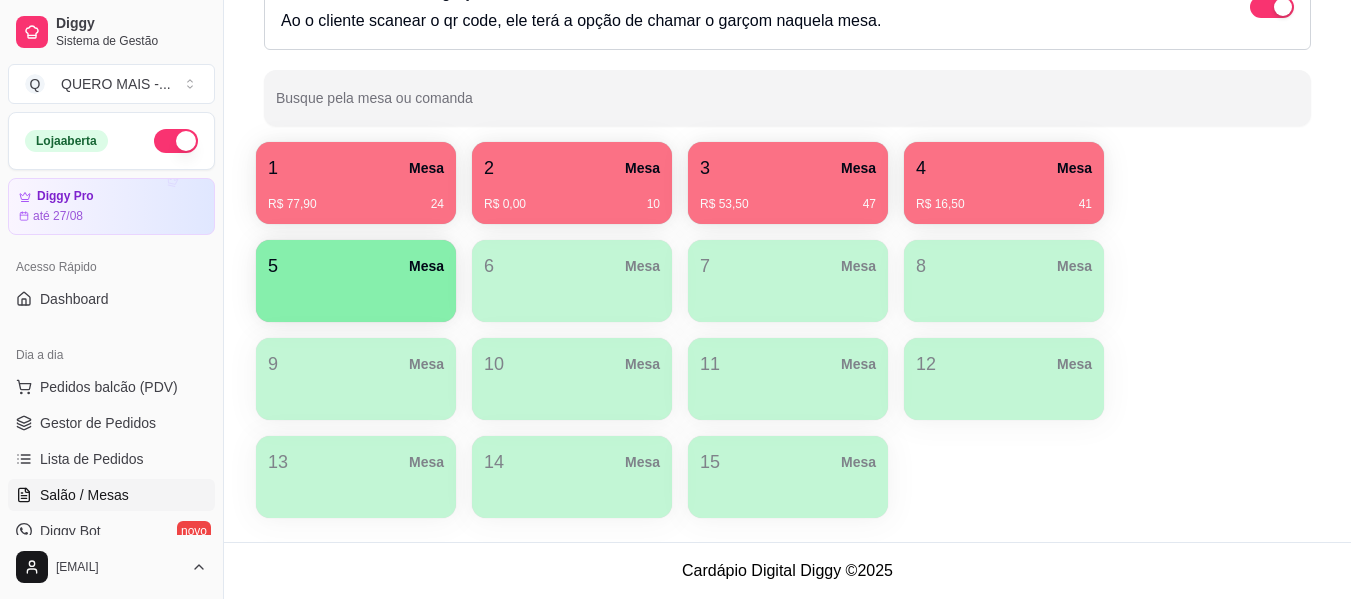 click at bounding box center [356, 295] 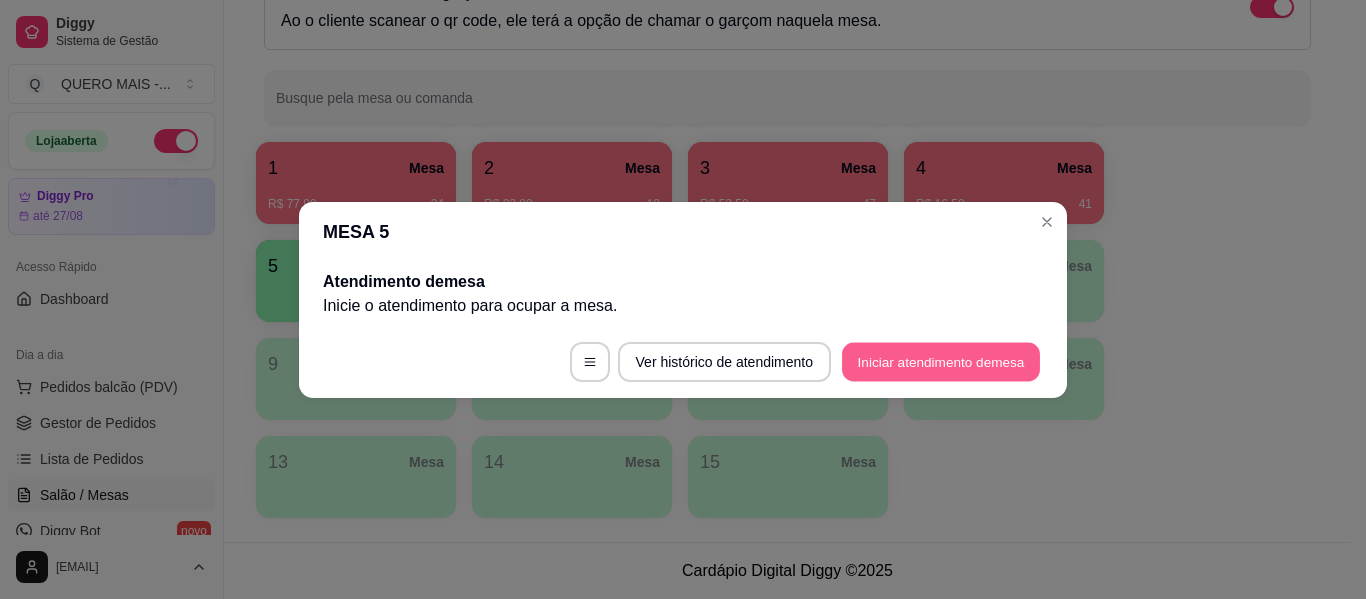 click on "Iniciar atendimento de  mesa" at bounding box center [941, 361] 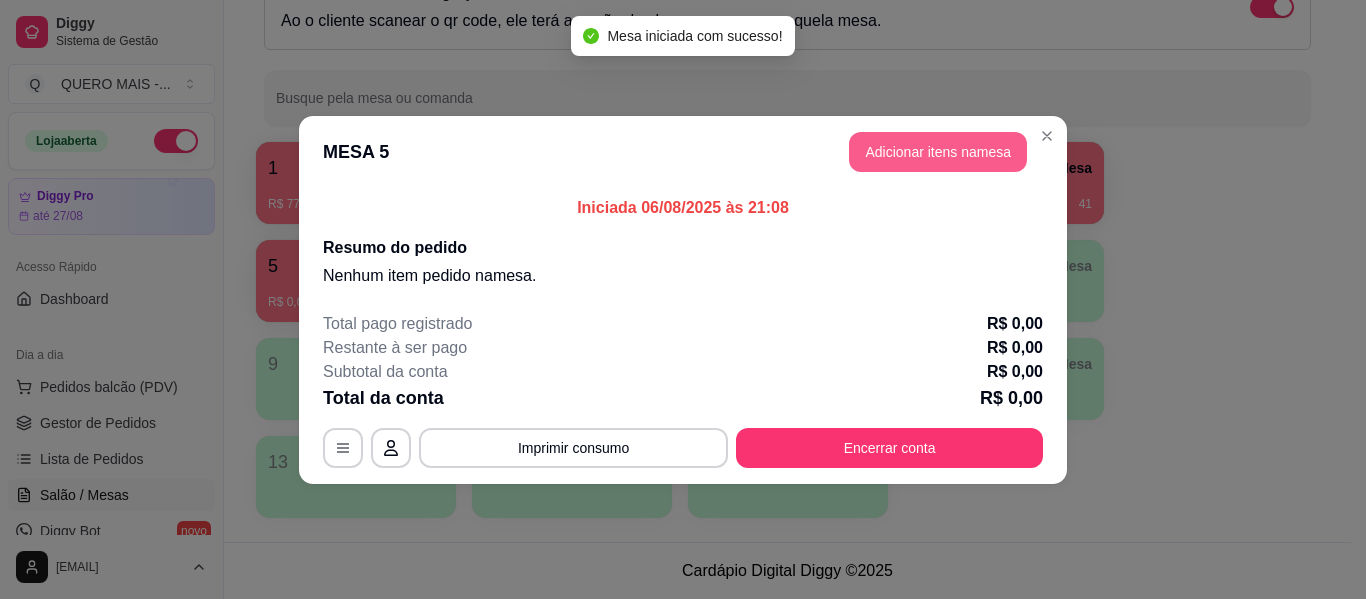 click on "Adicionar itens na  mesa" at bounding box center (938, 152) 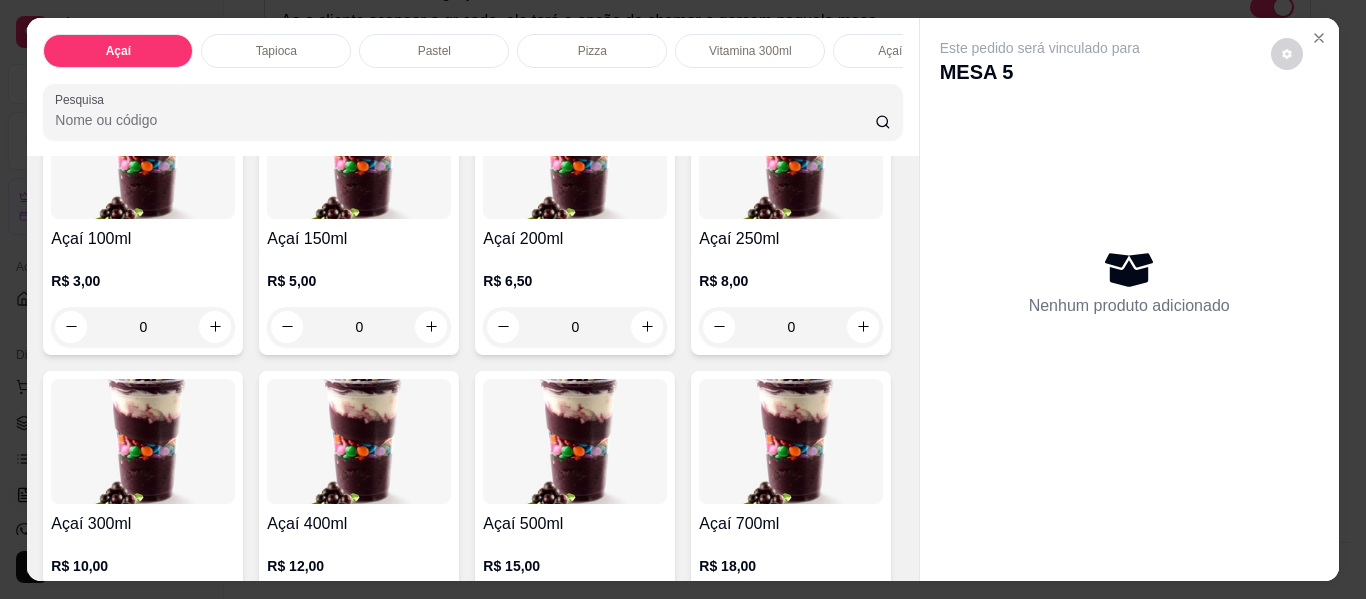 scroll, scrollTop: 300, scrollLeft: 0, axis: vertical 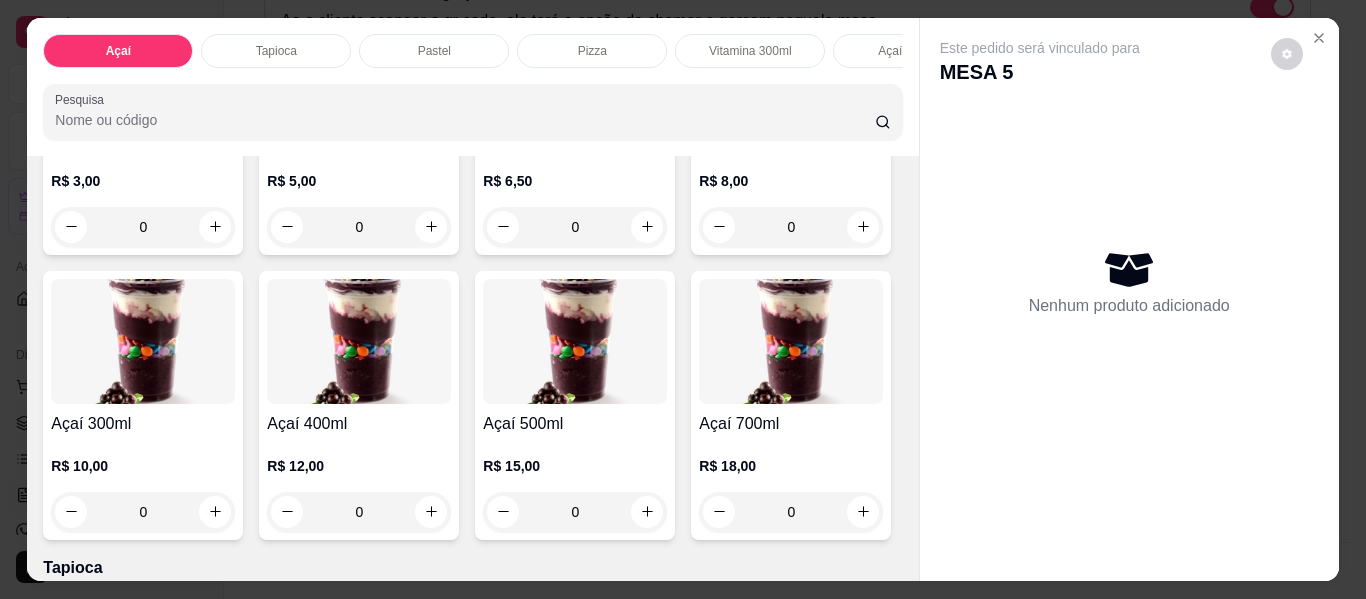 click on "0" at bounding box center (143, 512) 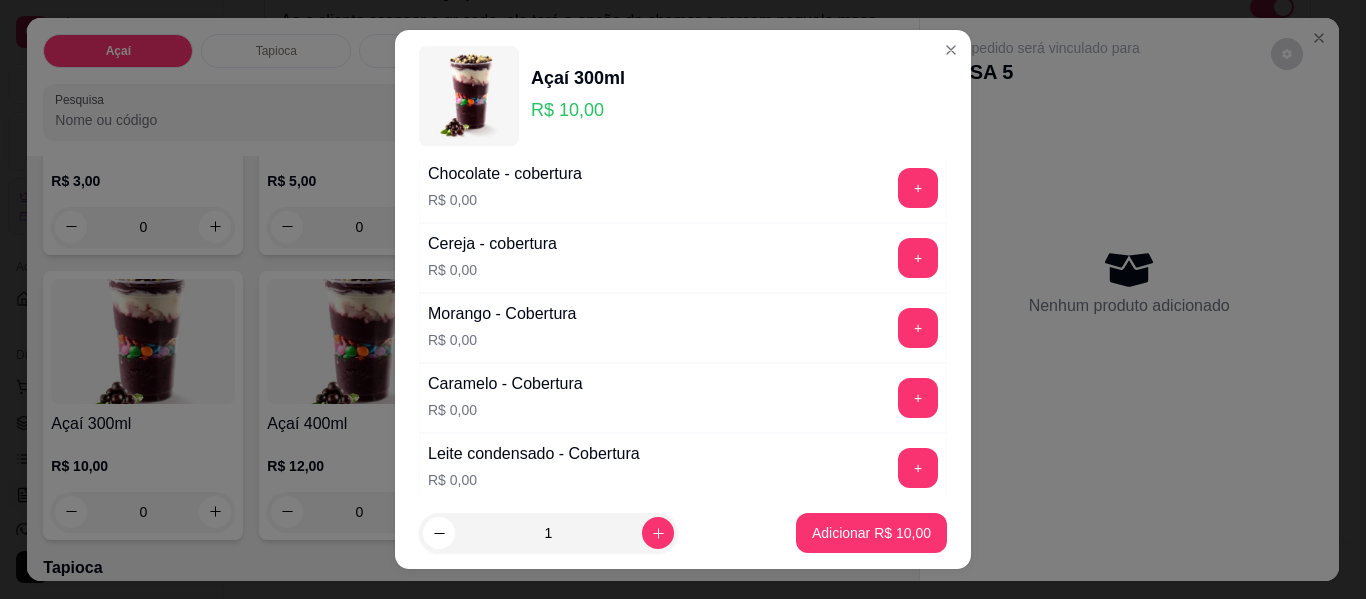 scroll, scrollTop: 1200, scrollLeft: 0, axis: vertical 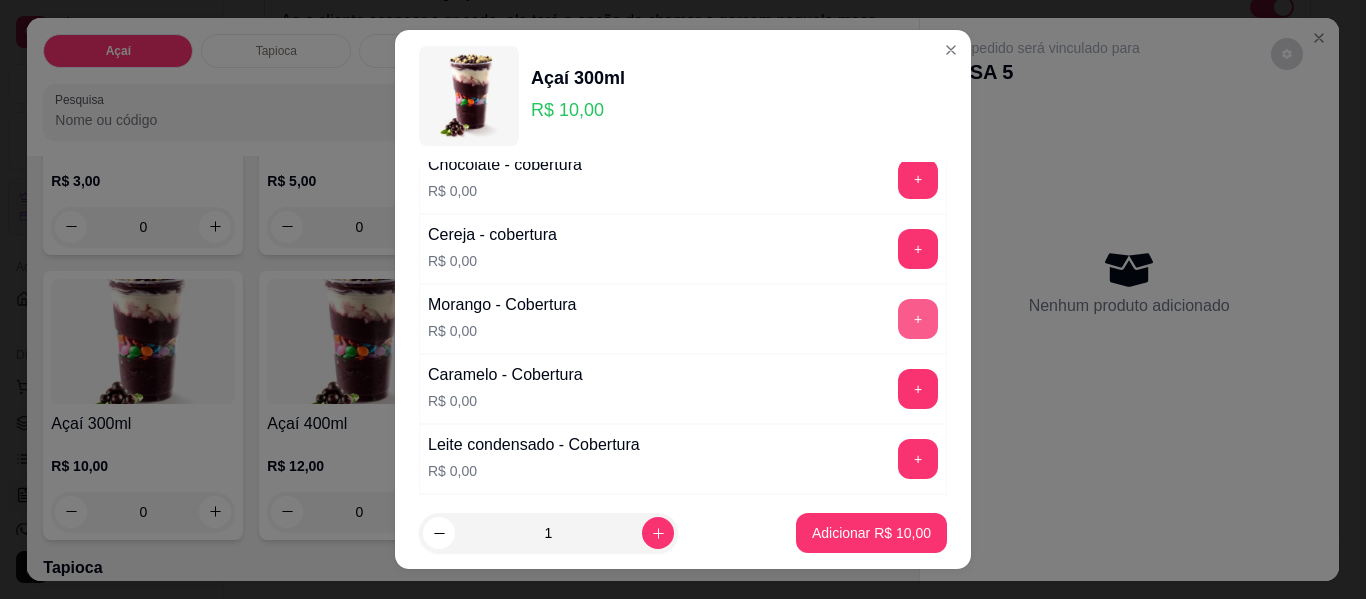 click on "+" at bounding box center [918, 319] 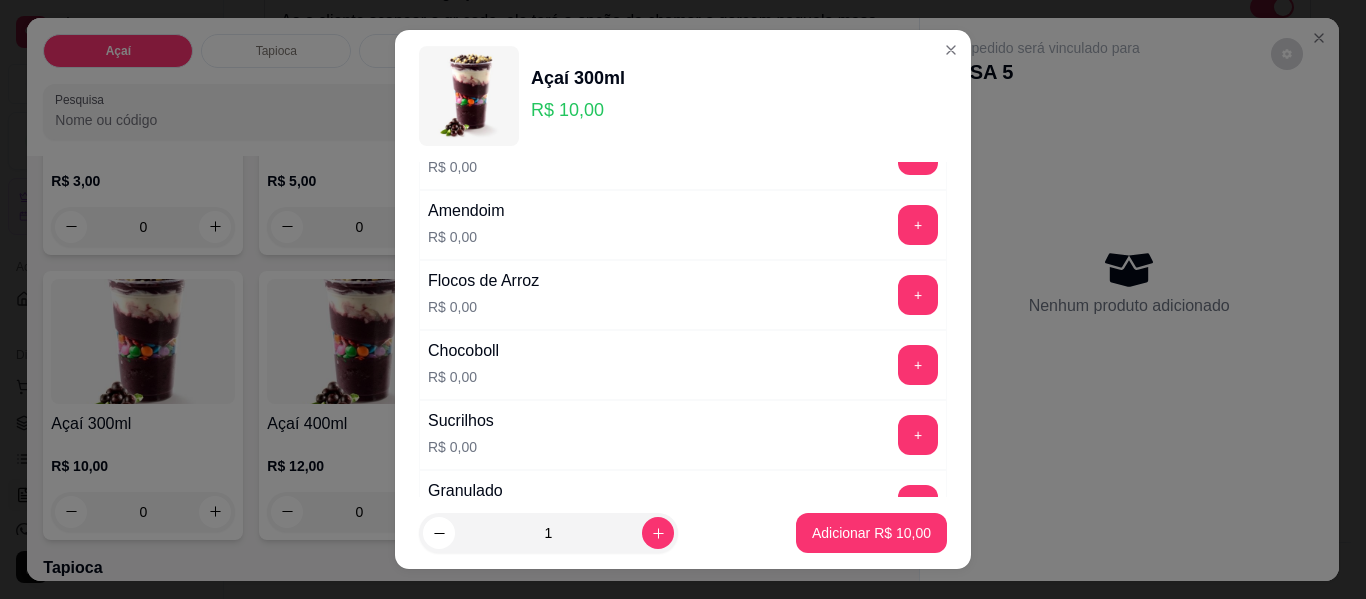 scroll, scrollTop: 0, scrollLeft: 0, axis: both 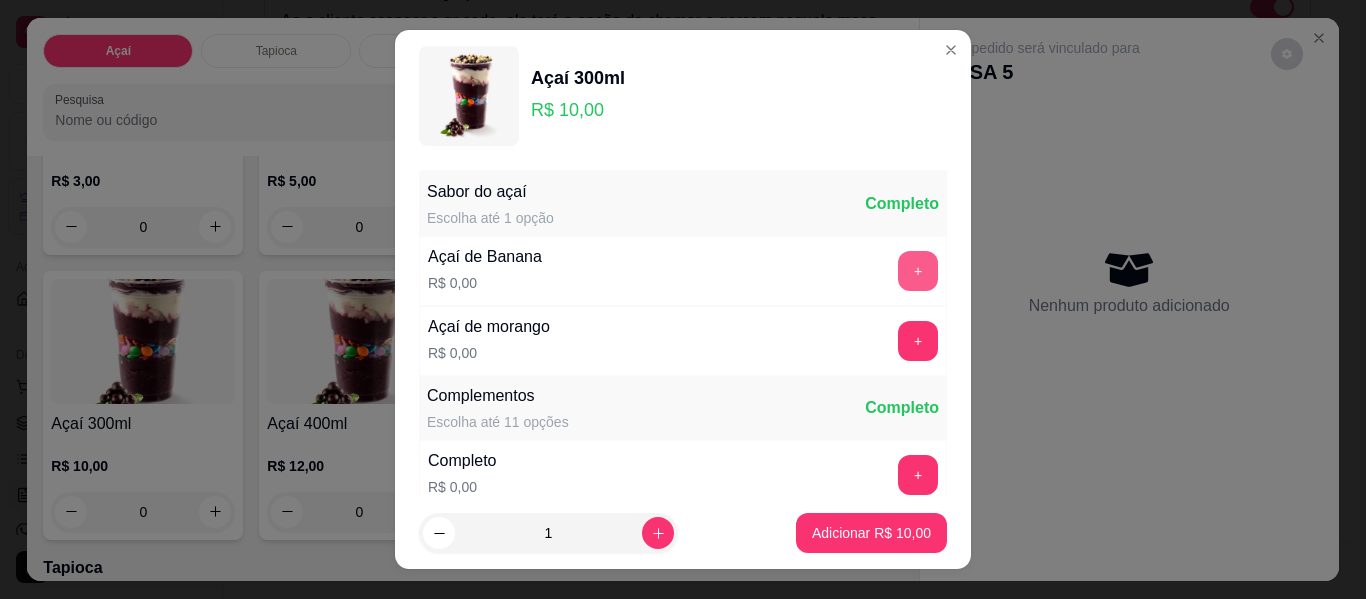 click on "+" at bounding box center (918, 271) 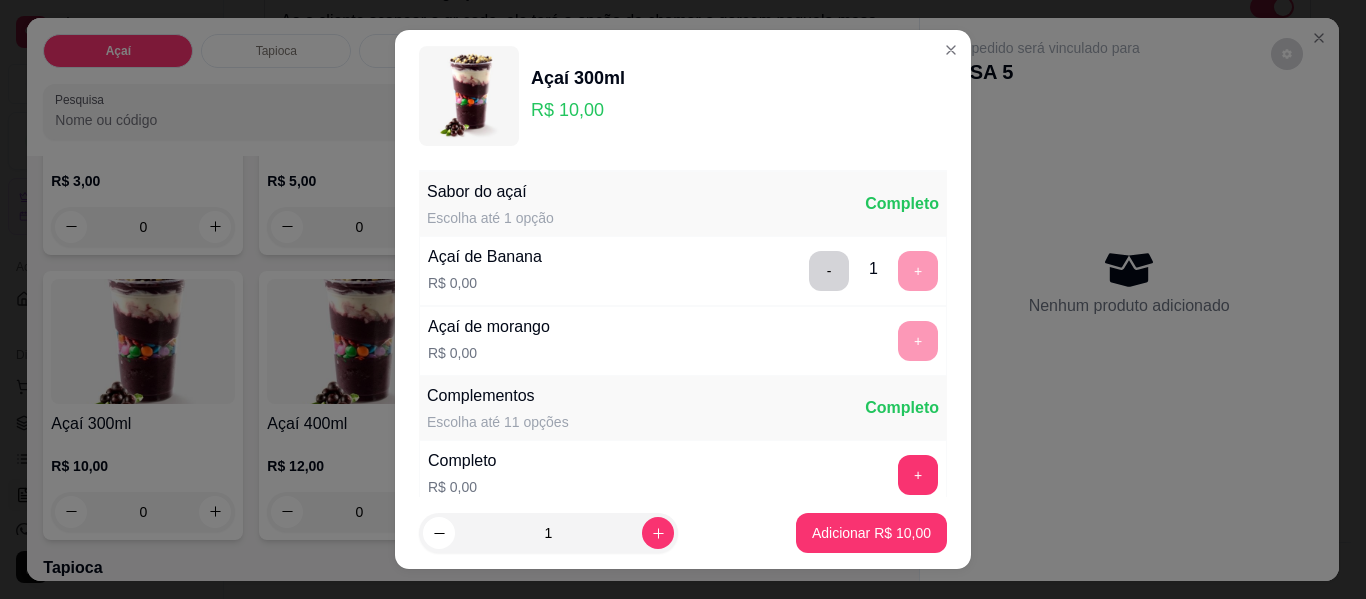 scroll, scrollTop: 34, scrollLeft: 0, axis: vertical 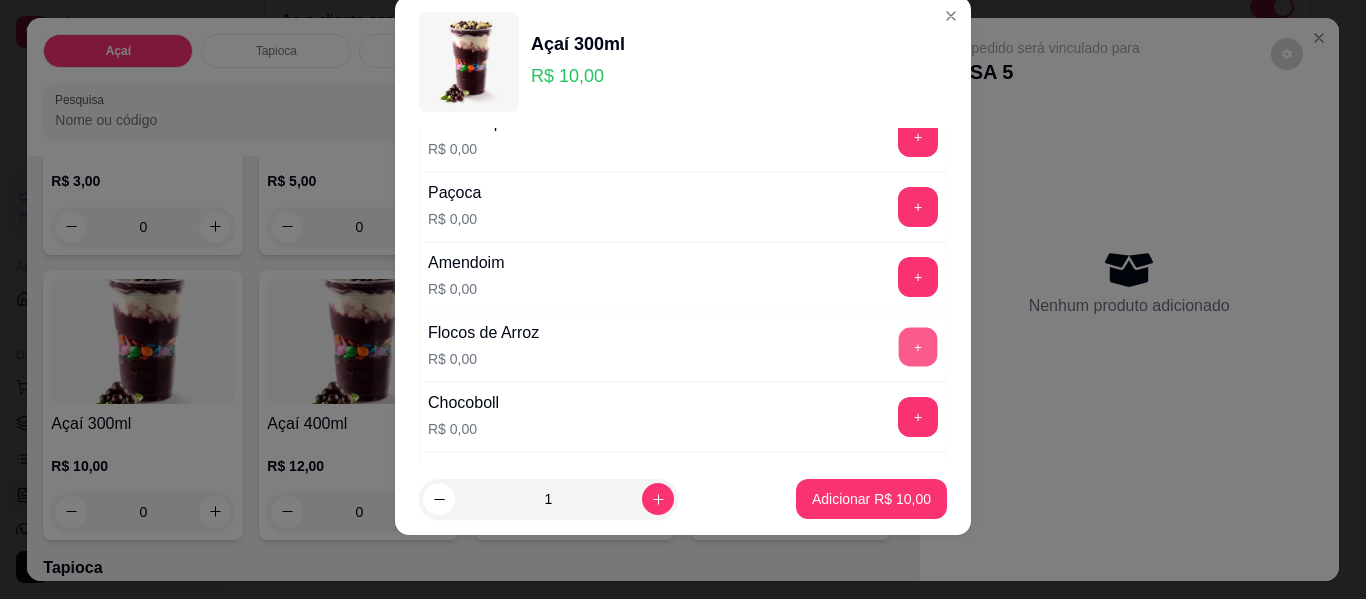 click on "+" at bounding box center (918, 347) 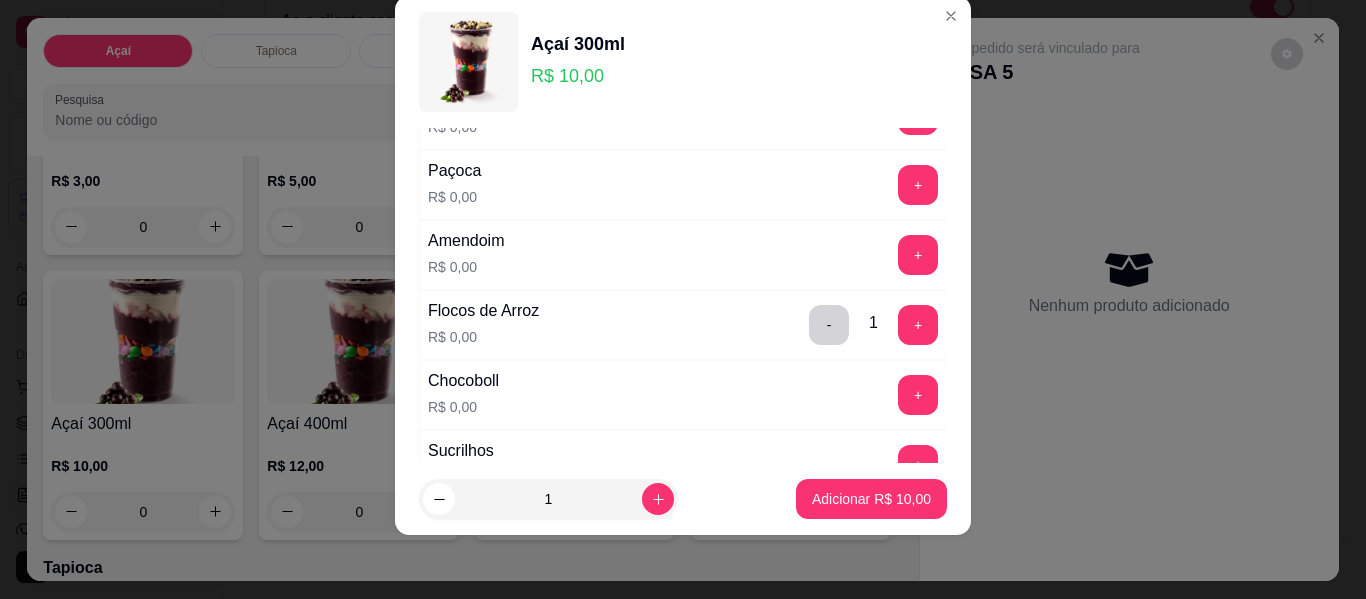 scroll, scrollTop: 514, scrollLeft: 0, axis: vertical 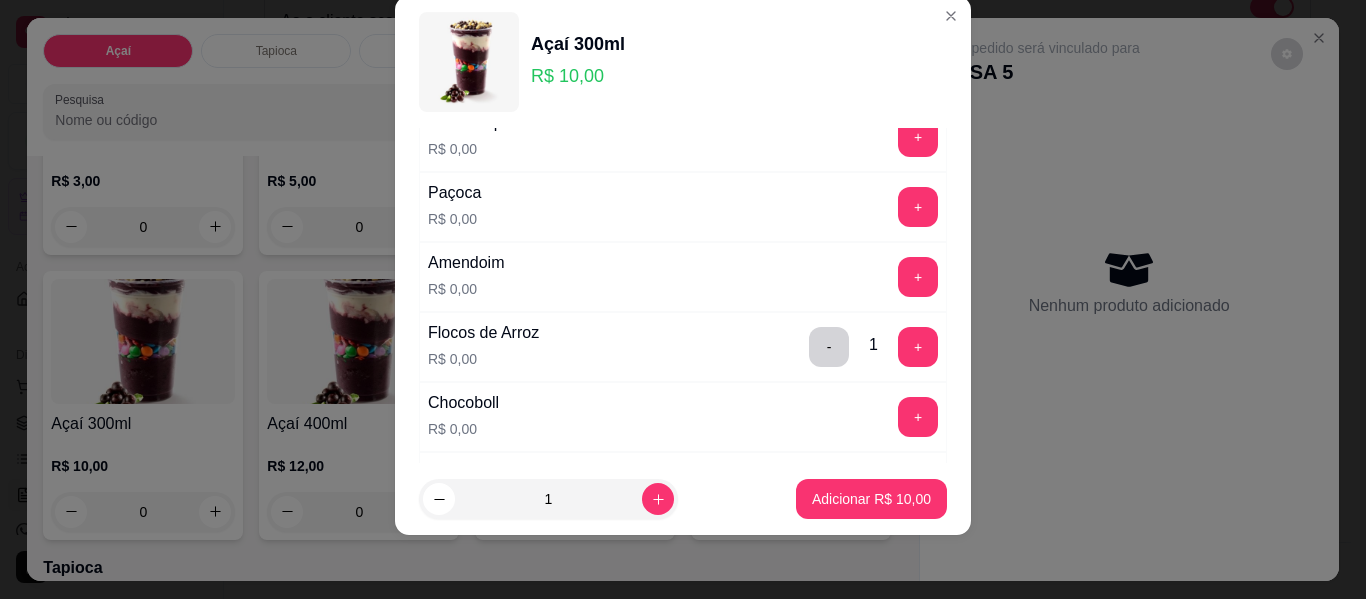 click on "+" at bounding box center [918, 207] 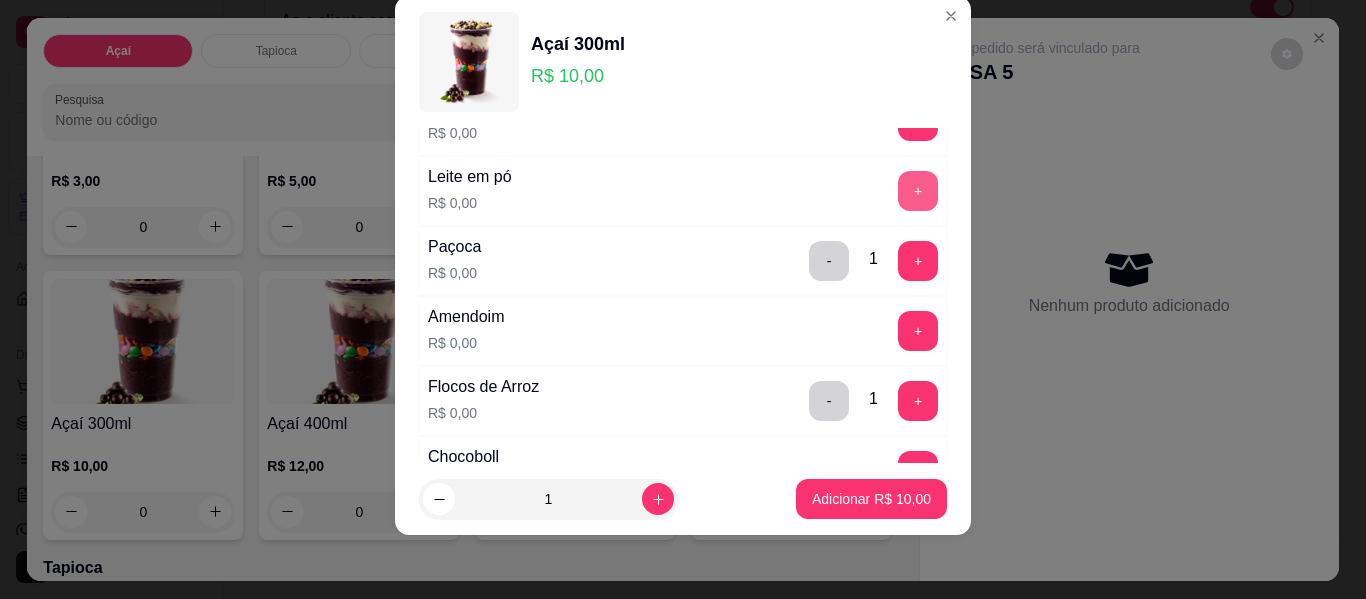 scroll, scrollTop: 414, scrollLeft: 0, axis: vertical 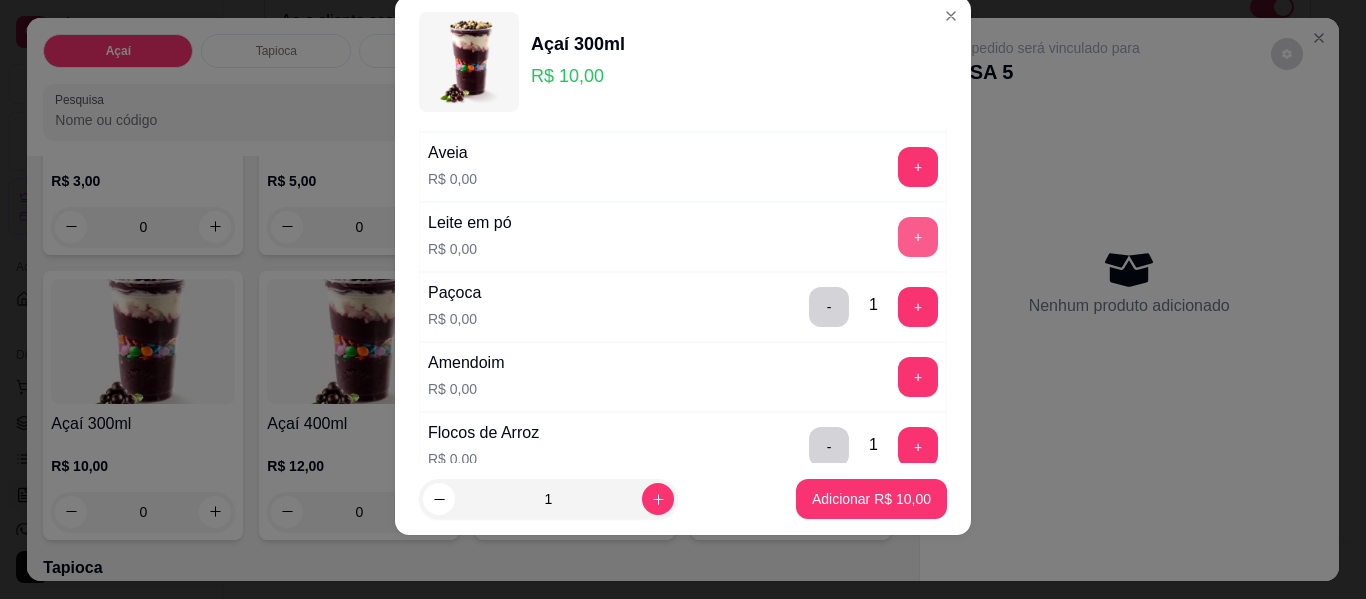 click on "+" at bounding box center [918, 237] 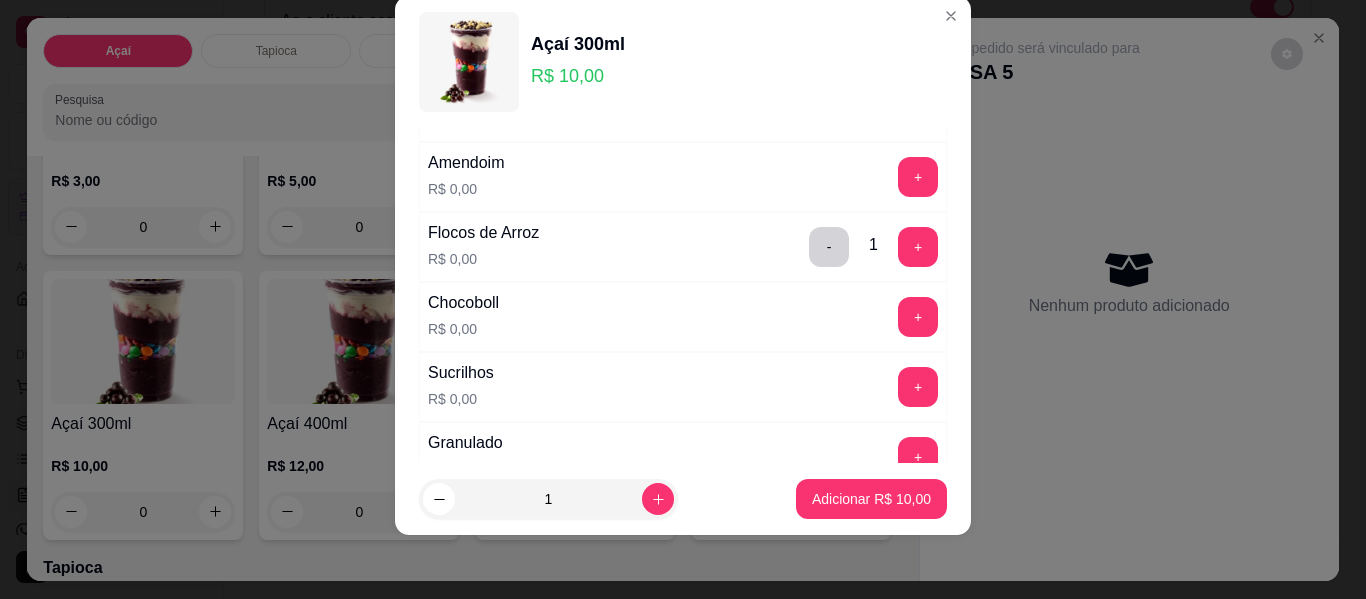 scroll, scrollTop: 714, scrollLeft: 0, axis: vertical 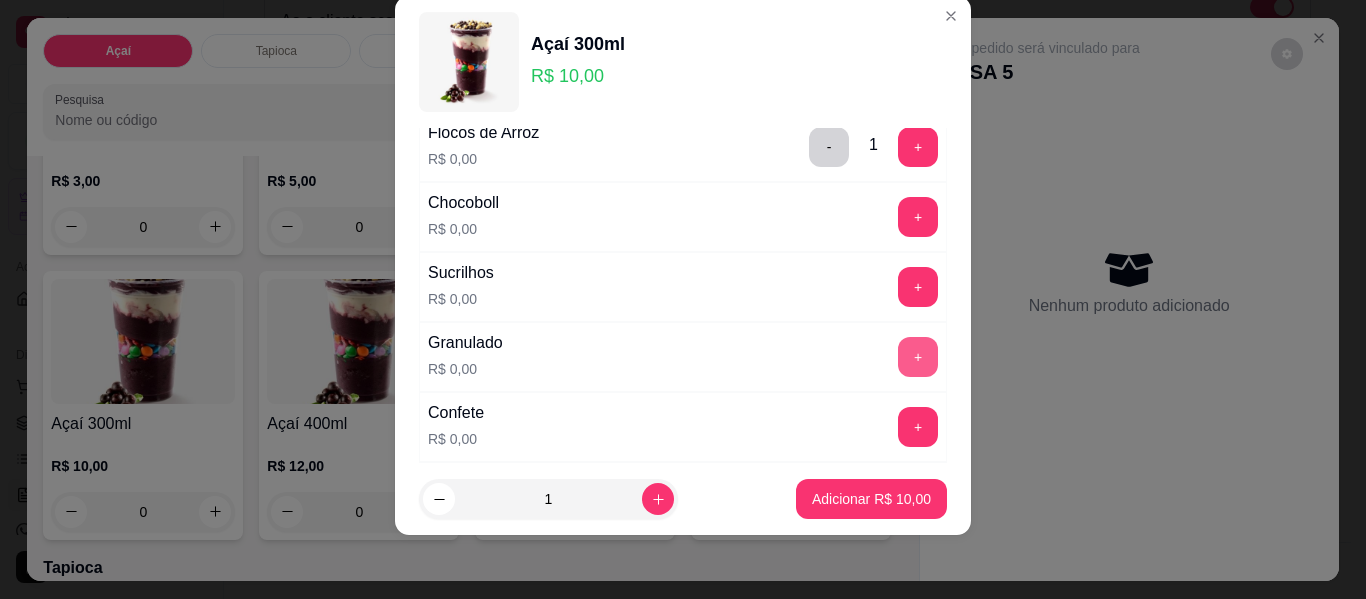 click on "+" at bounding box center [918, 357] 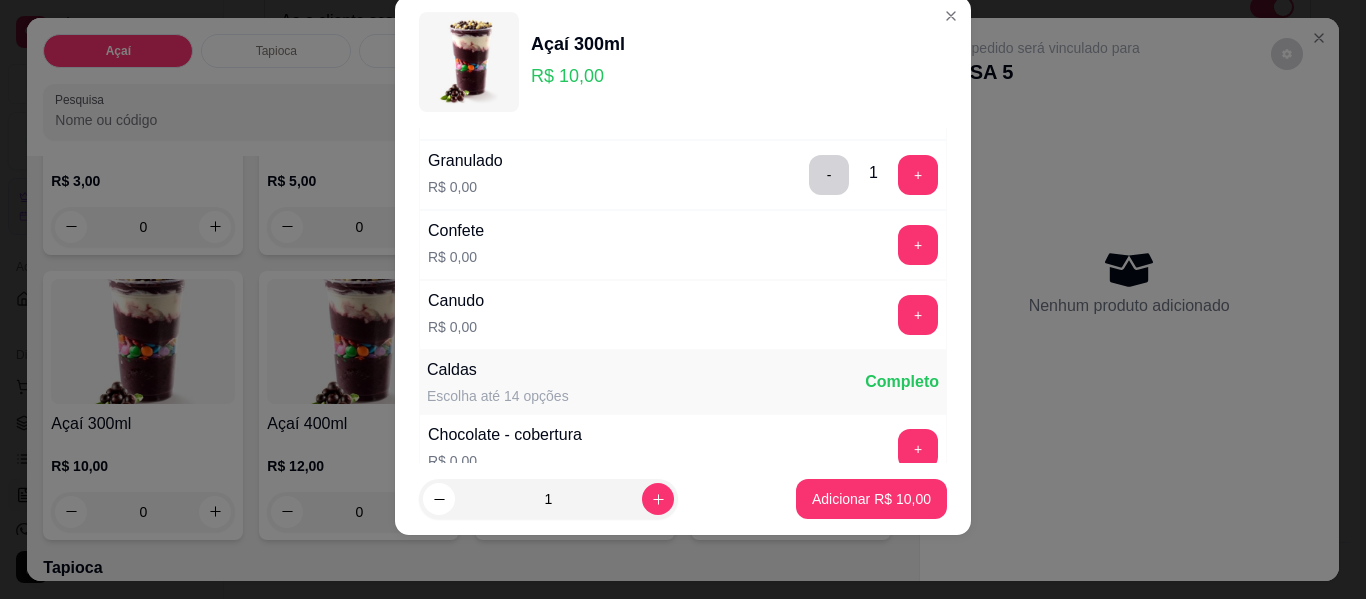 scroll, scrollTop: 914, scrollLeft: 0, axis: vertical 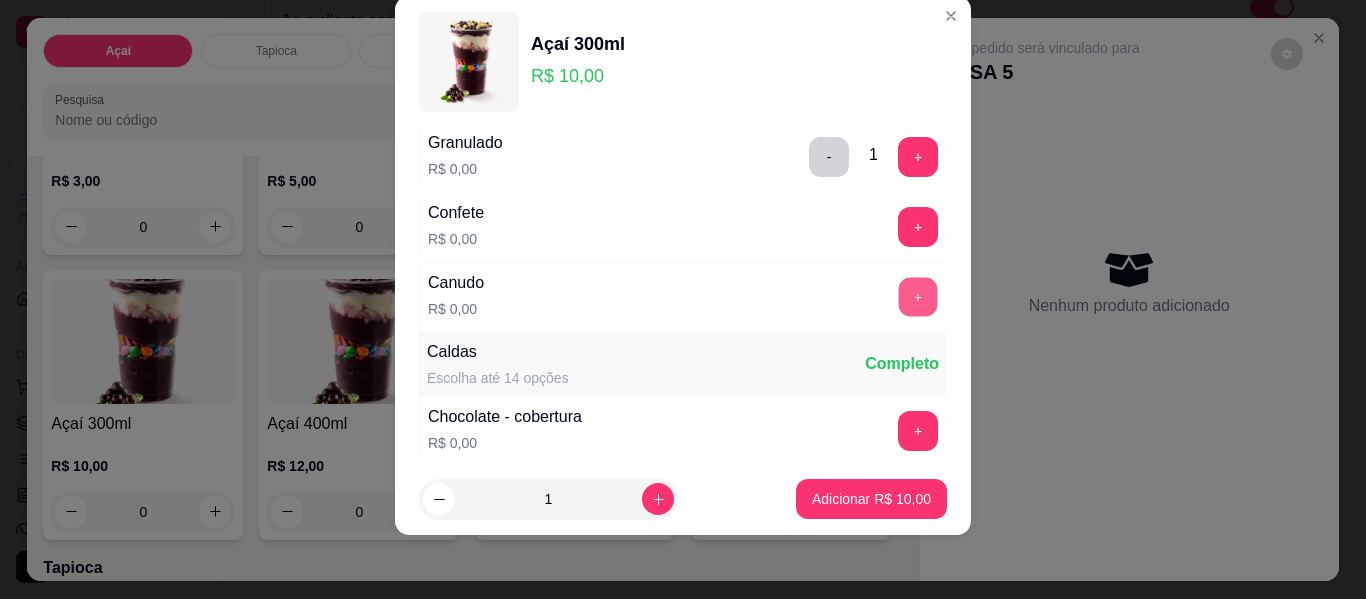 click on "+" at bounding box center (918, 297) 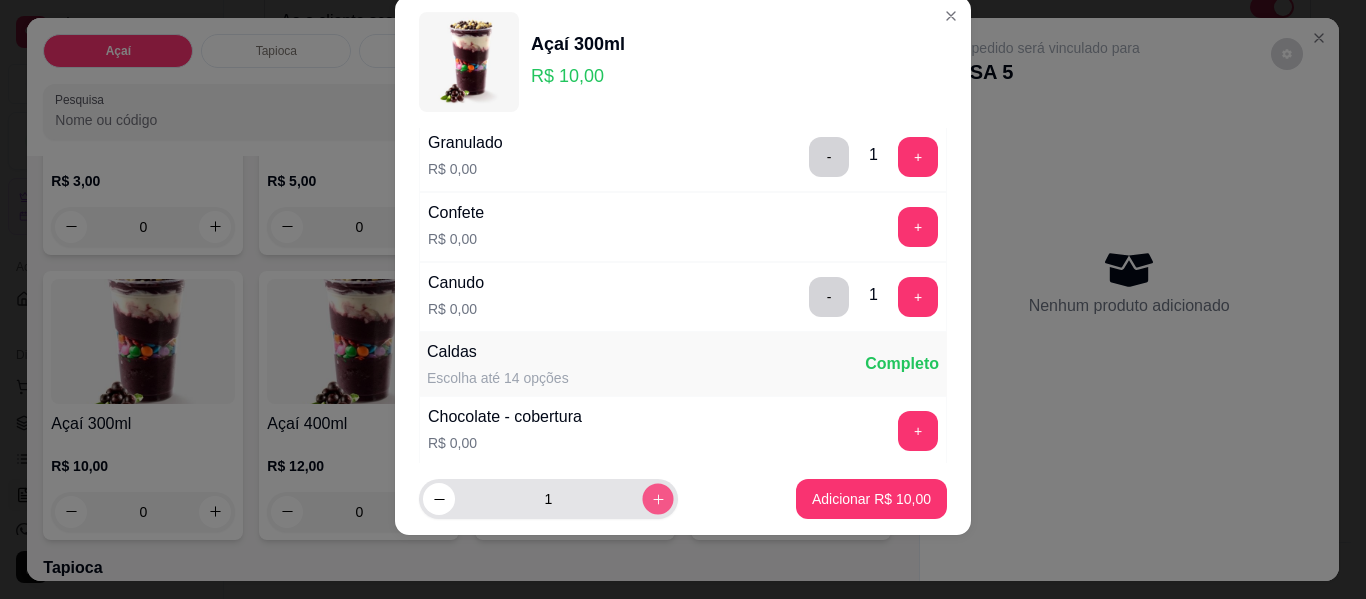 click 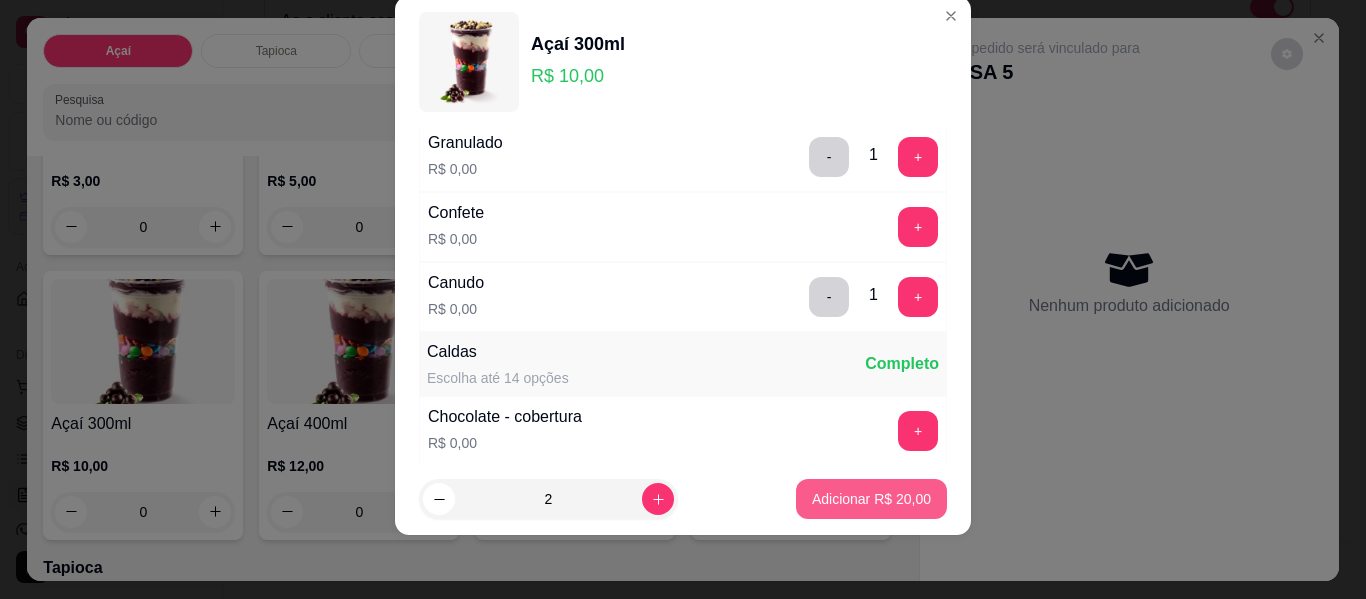 click on "2 Adicionar   R$ 20,00" at bounding box center (683, 499) 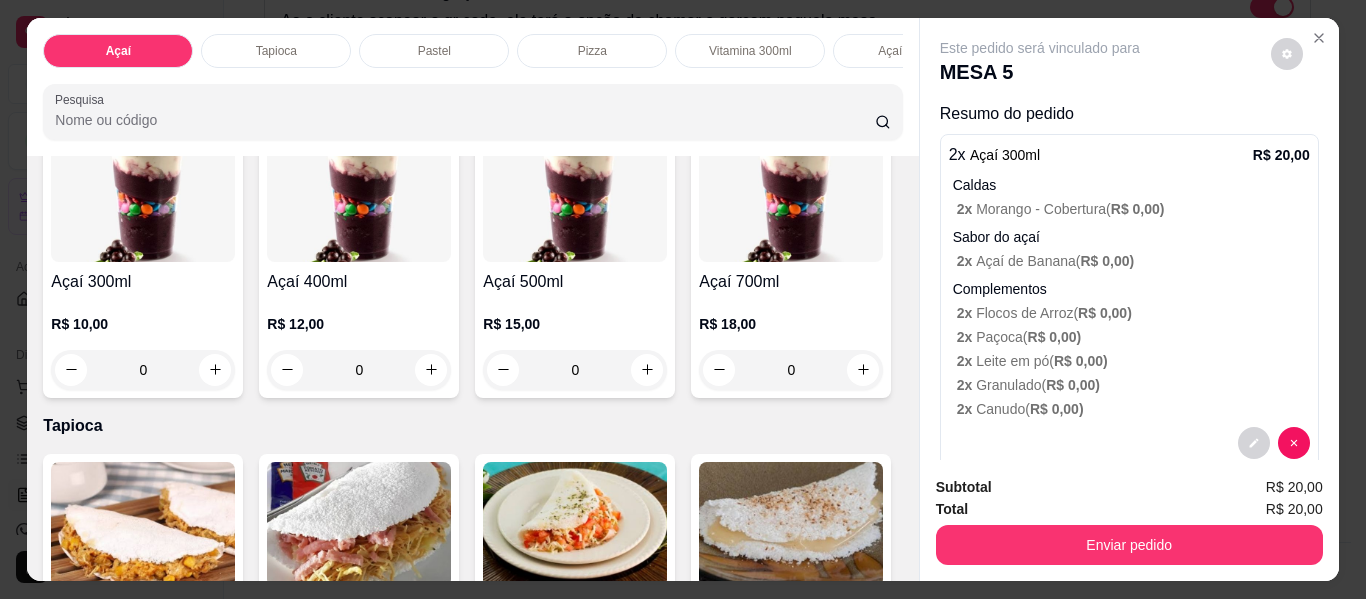 scroll, scrollTop: 600, scrollLeft: 0, axis: vertical 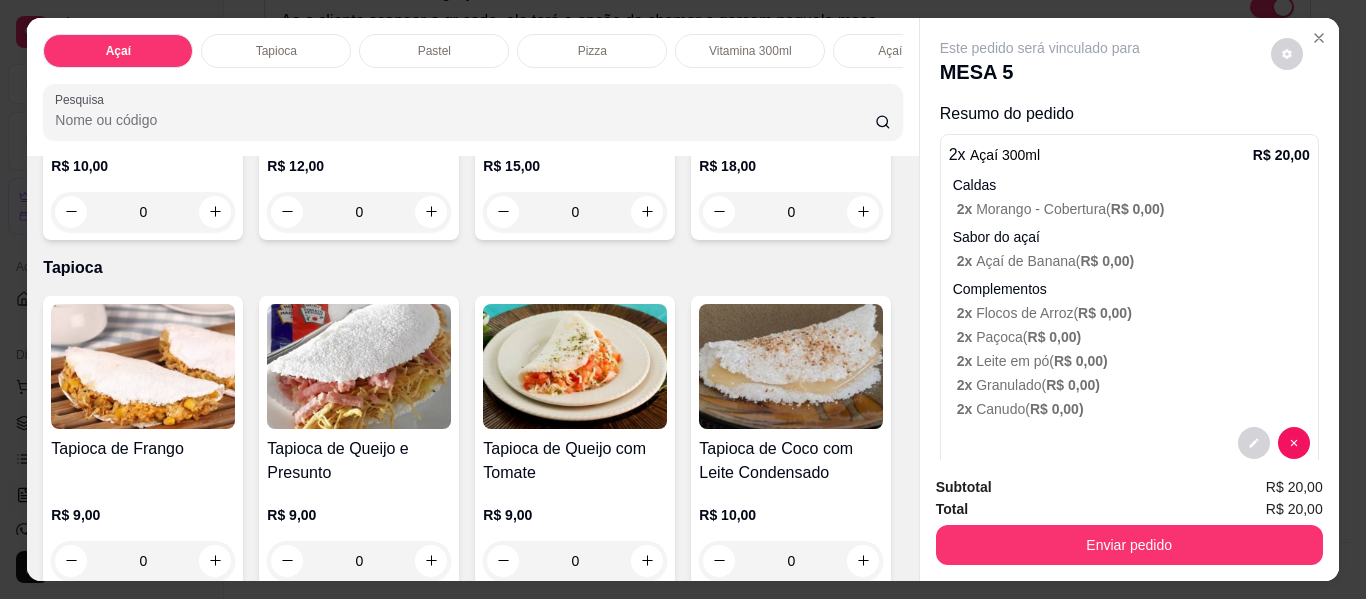 click on "0" at bounding box center [575, 212] 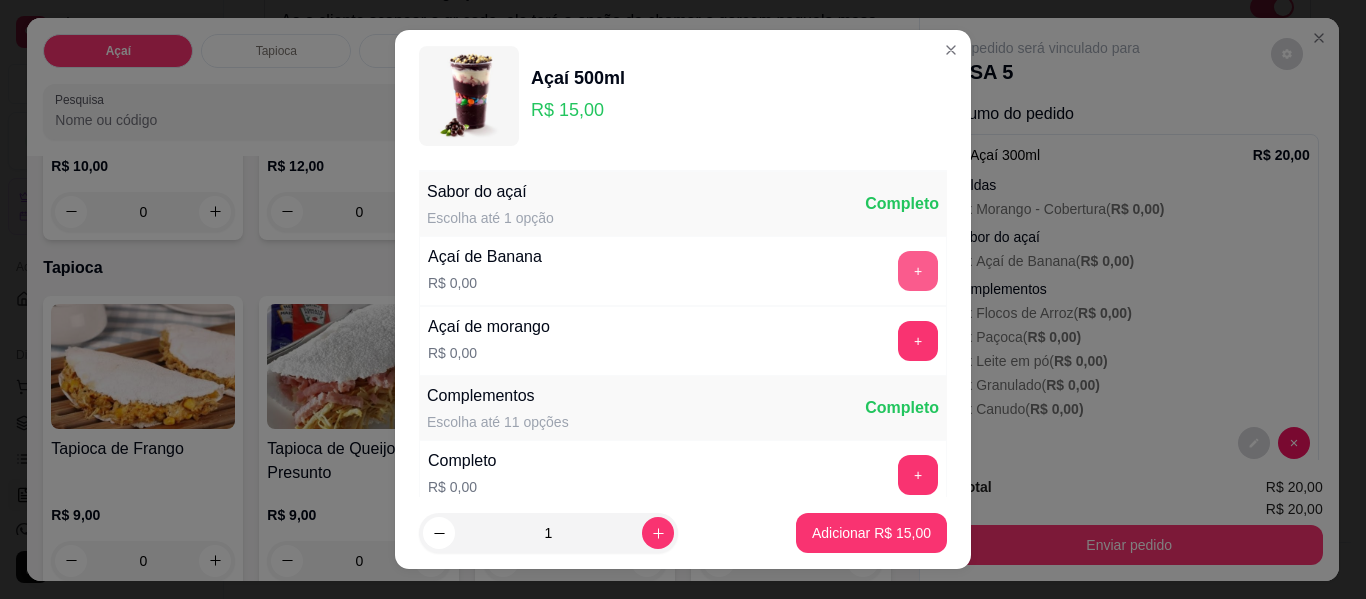 click on "+" at bounding box center (918, 271) 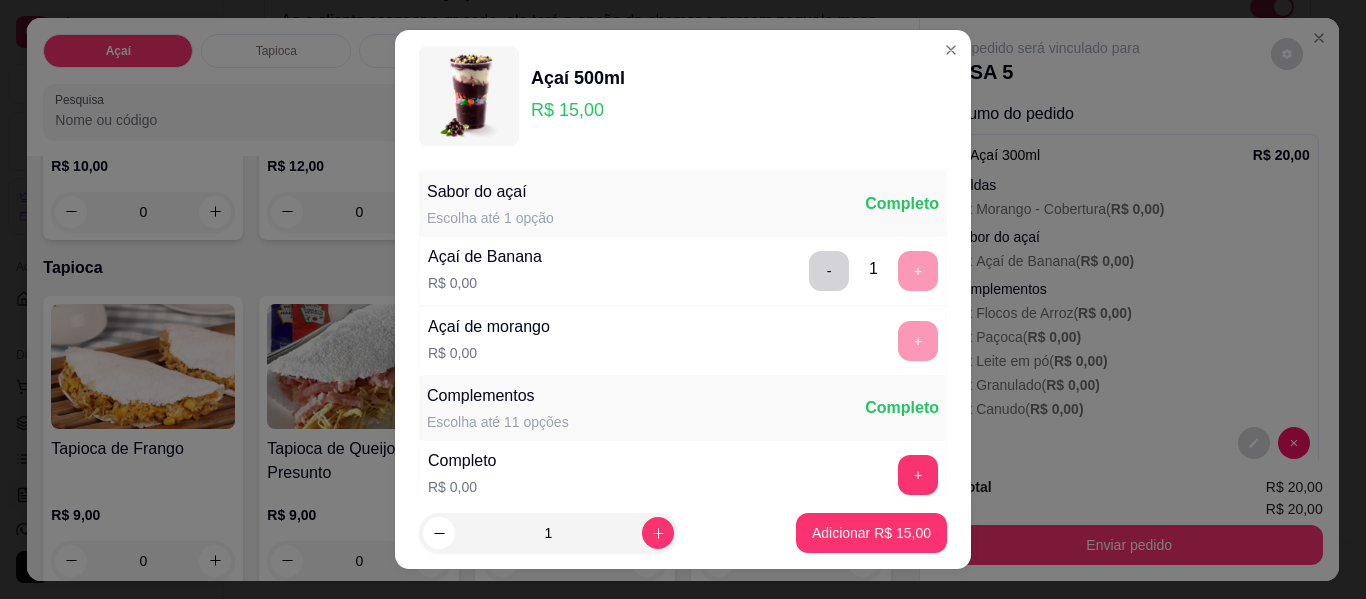 scroll, scrollTop: 34, scrollLeft: 0, axis: vertical 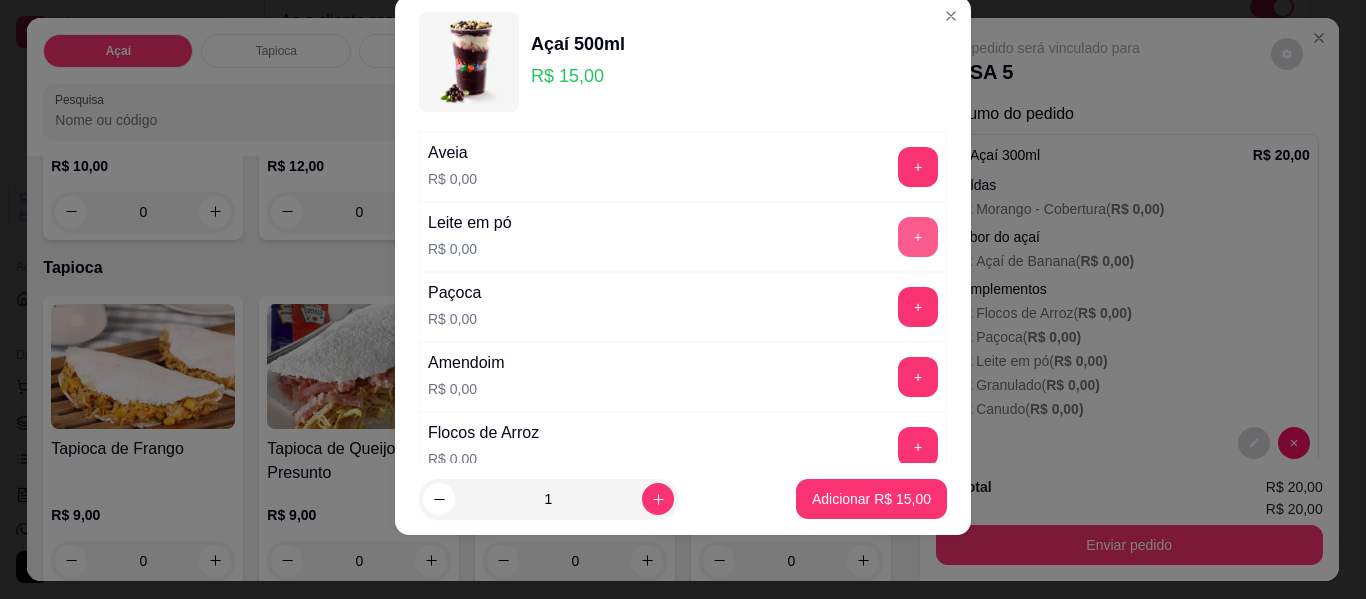 click on "+" at bounding box center (918, 237) 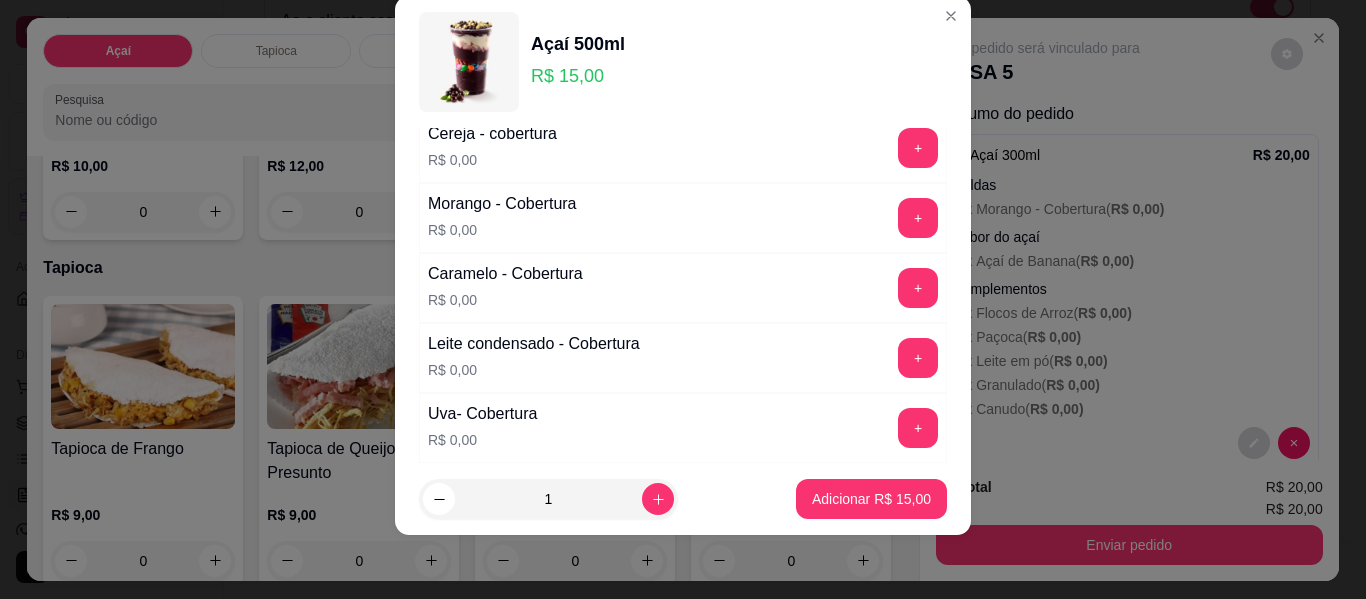 scroll, scrollTop: 1314, scrollLeft: 0, axis: vertical 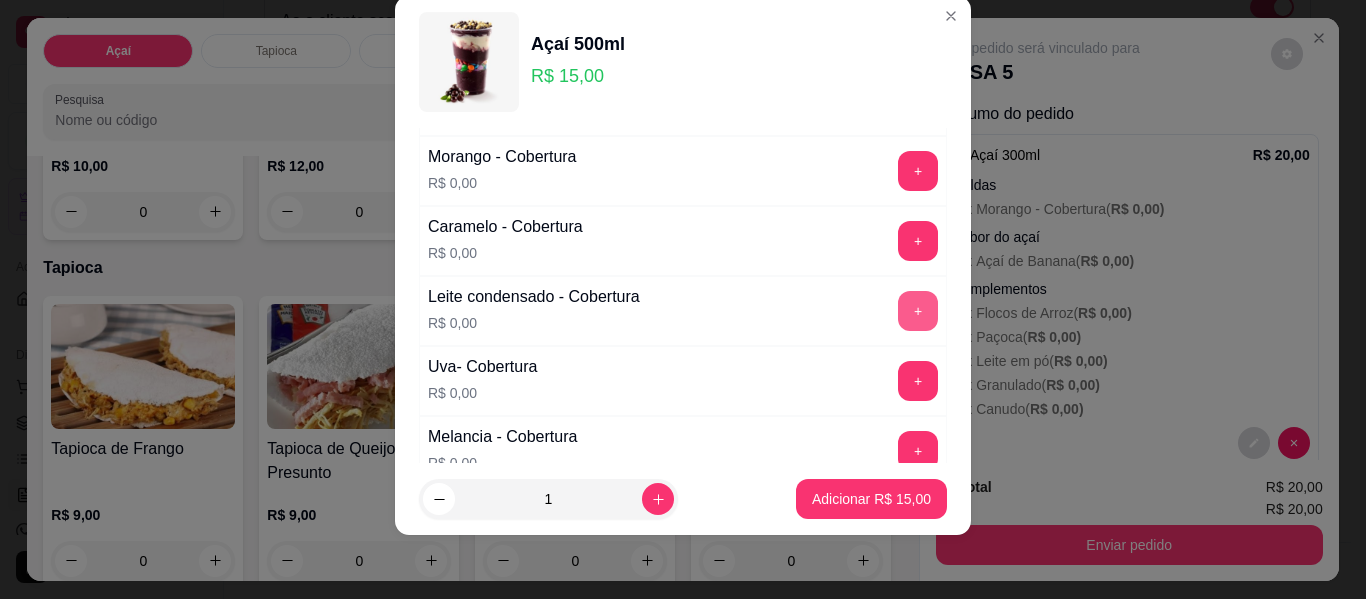 click on "+" at bounding box center (918, 311) 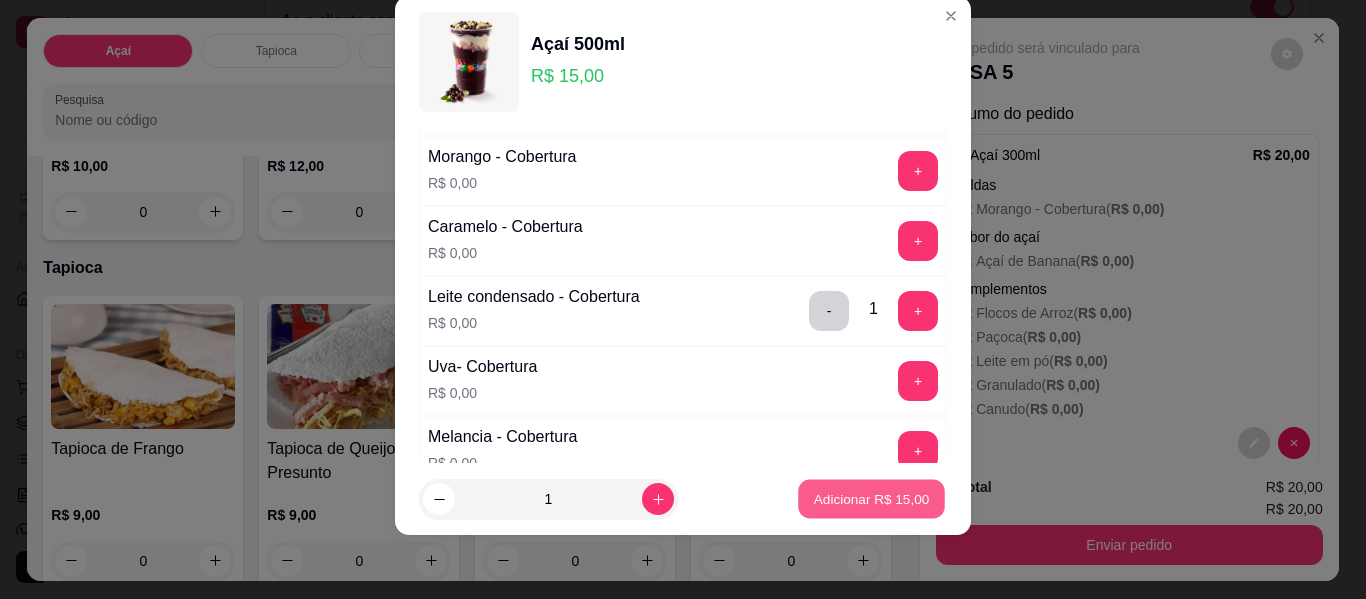 click on "Adicionar   R$ 15,00" at bounding box center [872, 498] 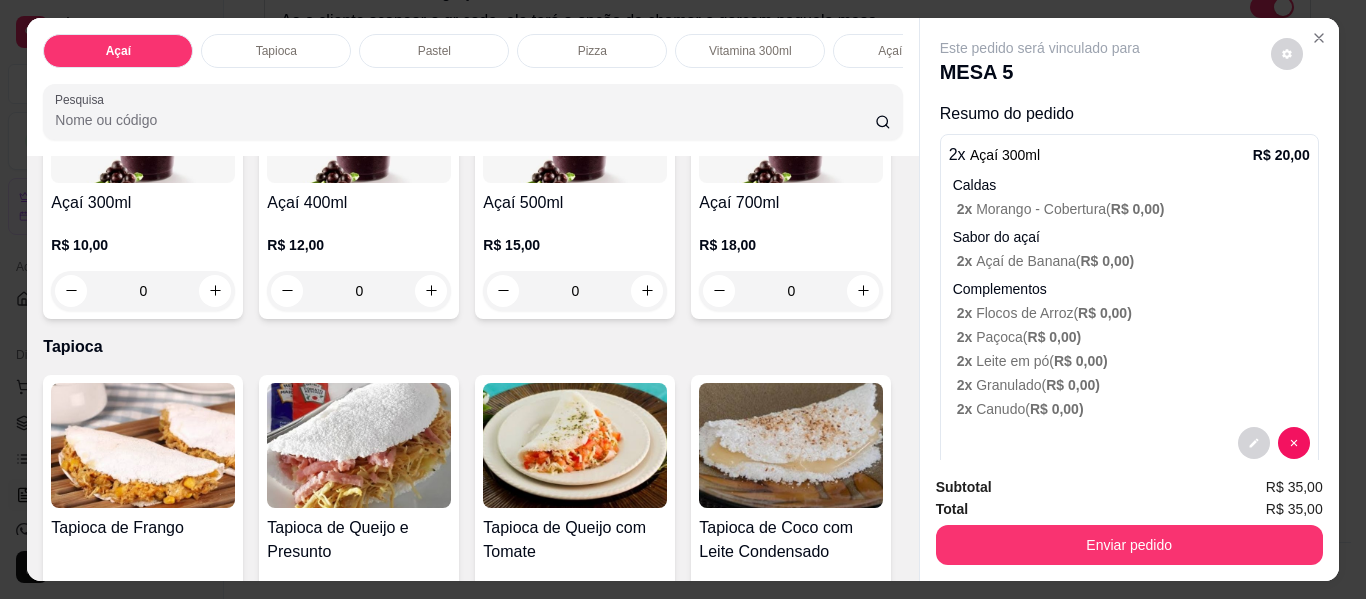 scroll, scrollTop: 500, scrollLeft: 0, axis: vertical 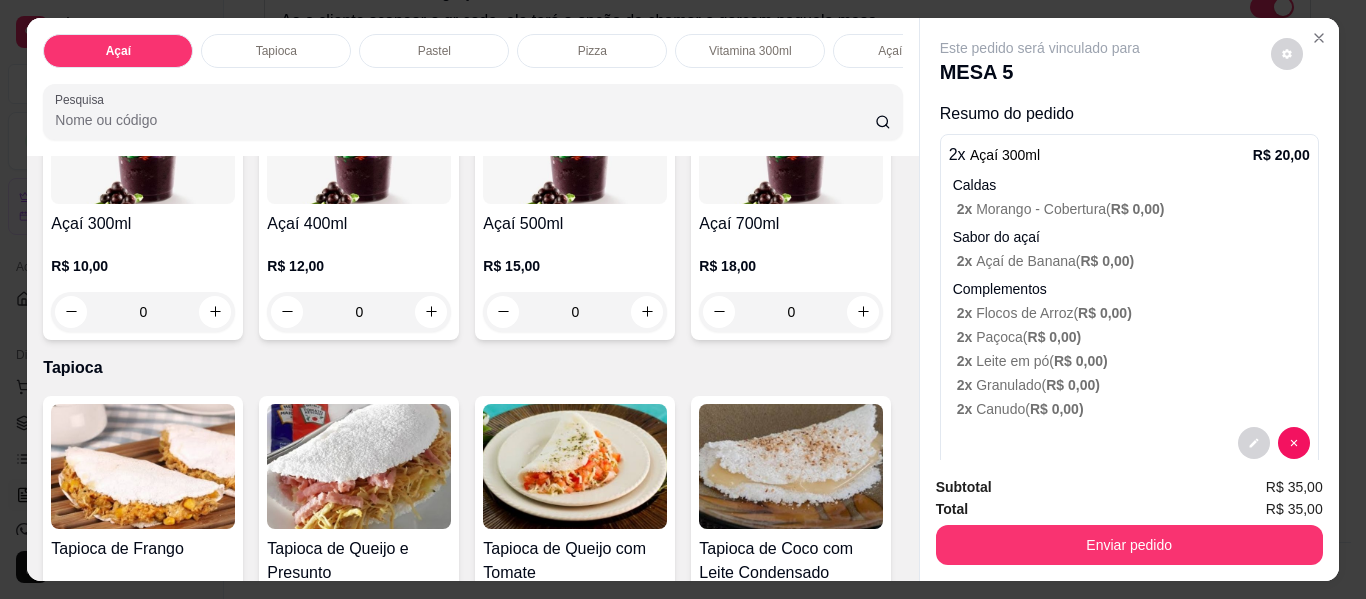 click on "0" at bounding box center (359, 312) 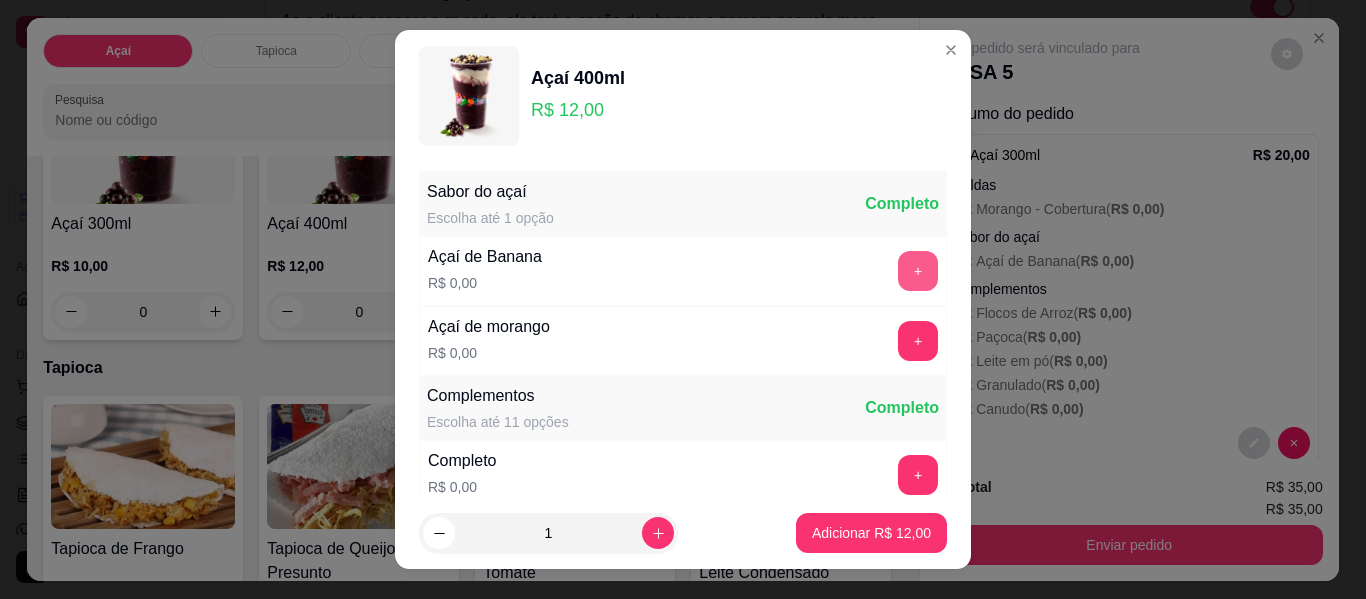 click on "+" at bounding box center (918, 271) 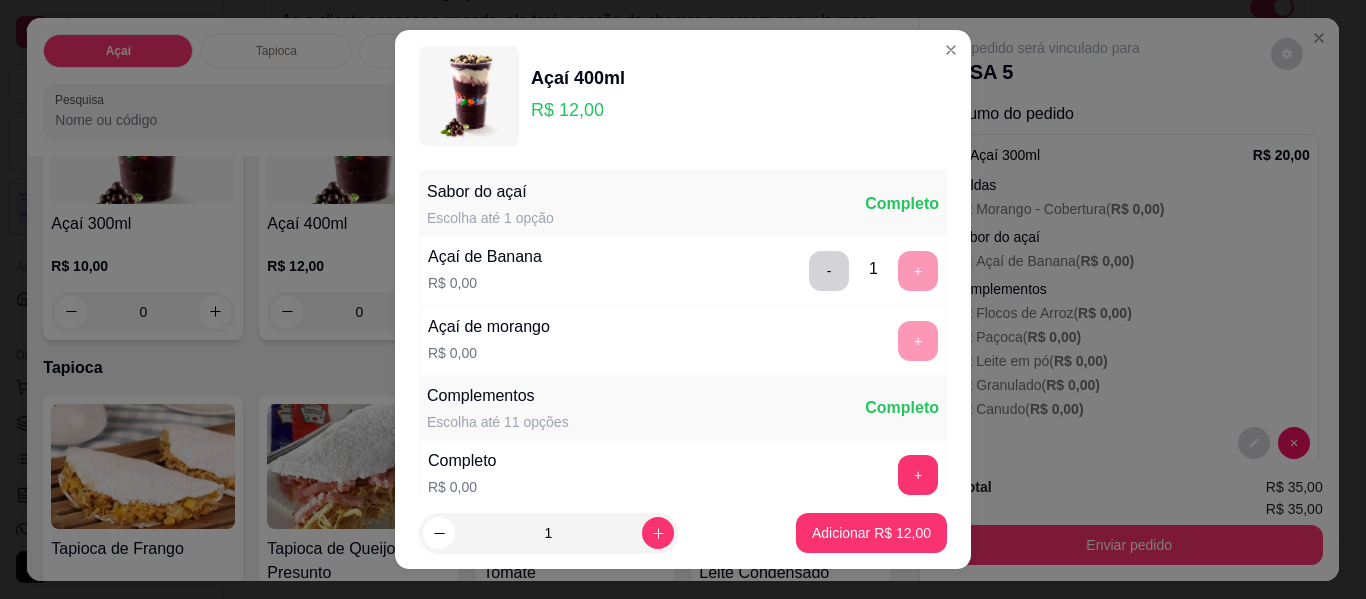scroll, scrollTop: 34, scrollLeft: 0, axis: vertical 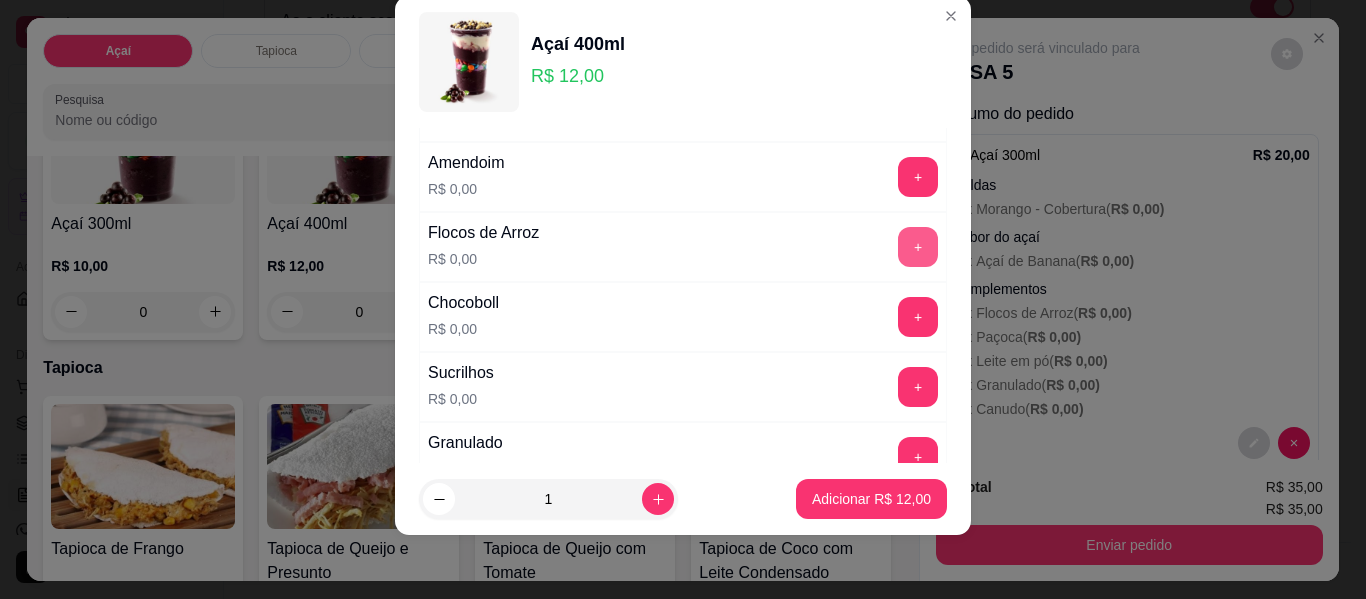click on "+" at bounding box center [918, 247] 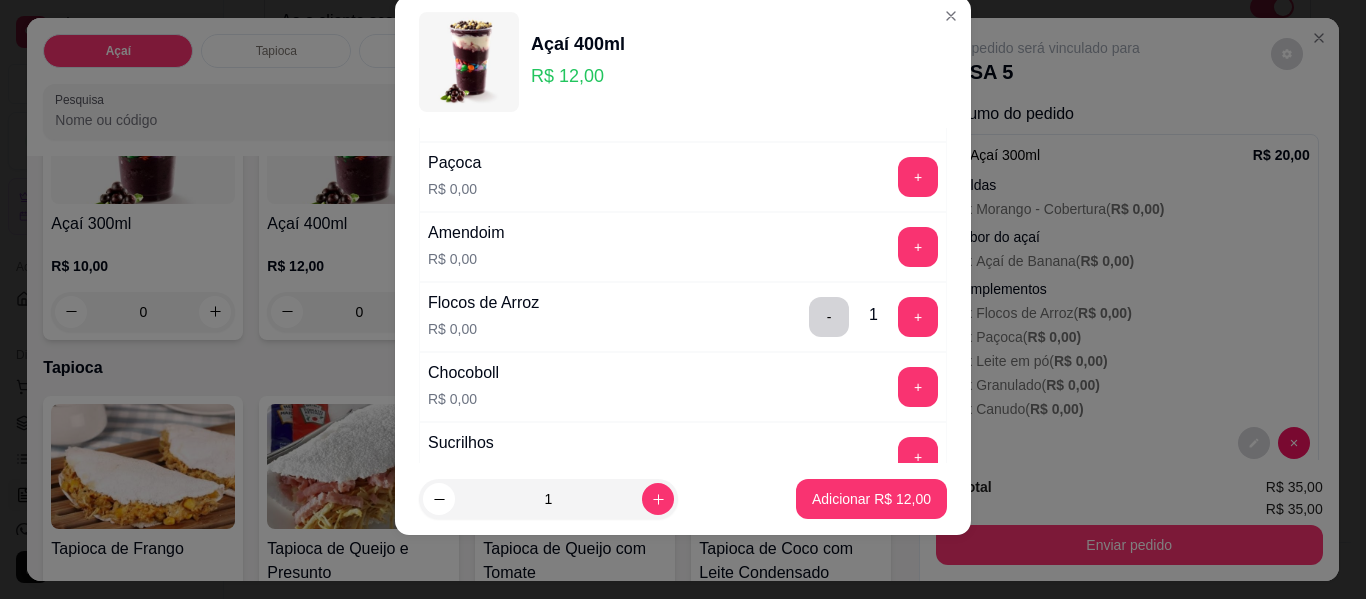 scroll, scrollTop: 514, scrollLeft: 0, axis: vertical 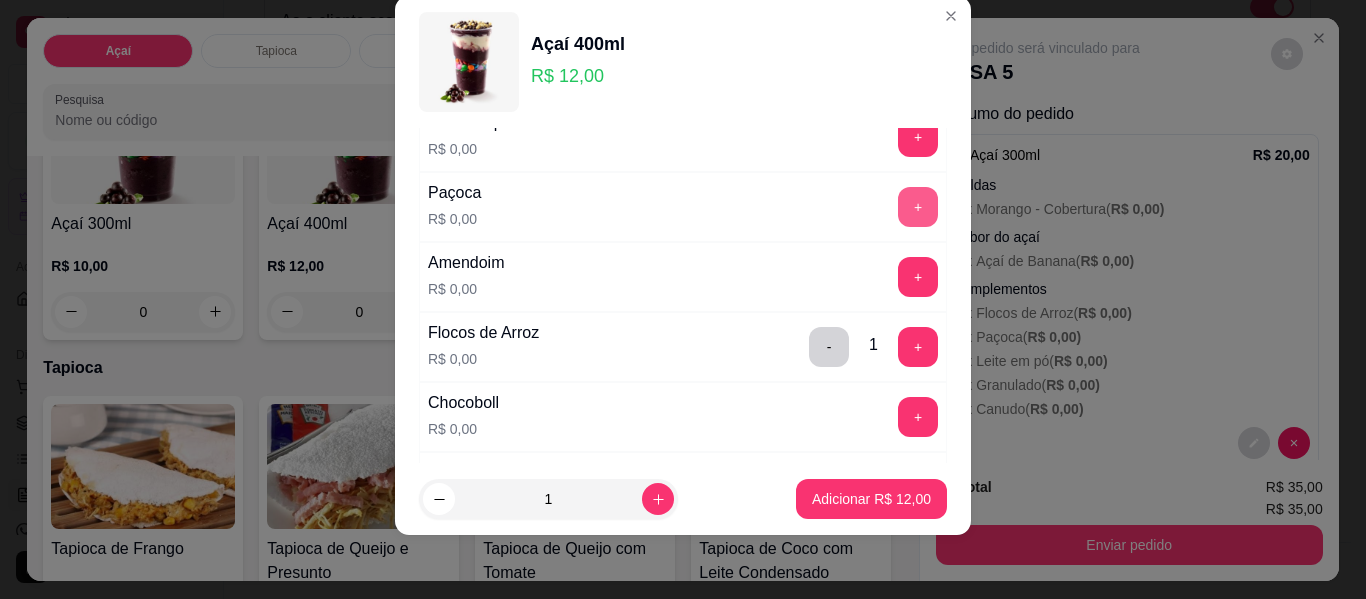 click on "+" at bounding box center (918, 207) 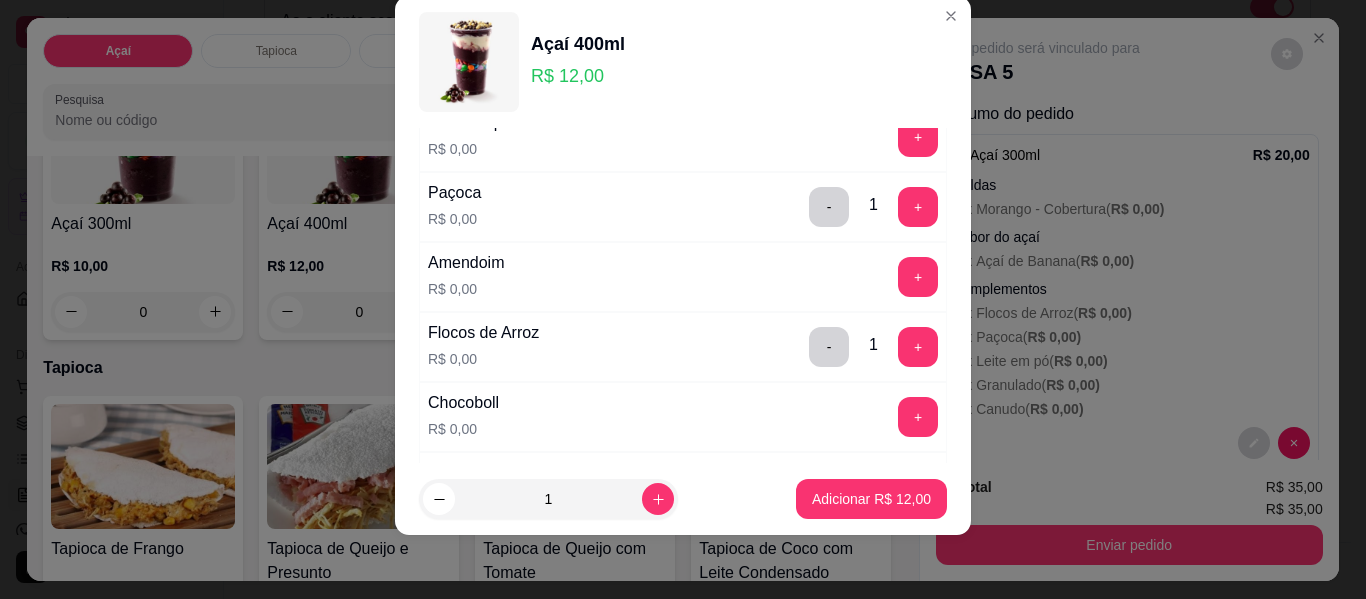 scroll, scrollTop: 414, scrollLeft: 0, axis: vertical 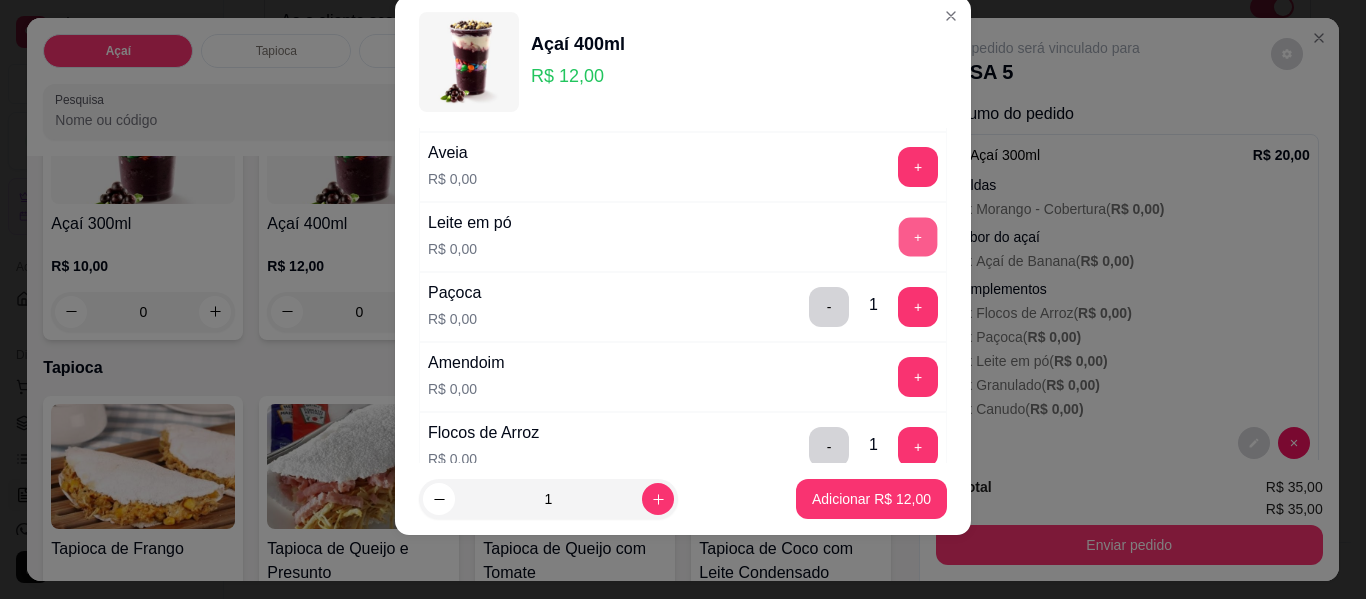 click on "+" at bounding box center (918, 237) 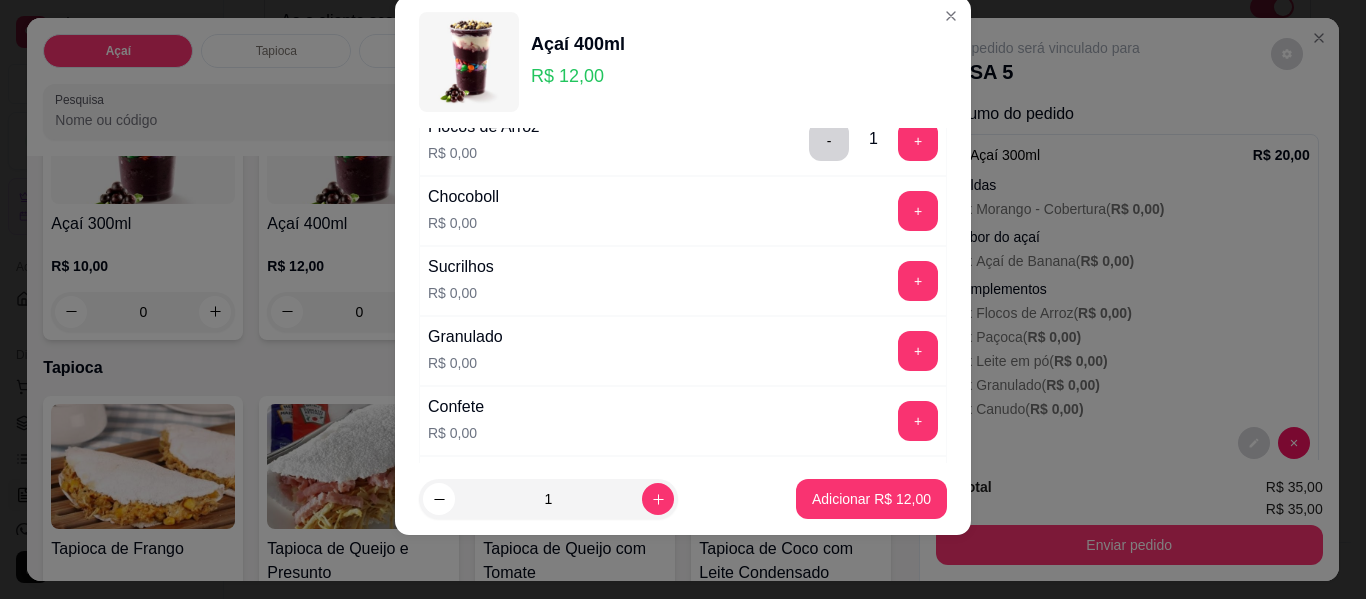scroll, scrollTop: 814, scrollLeft: 0, axis: vertical 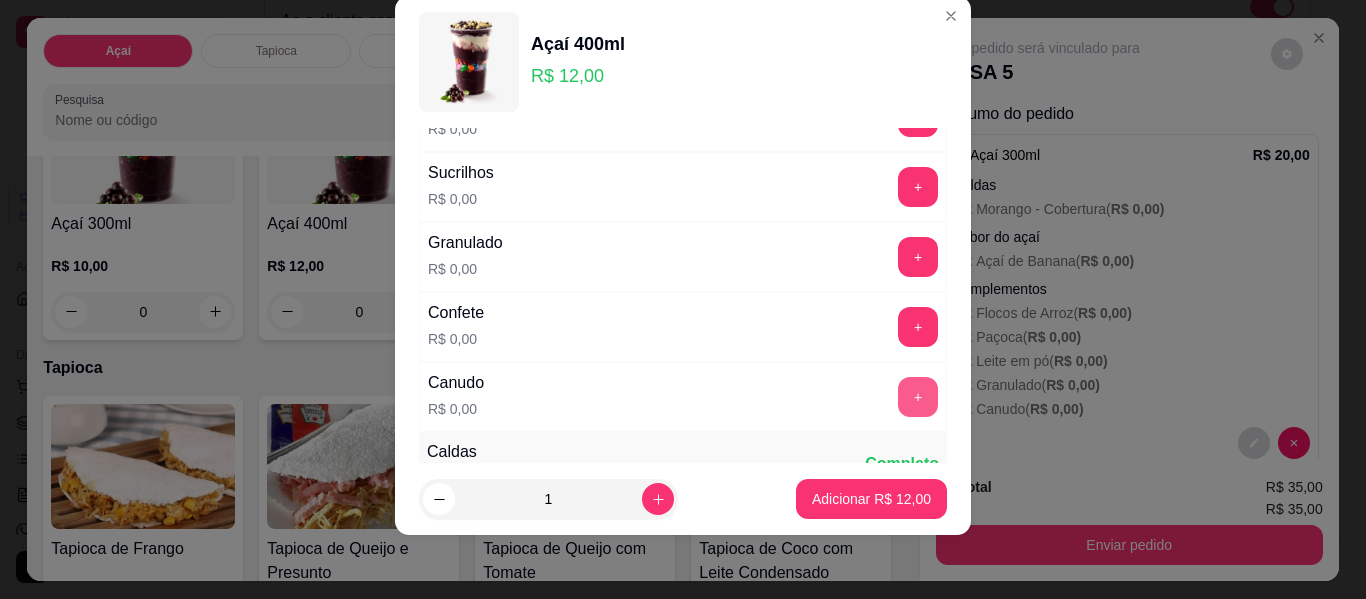click on "+" at bounding box center (918, 397) 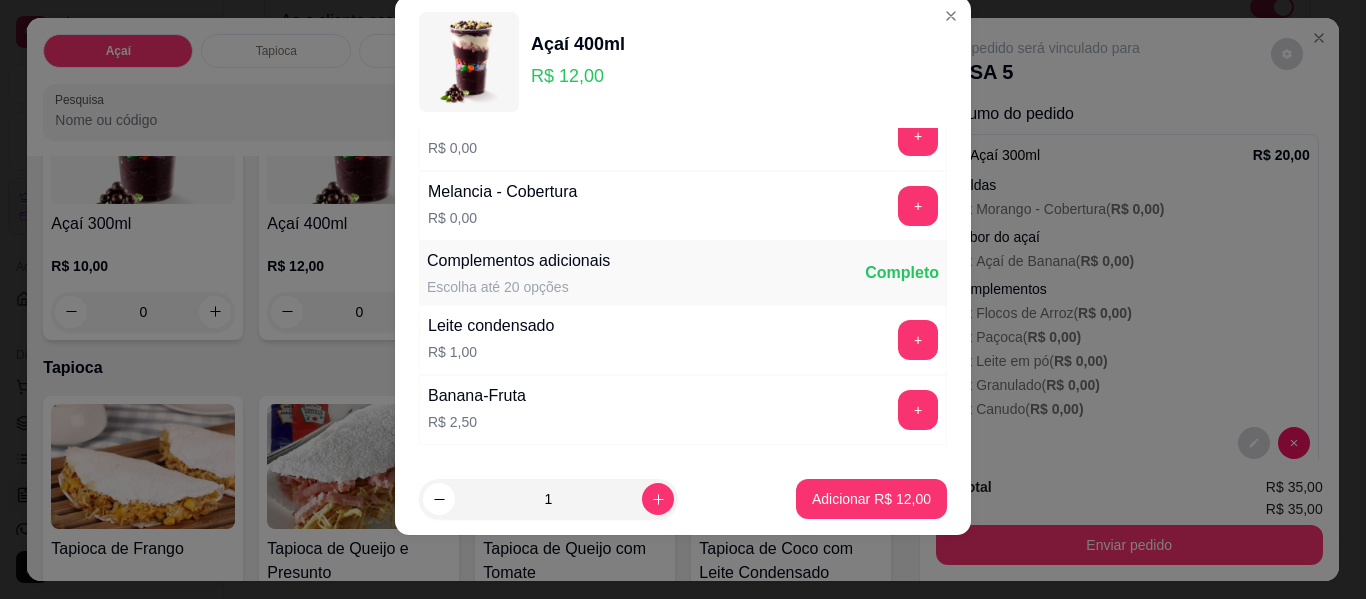 scroll, scrollTop: 1691, scrollLeft: 0, axis: vertical 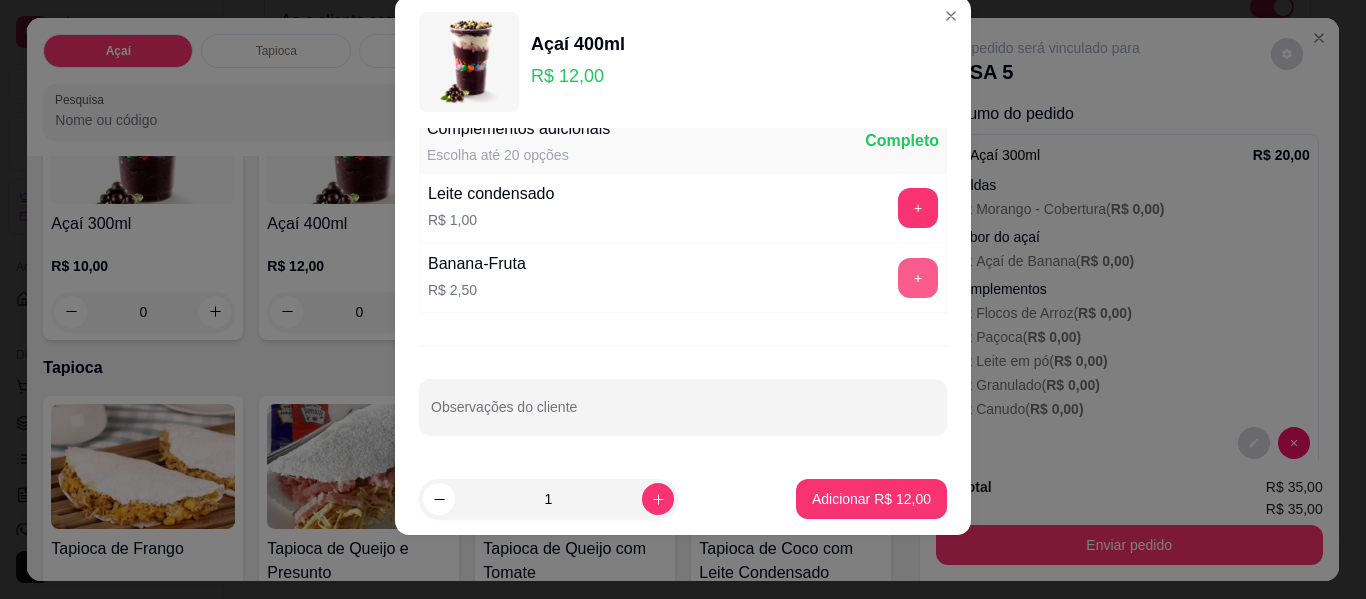 click on "+" at bounding box center (918, 278) 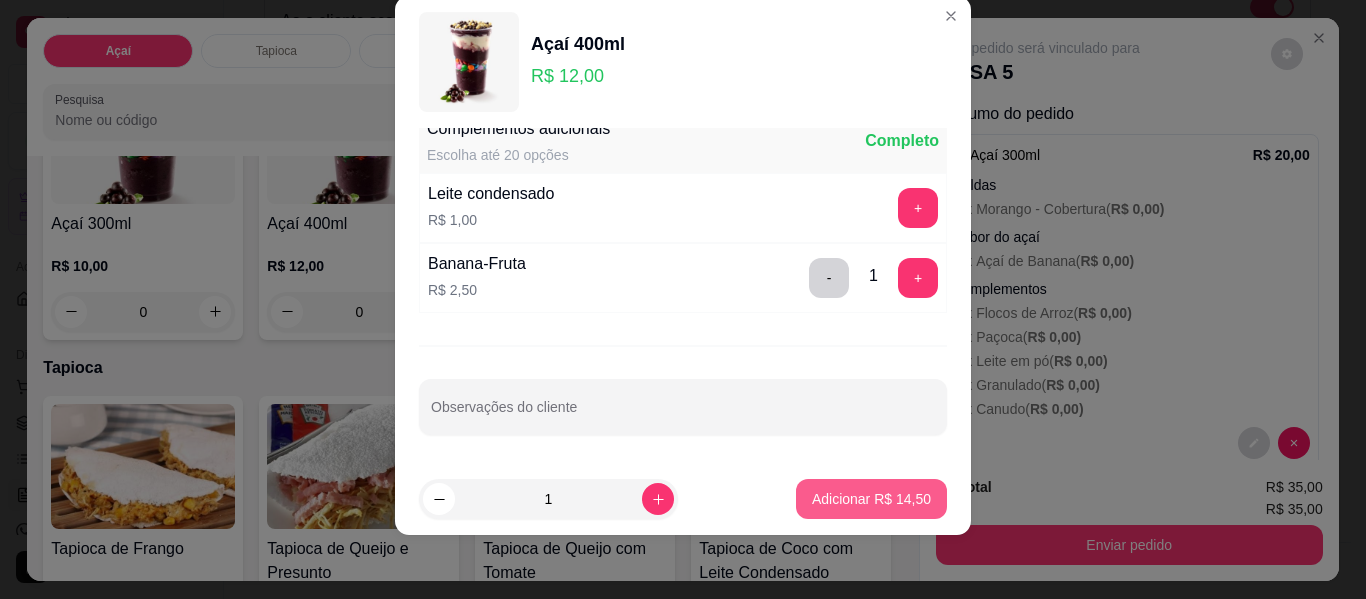 click on "Adicionar   R$ 14,50" at bounding box center (871, 499) 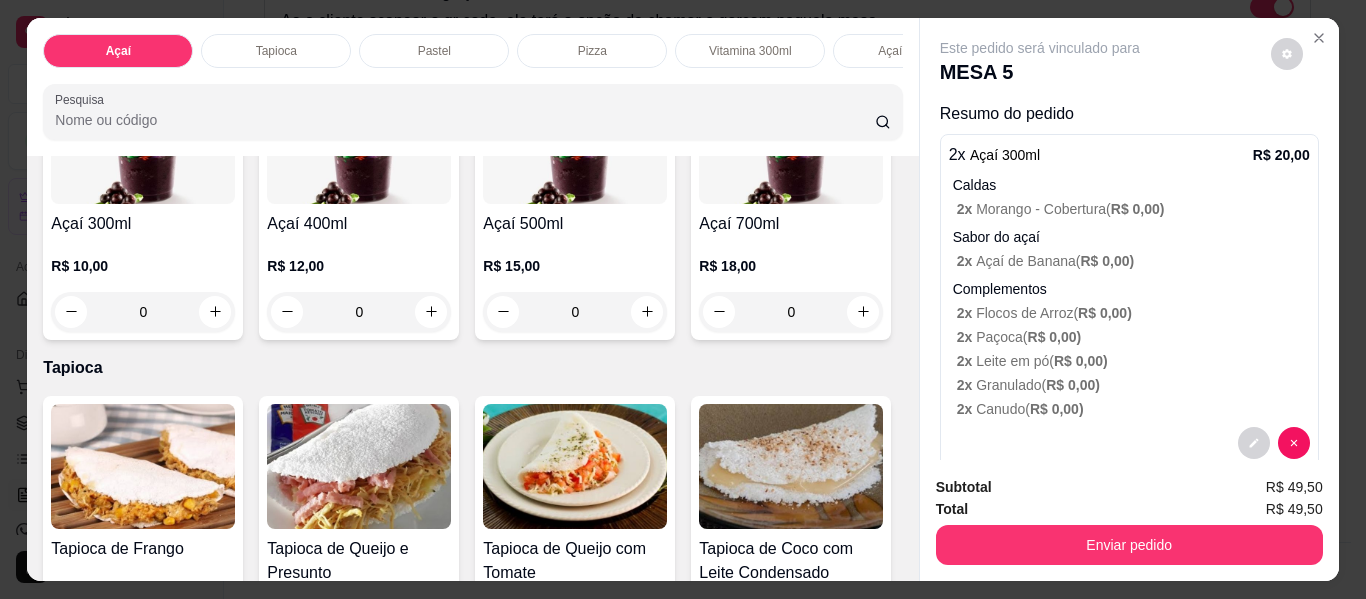 scroll, scrollTop: 0, scrollLeft: 0, axis: both 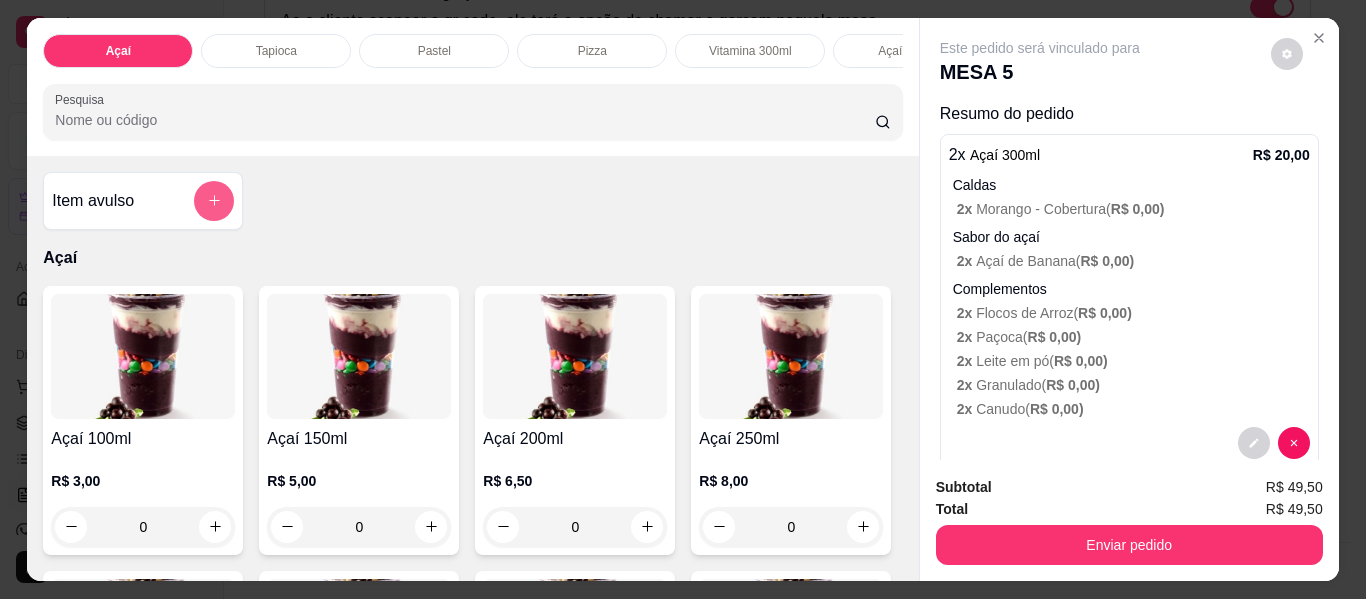click 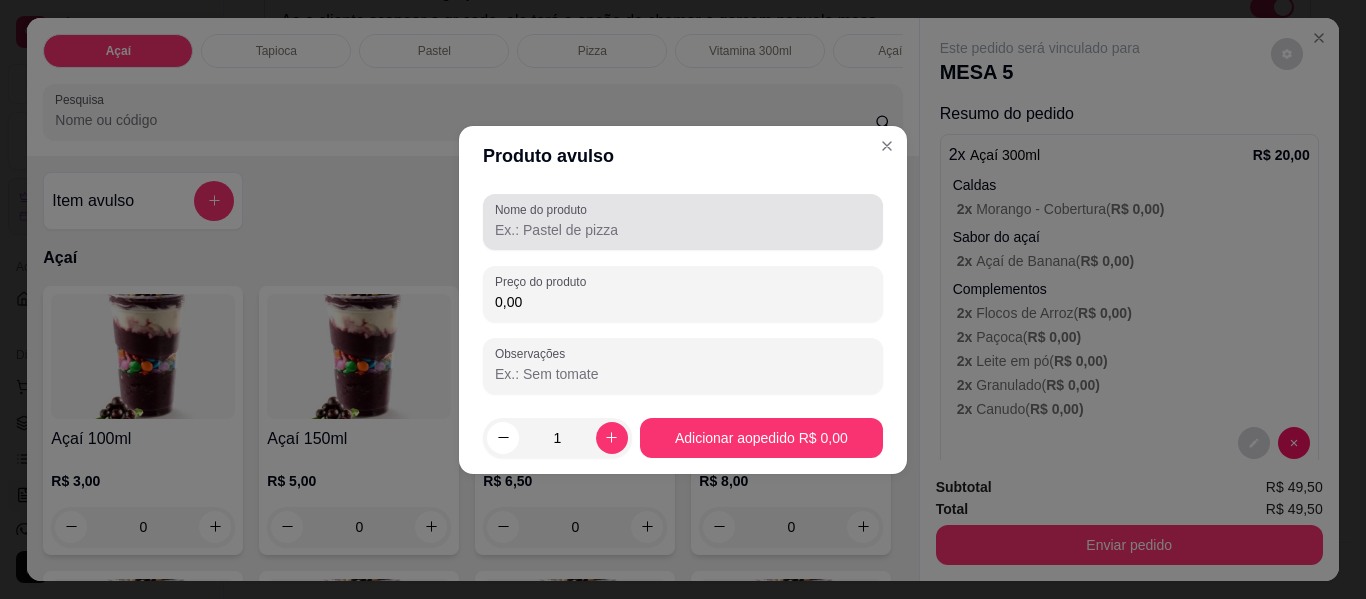 click on "Nome do produto" at bounding box center (683, 230) 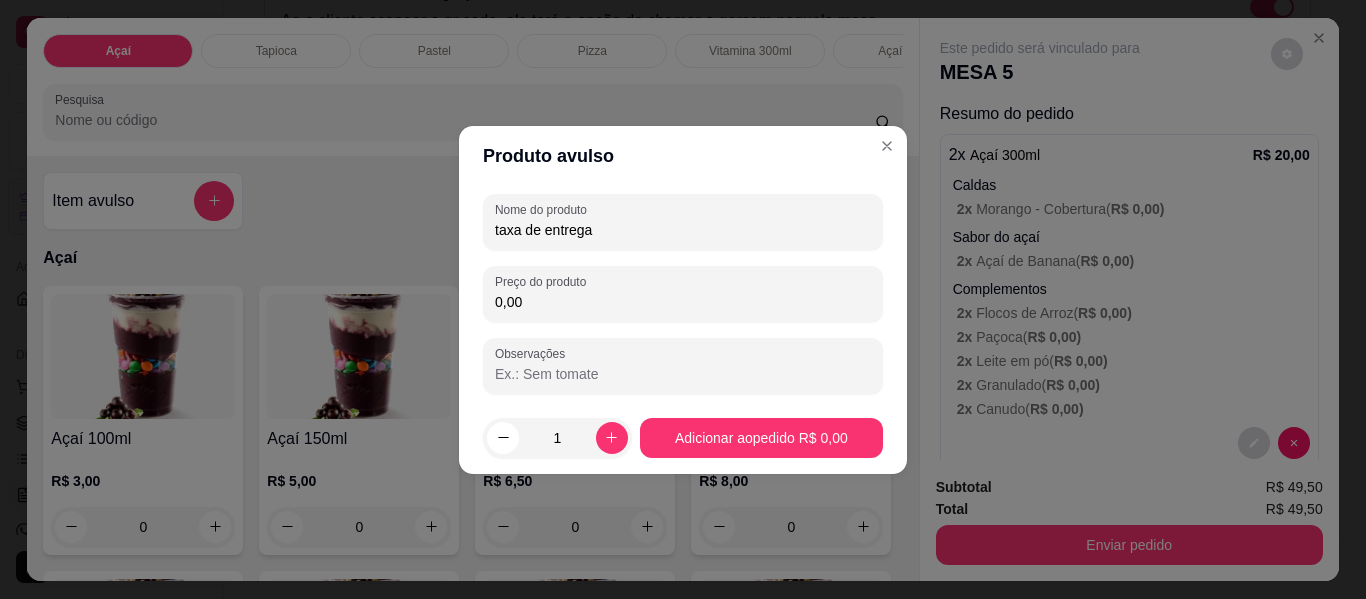 type on "taxa de entrega" 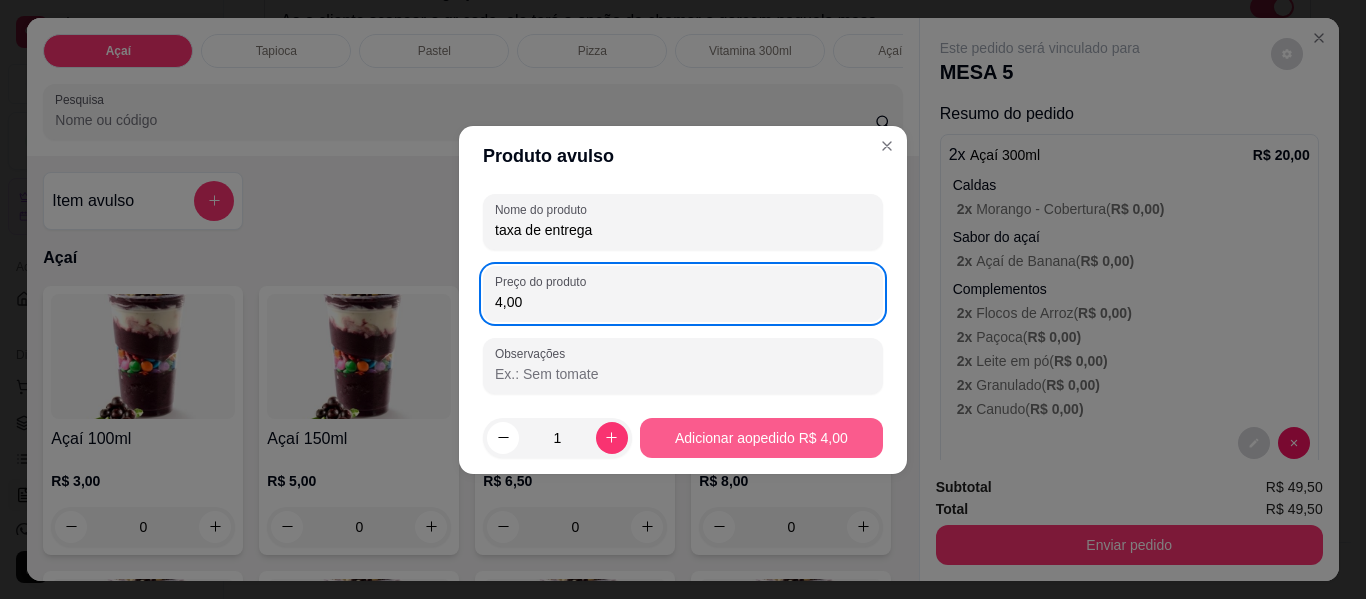 type on "4,00" 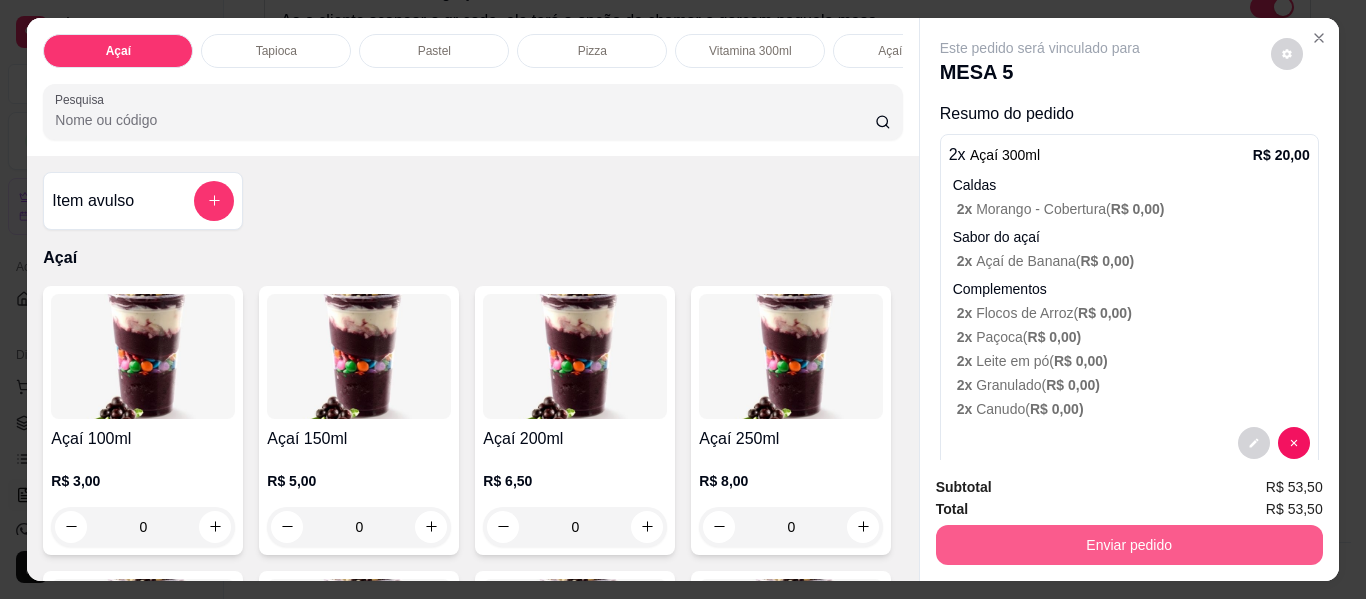 click on "Enviar pedido" at bounding box center (1129, 545) 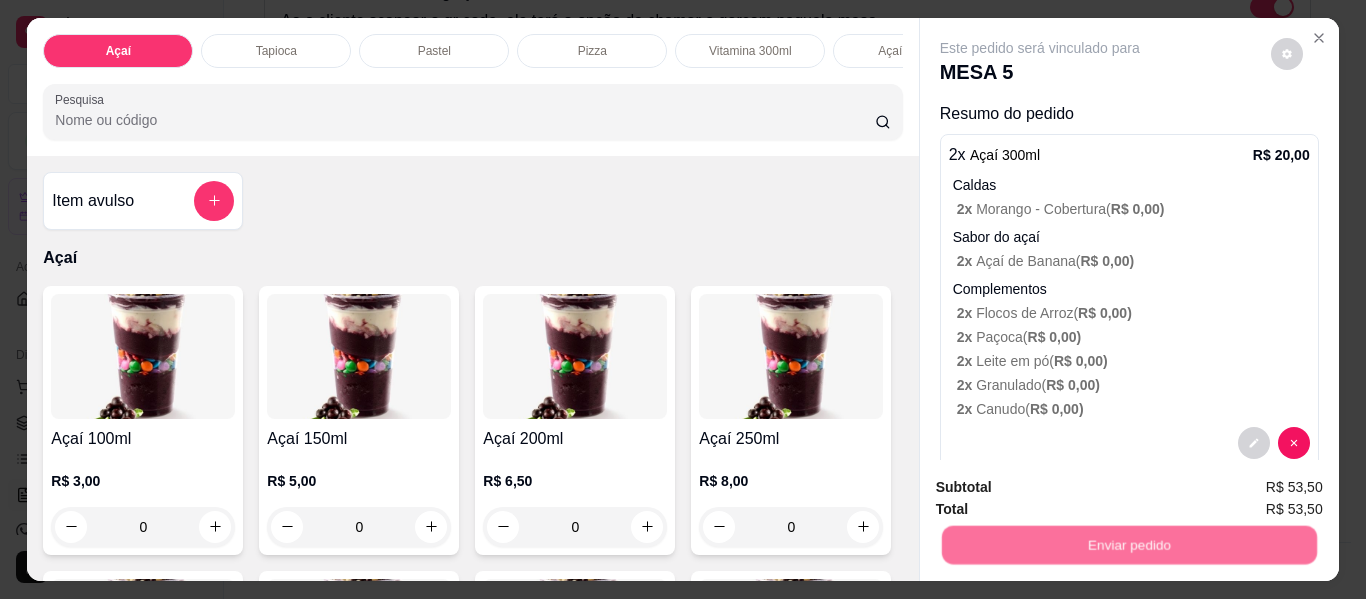 click on "Não registrar e enviar pedido" at bounding box center [1063, 488] 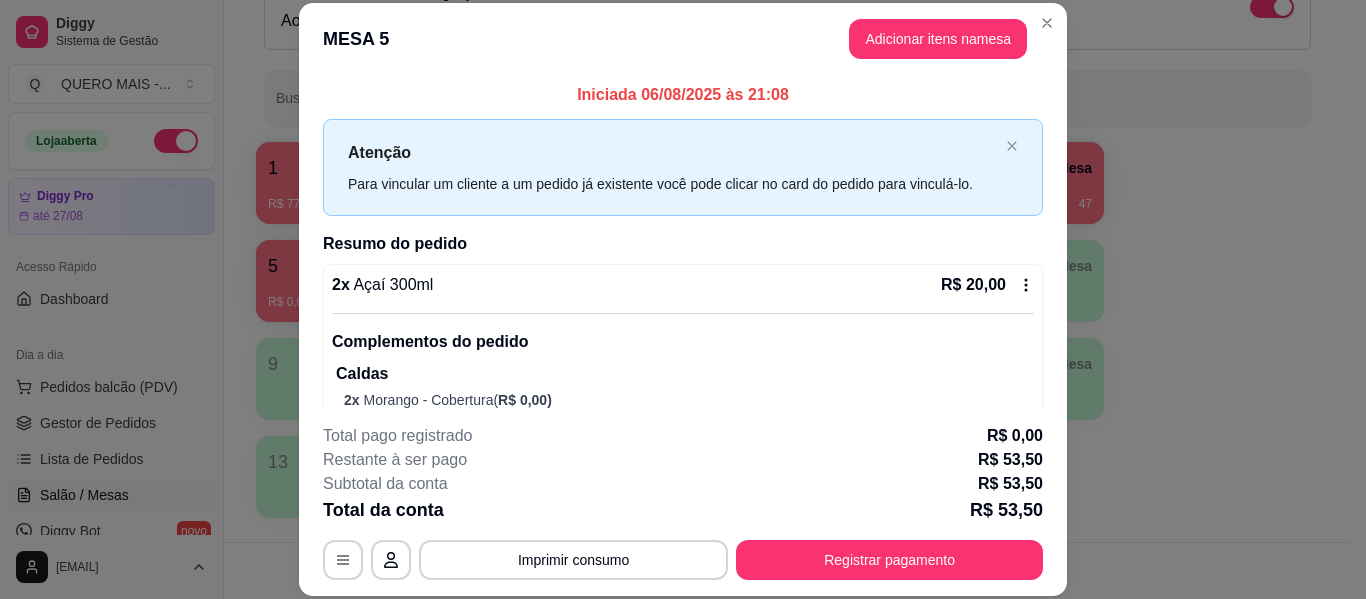 scroll, scrollTop: 246, scrollLeft: 0, axis: vertical 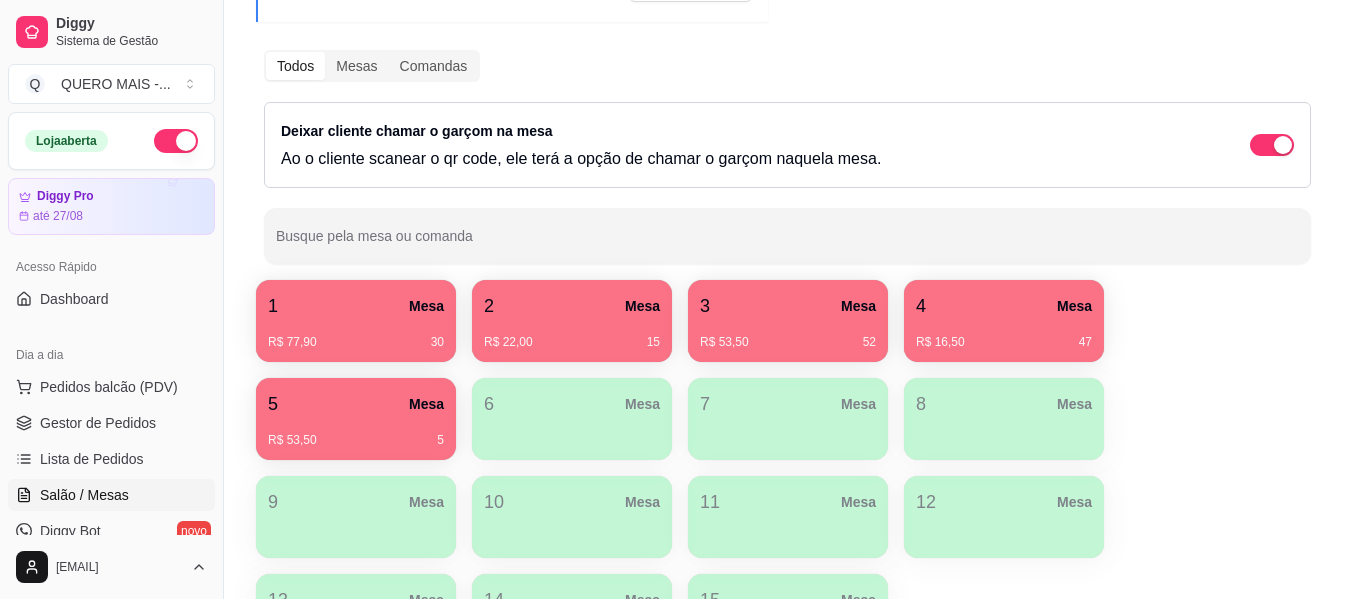 click on "R$ 77,90 [NUMBER]" at bounding box center (356, 335) 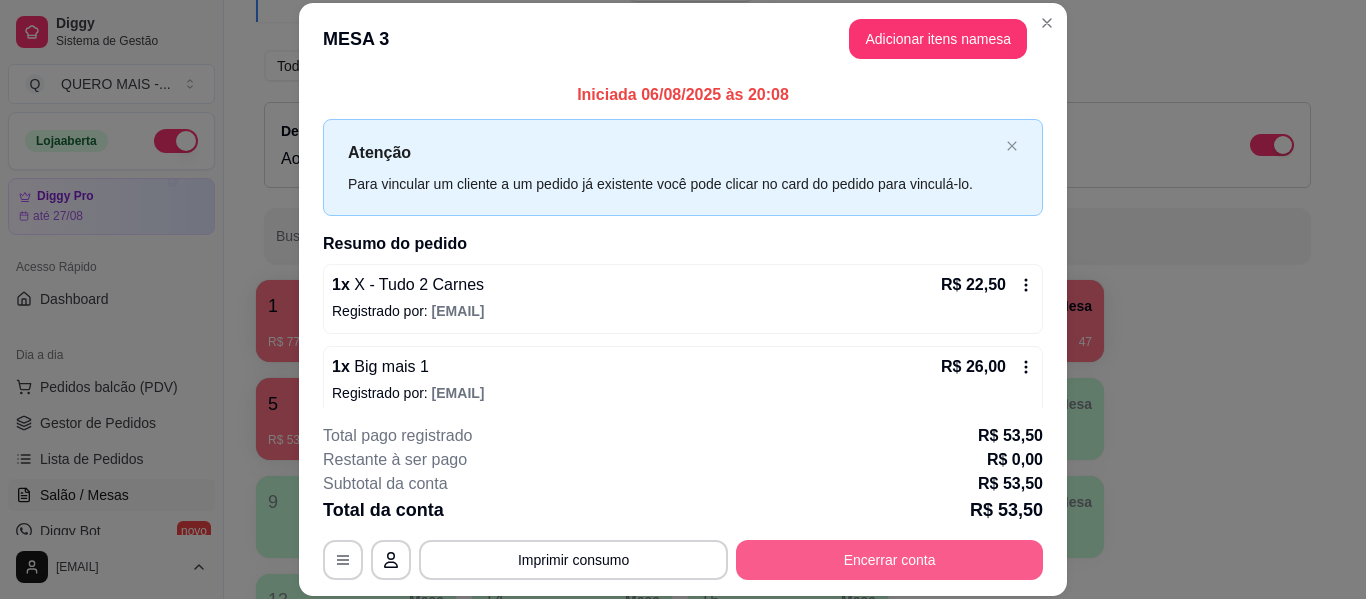 click on "Encerrar conta" at bounding box center [889, 560] 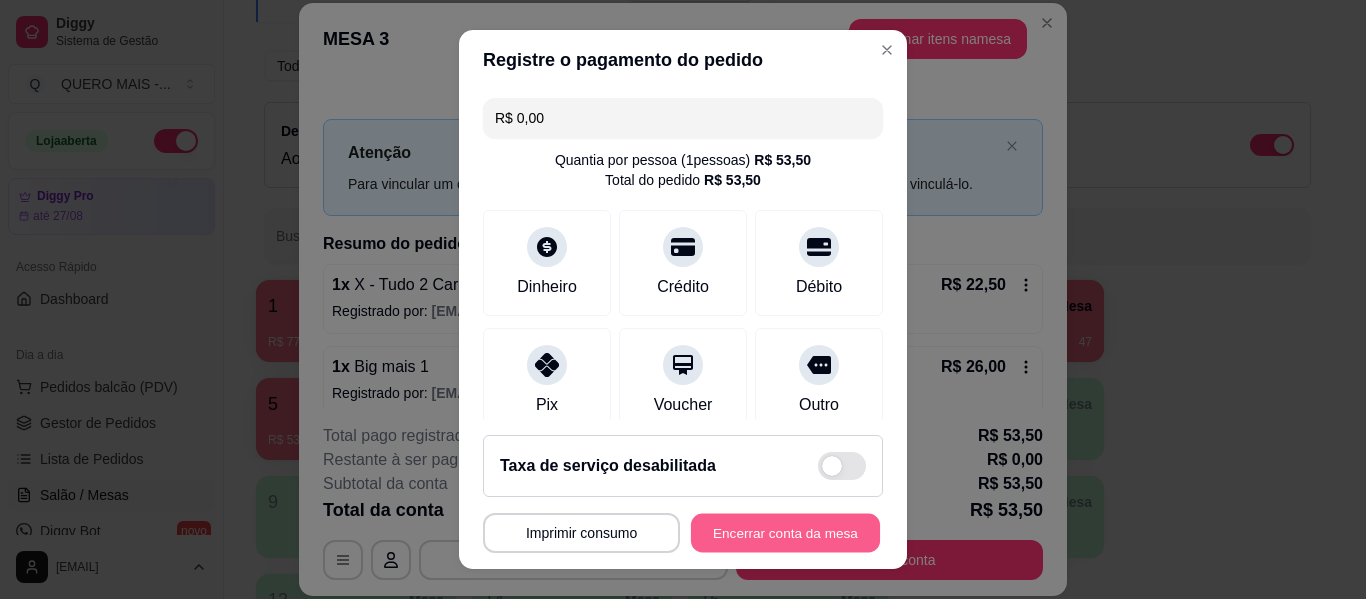 click on "Encerrar conta da mesa" at bounding box center (785, 533) 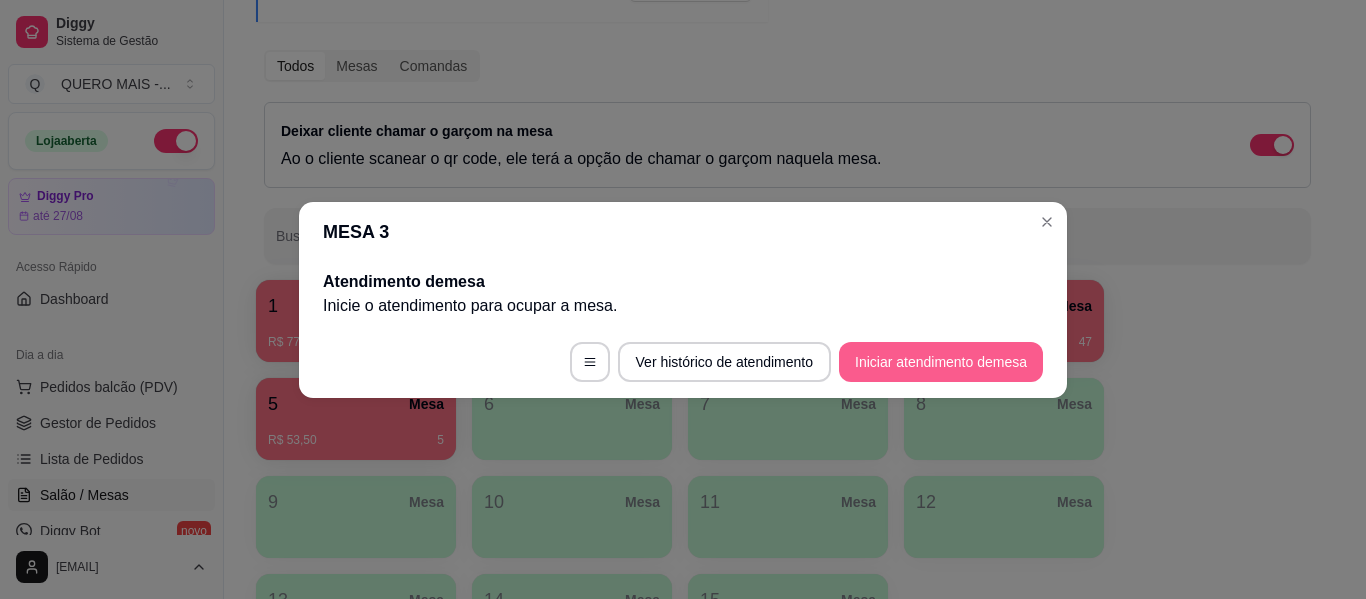 click on "Iniciar atendimento de  mesa" at bounding box center (941, 362) 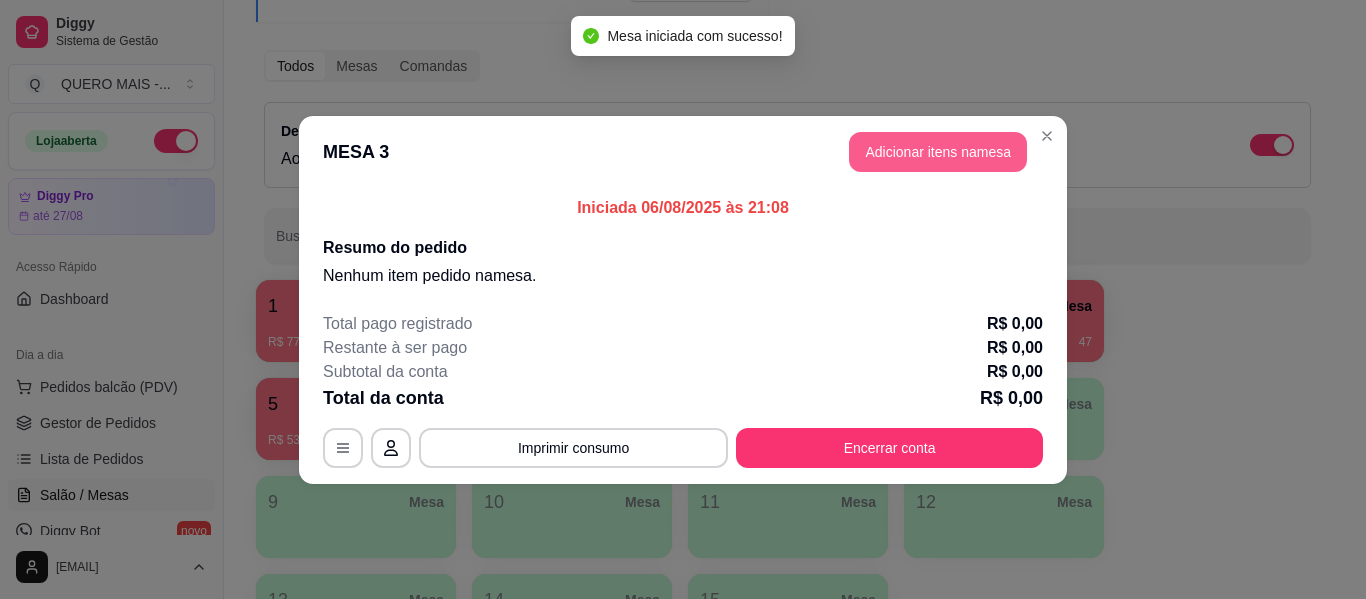 click on "Adicionar itens na  mesa" at bounding box center [938, 152] 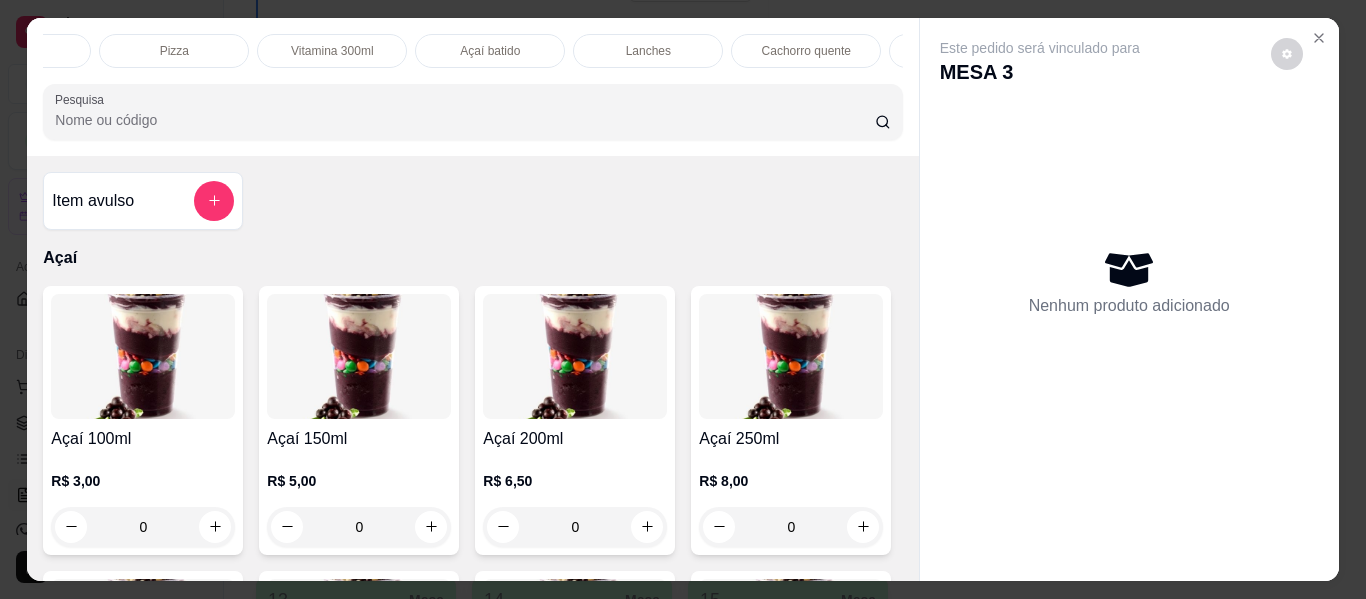 scroll, scrollTop: 0, scrollLeft: 421, axis: horizontal 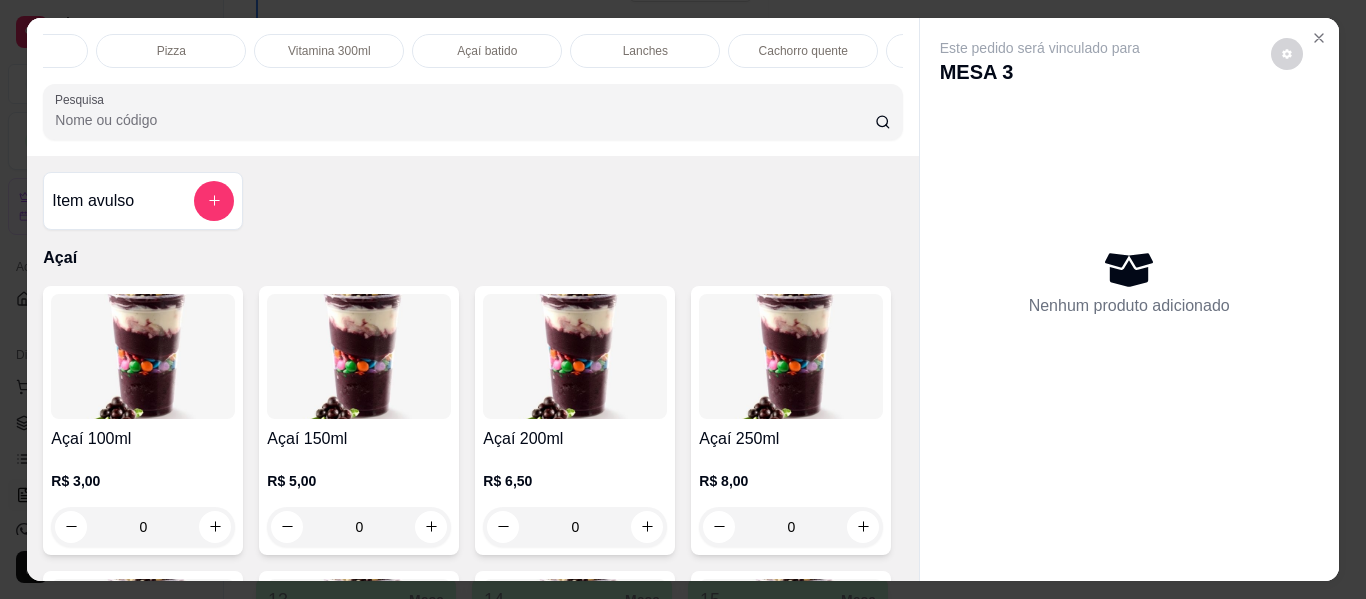 click on "Pizza" at bounding box center [171, 51] 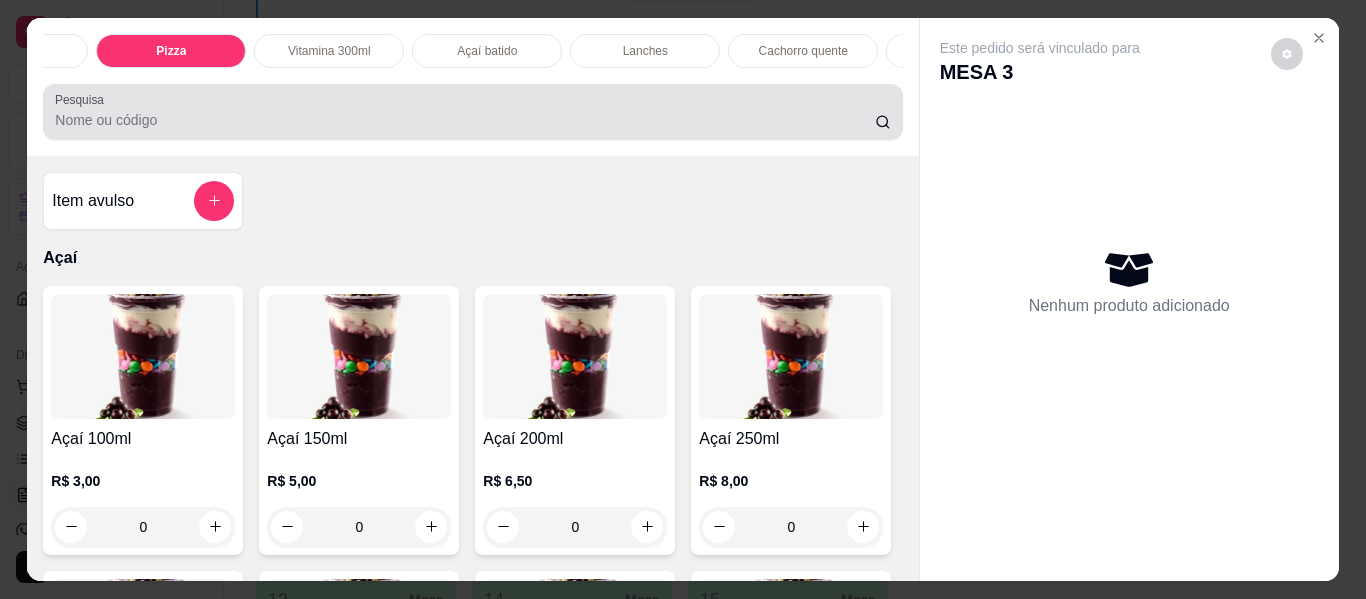 scroll, scrollTop: 2277, scrollLeft: 0, axis: vertical 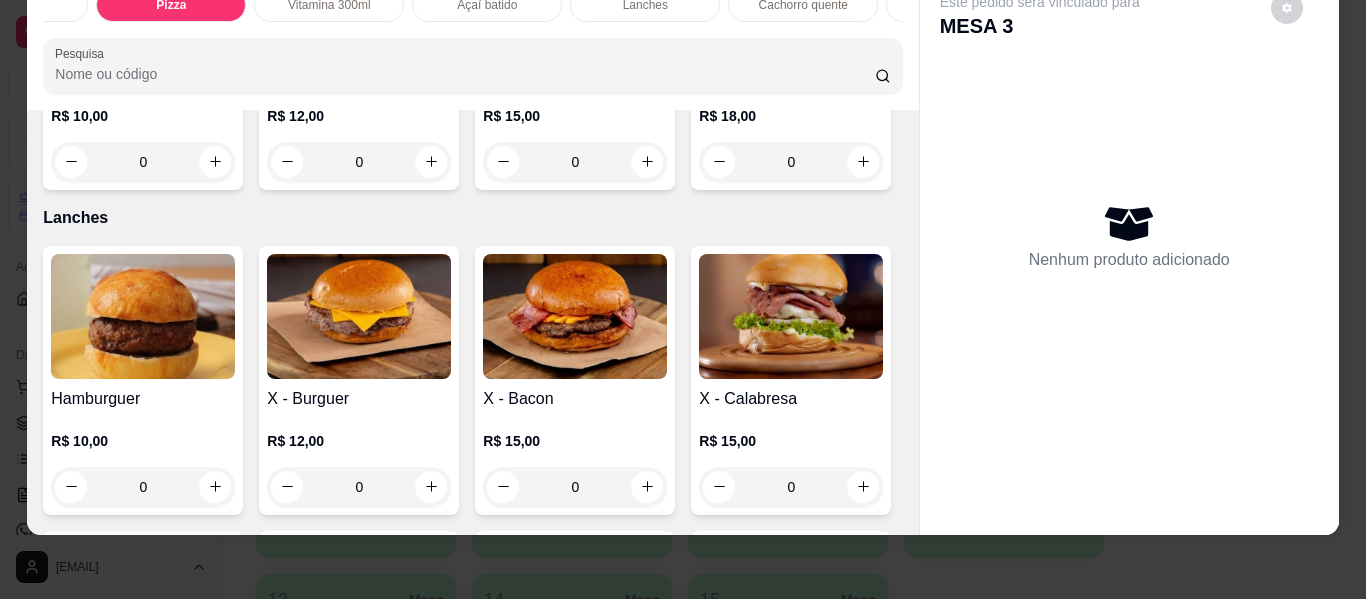 click on "0" at bounding box center (359, -488) 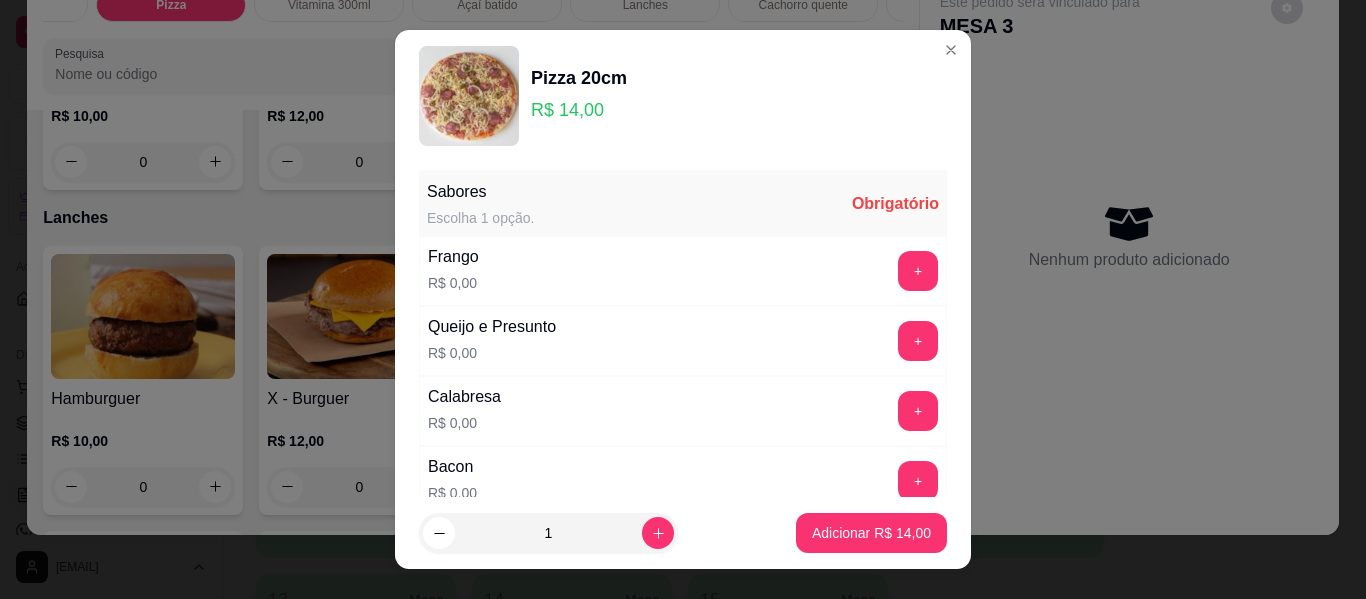 click on "+" at bounding box center [918, 341] 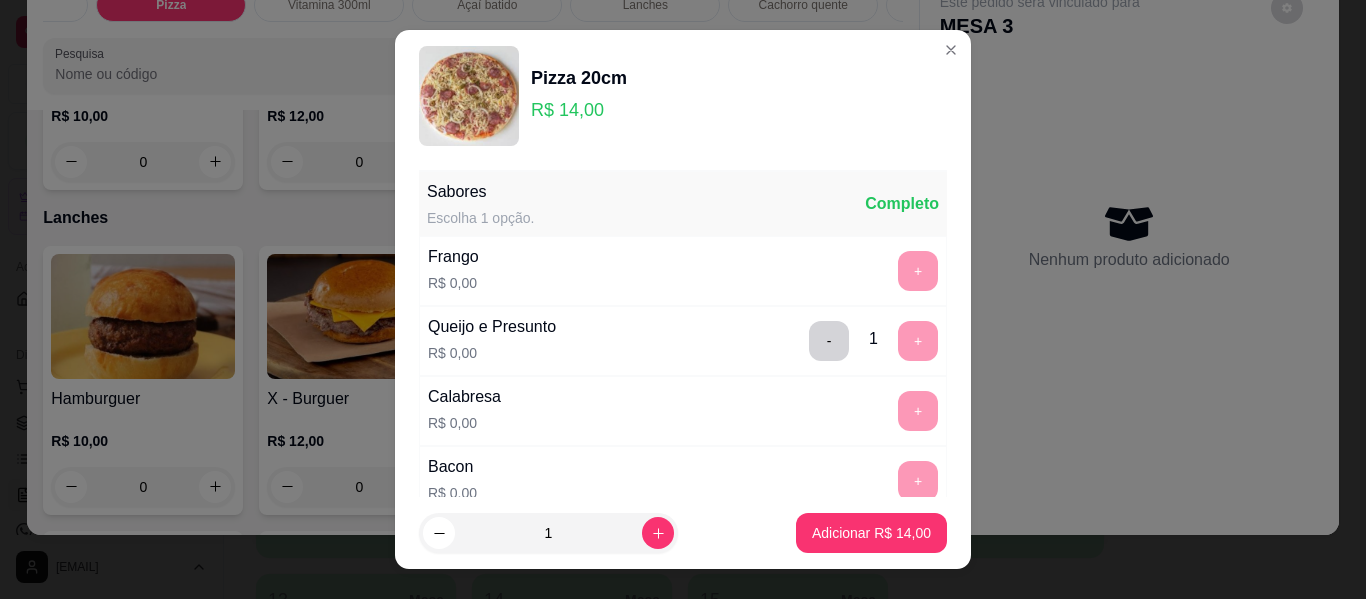 scroll, scrollTop: 34, scrollLeft: 0, axis: vertical 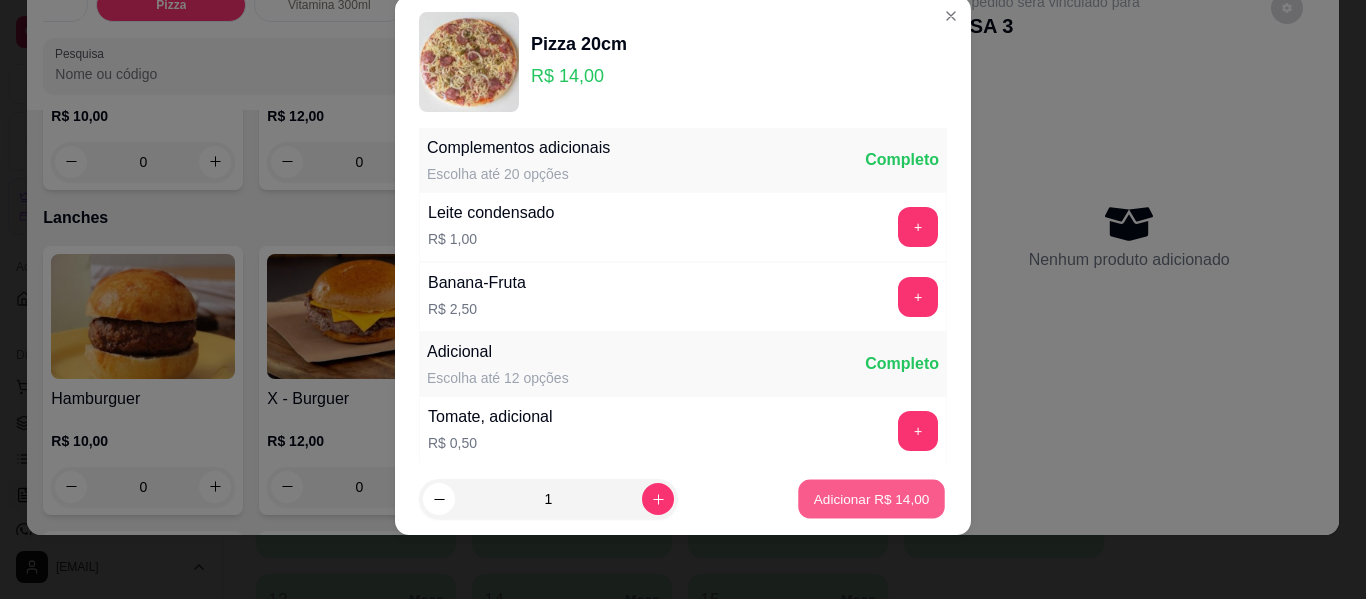 click on "Adicionar   R$ 14,00" at bounding box center (872, 498) 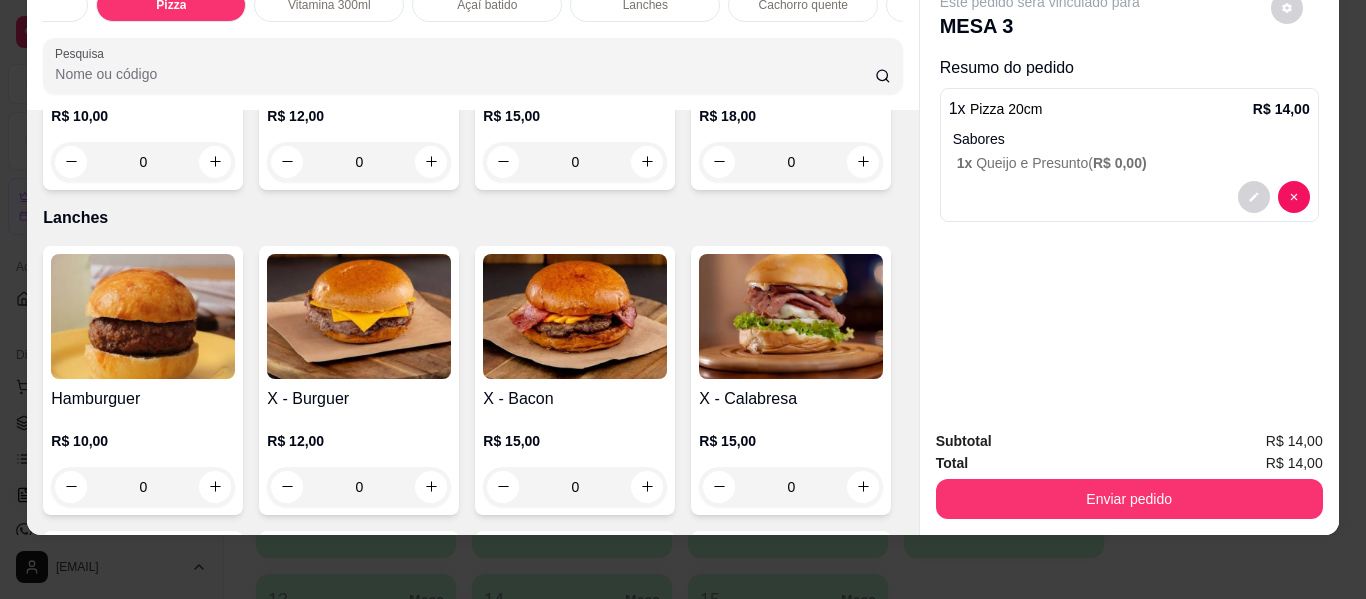click on "0" at bounding box center [359, -488] 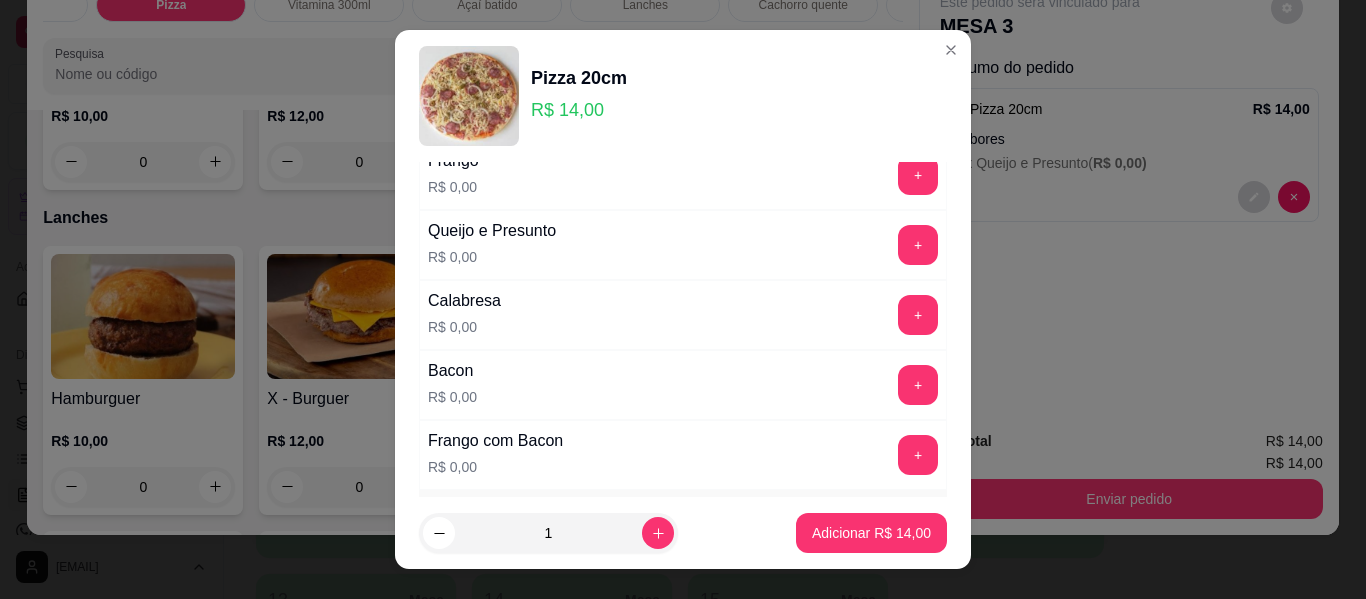 scroll, scrollTop: 100, scrollLeft: 0, axis: vertical 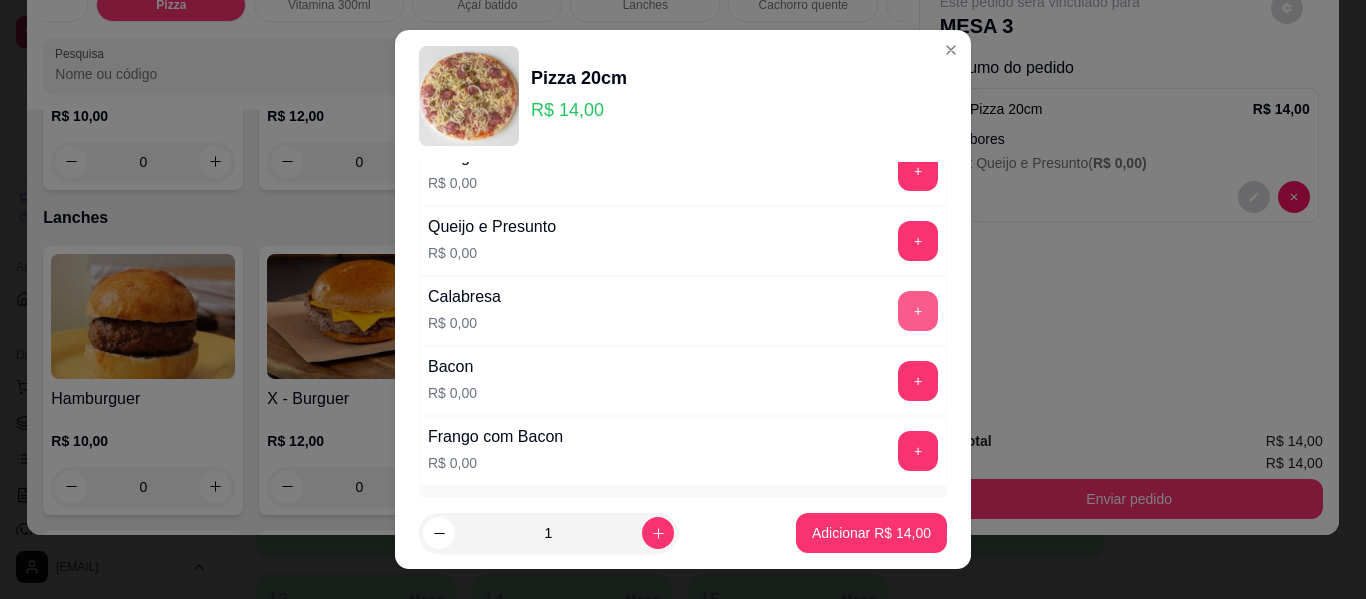 click on "+" at bounding box center (918, 311) 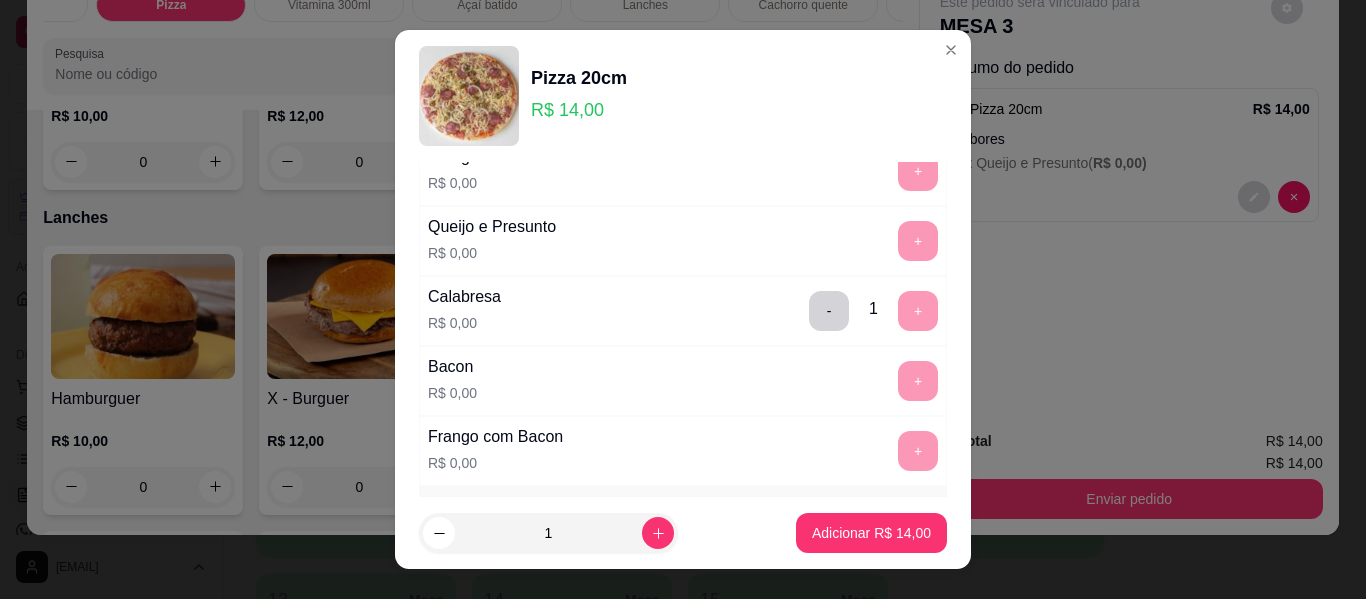 scroll, scrollTop: 34, scrollLeft: 0, axis: vertical 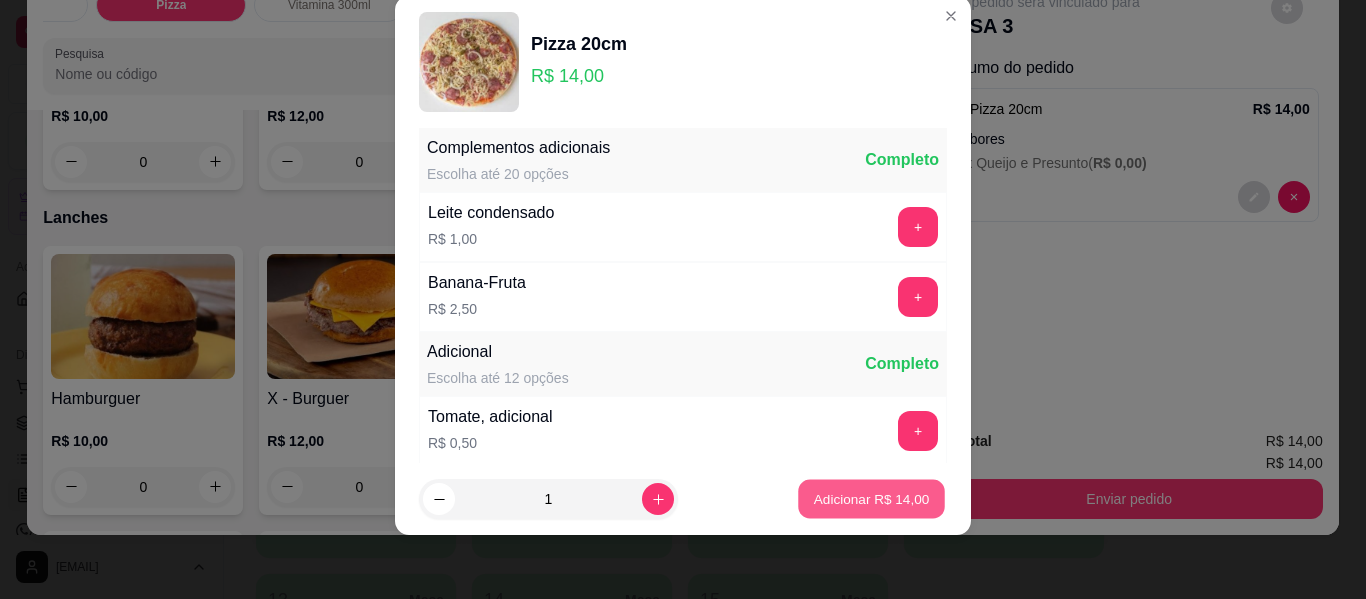 click on "Adicionar   R$ 14,00" at bounding box center (872, 498) 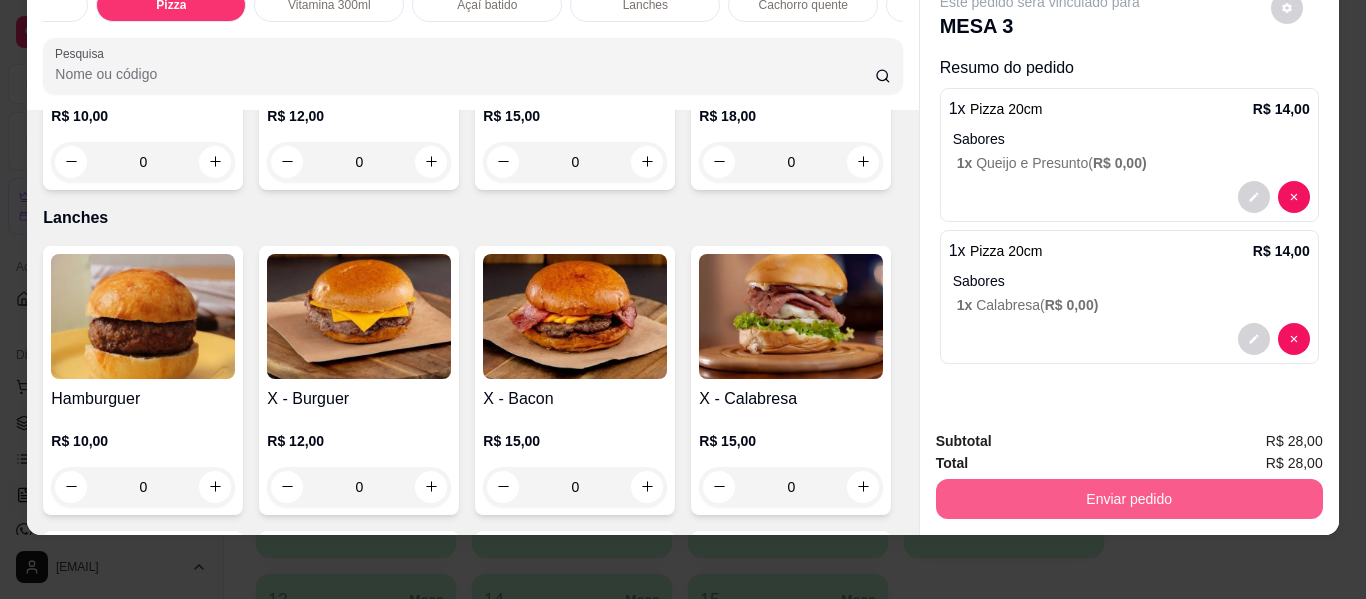 click on "Enviar pedido" at bounding box center (1129, 499) 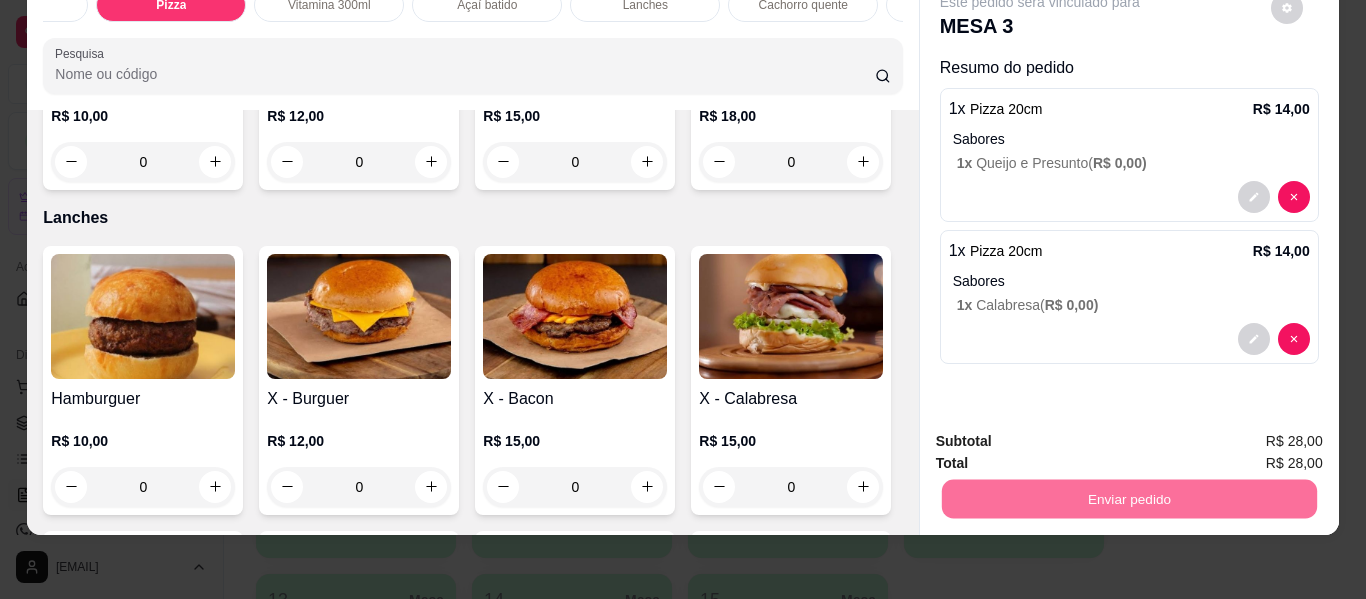 click on "Não registrar e enviar pedido" at bounding box center [1063, 435] 